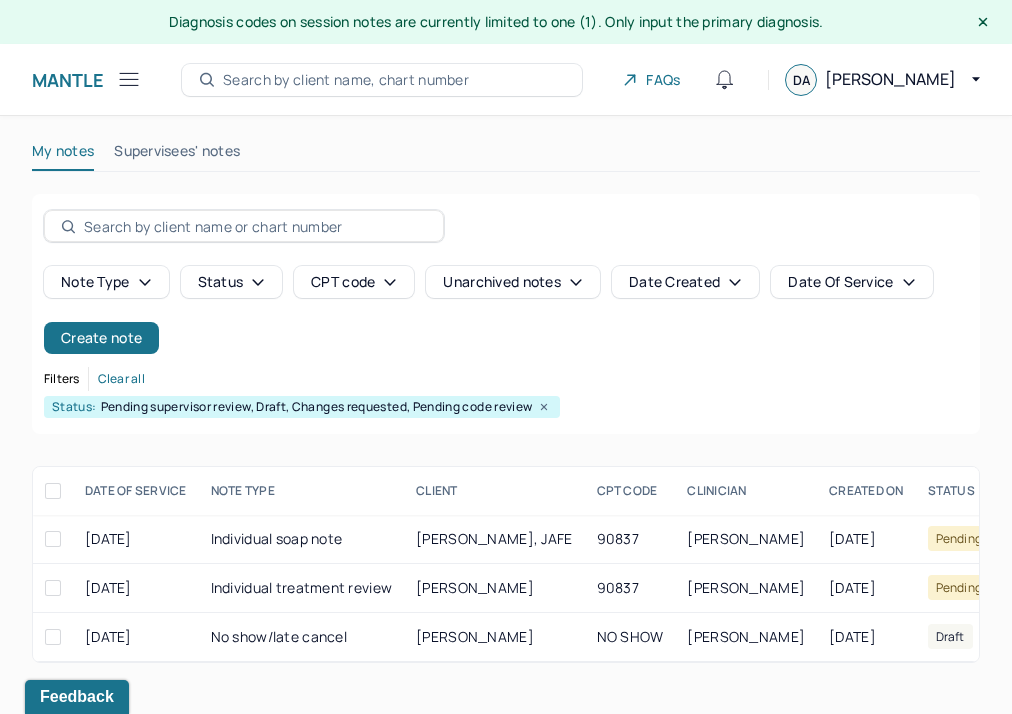 scroll, scrollTop: 0, scrollLeft: 0, axis: both 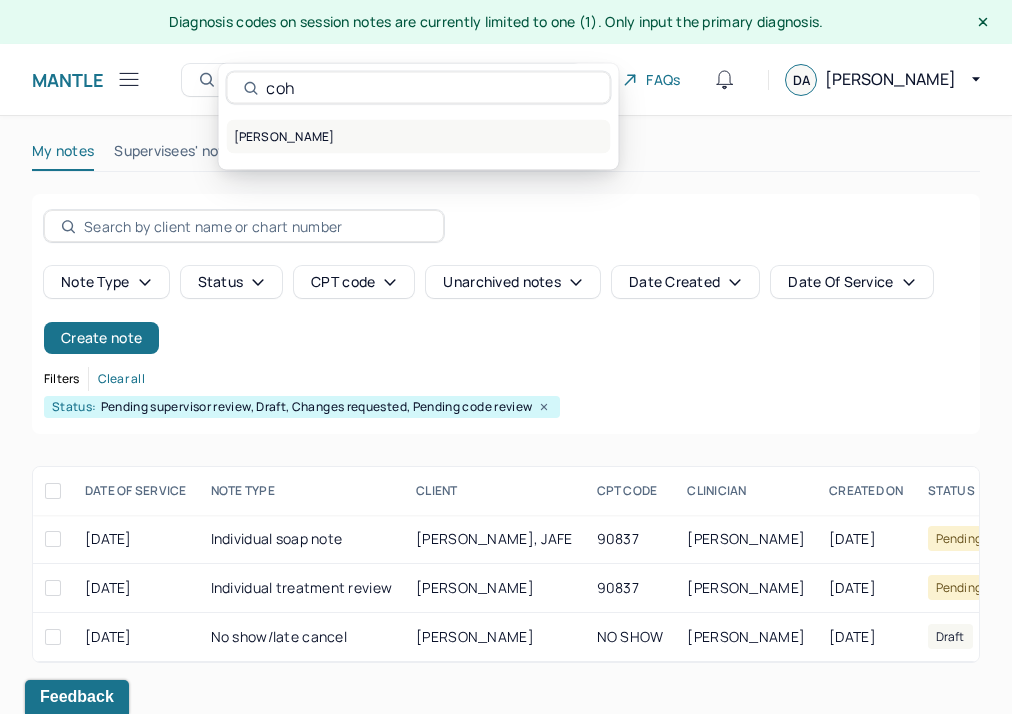type on "coh" 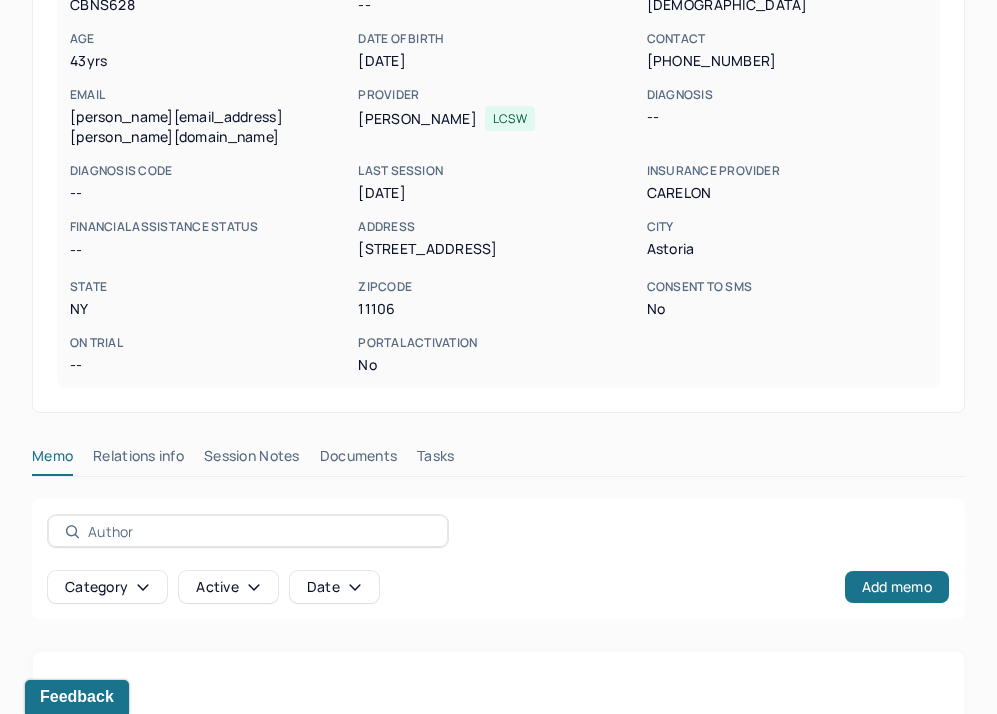 scroll, scrollTop: 298, scrollLeft: 0, axis: vertical 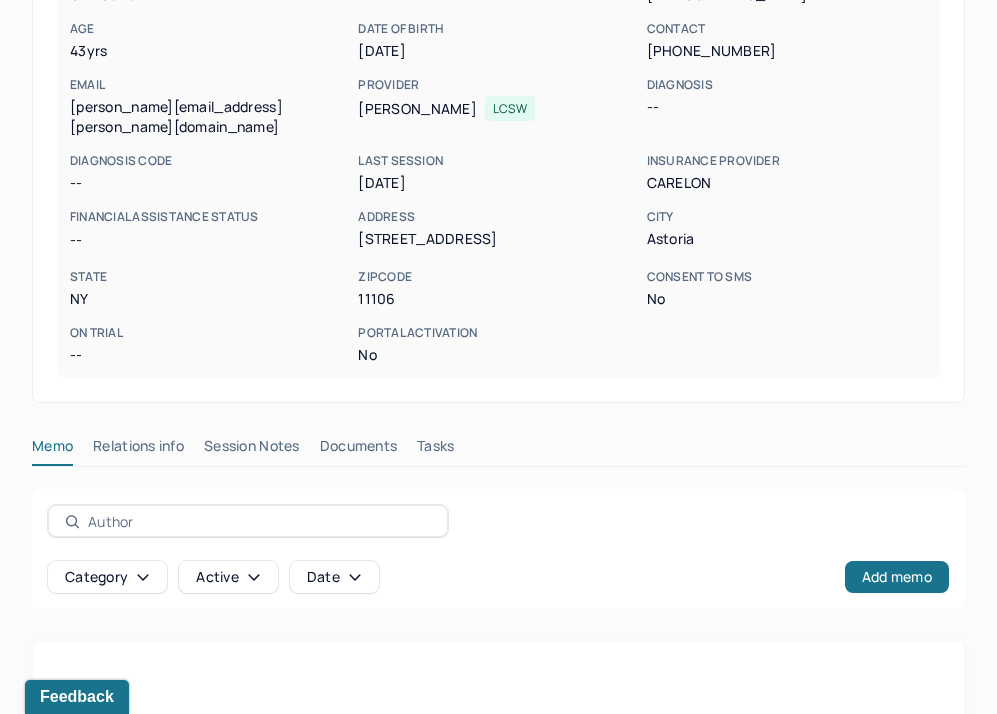 click on "Session Notes" at bounding box center (252, 450) 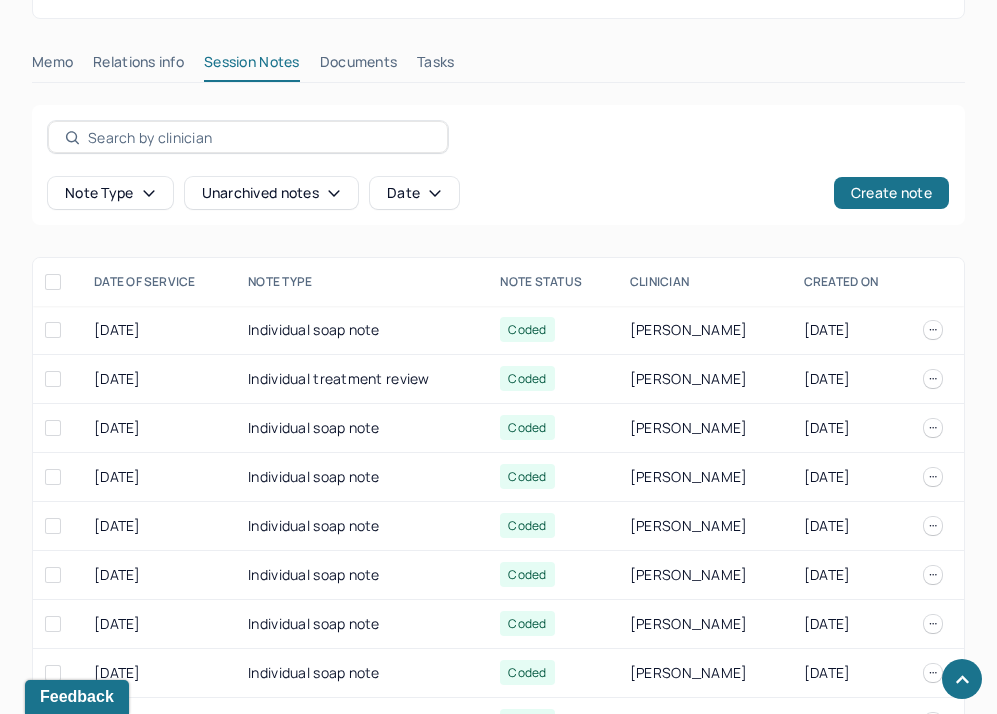 scroll, scrollTop: 693, scrollLeft: 0, axis: vertical 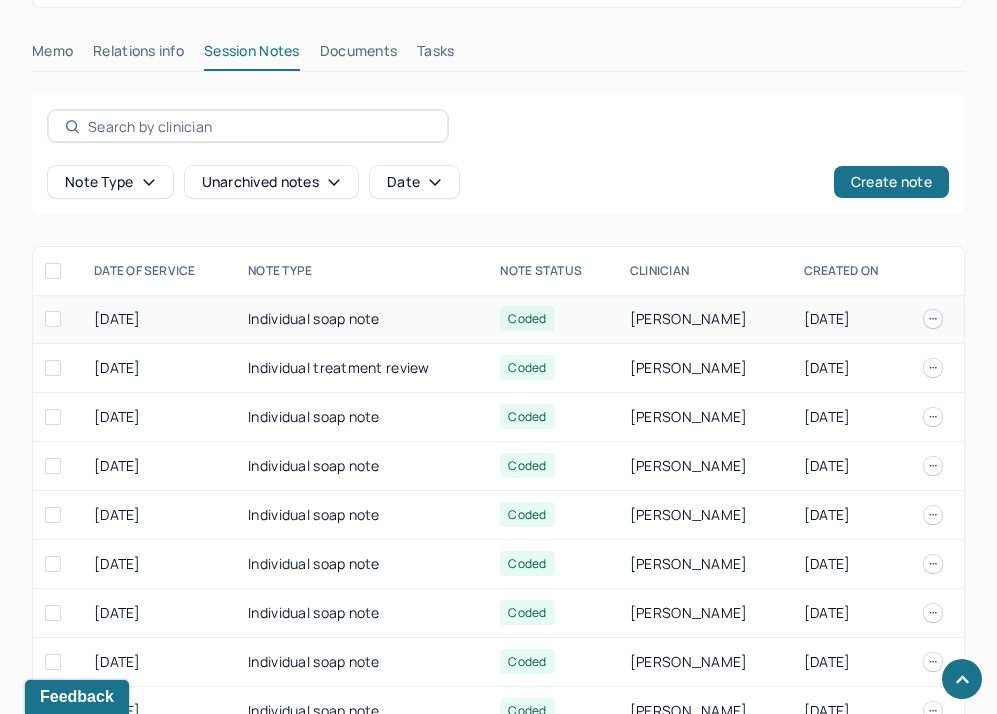 click on "Individual soap note" at bounding box center [362, 319] 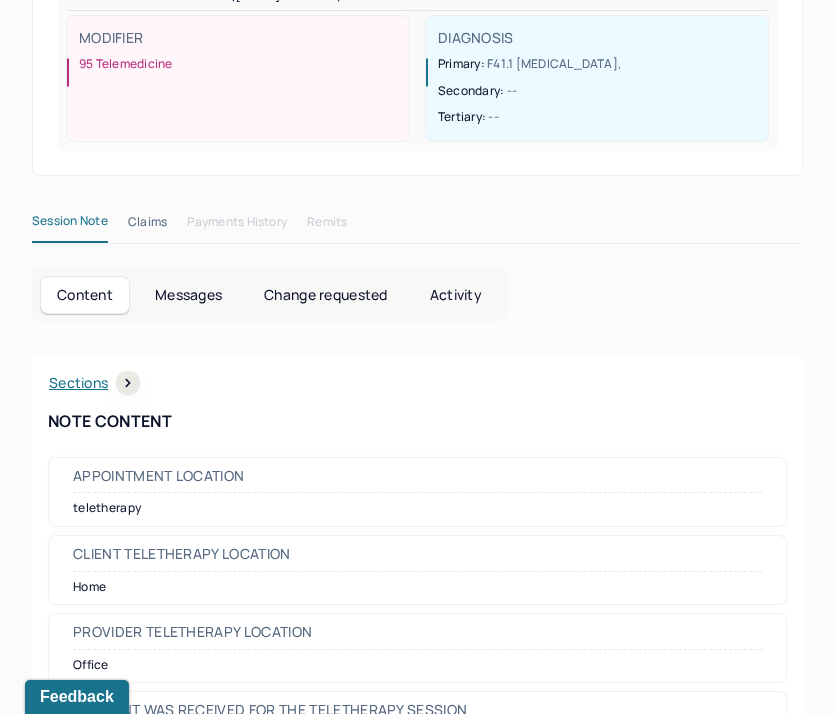 scroll, scrollTop: 0, scrollLeft: 0, axis: both 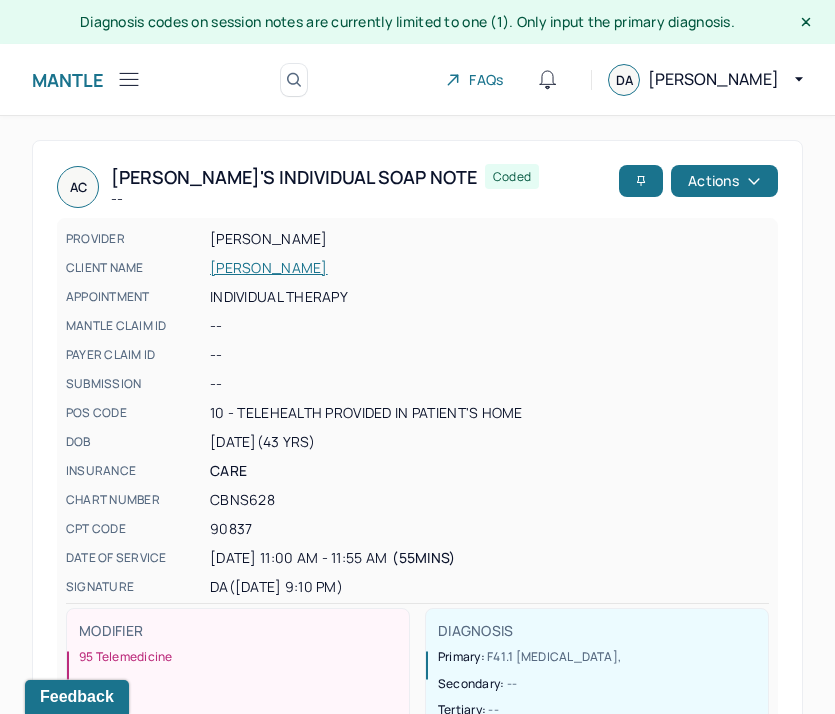 click 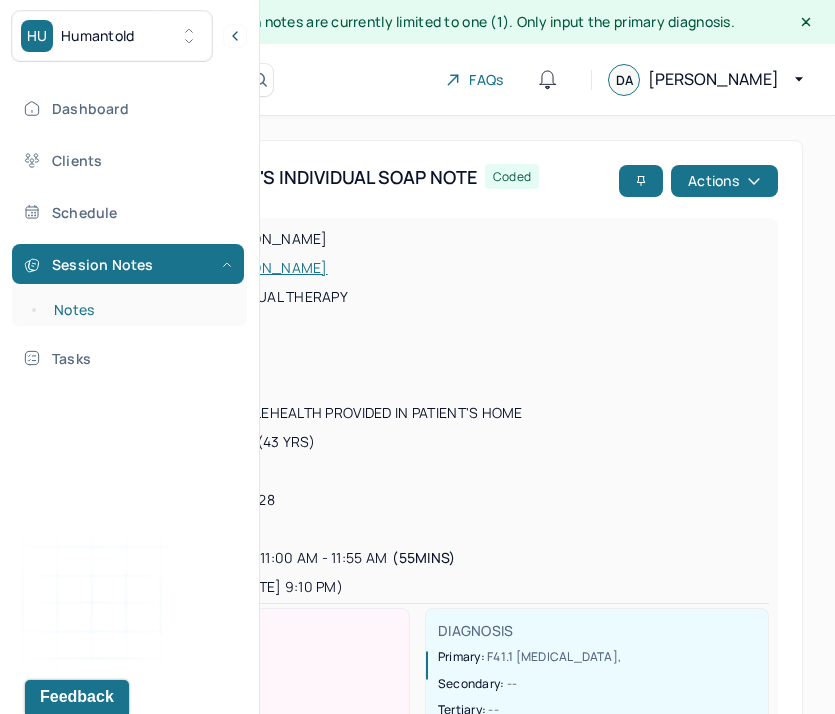 click on "Notes" at bounding box center (139, 310) 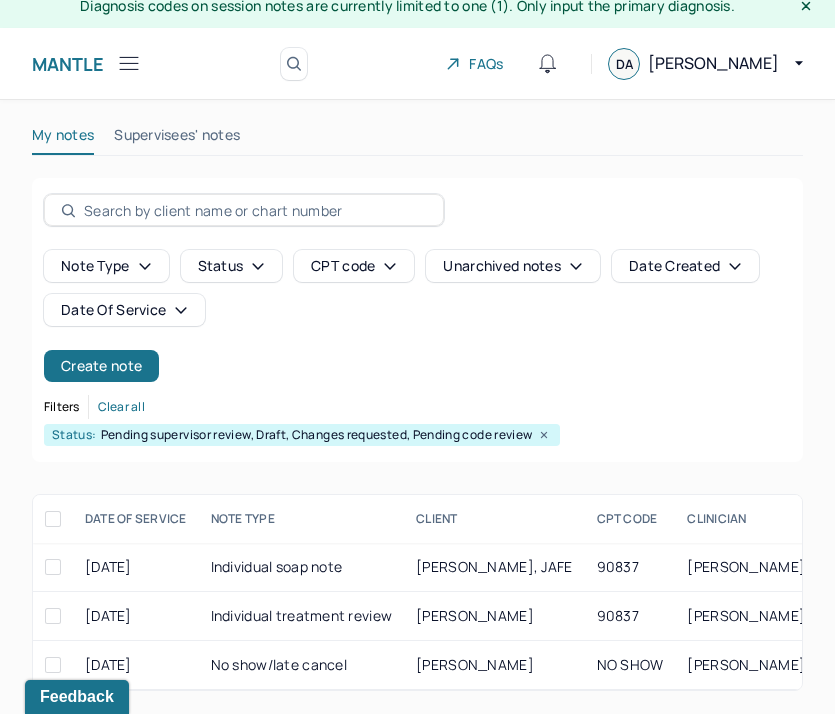 scroll, scrollTop: 33, scrollLeft: 0, axis: vertical 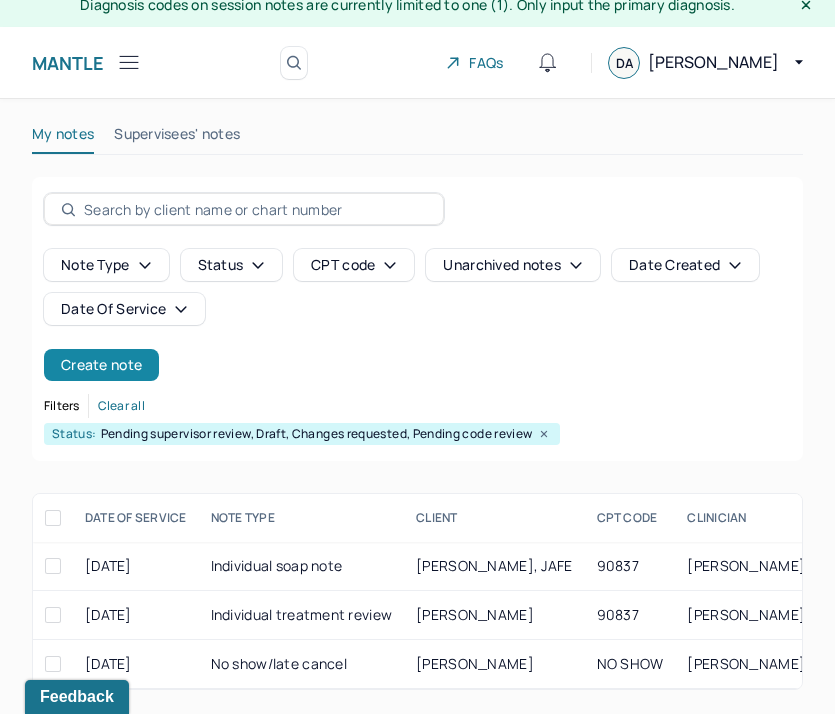 click on "Create note" at bounding box center (101, 365) 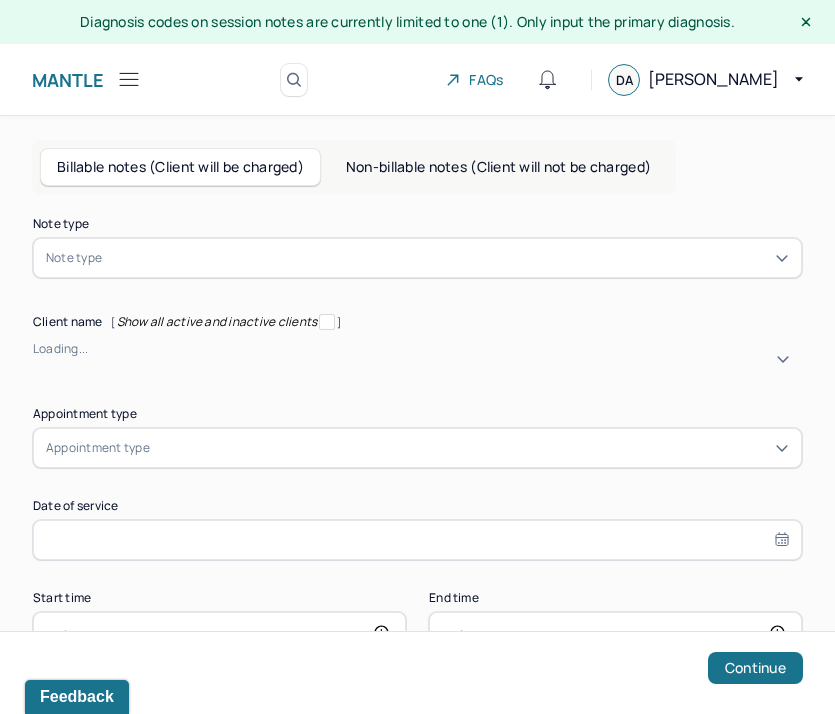 click on "Note type" at bounding box center [74, 258] 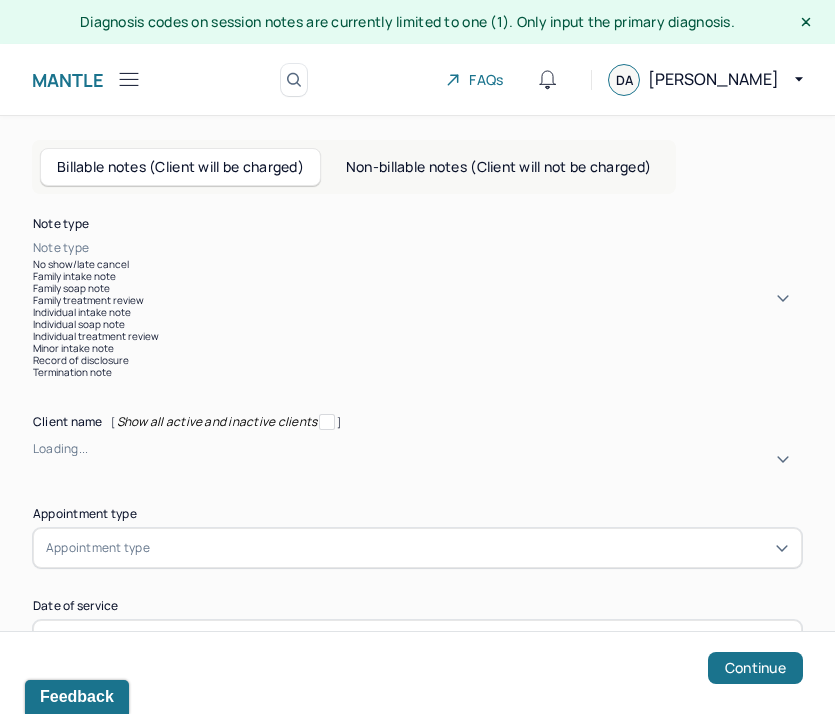 click on "Individual soap note" at bounding box center [417, 324] 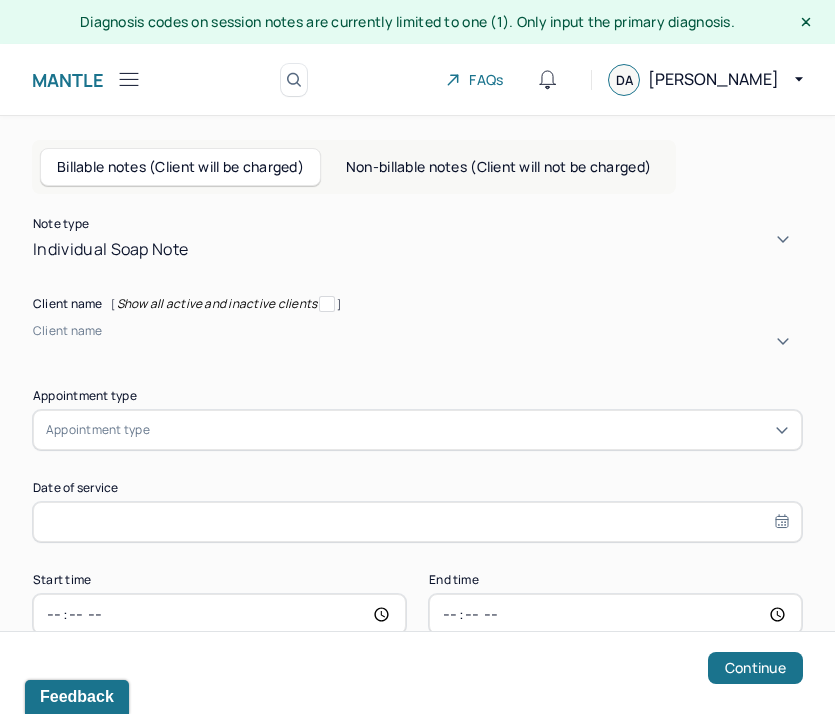 click at bounding box center (36, 348) 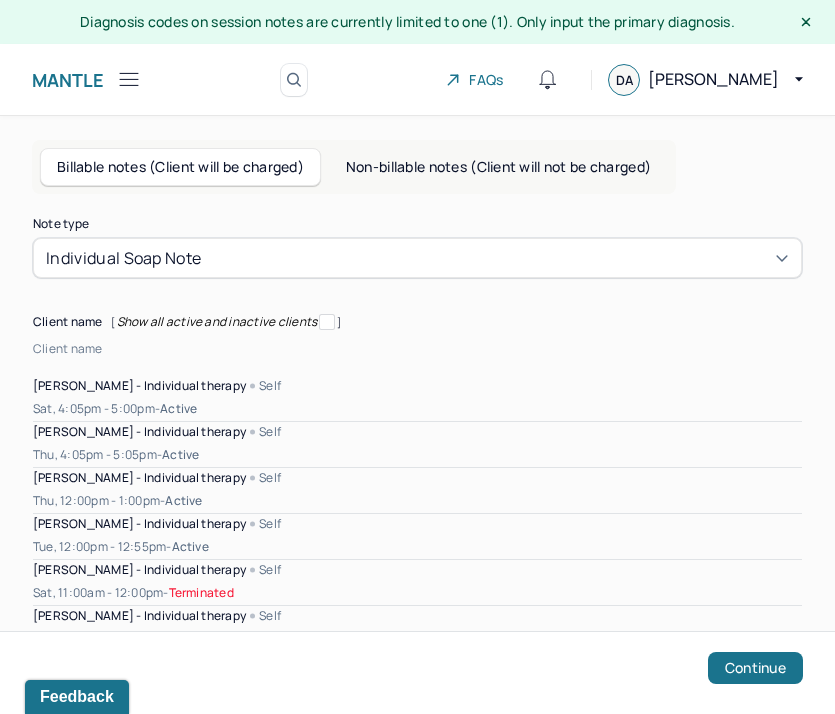 click on "Thu, 12:00pm - 1:00pm  -  active" at bounding box center [417, 501] 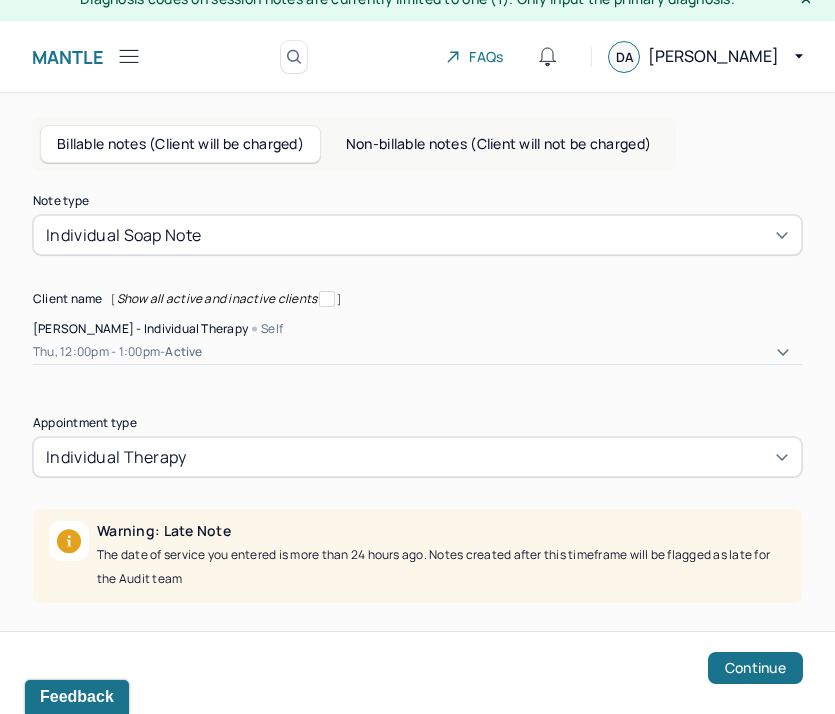 scroll, scrollTop: 233, scrollLeft: 0, axis: vertical 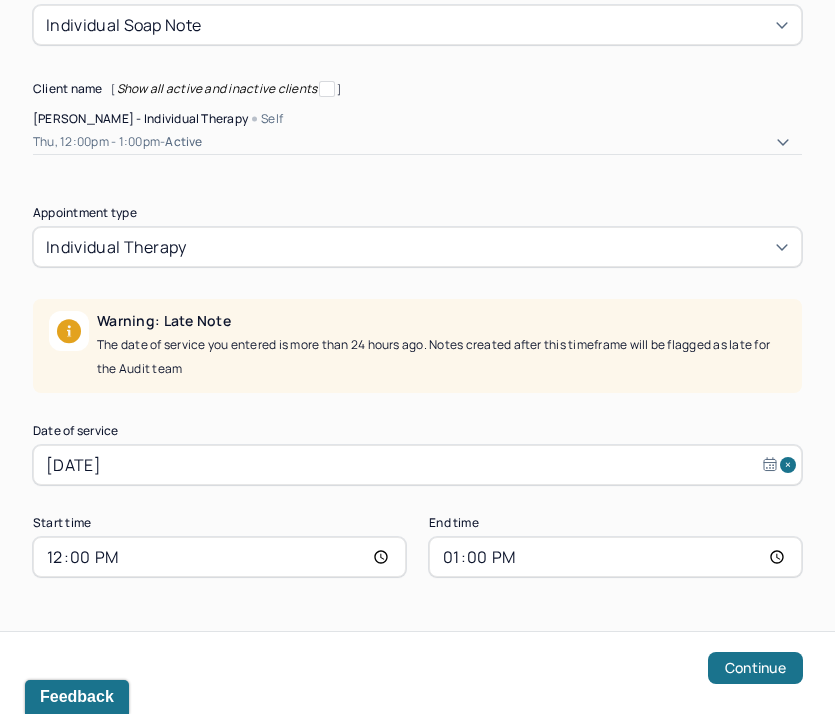 click on "Jun 26, 2025" at bounding box center (417, 465) 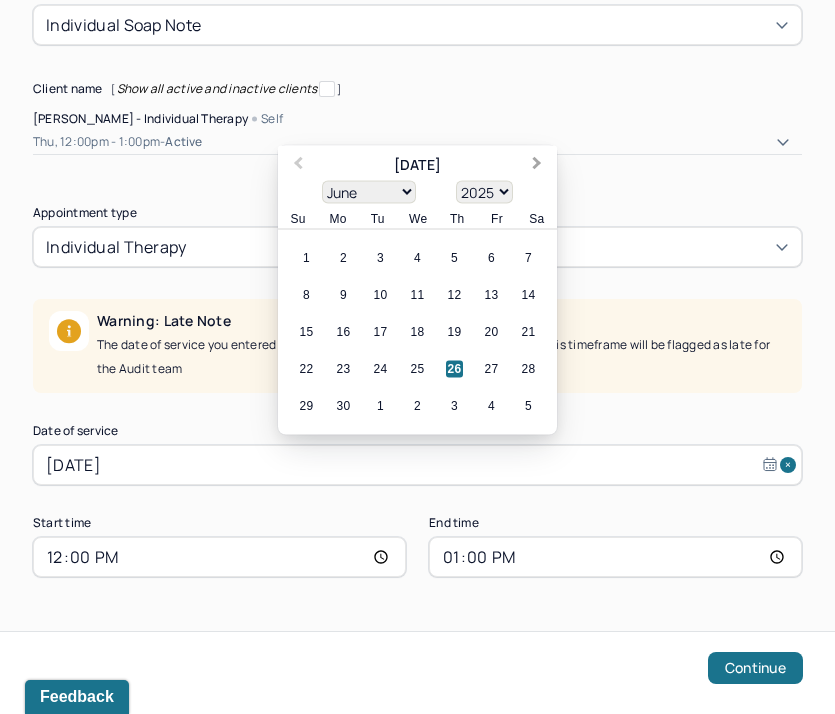 click on "Next Month" at bounding box center (537, 165) 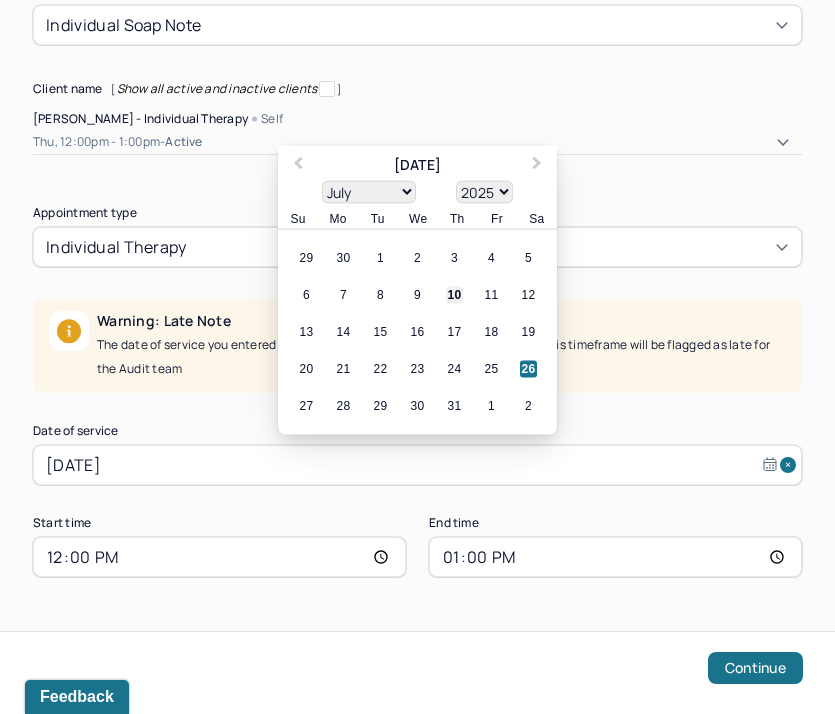 click on "10" at bounding box center [454, 295] 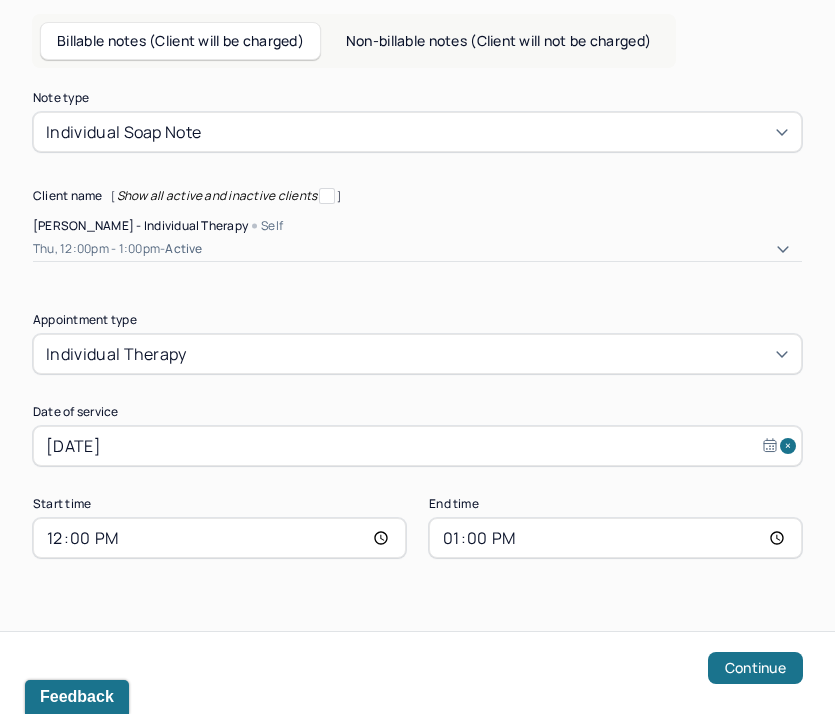 scroll, scrollTop: 107, scrollLeft: 0, axis: vertical 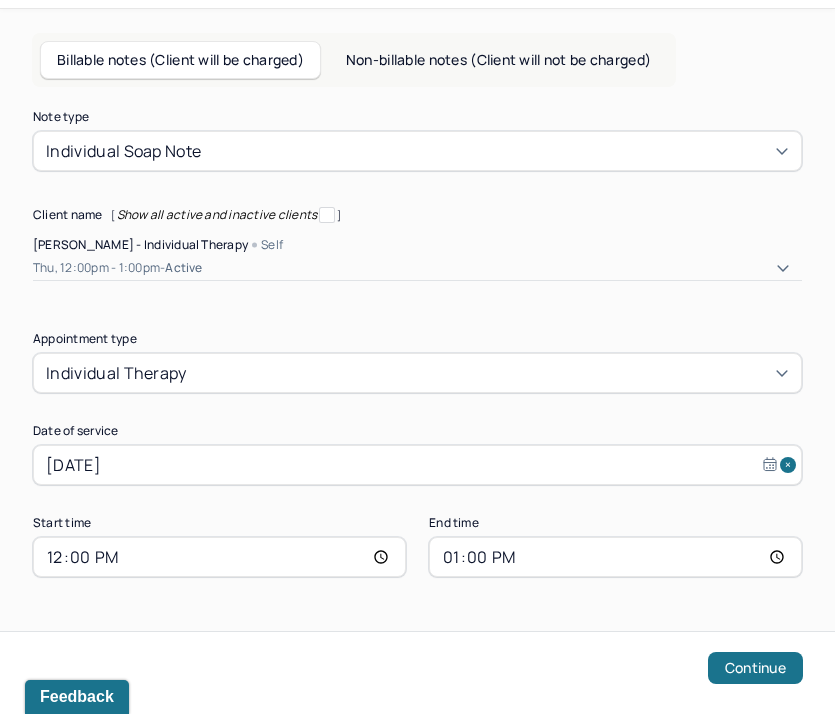click on "13:00" at bounding box center [615, 557] 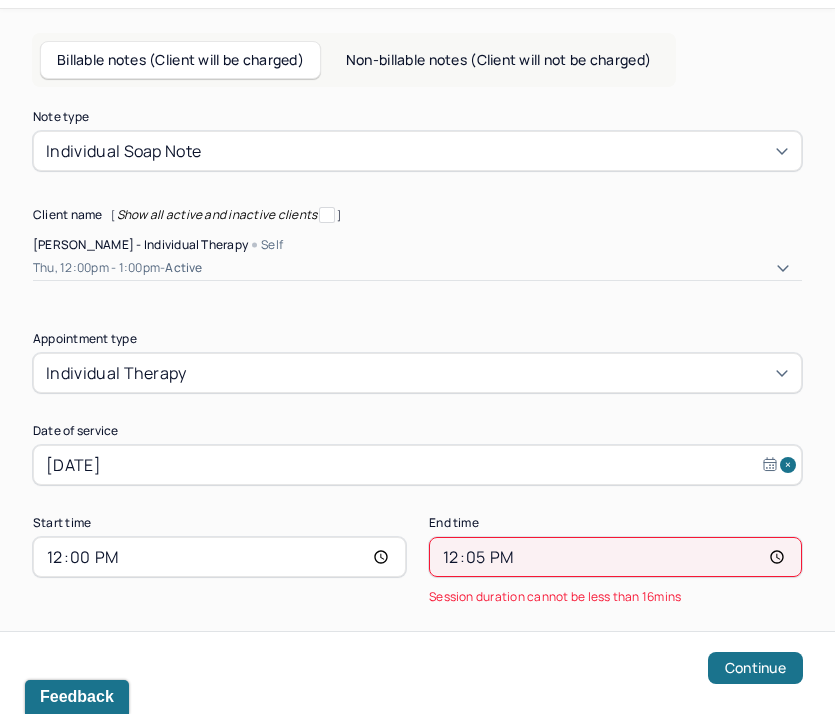 type on "12:55" 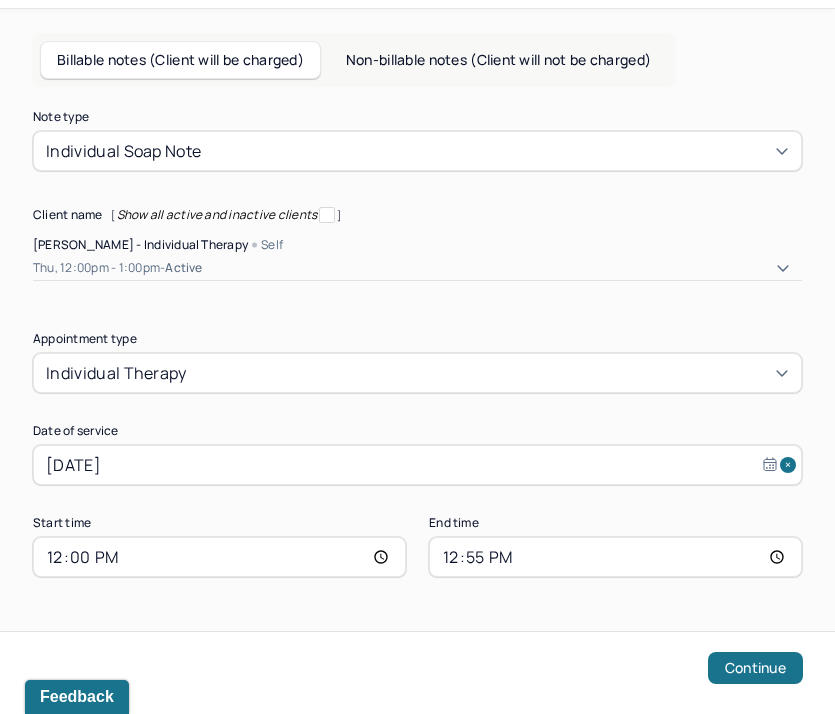 click on "Note type Individual soap note Client name [ Show all active and inactive clients ] Alan Cohn - Individual therapy Self
Thu, 12:00pm - 1:00pm  -  active Supervisee name Deanna Aliperti Appointment type individual therapy Date of service Jul 10, 2025 Start time 12:00 End time 12:55   Continue" at bounding box center (417, 410) 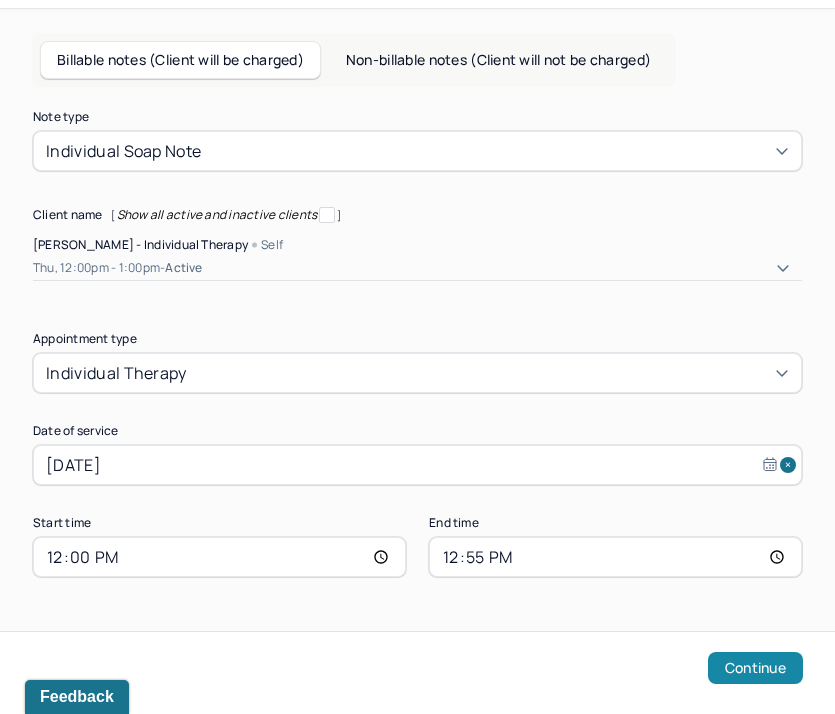 click on "Continue" at bounding box center (755, 668) 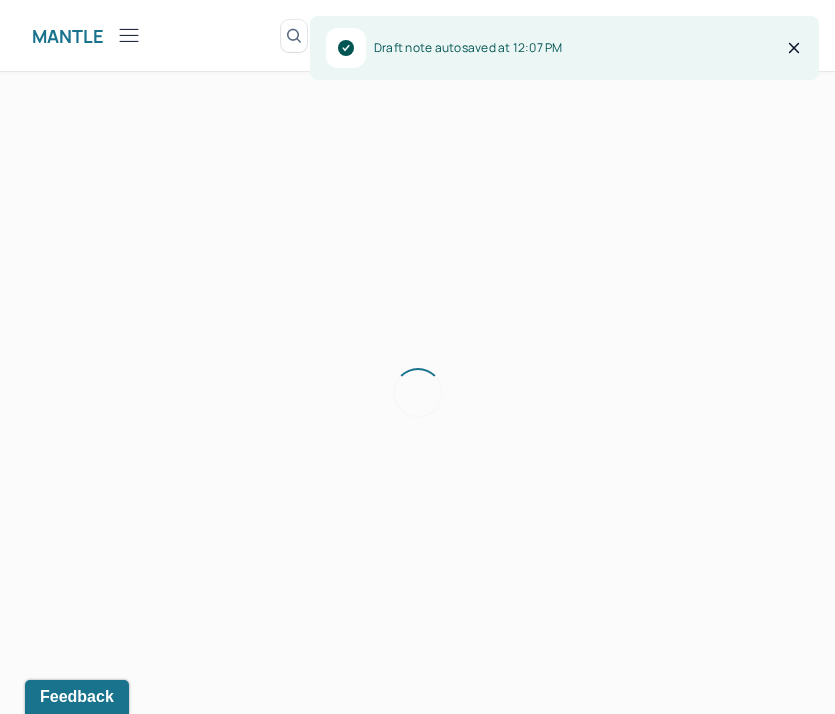 scroll, scrollTop: 36, scrollLeft: 0, axis: vertical 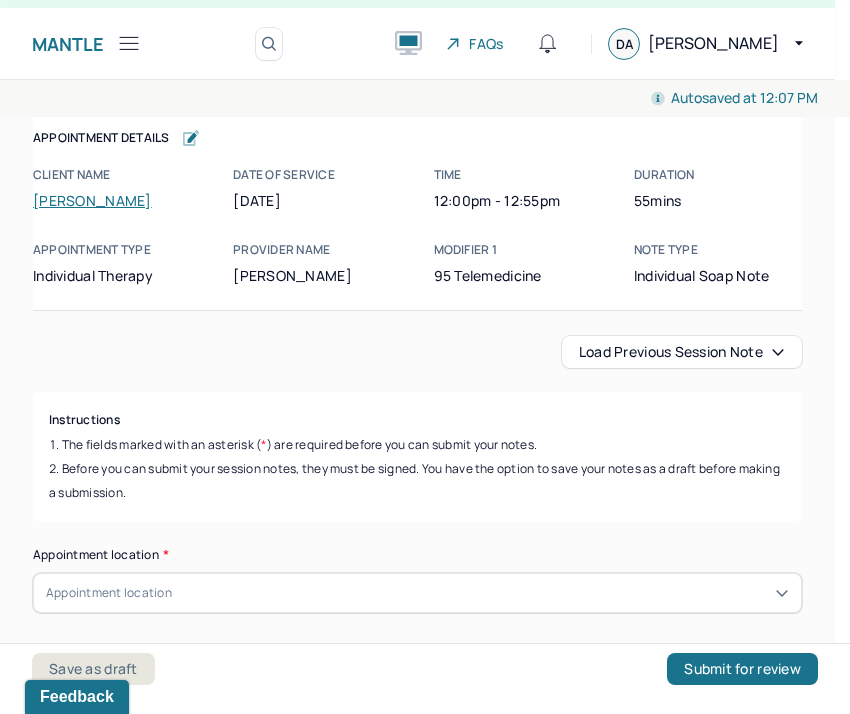 click on "Load previous session note" at bounding box center [682, 352] 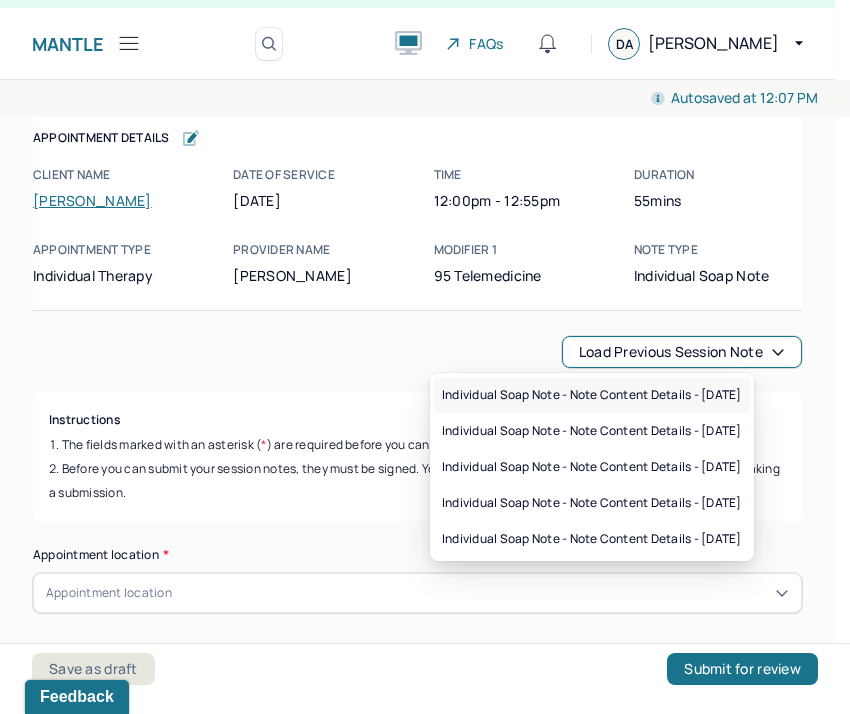 click on "Individual soap note   - Note content Details -   06/24/2025" at bounding box center [592, 395] 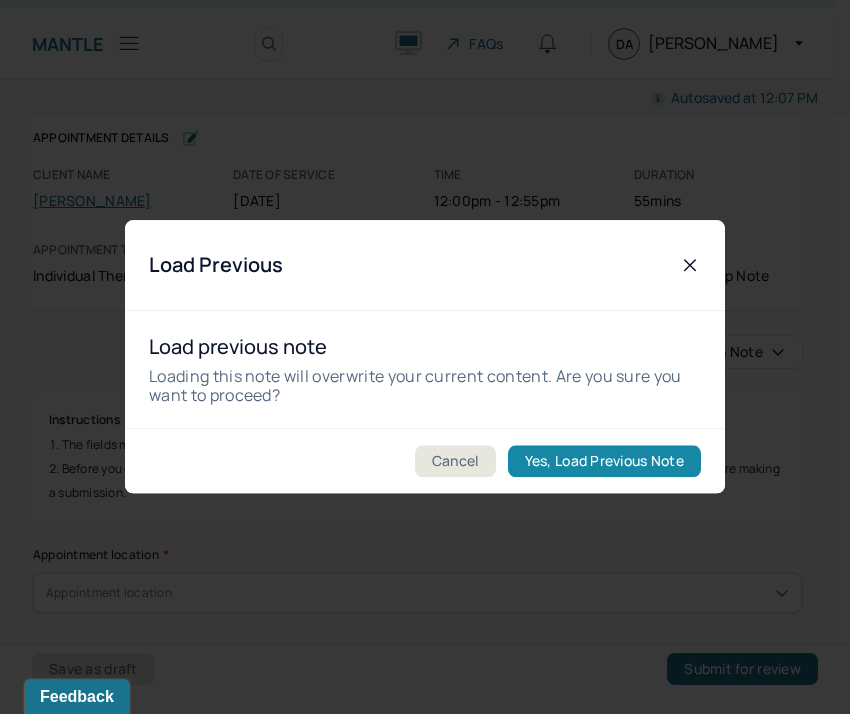 click on "Yes, Load Previous Note" at bounding box center (604, 462) 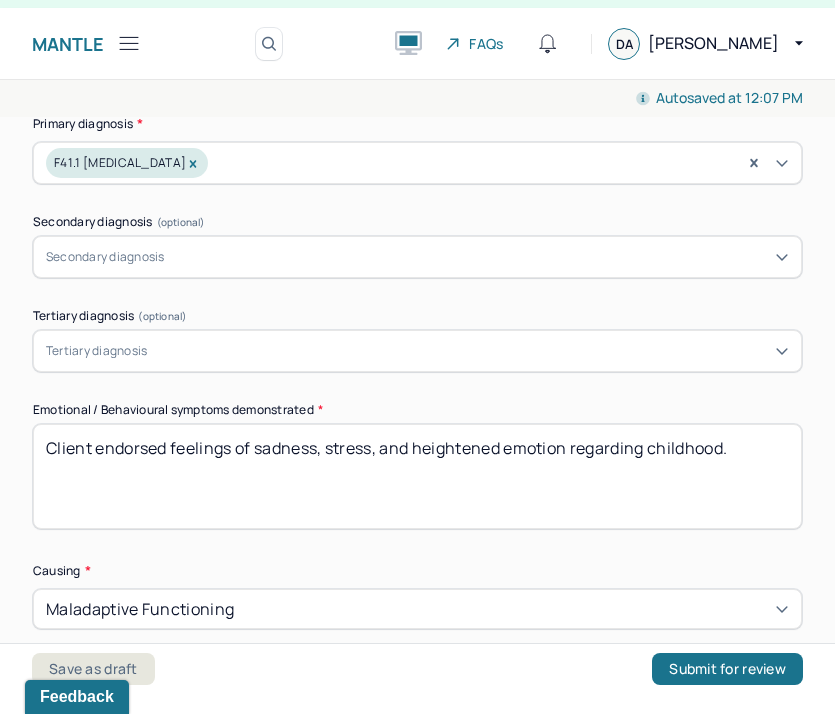 scroll, scrollTop: 808, scrollLeft: 0, axis: vertical 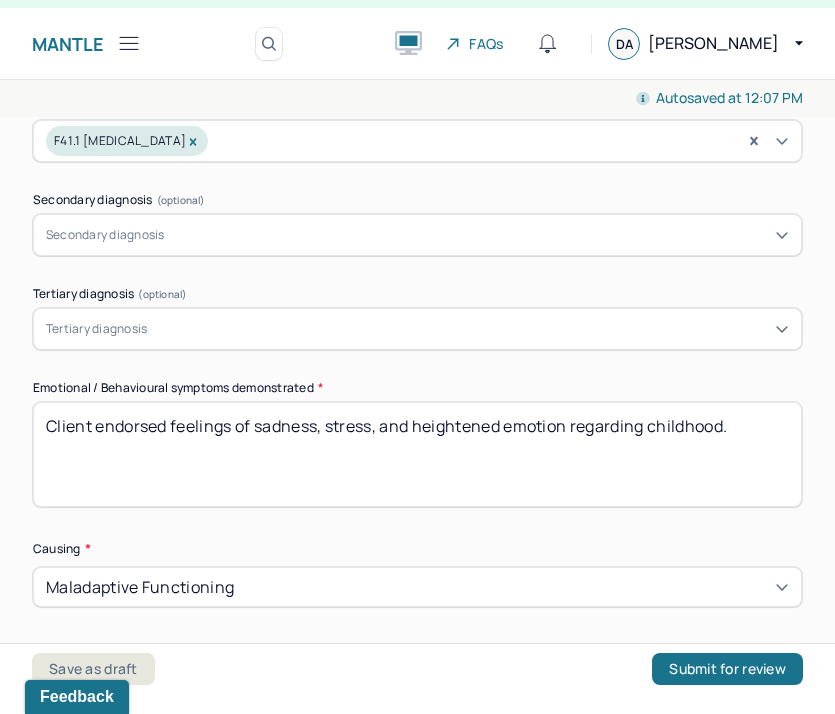 drag, startPoint x: 204, startPoint y: 470, endPoint x: 9, endPoint y: 397, distance: 208.21623 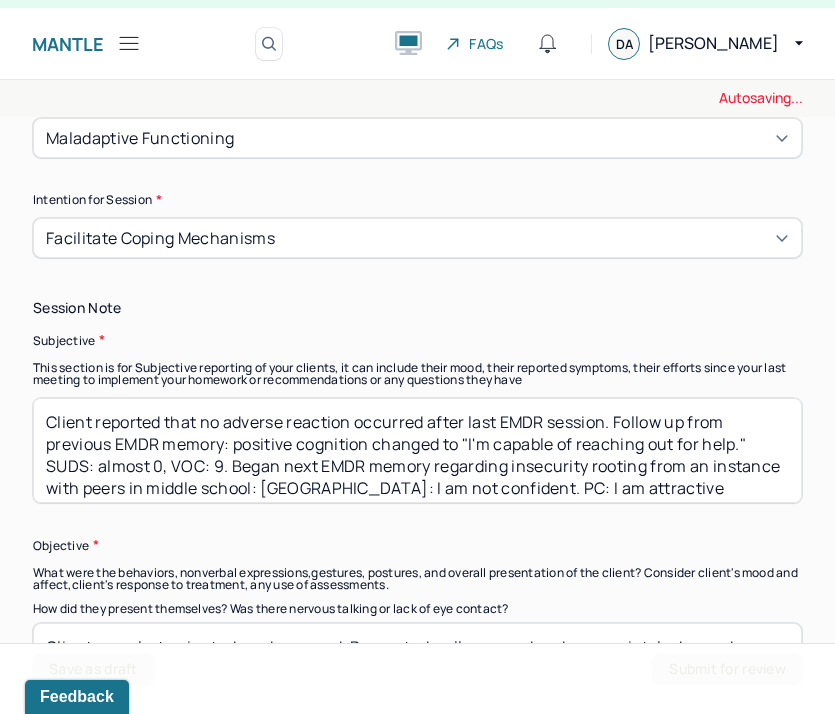 scroll, scrollTop: 1258, scrollLeft: 0, axis: vertical 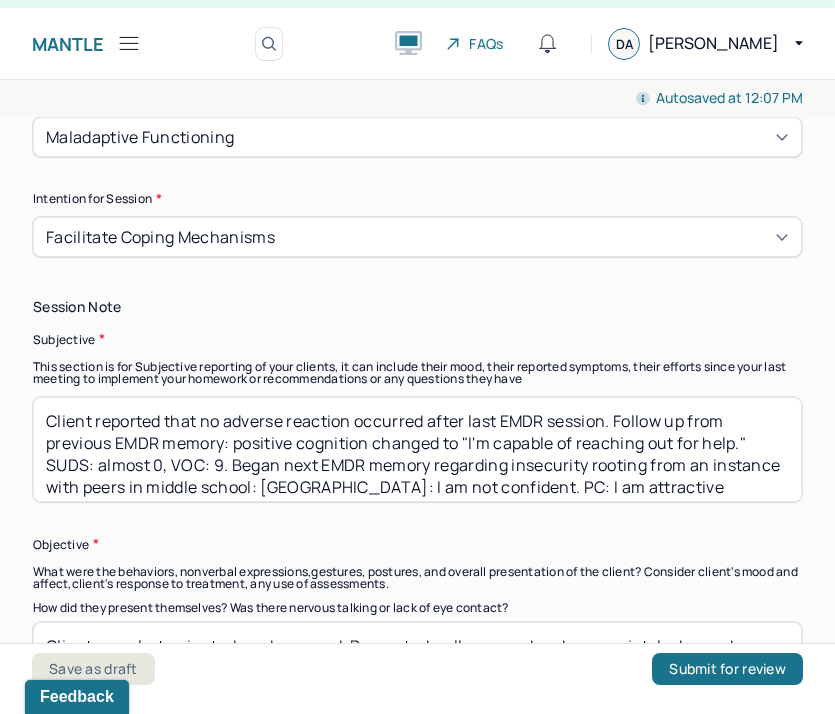 type 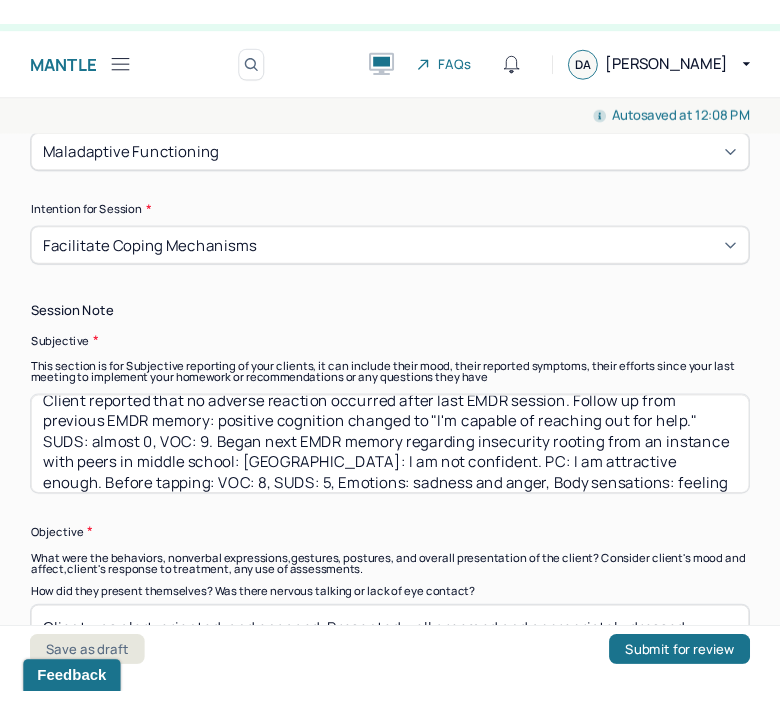 scroll, scrollTop: 0, scrollLeft: 0, axis: both 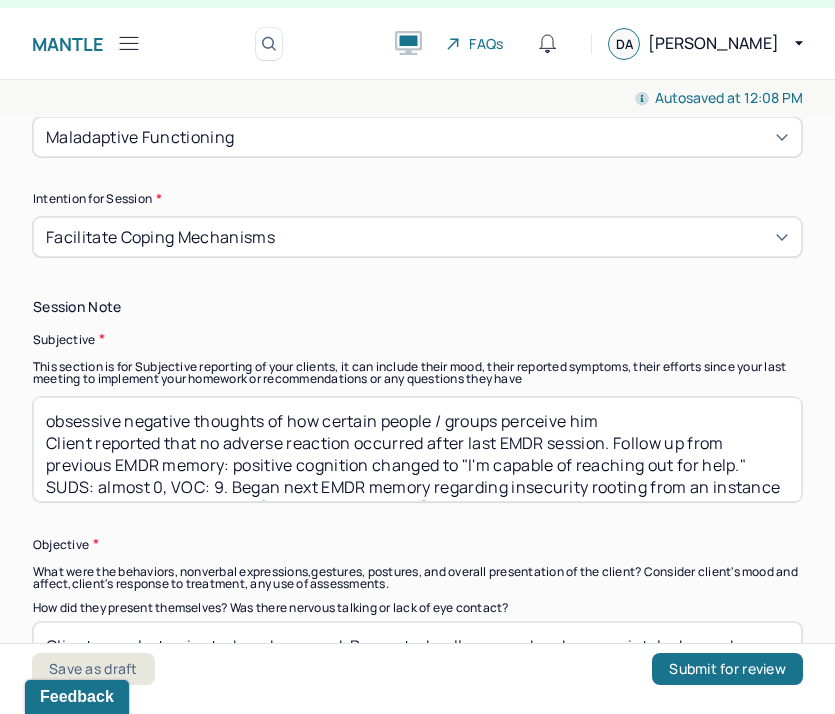 click on "obsessive negative thoughts of how certain people / groups perceive him
Client reported that no adverse reaction occurred after last EMDR session. Follow up from previous EMDR memory: positive cognition changed to "I'm capable of reaching out for help."
SUDS: almost 0, VOC: 9. Began next EMDR memory regarding insecurity rooting from an instance with peers in middle school: NC: I am not confident. PC: I am attractive enough. Before tapping: VOC: 8, SUDS: 5, Emotions: sadness and anger, Body sensations: feeling in his heart, lump in throat. After tapping: VOC: 8, SUDS: 1." at bounding box center [417, 449] 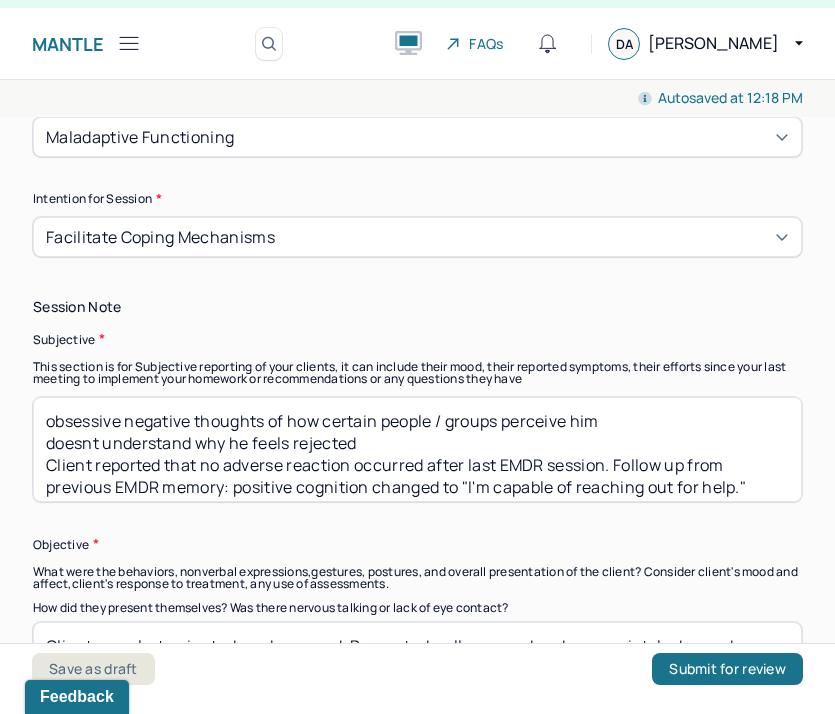 click on "obsessive negative thoughts of how certain people / groups perceive him
doesnt understand why he feels rejected
Client reported that no adverse reaction occurred after last EMDR session. Follow up from previous EMDR memory: positive cognition changed to "I'm capable of reaching out for help."
SUDS: almost 0, VOC: 9. Began next EMDR memory regarding insecurity rooting from an instance with peers in middle school: NC: I am not confident. PC: I am attractive enough. Before tapping: VOC: 8, SUDS: 5, Emotions: sadness and anger, Body sensations: feeling in his heart, lump in throat. After tapping: VOC: 8, SUDS: 1." at bounding box center [417, 449] 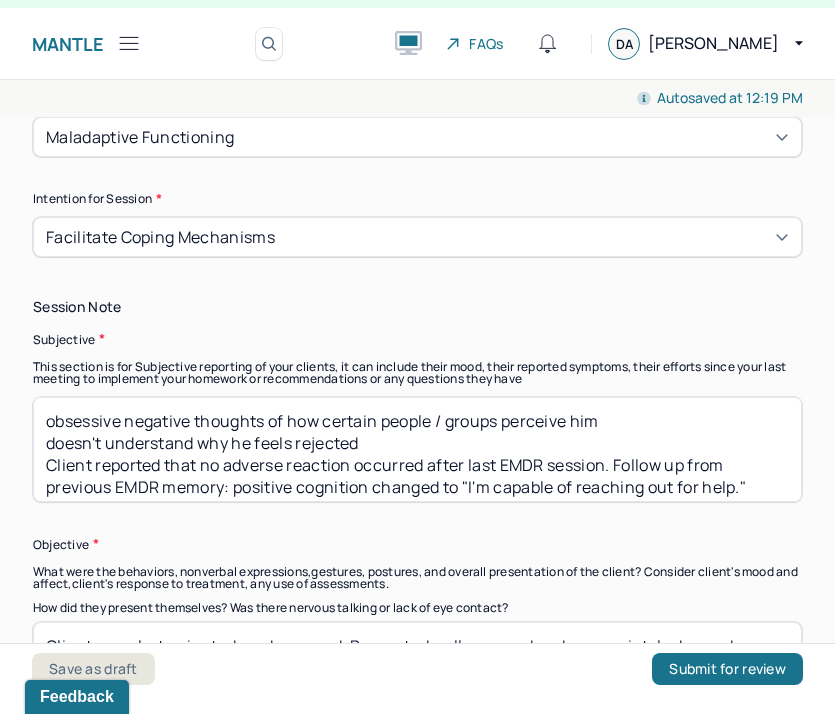 click on "obsessive negative thoughts of how certain people / groups perceive him
doesn't understand why he feels rejected
Client reported that no adverse reaction occurred after last EMDR session. Follow up from previous EMDR memory: positive cognition changed to "I'm capable of reaching out for help."
SUDS: almost 0, VOC: 9. Began next EMDR memory regarding insecurity rooting from an instance with peers in middle school: NC: I am not confident. PC: I am attractive enough. Before tapping: VOC: 8, SUDS: 5, Emotions: sadness and anger, Body sensations: feeling in his heart, lump in throat. After tapping: VOC: 8, SUDS: 1." at bounding box center (417, 449) 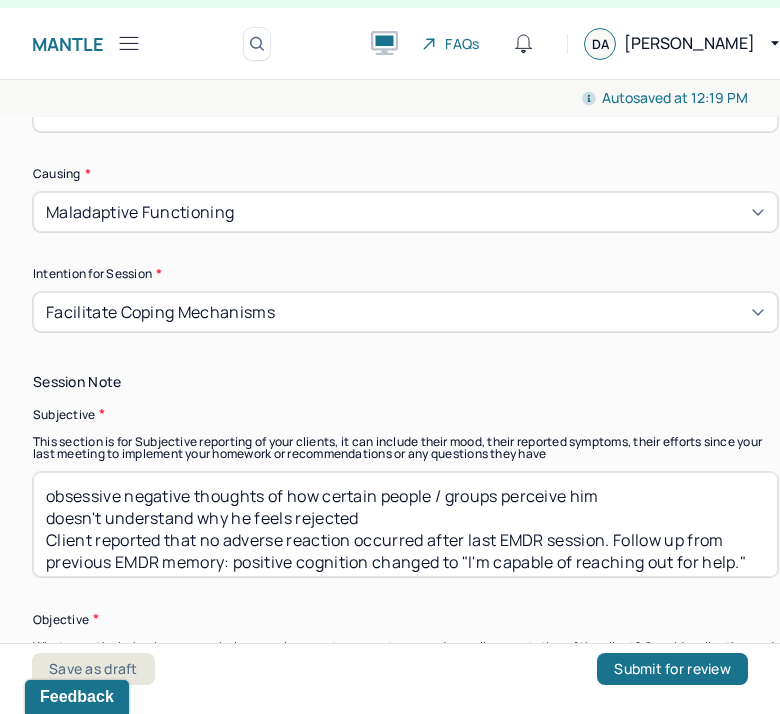 scroll, scrollTop: 1333, scrollLeft: 0, axis: vertical 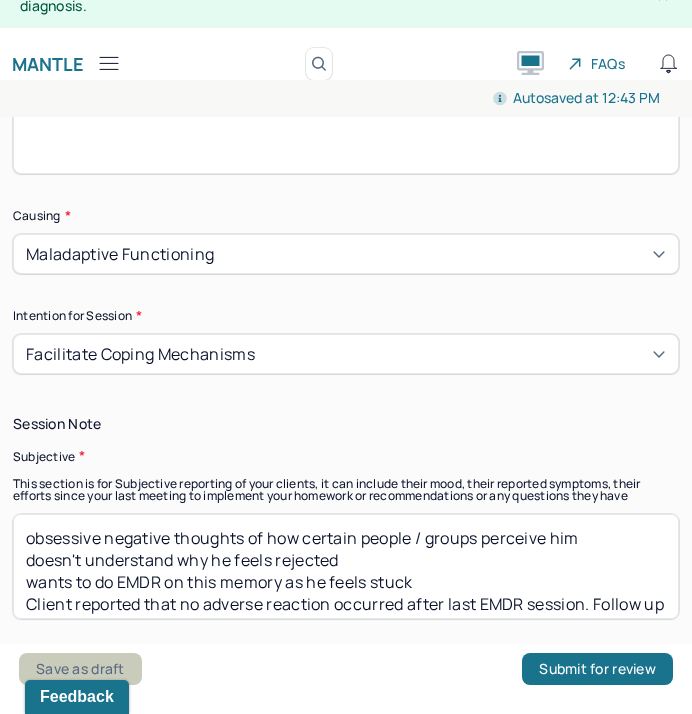 type on "obsessive negative thoughts of how certain people / groups perceive him
doesn't understand why he feels rejected
wants to do EMDR on this memory as he feels stuck
Client reported that no adverse reaction occurred after last EMDR session. Follow up from previous EMDR memory: positive cognition changed to "I'm capable of reaching out for help."
SUDS: almost 0, VOC: 9. Began next EMDR memory regarding insecurity rooting from an instance with peers in middle school: NC: I am not confident. PC: I am attractive enough. Before tapping: VOC: 8, SUDS: 5, Emotions: sadness and anger, Body sensations: feeling in his heart, lump in throat. After tapping: VOC: 8, SUDS: 1." 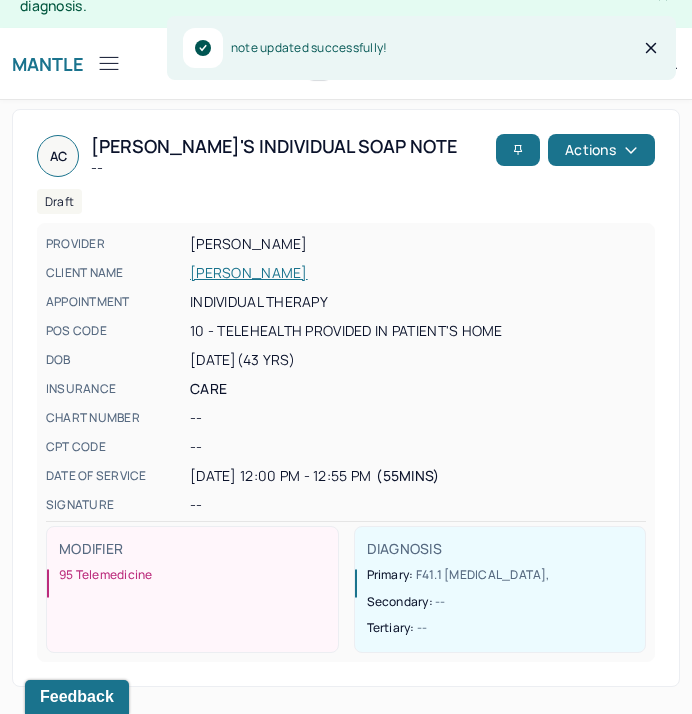 click 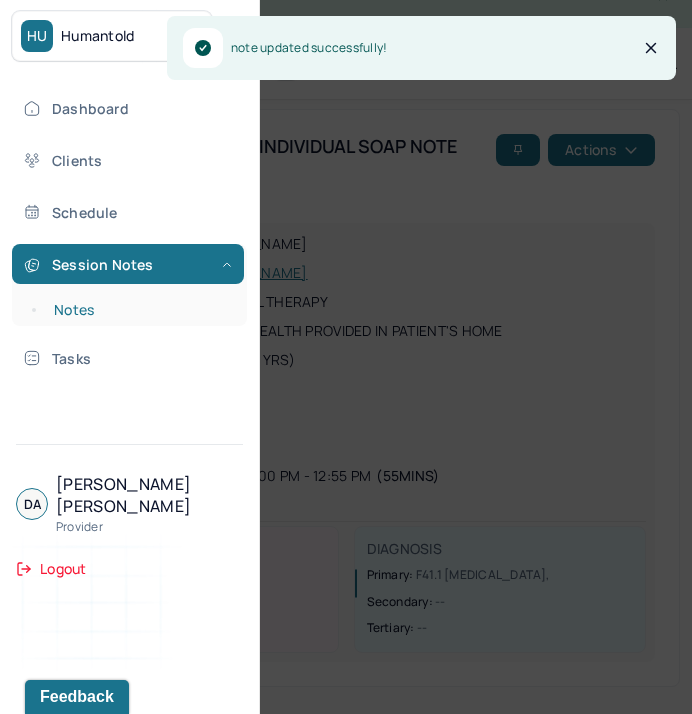 click on "Notes" at bounding box center (139, 310) 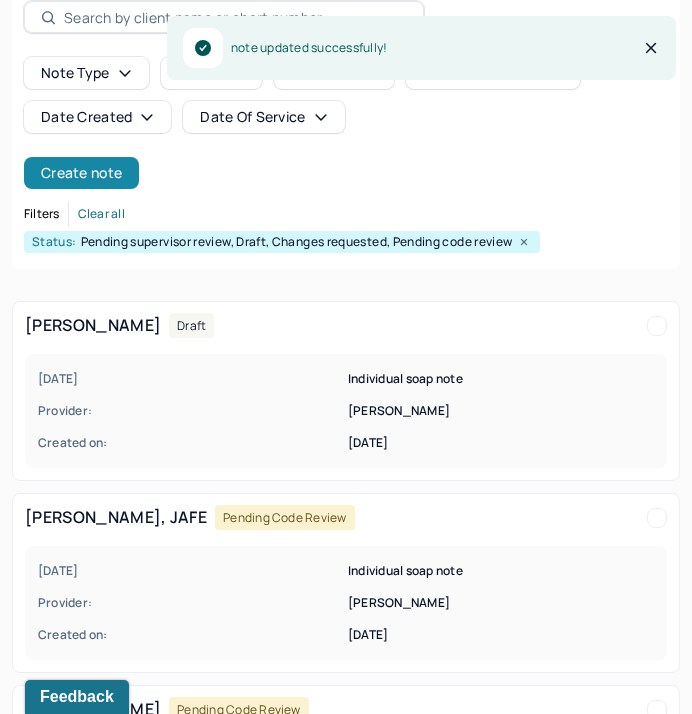 click on "Create note" at bounding box center (81, 173) 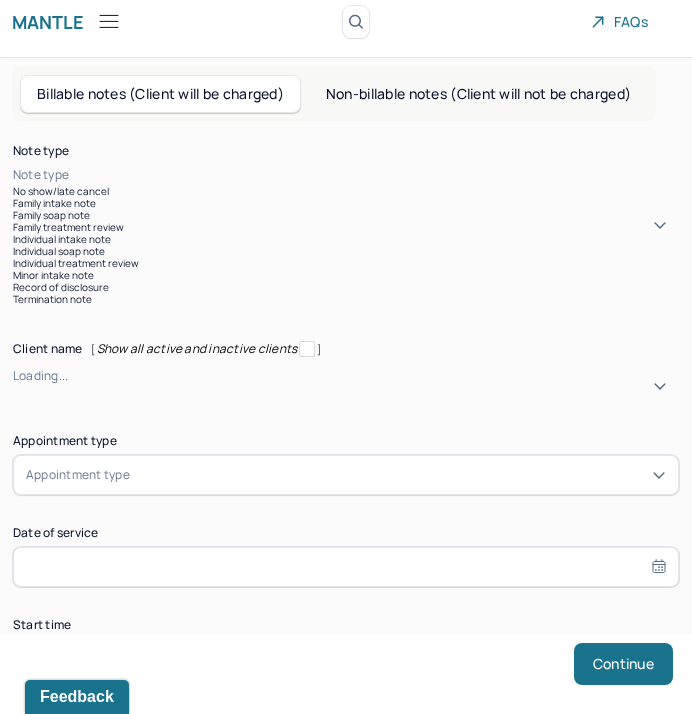 click at bounding box center [376, 175] 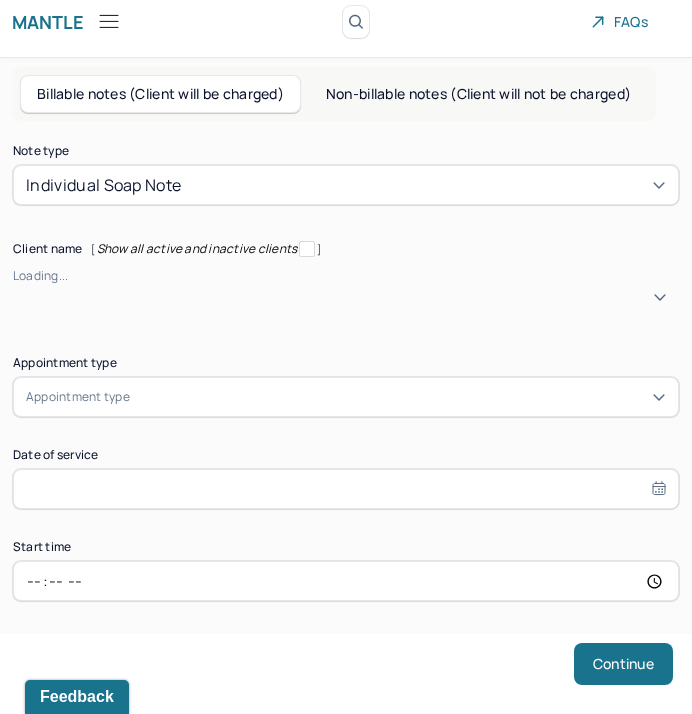 click on "Loading..." at bounding box center [346, 276] 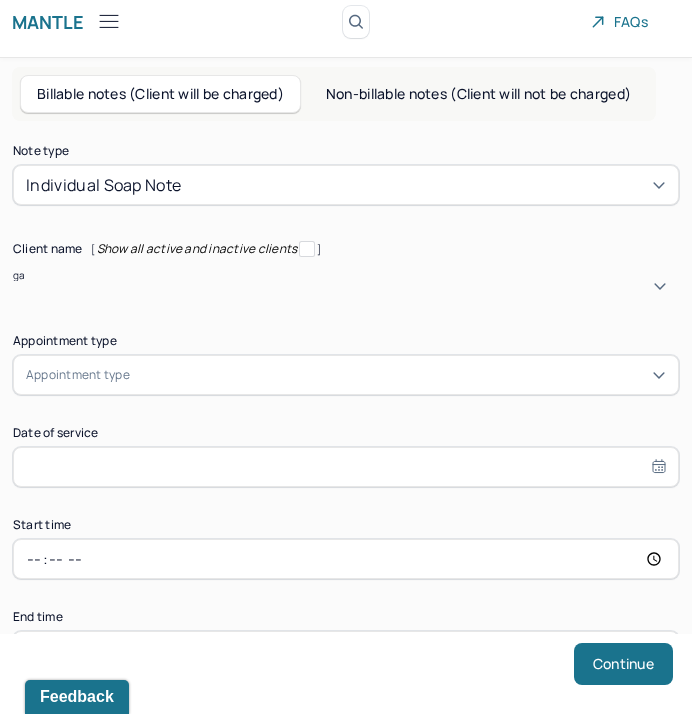 type on "gat" 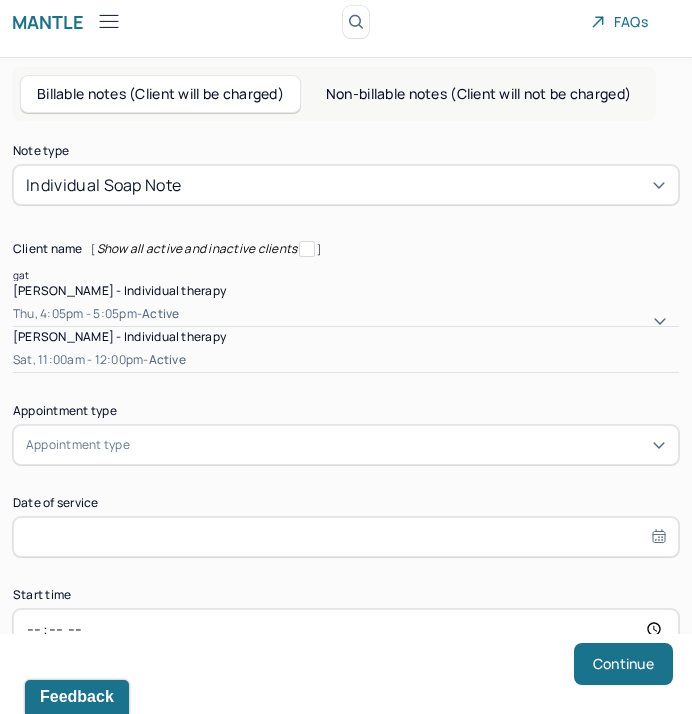 click on "Sat, 11:00am - 12:00pm  -  active" at bounding box center (346, 360) 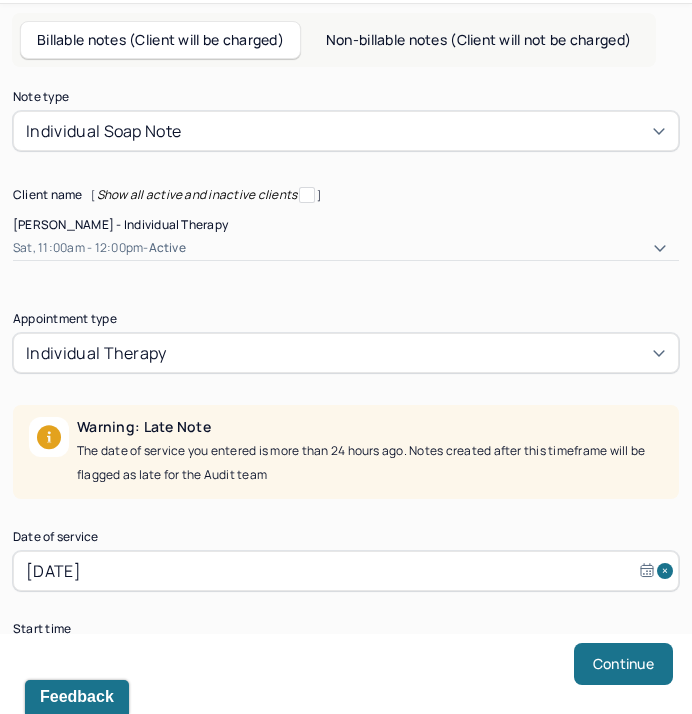 scroll, scrollTop: 236, scrollLeft: 0, axis: vertical 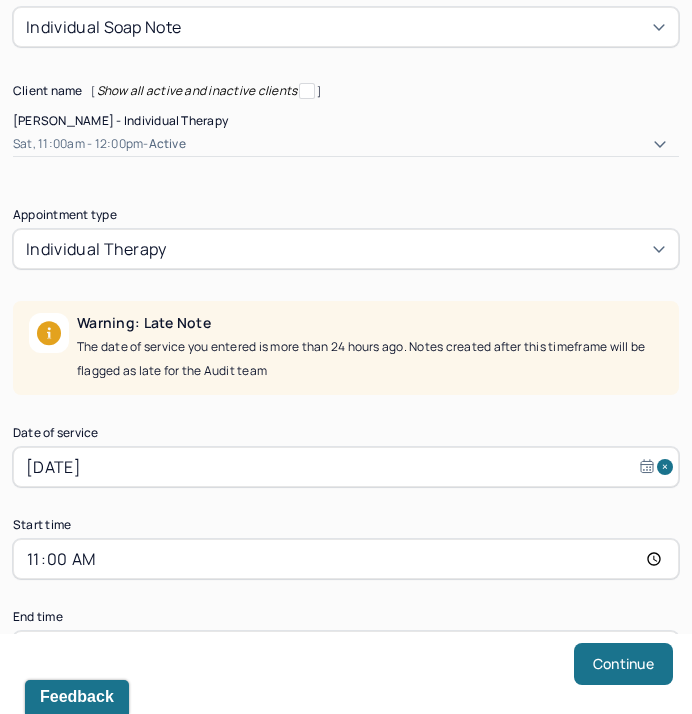 click on "Jul 5, 2025" at bounding box center [346, 467] 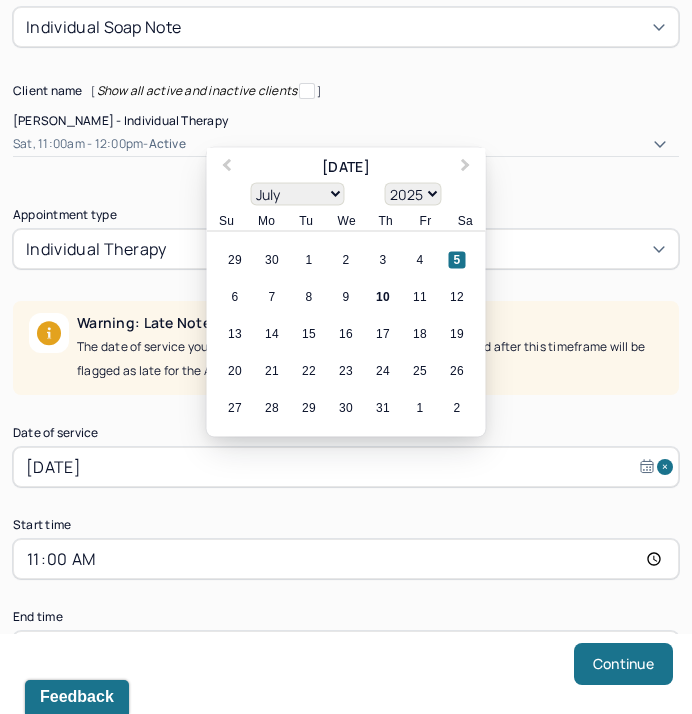 click on "10" at bounding box center (383, 297) 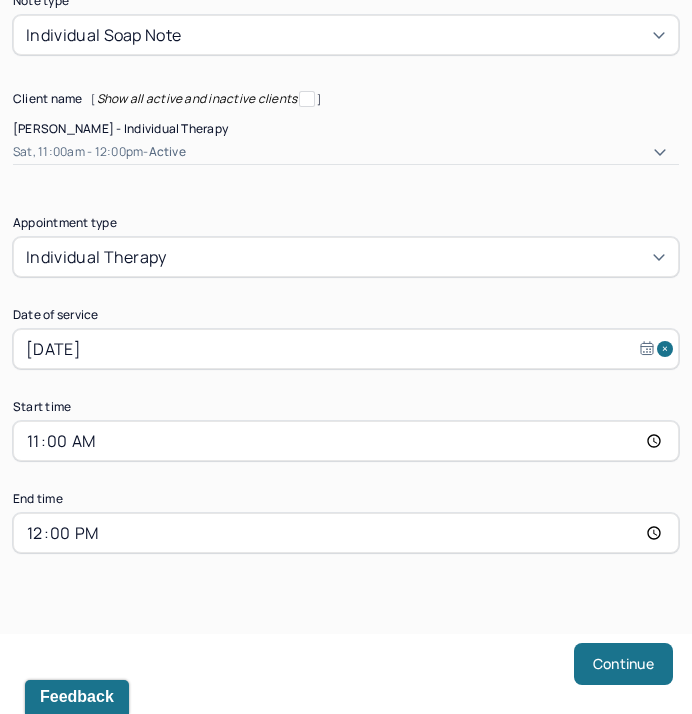 scroll, scrollTop: 209, scrollLeft: 0, axis: vertical 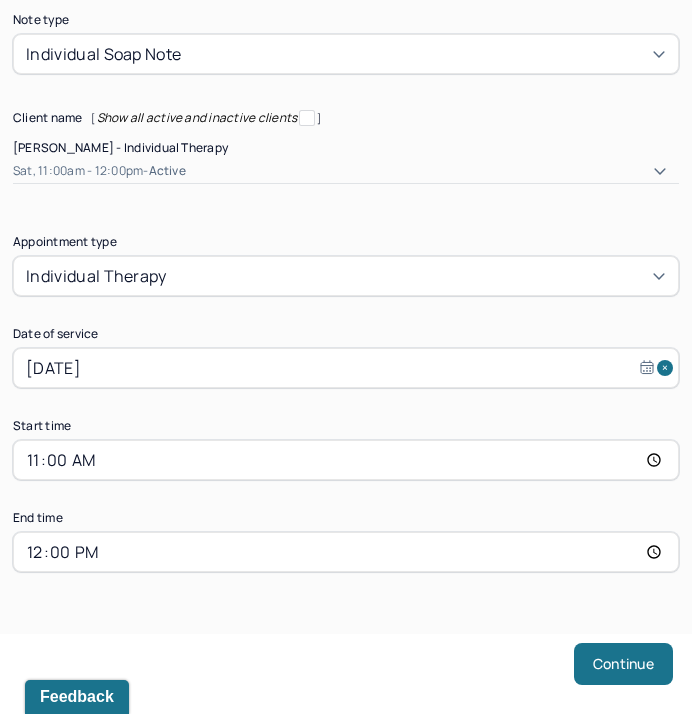 click on "11:00" at bounding box center [346, 460] 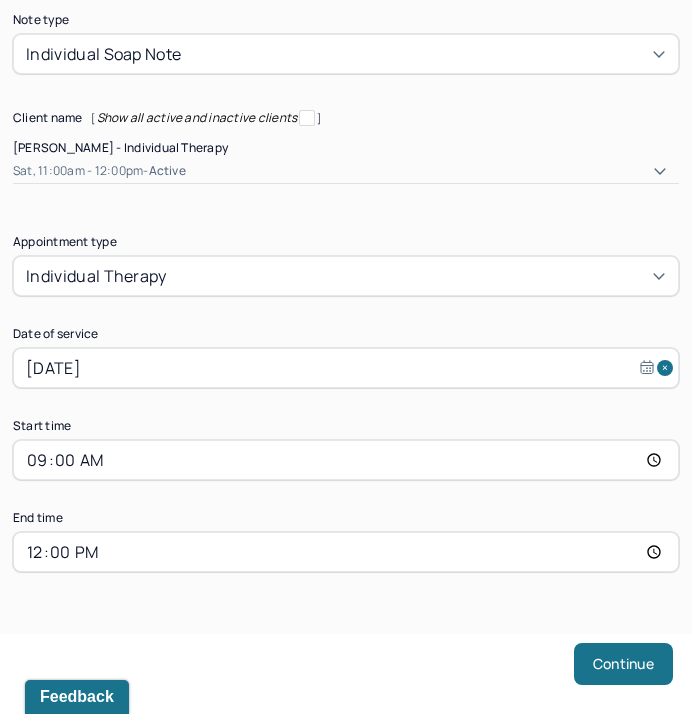 click on "12:00" at bounding box center [346, 552] 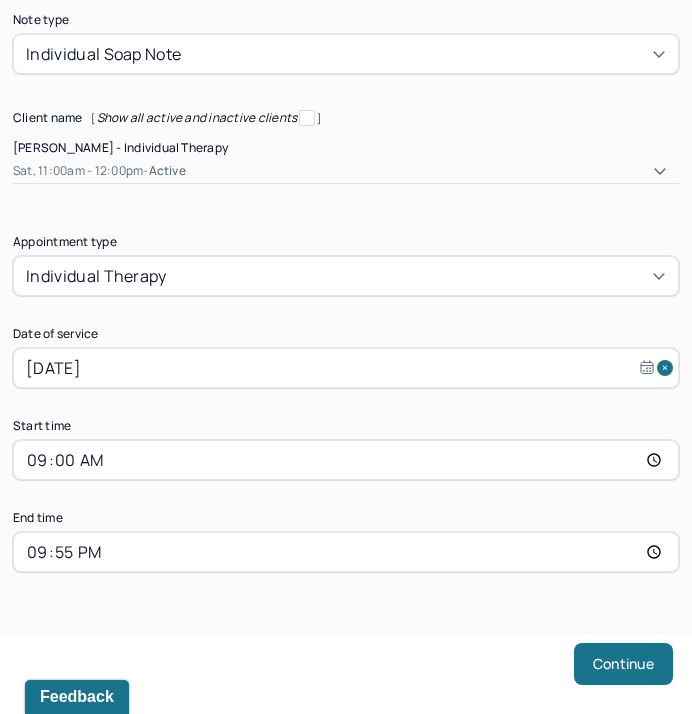 type on "09:55" 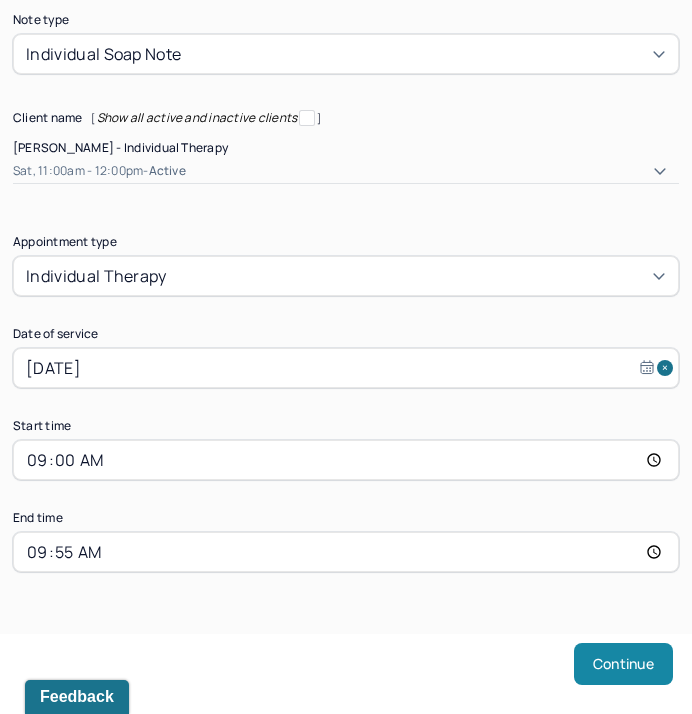 click on "Continue" at bounding box center (623, 664) 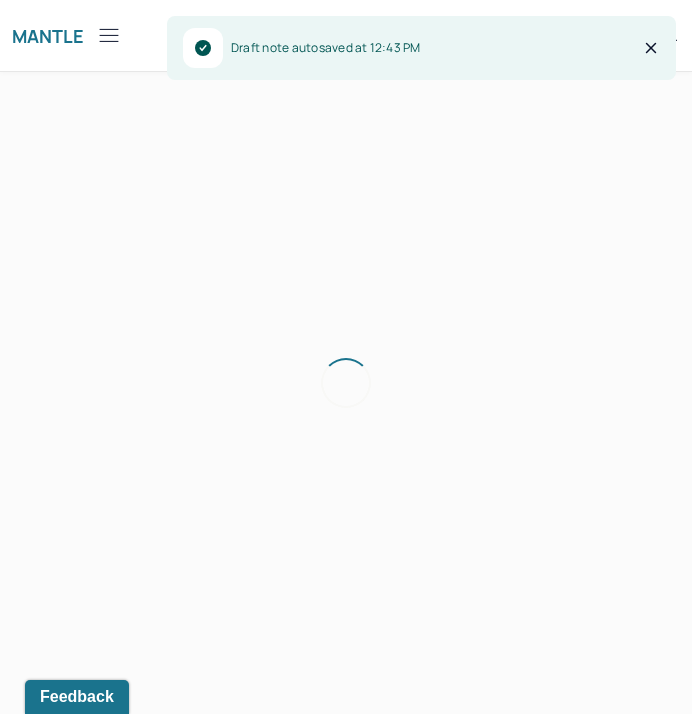 scroll, scrollTop: 46, scrollLeft: 0, axis: vertical 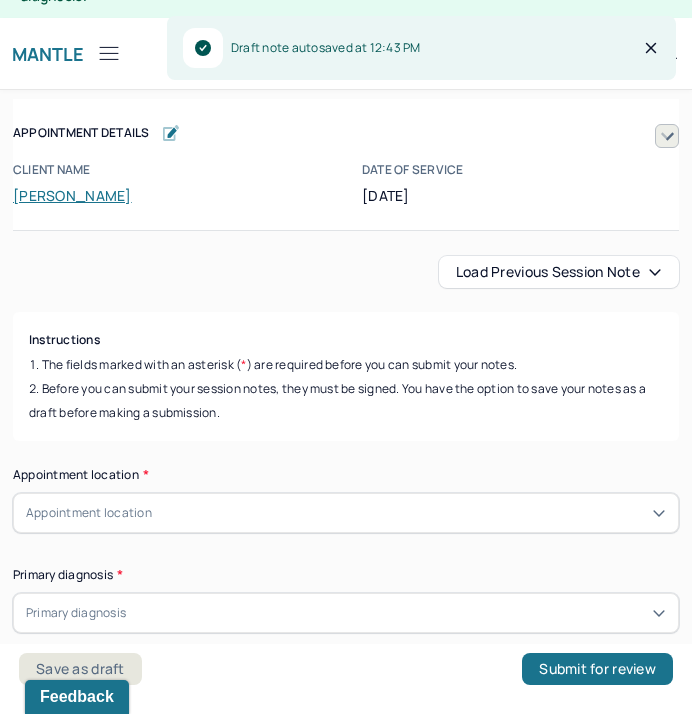 click on "Load previous session note" at bounding box center (559, 272) 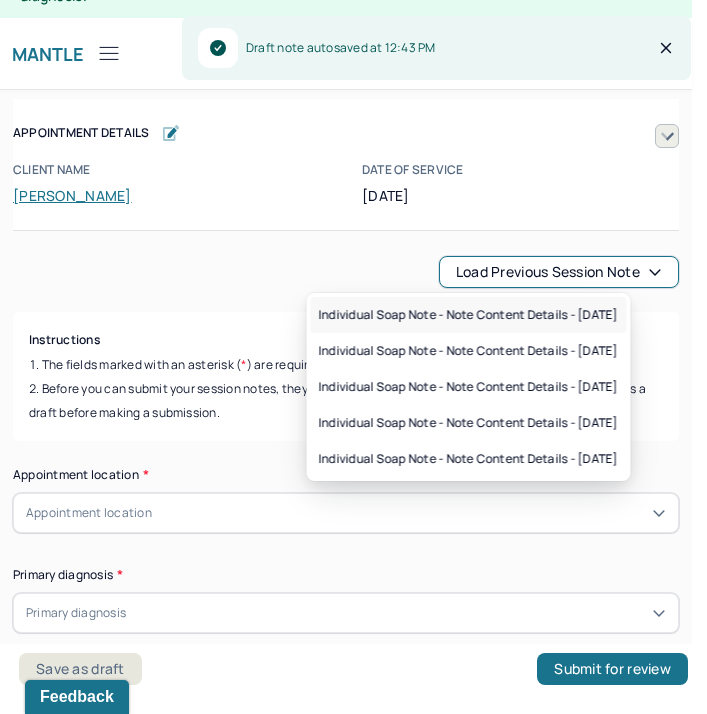 click on "Individual soap note   - Note content Details -   07/03/2025" at bounding box center (469, 315) 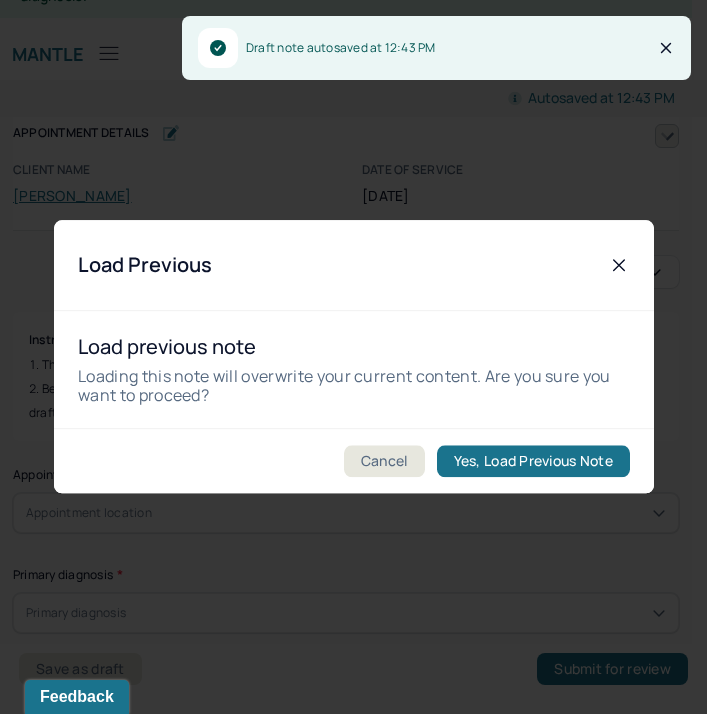 click on "Yes, Load Previous Note" at bounding box center [532, 462] 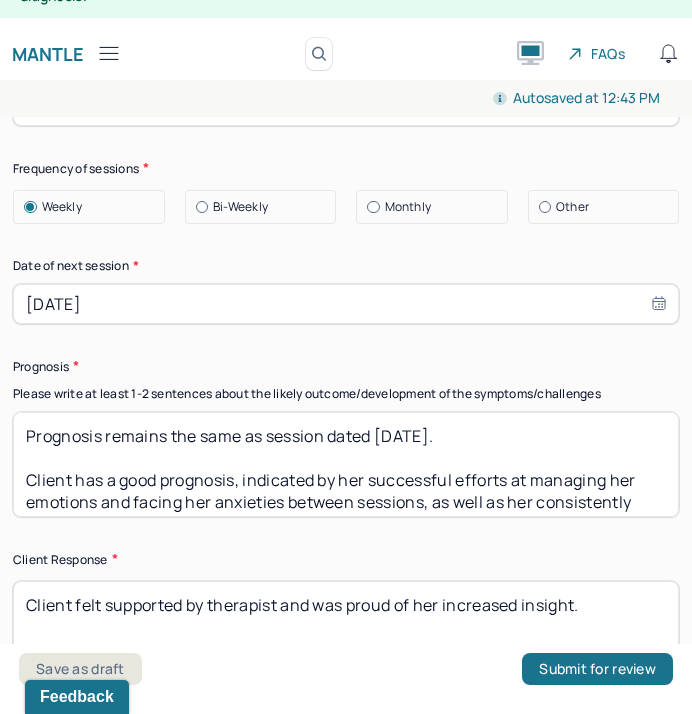 scroll, scrollTop: 3202, scrollLeft: 0, axis: vertical 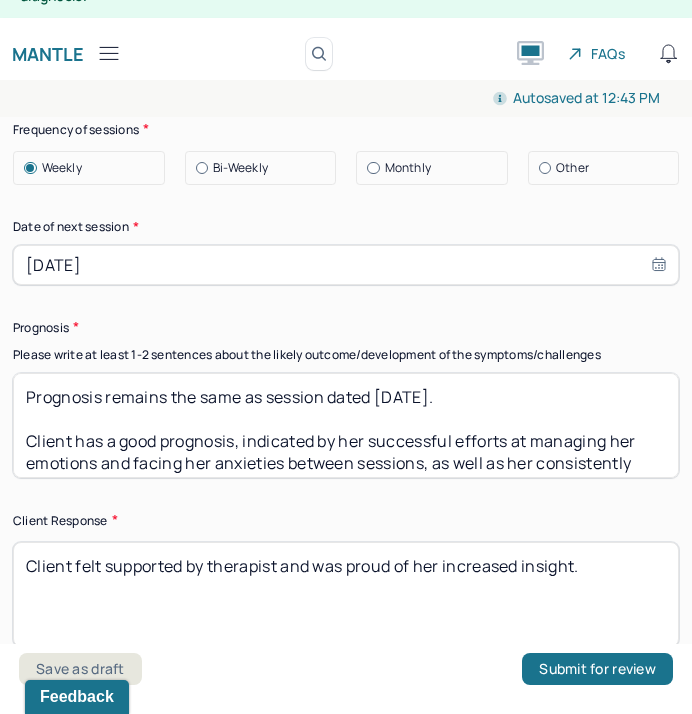 click on "Prognosis remains the same as session dated 6/26/2025.
Client has a good prognosis, indicated by her successful efforts at managing her emotions and facing her anxieties between sessions, as well as her consistently stabilized mood and lack of depressive episodes. Client is likely to respond well to continued monitoring of any changes in bipolar II symptoms, her medication management, and coping skills usage." at bounding box center (346, 425) 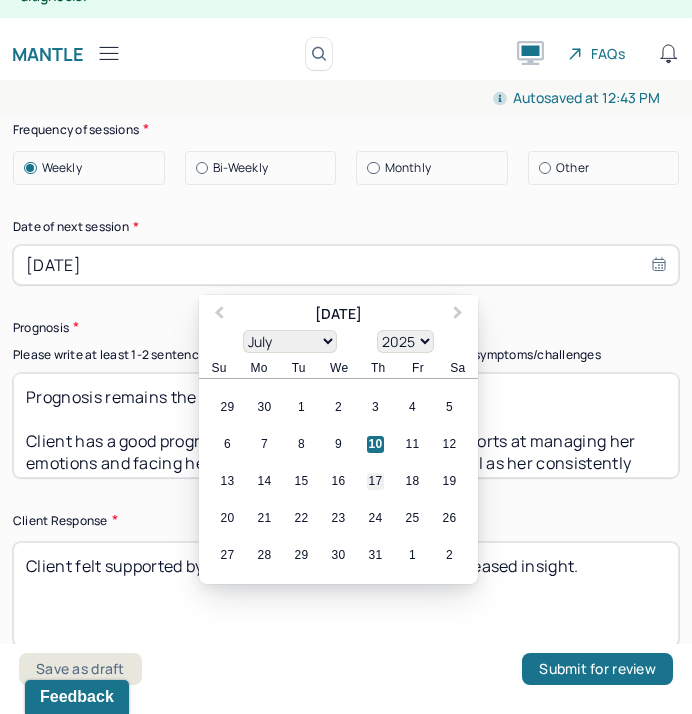 click on "17" at bounding box center (375, 481) 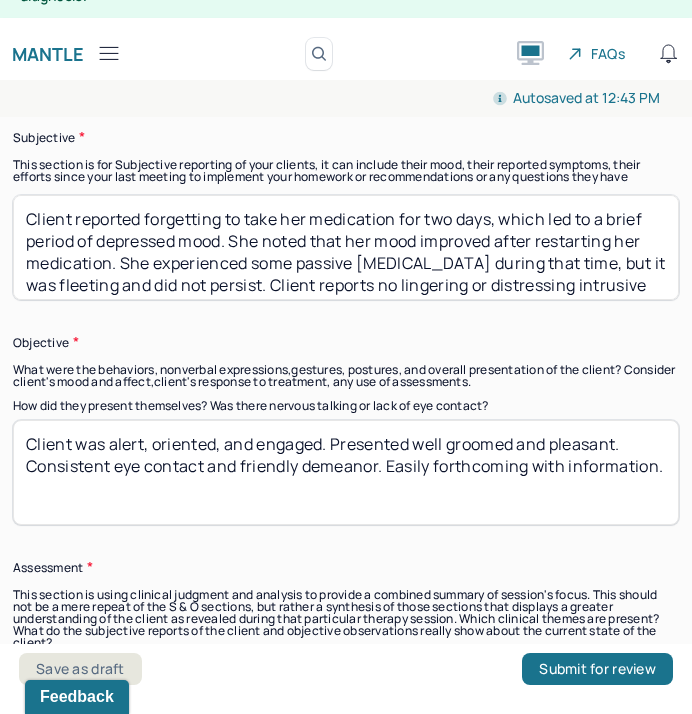 scroll, scrollTop: 1641, scrollLeft: 0, axis: vertical 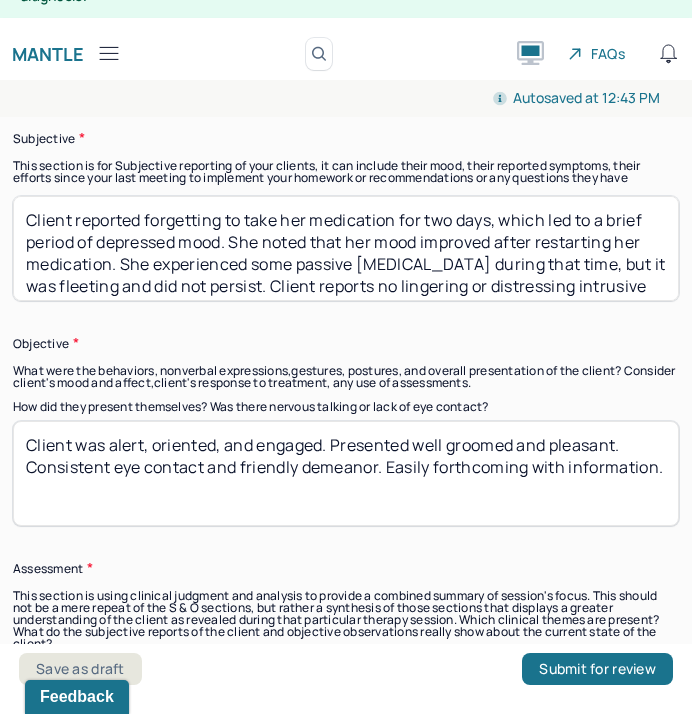 click on "Client reported forgetting to take her medication for two days, which led to a brief period of depressed mood. She noted that her mood improved after restarting her medication. She experienced some passive suicidal ideation during that time, but it was fleeting and did not persist. Client reports no lingering or distressing intrusive thoughts over the past week. She shared that she recently confronted and apologized to a friend, which brought a sense of anxiety relief. She also reported adjusting well to her job, having now been there full time for 90 days, though she is still getting used to working with elderly clients and the experience of their passing." at bounding box center (346, 248) 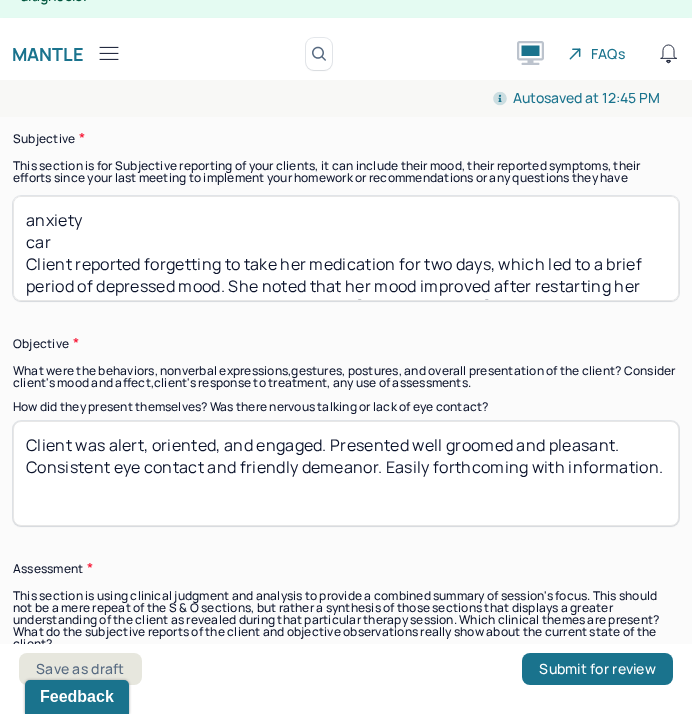 type on "anxiety
car
Client reported forgetting to take her medication for two days, which led to a brief period of depressed mood. She noted that her mood improved after restarting her medication. She experienced some passive suicidal ideation during that time, but it was fleeting and did not persist. Client reports no lingering or distressing intrusive thoughts over the past week. She shared that she recently confronted and apologized to a friend, which brought a sense of anxiety relief. She also reported adjusting well to her job, having now been there full time for 90 days, though she is still getting used to working with elderly clients and the experience of their passing." 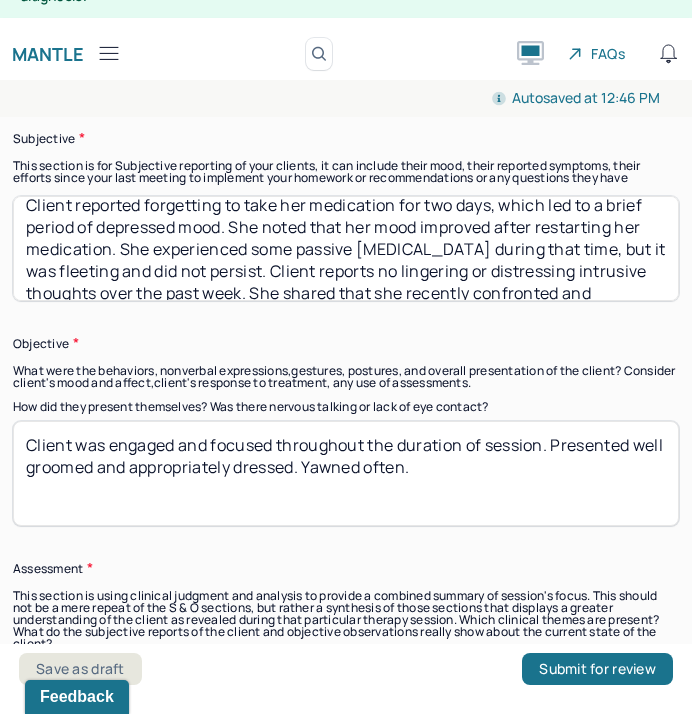 scroll, scrollTop: 162, scrollLeft: 0, axis: vertical 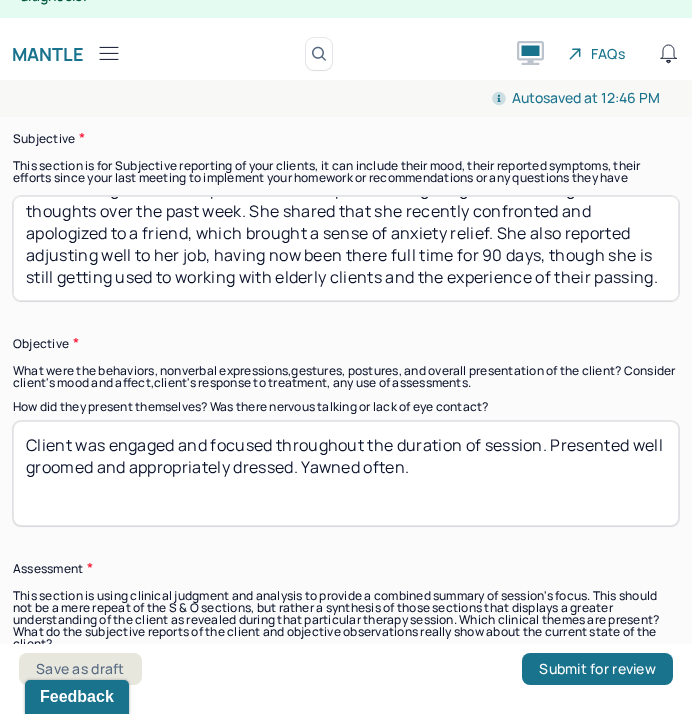 type on "Client was engaged and focused throughout the duration of session. Presented well groomed and appropriately dressed. Yawned often." 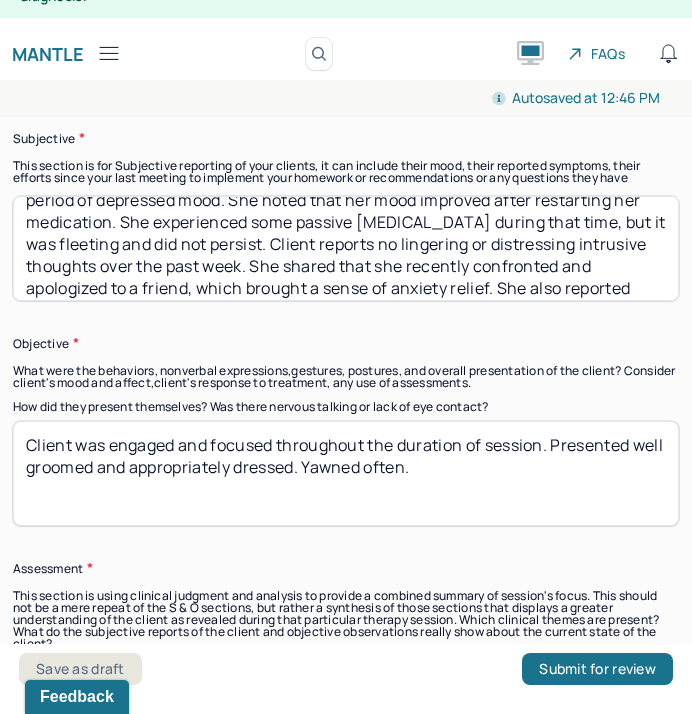 scroll, scrollTop: 0, scrollLeft: 0, axis: both 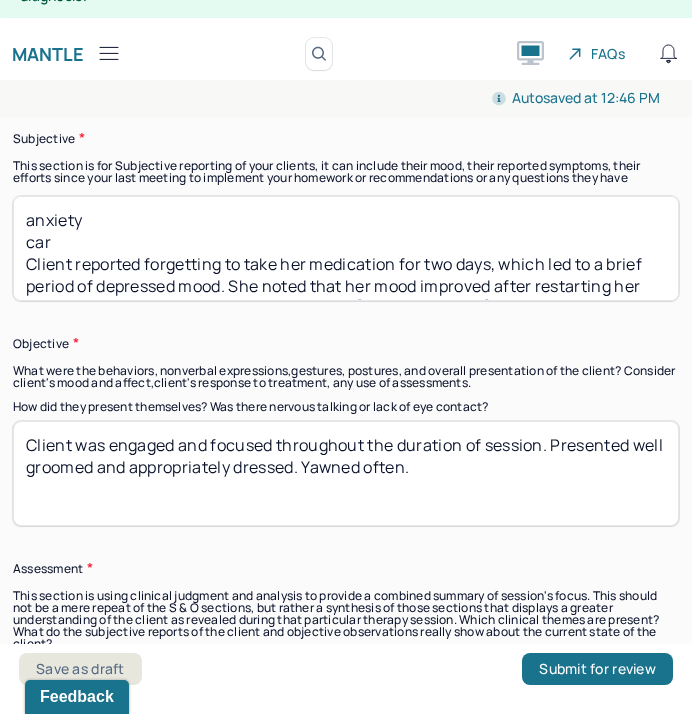 drag, startPoint x: 381, startPoint y: 268, endPoint x: 18, endPoint y: 261, distance: 363.06747 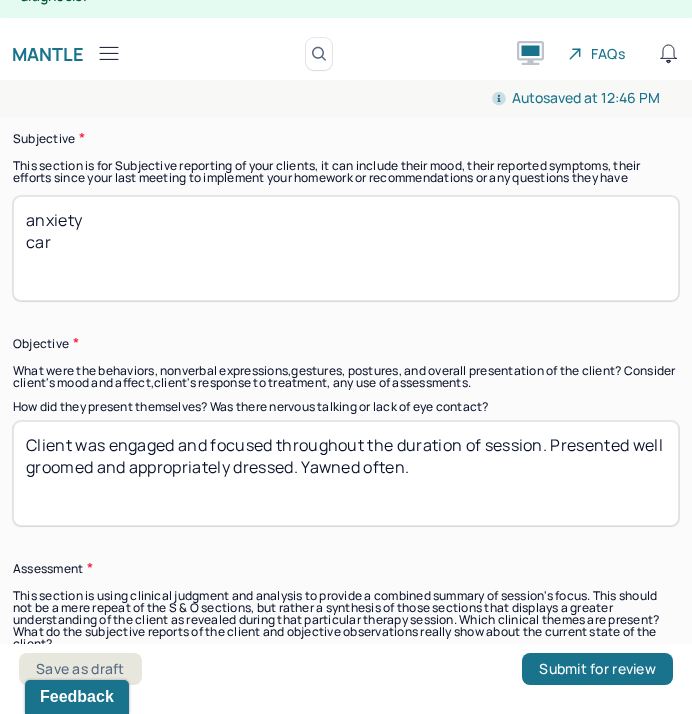 drag, startPoint x: 116, startPoint y: 217, endPoint x: -97, endPoint y: 208, distance: 213.19006 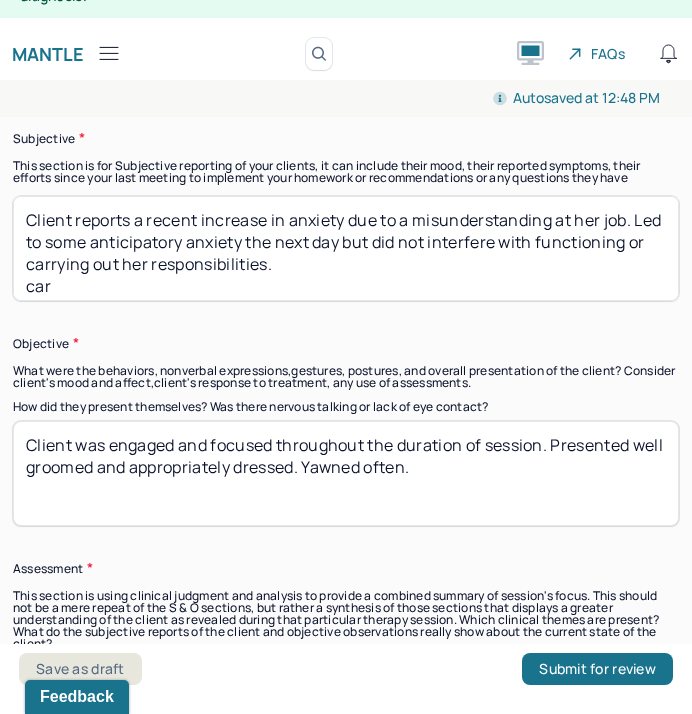 click on "Client reports a recent increase in anxiety due to a misunderstanding at her job. Led to some anticipatory anxiety the next day but did not interfere with functioning or carrying out her responsibilities.
car" at bounding box center (346, 248) 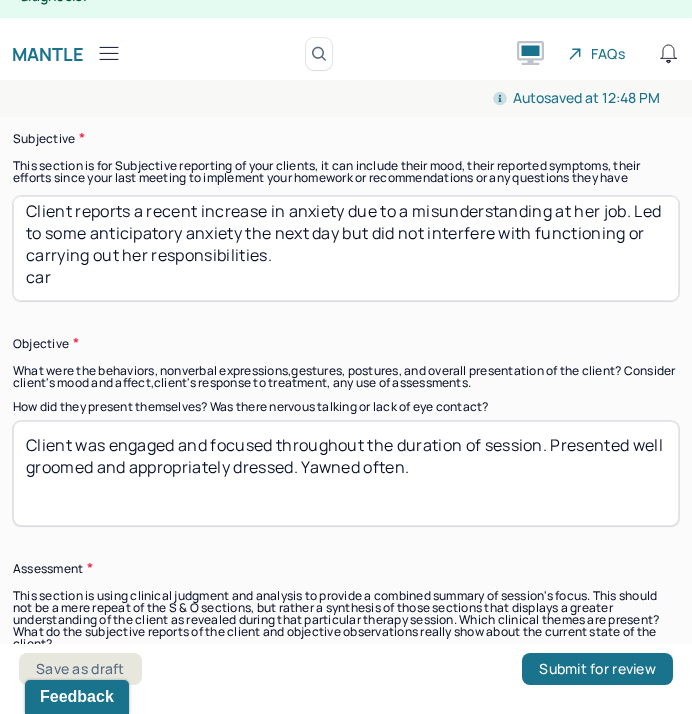 scroll, scrollTop: 19, scrollLeft: 0, axis: vertical 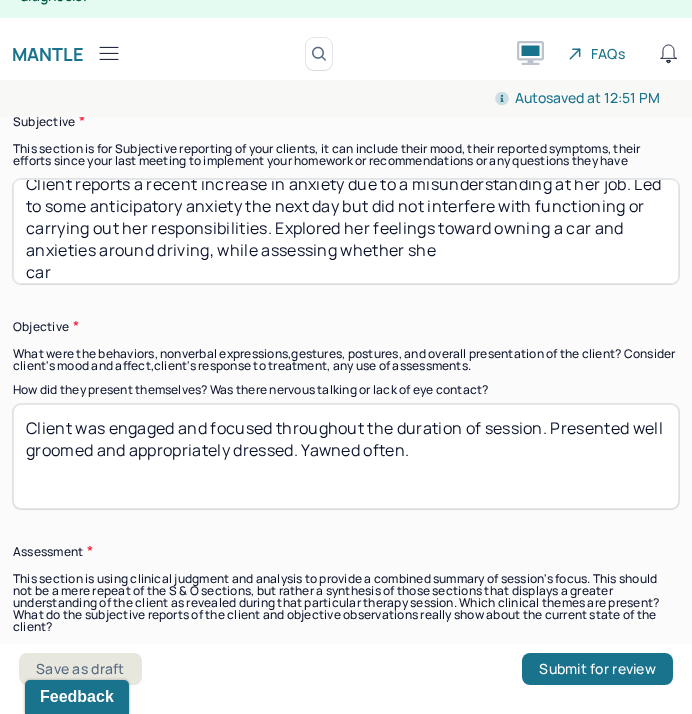 drag, startPoint x: 475, startPoint y: 243, endPoint x: 647, endPoint y: 226, distance: 172.83807 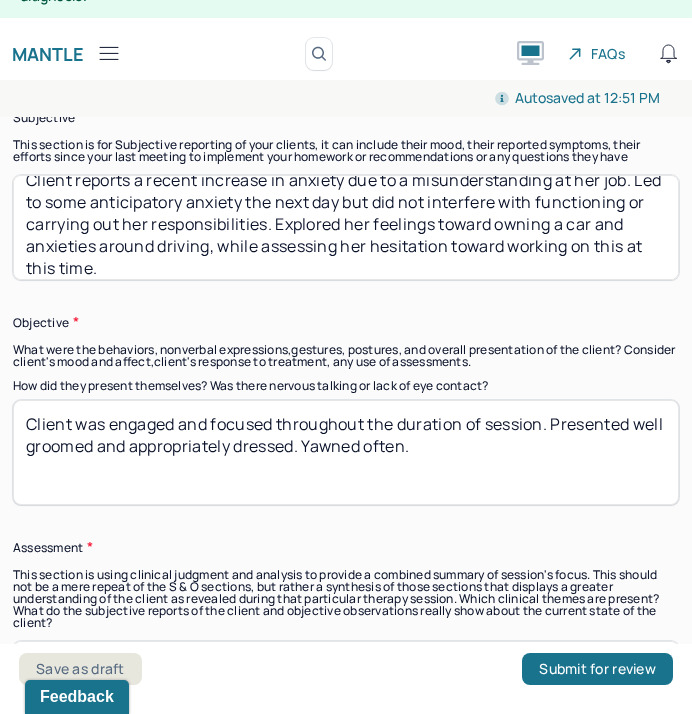 scroll, scrollTop: 1671, scrollLeft: 0, axis: vertical 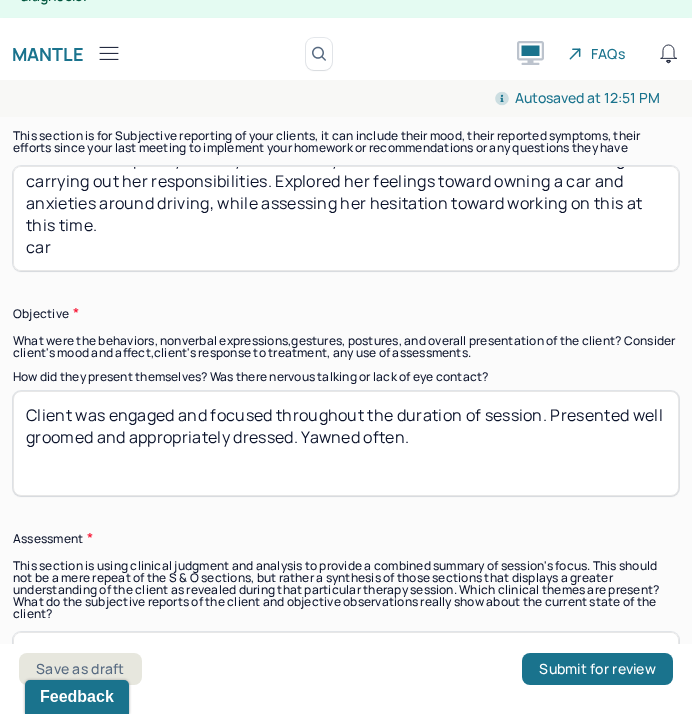 drag, startPoint x: 24, startPoint y: 215, endPoint x: 101, endPoint y: 371, distance: 173.96838 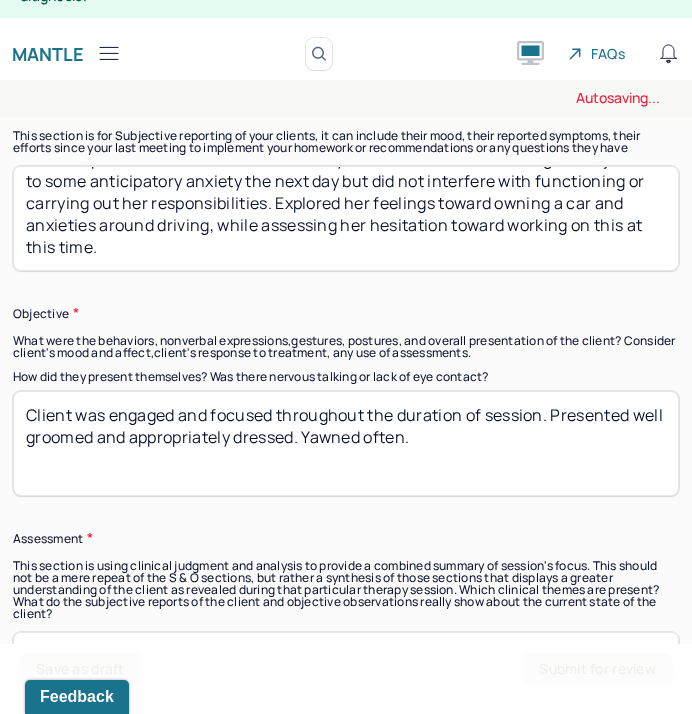 scroll, scrollTop: 30, scrollLeft: 0, axis: vertical 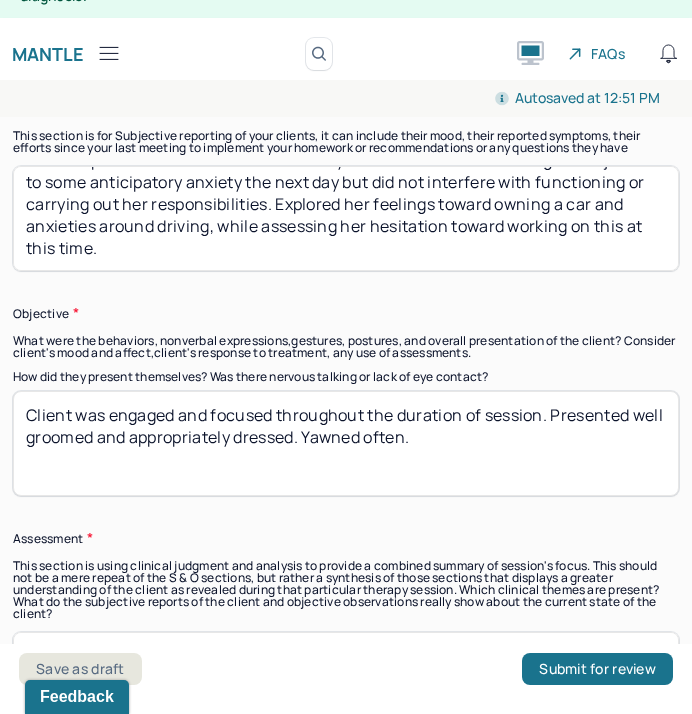 type on "Client reports a recent increase in anxiety due to a misunderstanding at her job. Led to some anticipatory anxiety the next day but did not interfere with functioning or carrying out her responsibilities. Explored her feelings toward owning a car and anxieties around driving, while assessing her hesitation toward working on this at this time." 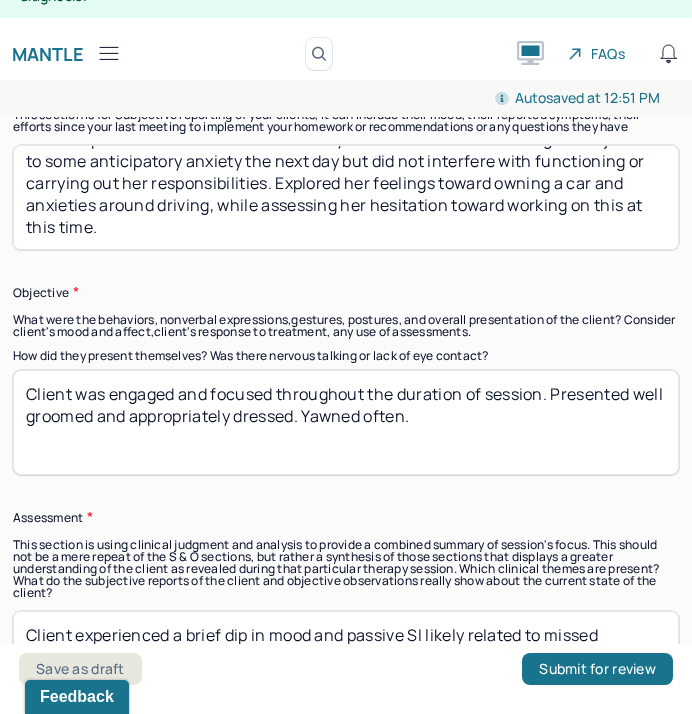 scroll, scrollTop: 1906, scrollLeft: 0, axis: vertical 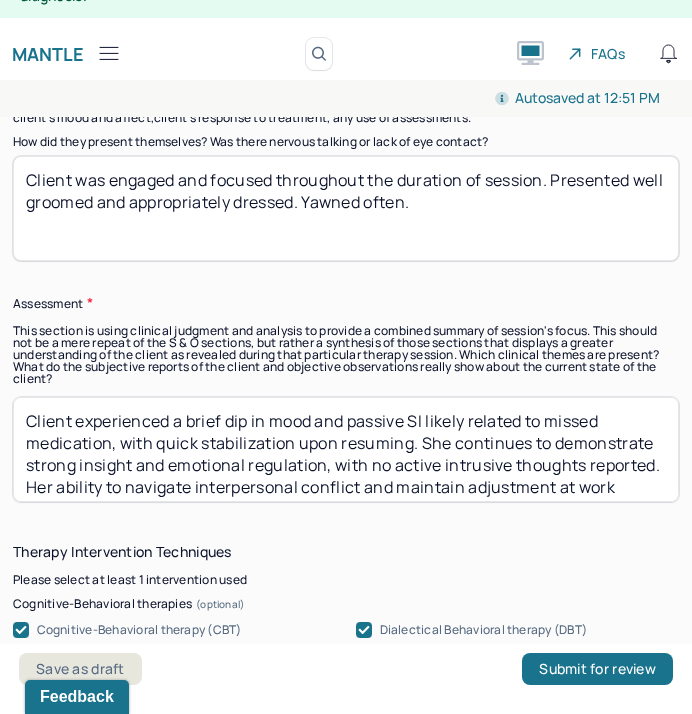 click on "Client experienced a brief dip in mood and passive SI likely related to missed medication, with quick stabilization upon resuming. She continues to demonstrate strong insight and emotional regulation, with no active intrusive thoughts reported. Her ability to navigate interpersonal conflict and maintain adjustment at work reflects resilience and growing confidence. Continued CBT & DBT skills remain appropriate to support symptom and mood stability." at bounding box center [346, 449] 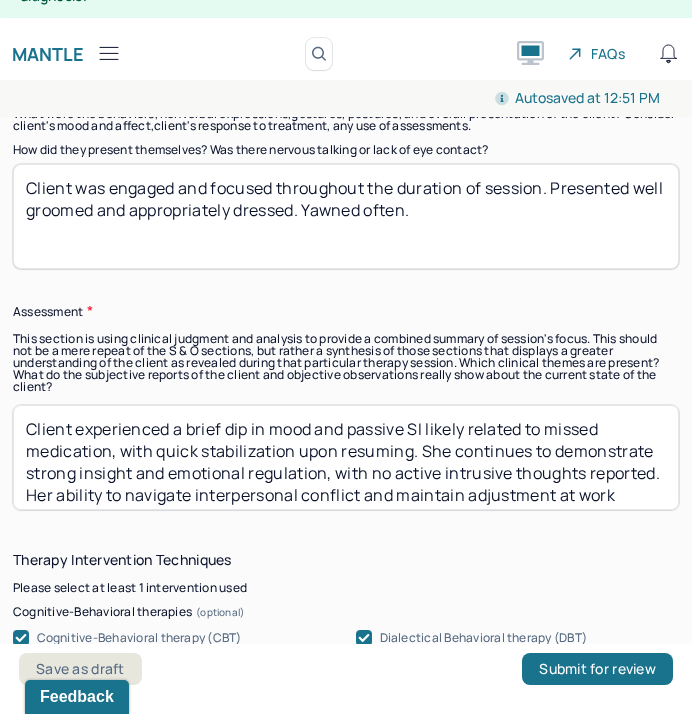 paste on "is showing improved ability to manage anxiety and regulate emotions, even in response to stressors like workplace misunderstandings. Though anticipatory anxiety arose, it did not impair functioning. Her reflections on driving anxiety show increased self-awareness, even if she’s not yet ready to take action. Continued CBT and DBT remain appropriate to support ongoing emotional resilience and gradual exposure to avoidant areas" 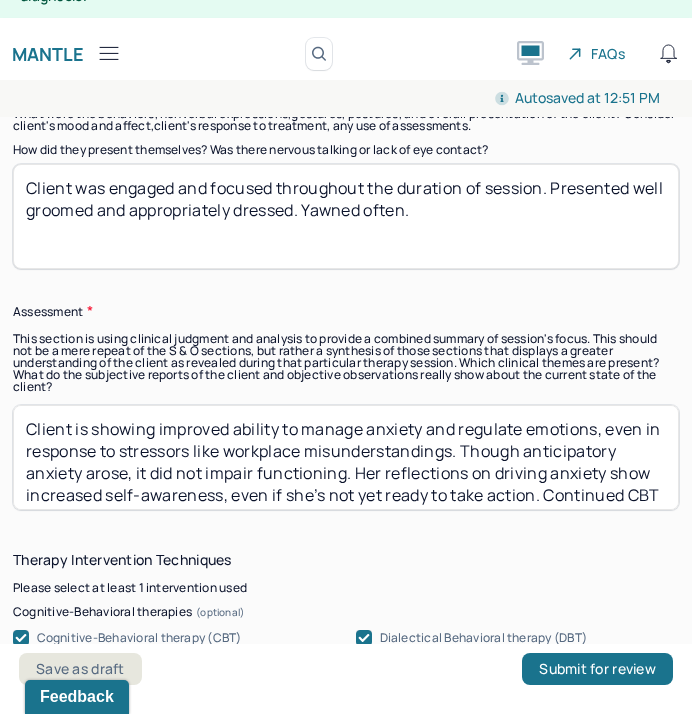 scroll, scrollTop: 40, scrollLeft: 0, axis: vertical 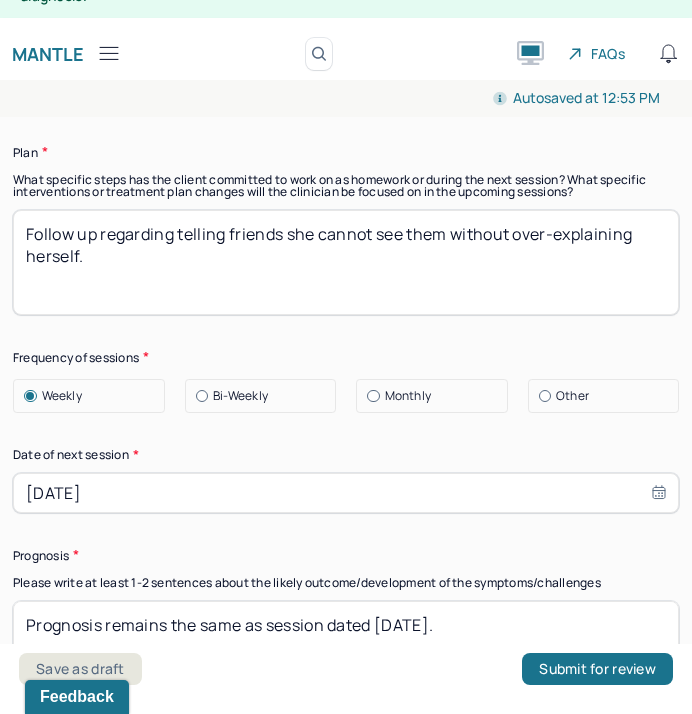 type on "Client is showing improved ability to manage anxiety and regulate emotions, even in response to stressors like workplace misunderstandings. Though anticipatory anxiety arose, it did not impair functioning. Her reflections on driving anxiety show increased self-awareness, even if she’s not yet ready to take action. Continued CBT and DBT remain appropriate to support ongoing emotional resilience and gradual exposure to avoidant areas." 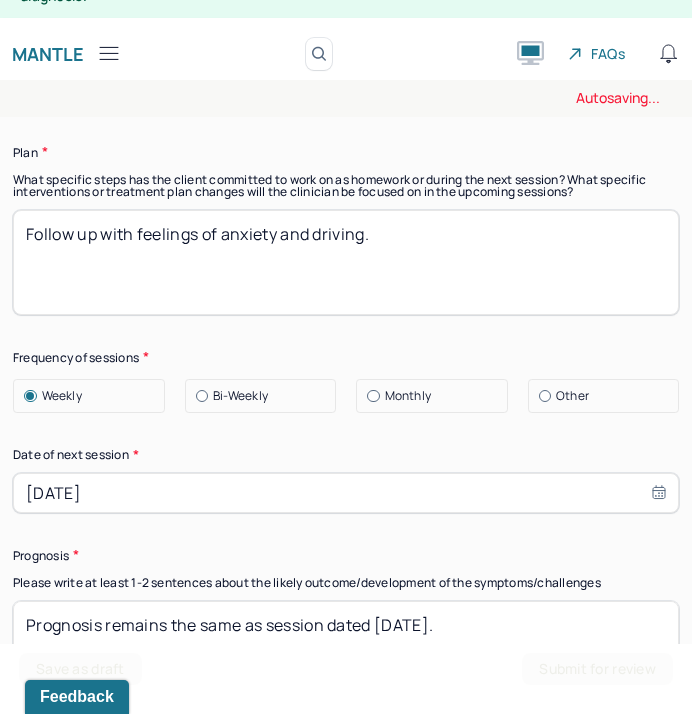 type on "Follow up with feelings of anxiety and driving." 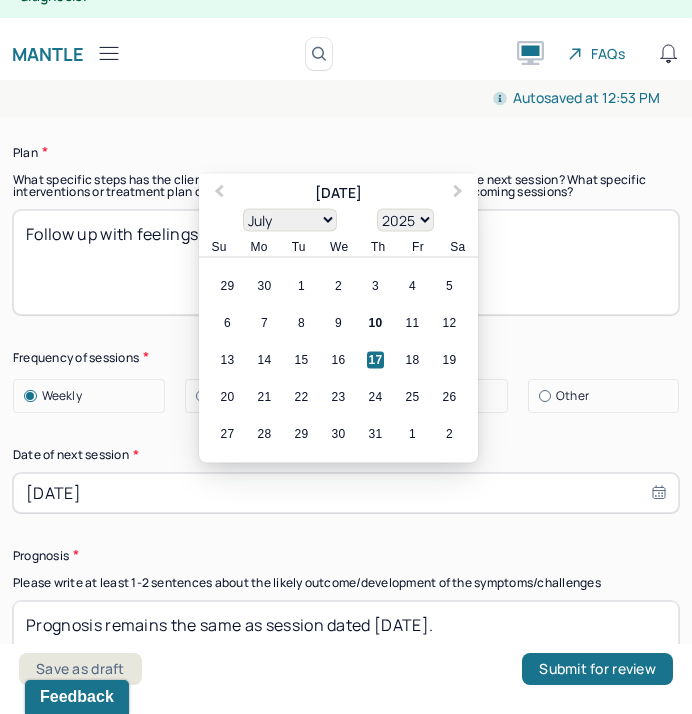 click on "Weekly Bi-Weekly Monthly Other" at bounding box center (346, 396) 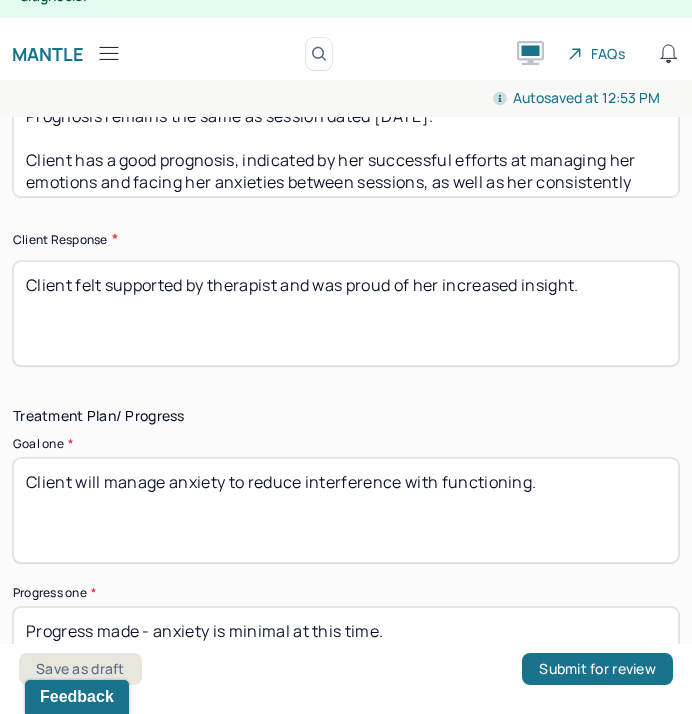 scroll, scrollTop: 3523, scrollLeft: 0, axis: vertical 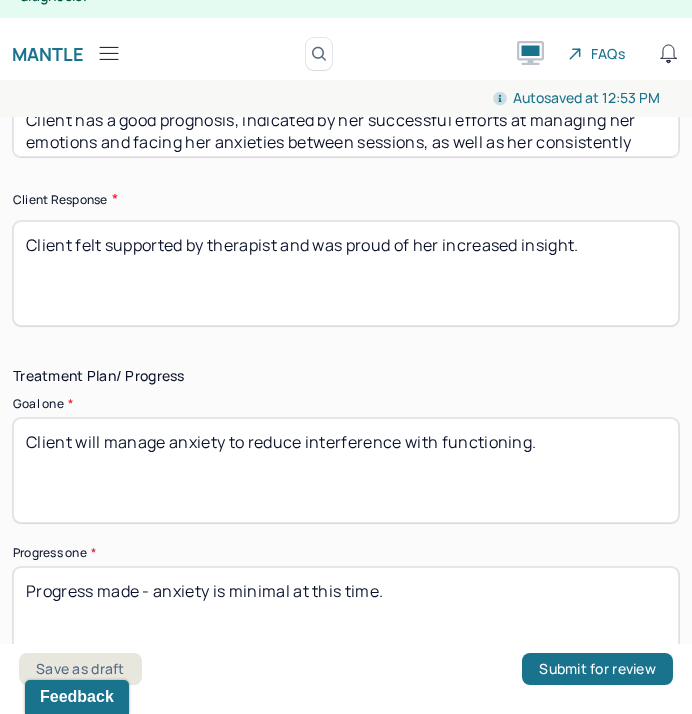 drag, startPoint x: 615, startPoint y: 299, endPoint x: 118, endPoint y: 252, distance: 499.21738 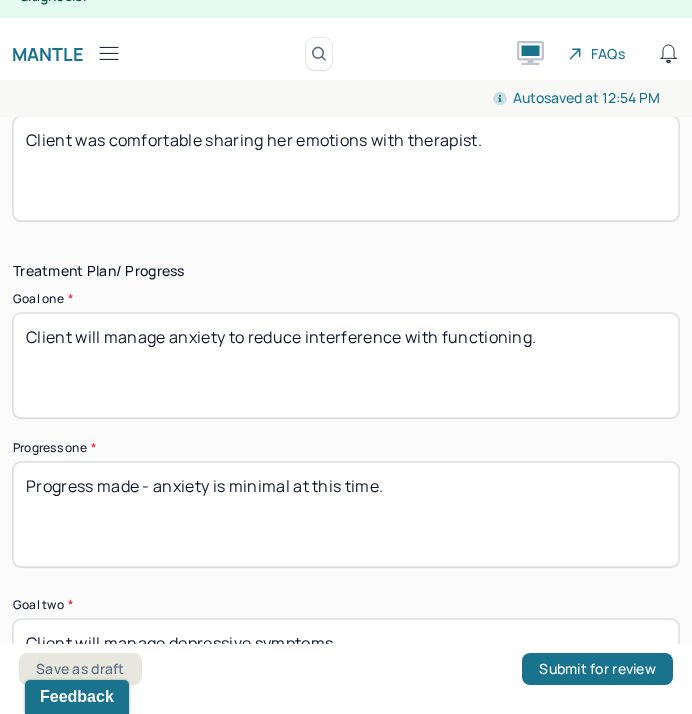 scroll, scrollTop: 3658, scrollLeft: 0, axis: vertical 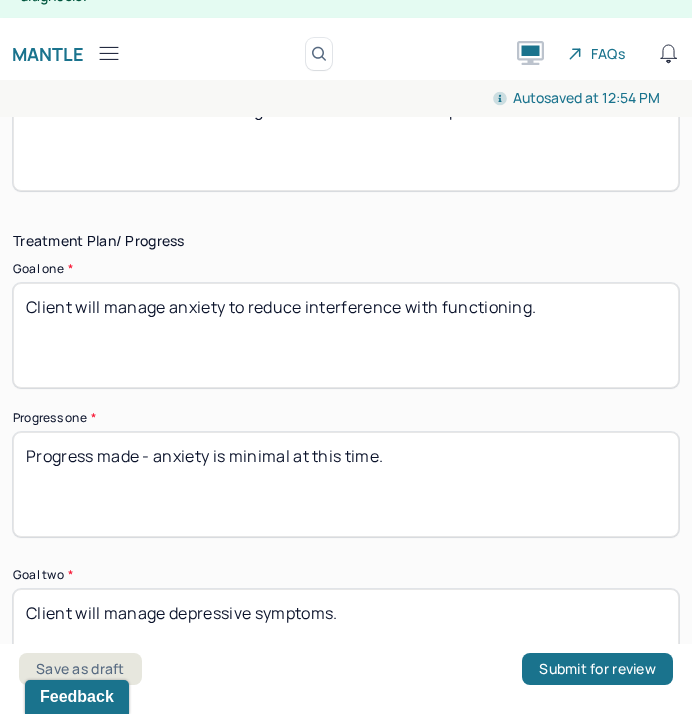 type on "Client was comfortable sharing her emotions with therapist." 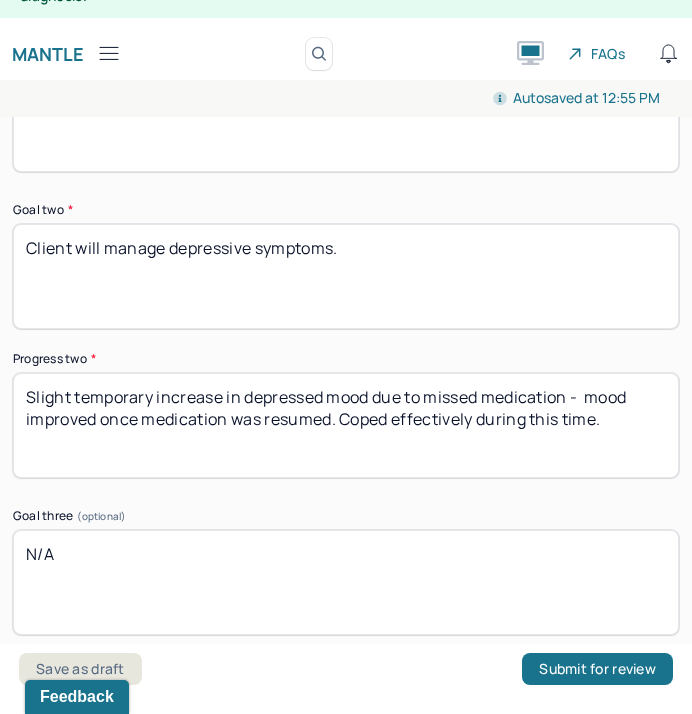 scroll, scrollTop: 4024, scrollLeft: 0, axis: vertical 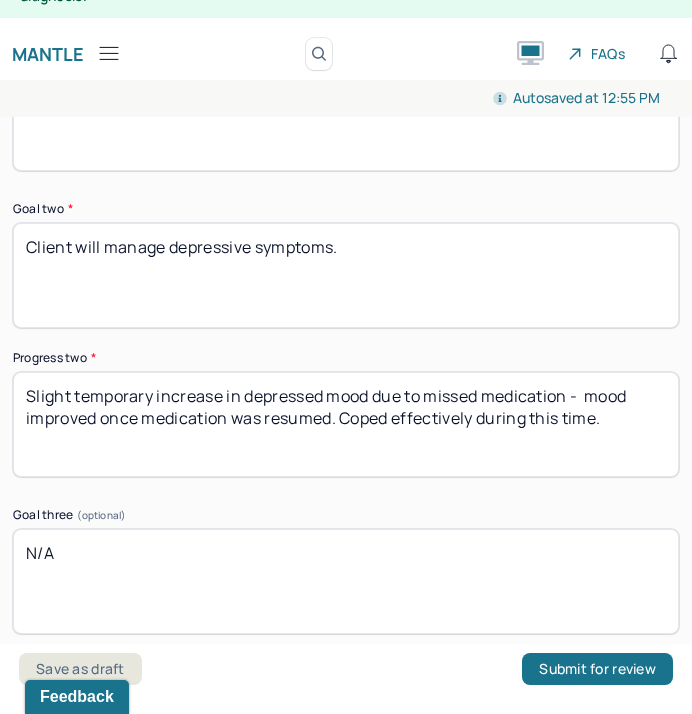 type on "Progress made - increase in anxiety reported but did not interfere with functioning." 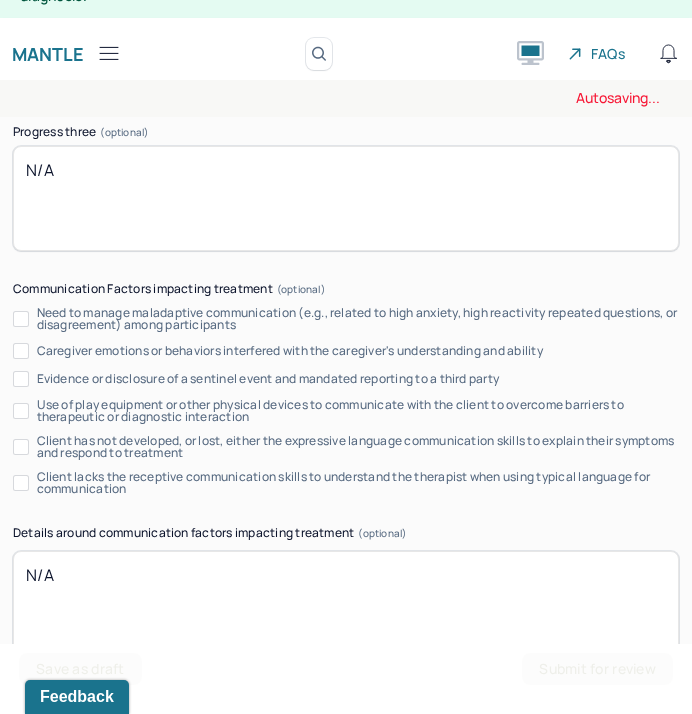 scroll, scrollTop: 4782, scrollLeft: 0, axis: vertical 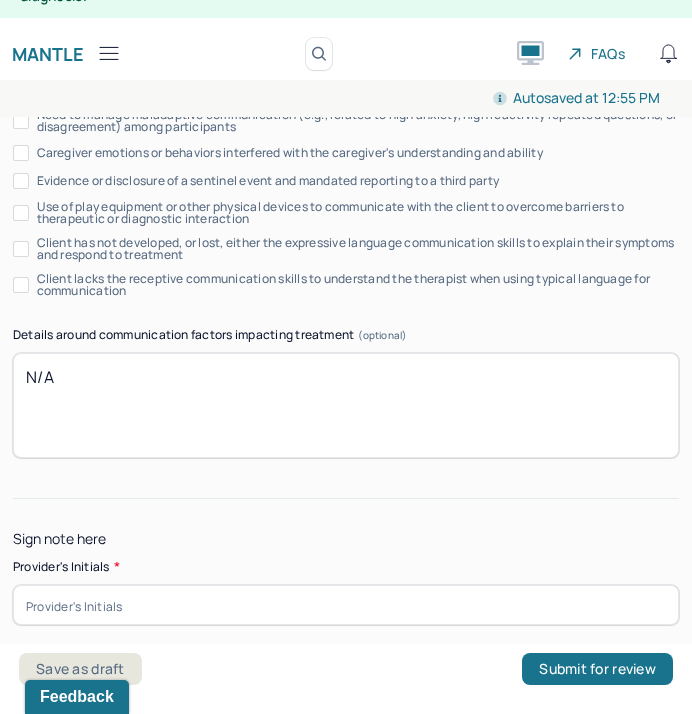 type on "Progress made - none reported at this time." 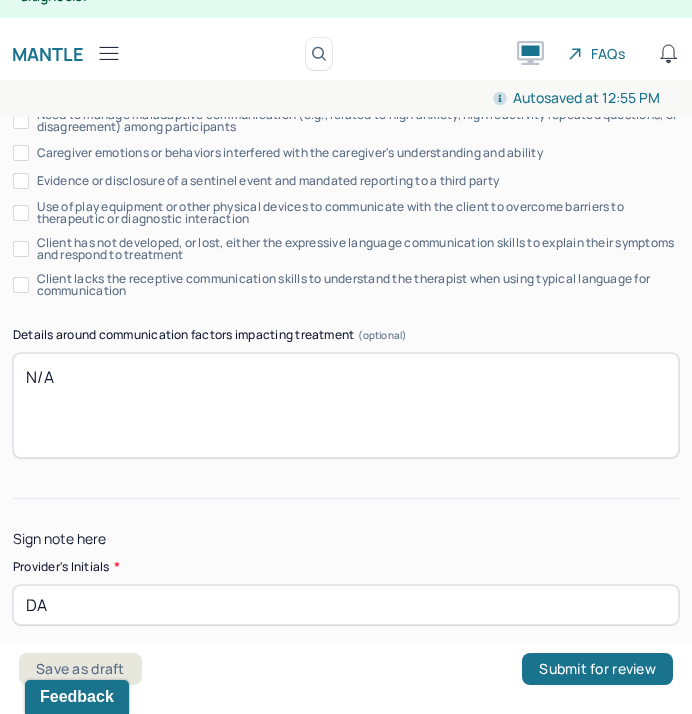 scroll, scrollTop: 4798, scrollLeft: 0, axis: vertical 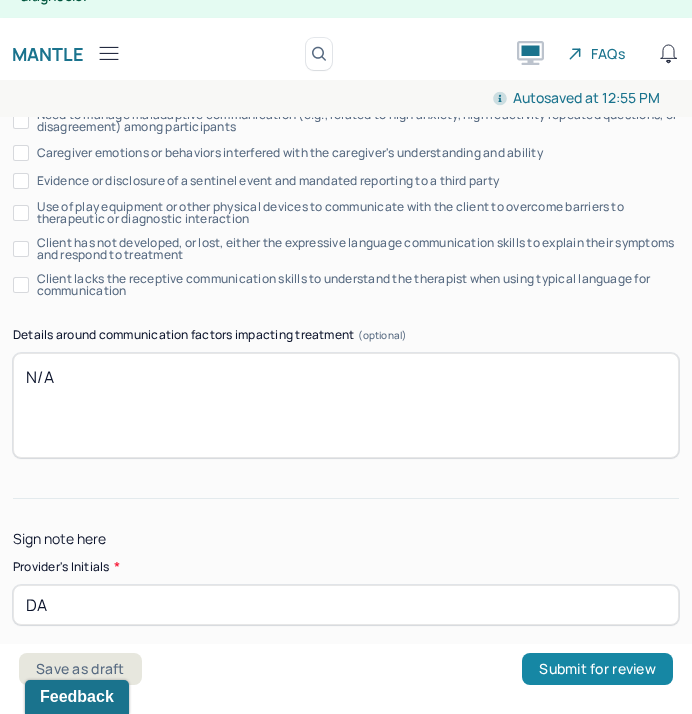 type on "DA" 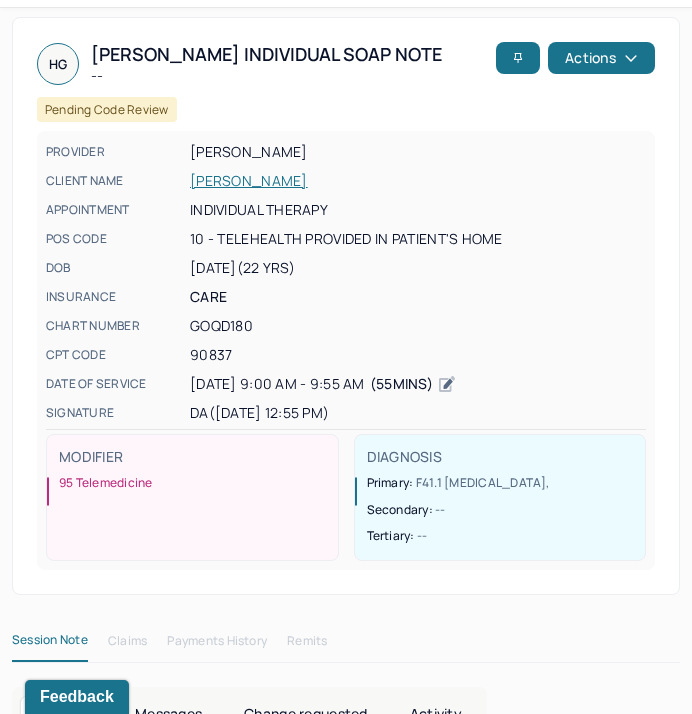 scroll, scrollTop: 0, scrollLeft: 0, axis: both 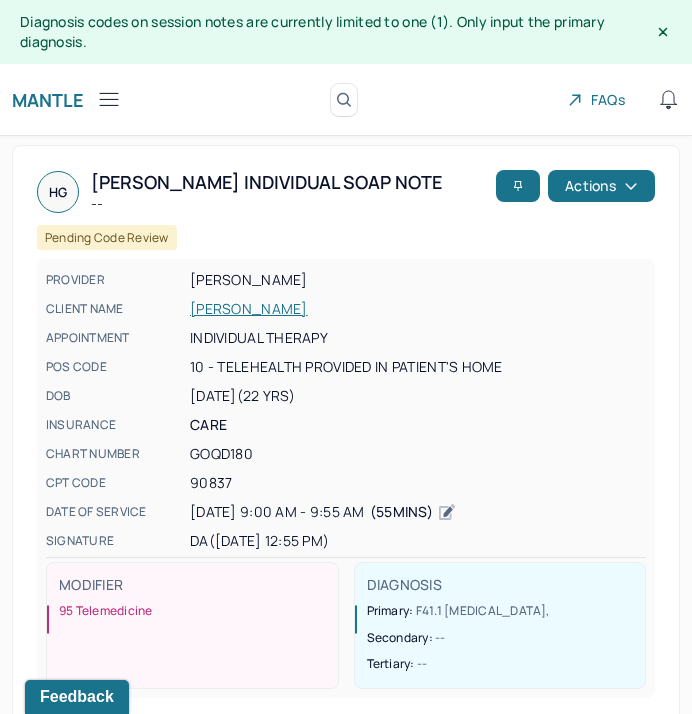 click 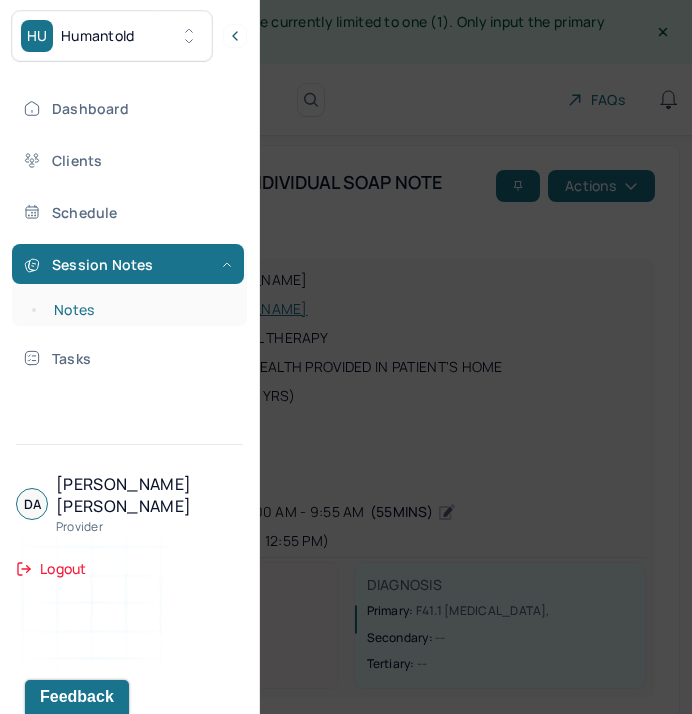 click on "Notes" at bounding box center (139, 310) 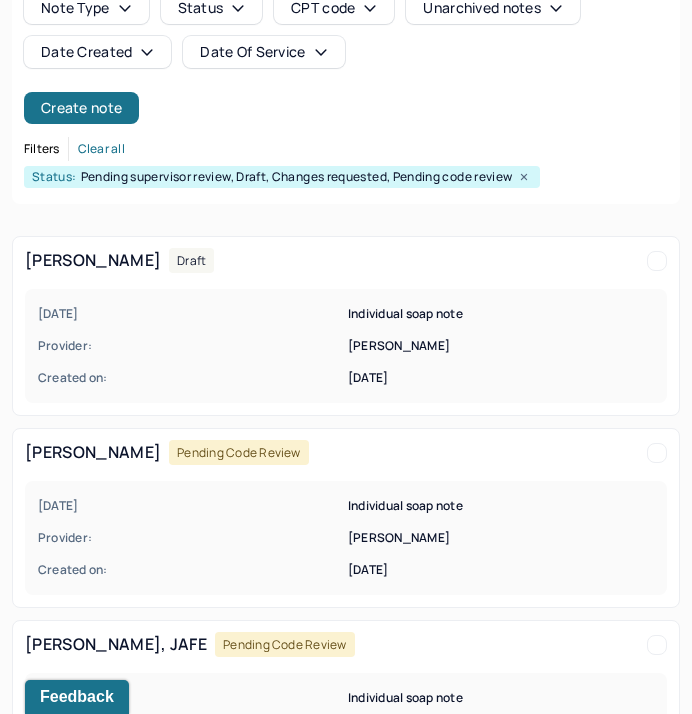 scroll, scrollTop: 0, scrollLeft: 0, axis: both 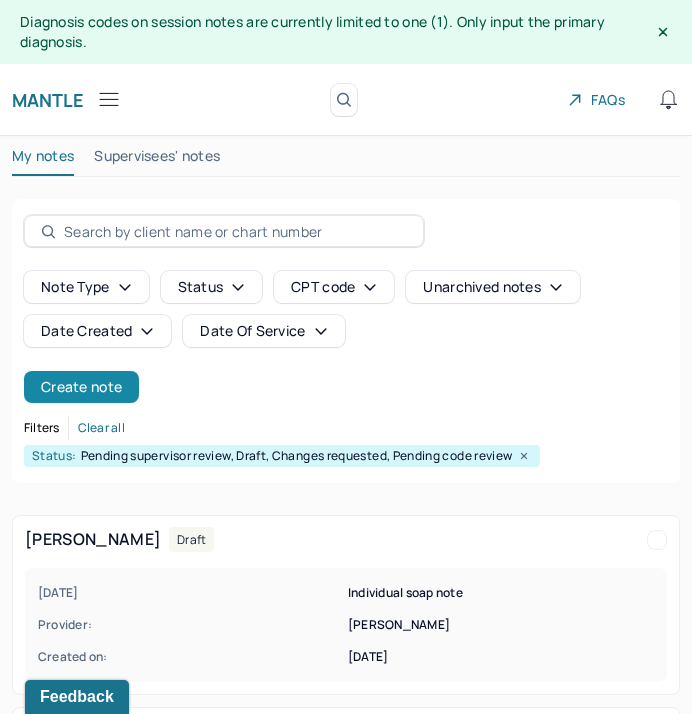 click on "Create note" at bounding box center [81, 387] 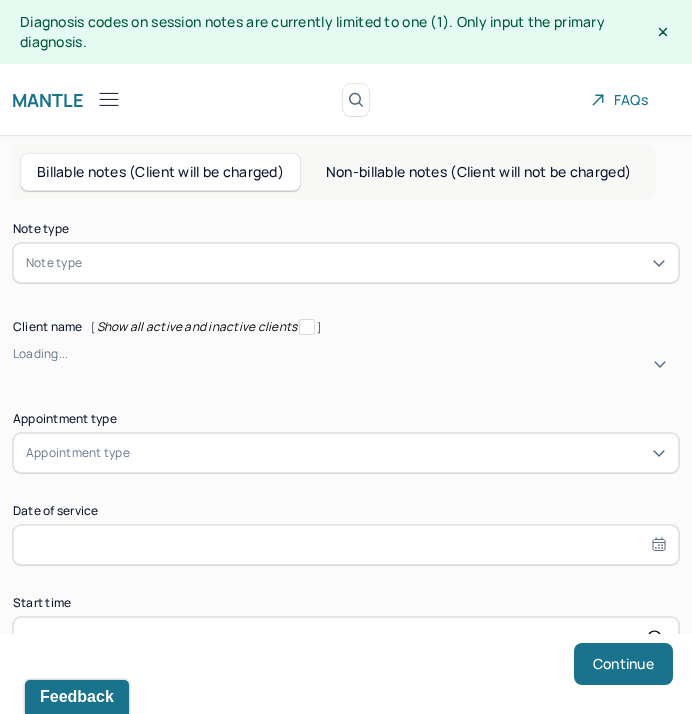 click at bounding box center [376, 263] 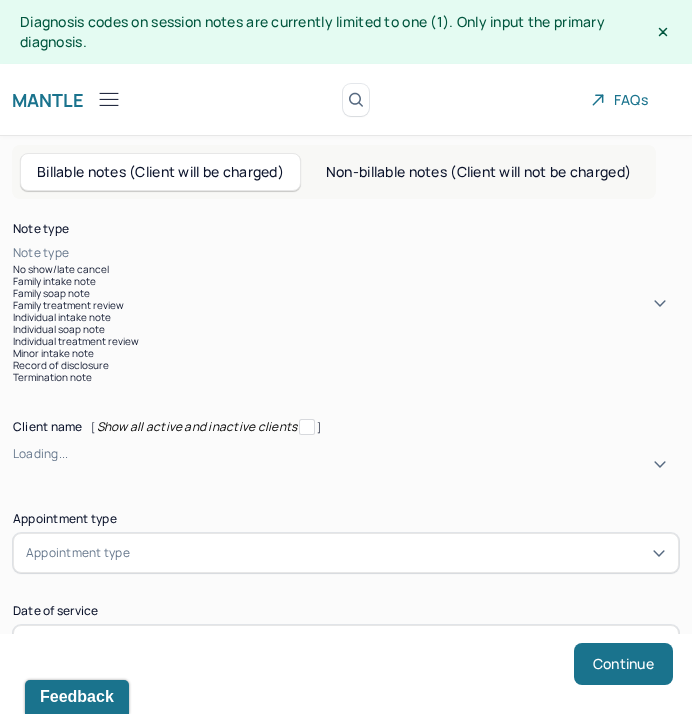 click on "Individual soap note" at bounding box center [346, 329] 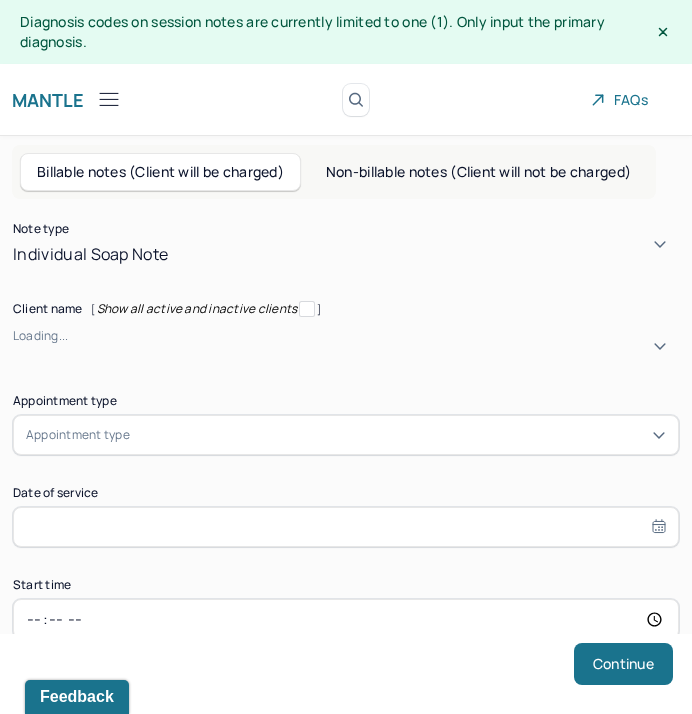 click on "Loading..." at bounding box center (346, 336) 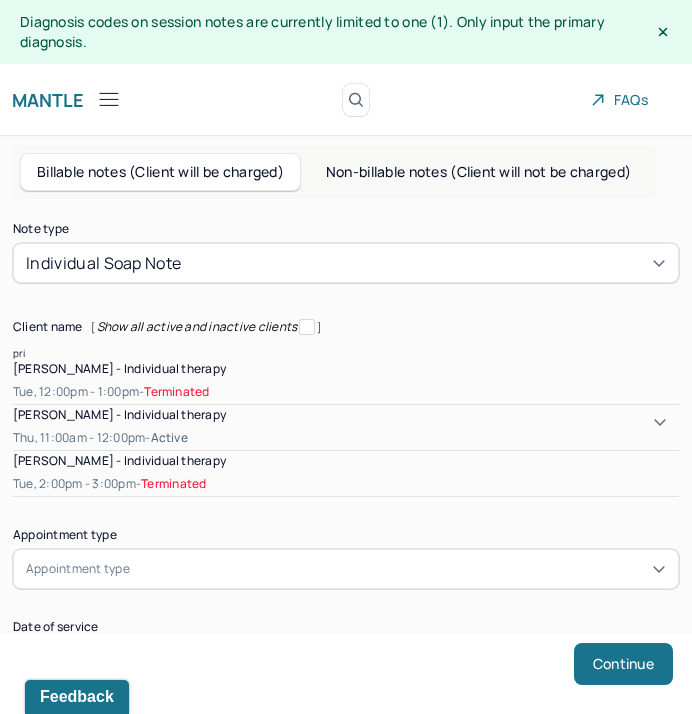 type on "priy" 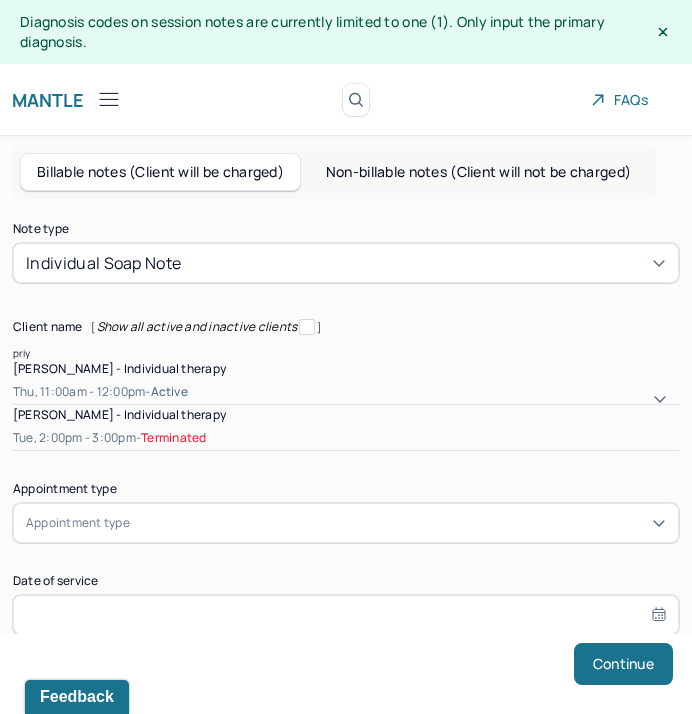 click on "Thu, 11:00am - 12:00pm  -  active" at bounding box center [346, 392] 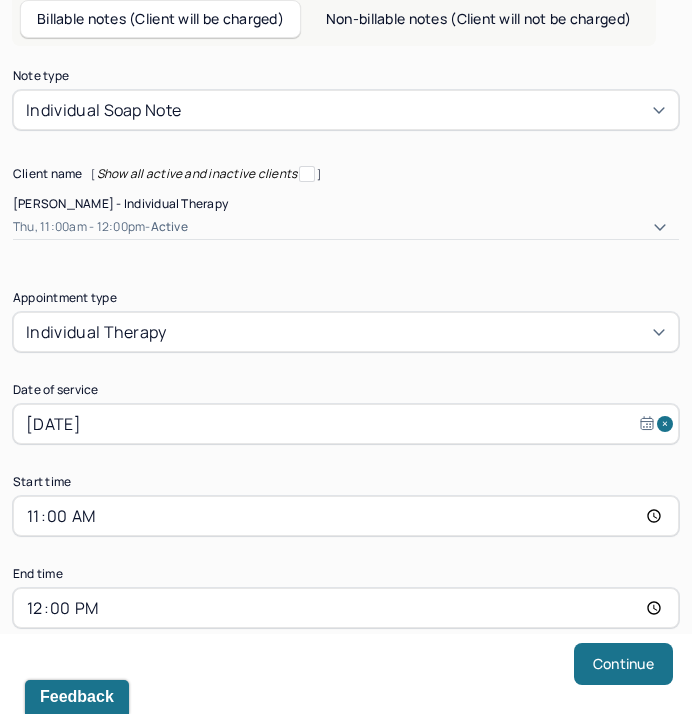 scroll, scrollTop: 184, scrollLeft: 0, axis: vertical 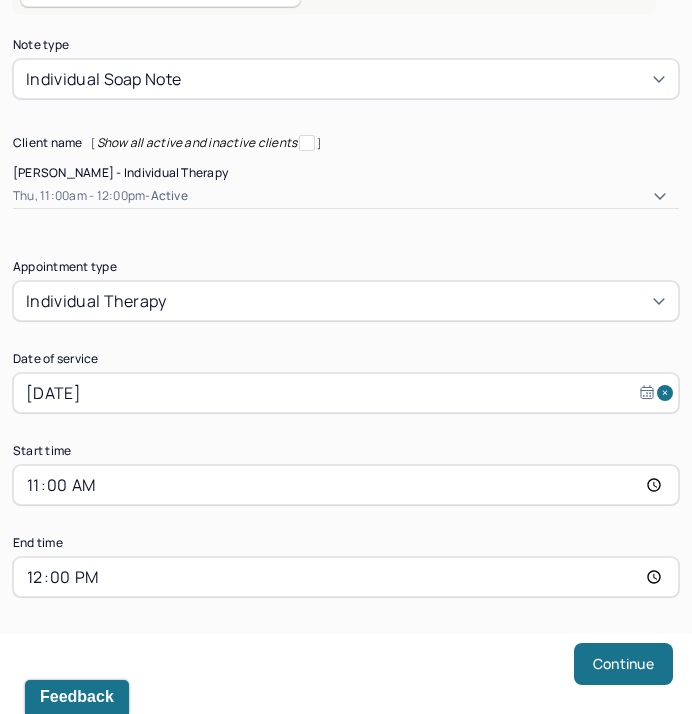 click on "12:00" at bounding box center [346, 577] 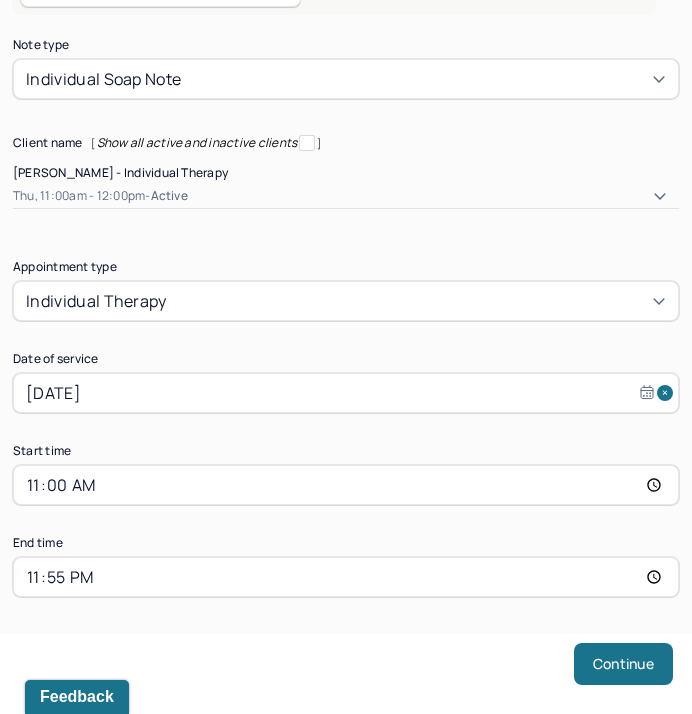 type on "11:55" 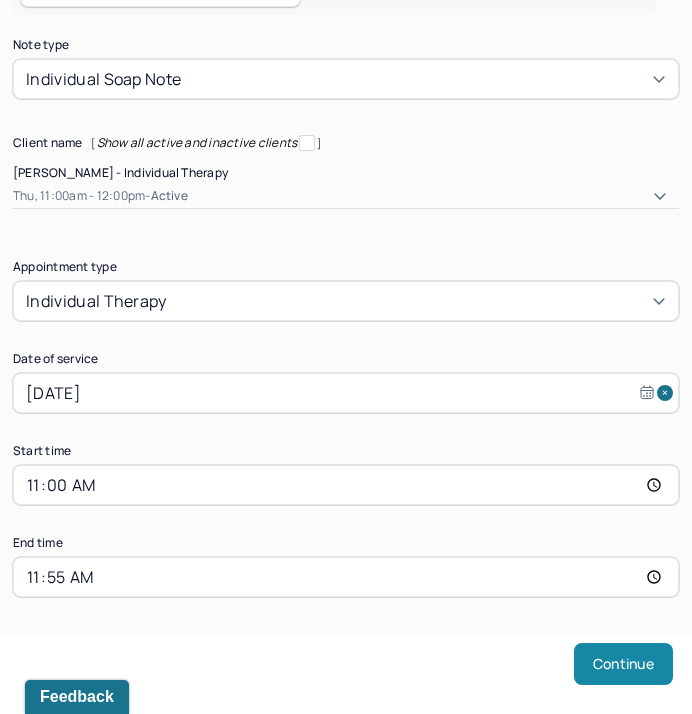 click on "Continue" at bounding box center [623, 664] 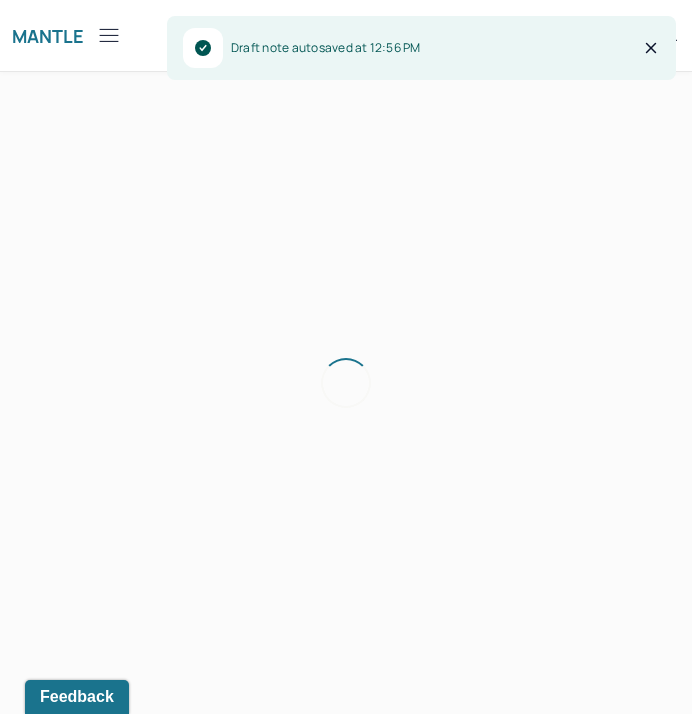 scroll, scrollTop: 46, scrollLeft: 0, axis: vertical 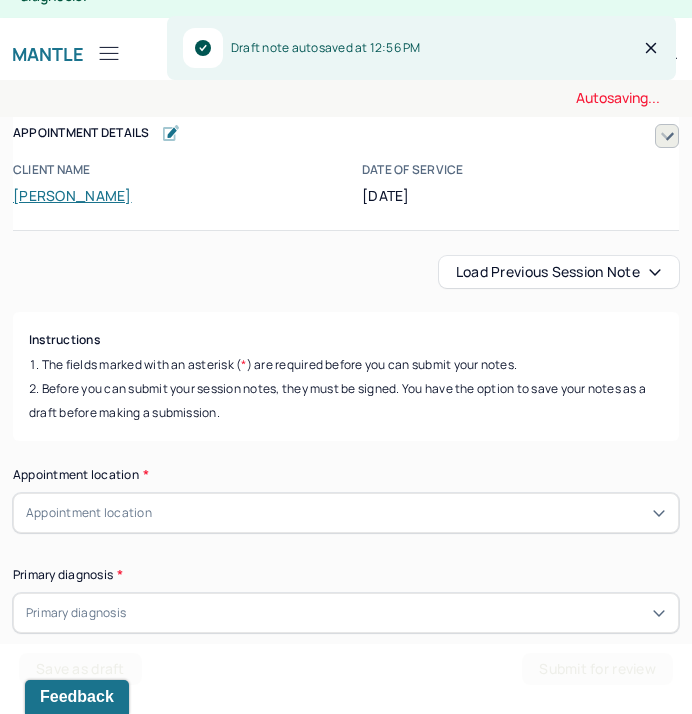 click on "Autosaving... Appointment Details     Client name Priyal Sahai Date of service 07/10/2025 Time 11:00am - 11:55am Duration 55mins Appointment type individual therapy Provider name Deanna Aliperti Note type Individual soap note Appointment Details     Client name Priyal Sahai Date of service 07/10/2025 Time 11:00am - 11:55am Duration 55mins Appointment type individual therapy Provider name Deanna Aliperti Note type Individual soap note   Load previous session note   Instructions The fields marked with an asterisk ( * ) are required before you can submit your notes. Before you can submit your session notes, they must be signed. You have the option to save your notes as a draft before making a submission. Appointment location * Appointment location Primary diagnosis * Primary diagnosis Secondary diagnosis (optional) Secondary diagnosis Tertiary diagnosis (optional) Tertiary diagnosis Emotional / Behavioural symptoms demonstrated * Causing * Causing Intention for Session * Intention for Session Session Note EDMR *" at bounding box center (346, 2509) 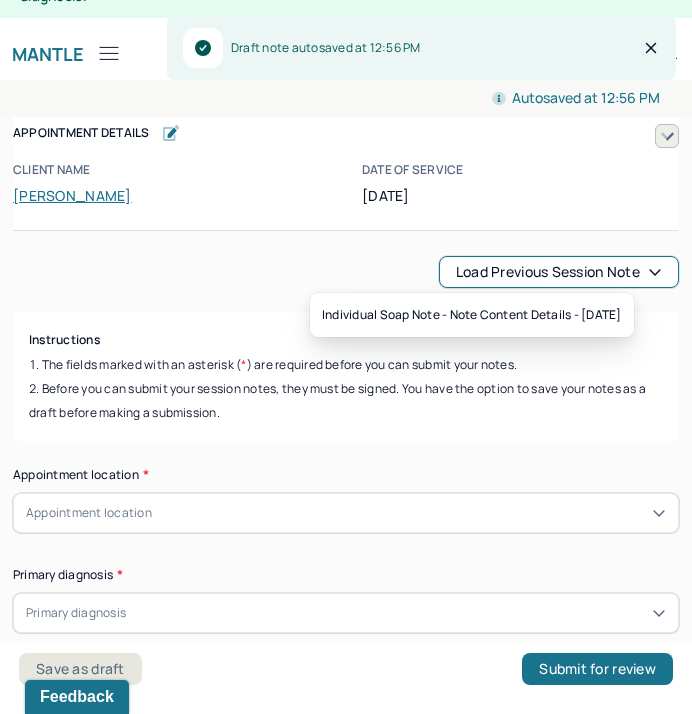 click on "Load previous session note" at bounding box center [559, 272] 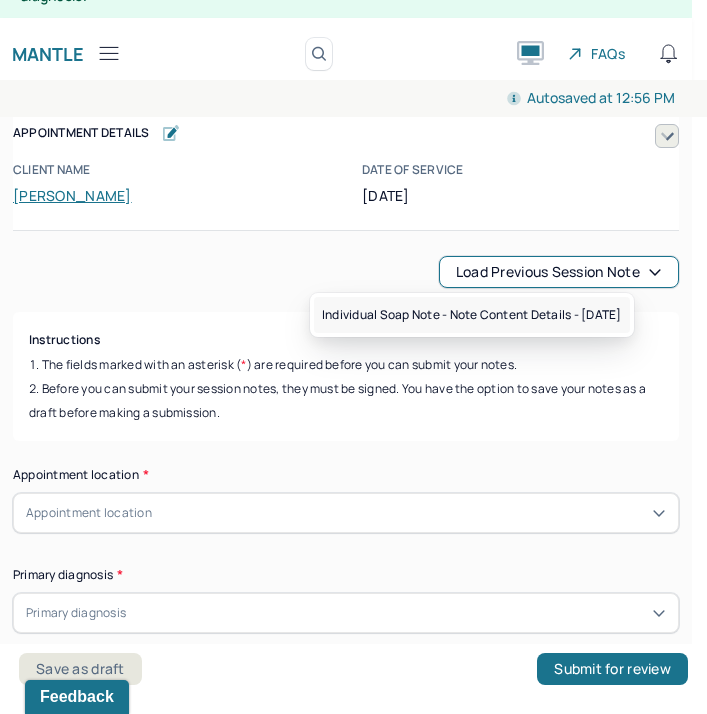 click on "Individual soap note   - Note content Details -   07/01/2025" at bounding box center (472, 315) 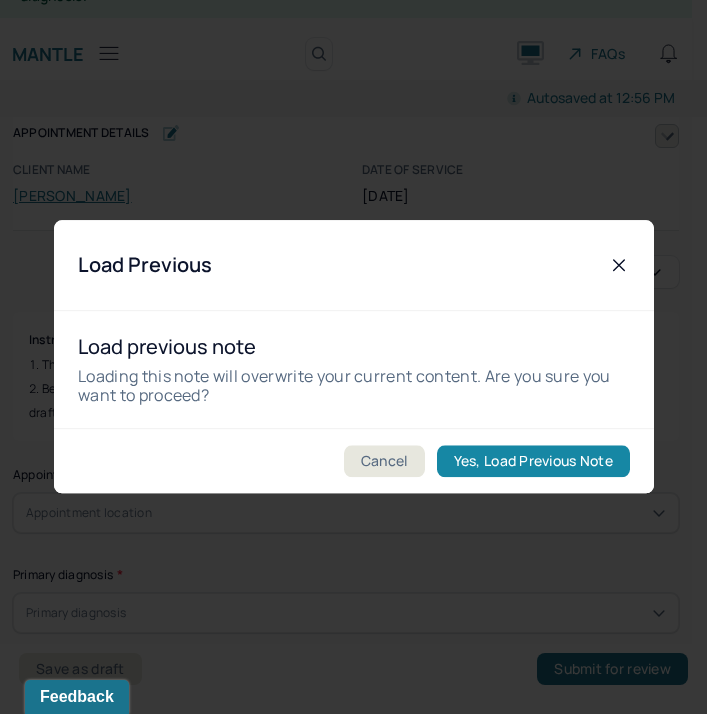 click on "Yes, Load Previous Note" at bounding box center (532, 462) 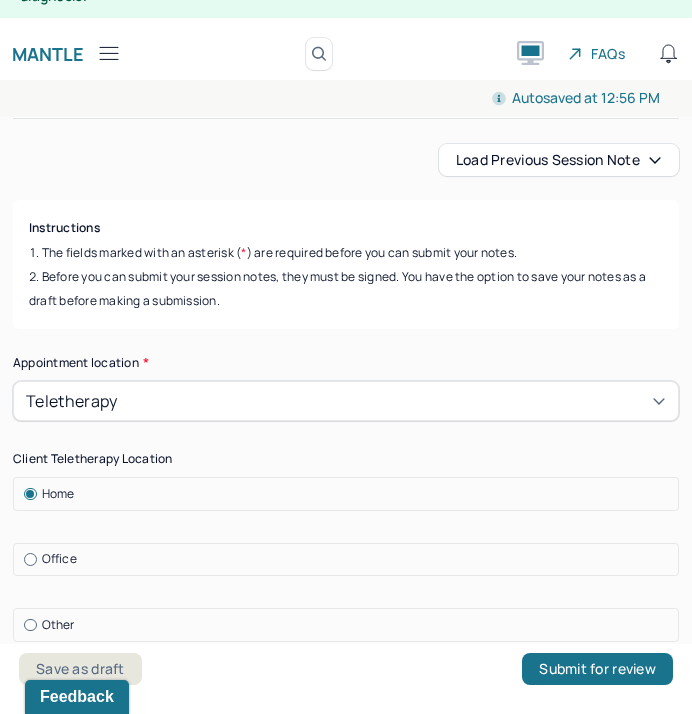 scroll, scrollTop: 105, scrollLeft: 0, axis: vertical 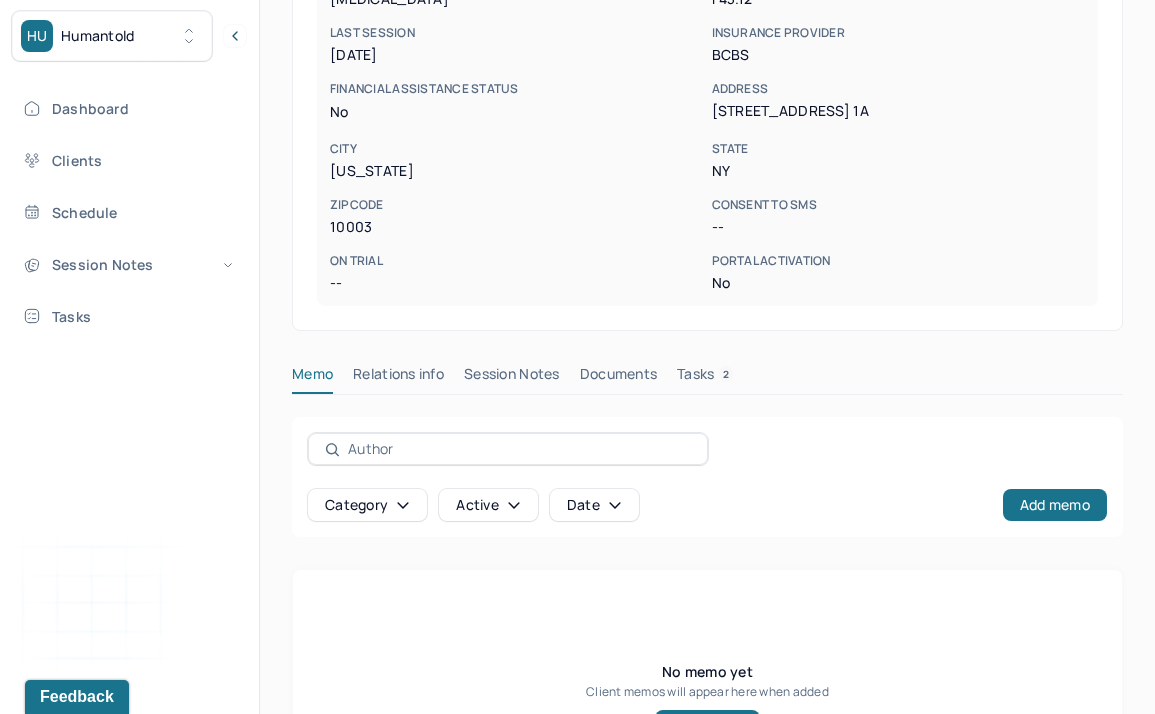 click on "Session Notes" at bounding box center [512, 378] 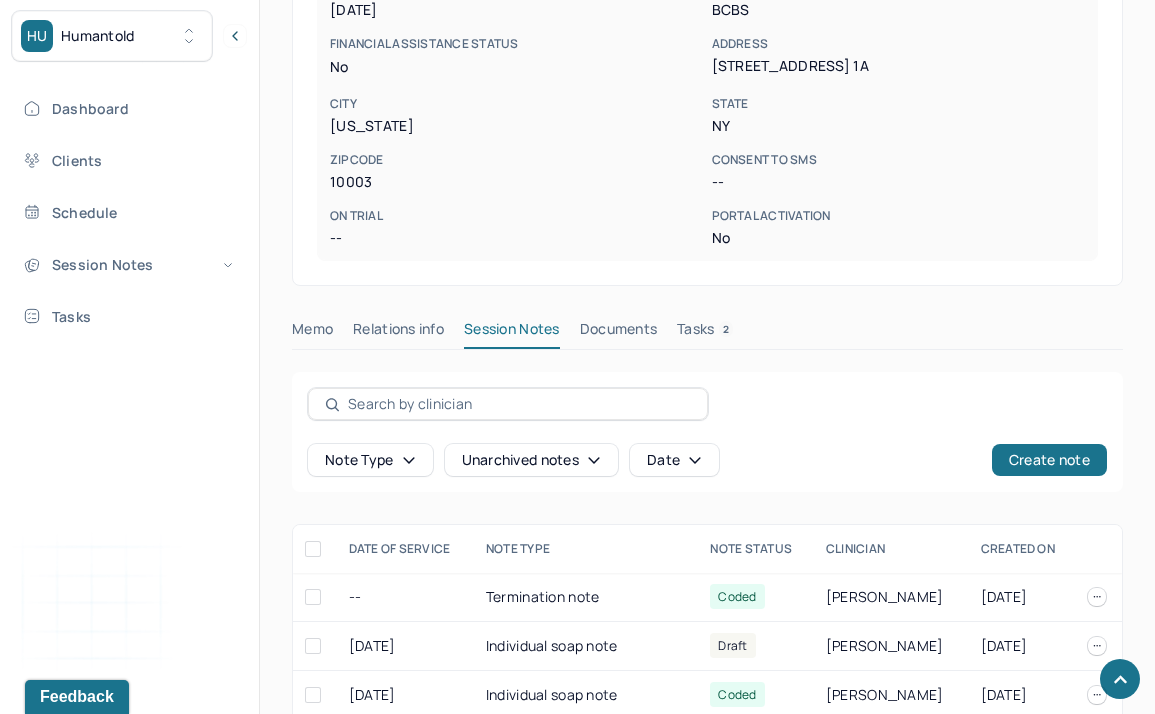 scroll, scrollTop: 579, scrollLeft: 0, axis: vertical 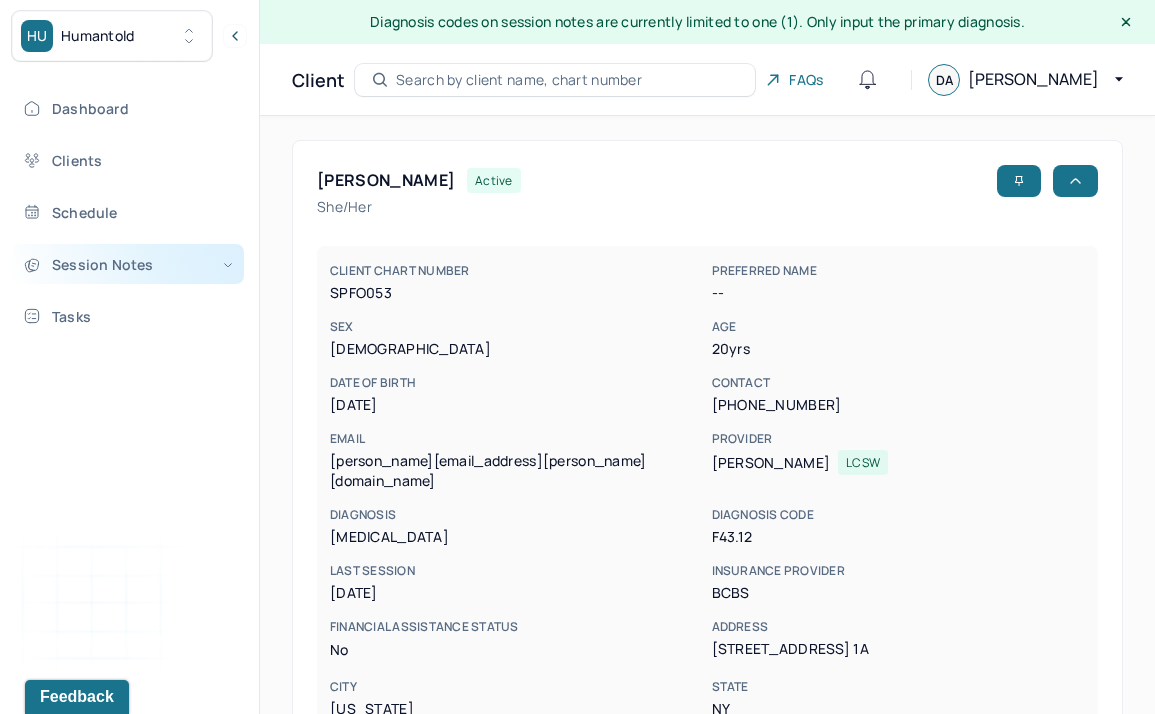 click on "Session Notes" at bounding box center (128, 264) 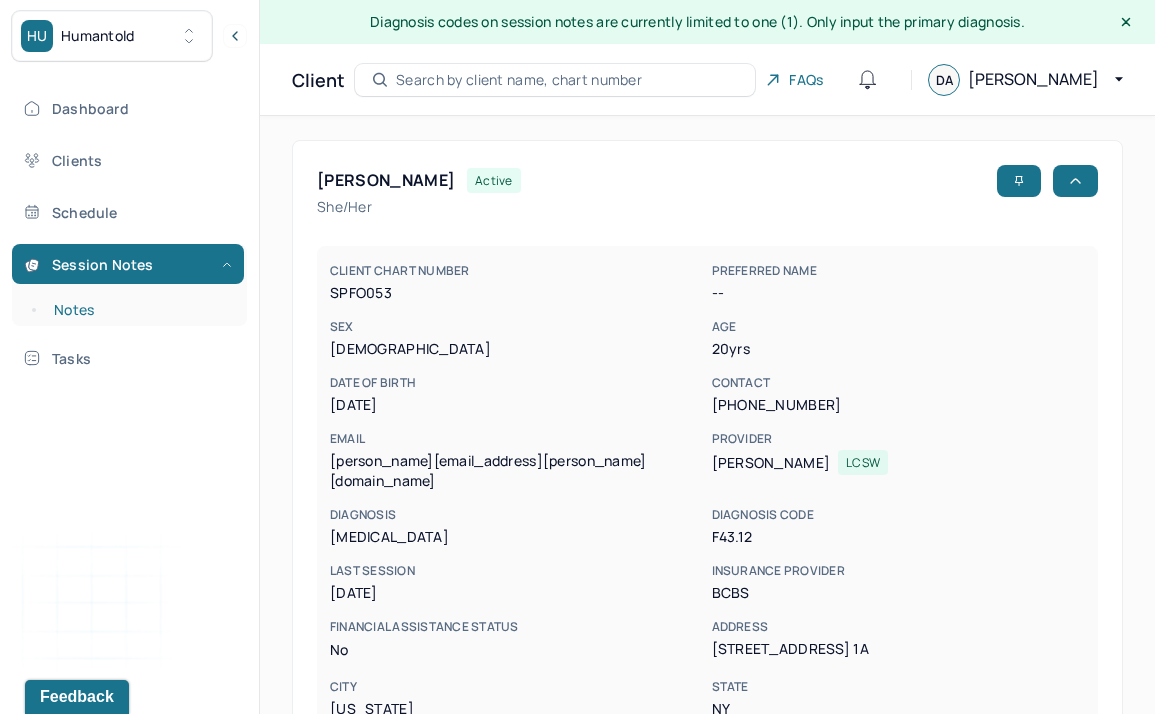 click on "Notes" at bounding box center [139, 310] 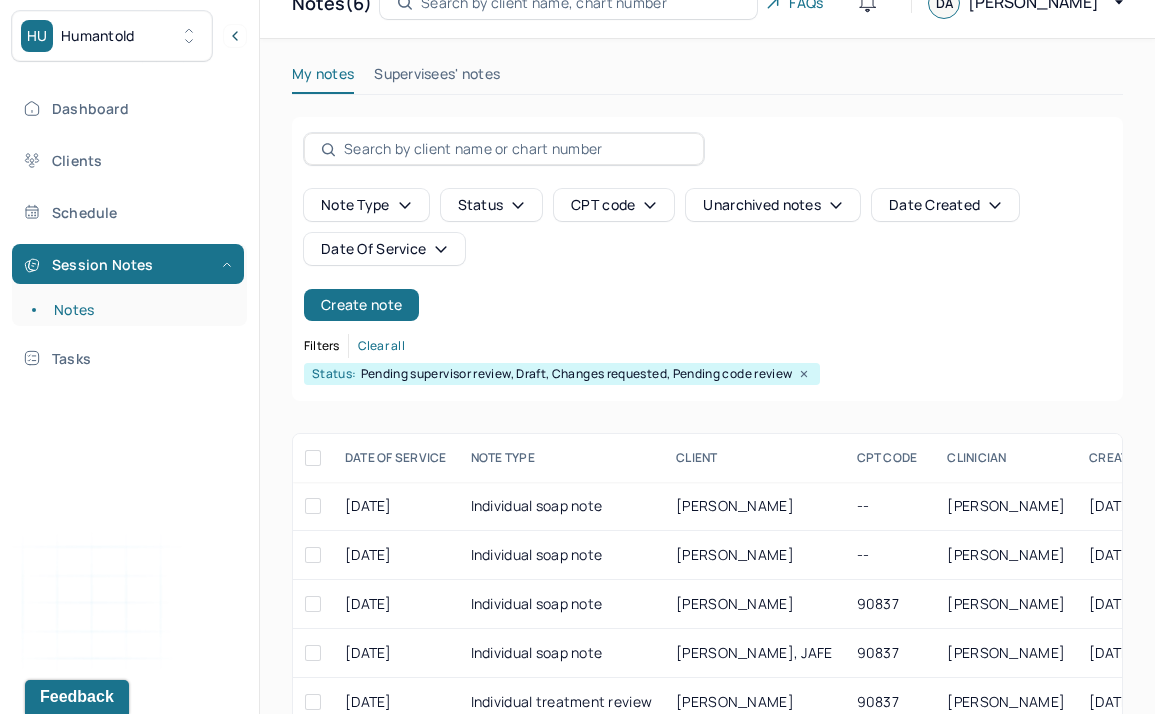 scroll, scrollTop: 180, scrollLeft: 0, axis: vertical 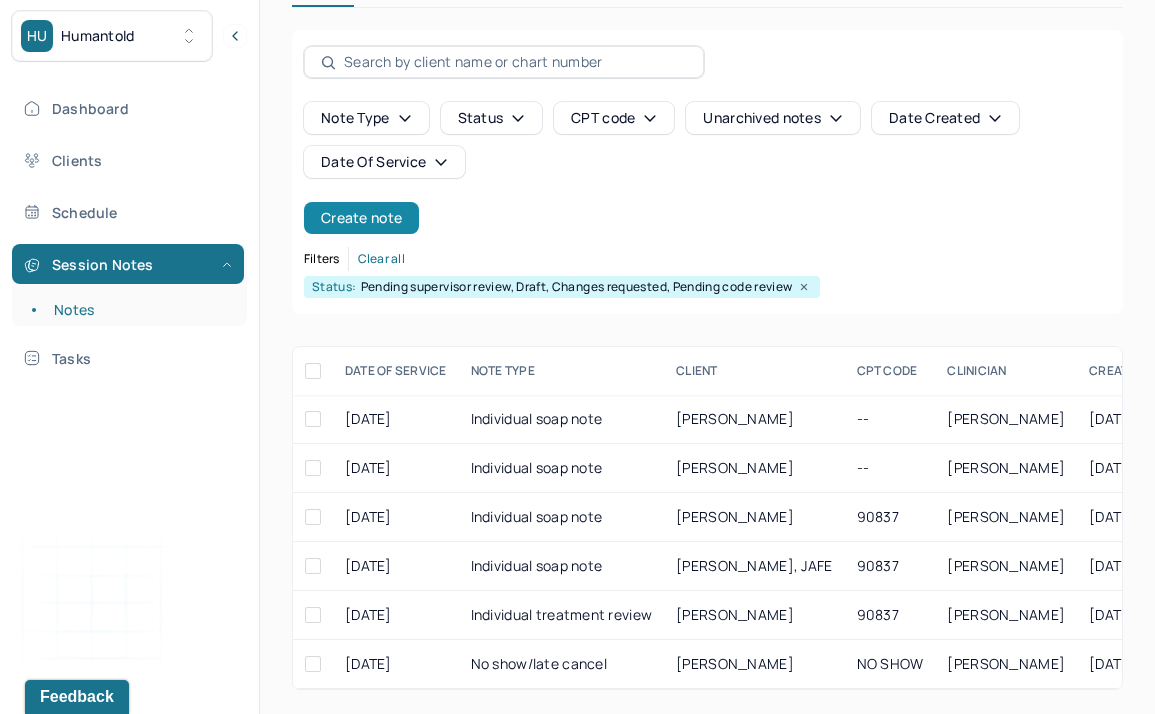 click on "Create note" at bounding box center [361, 218] 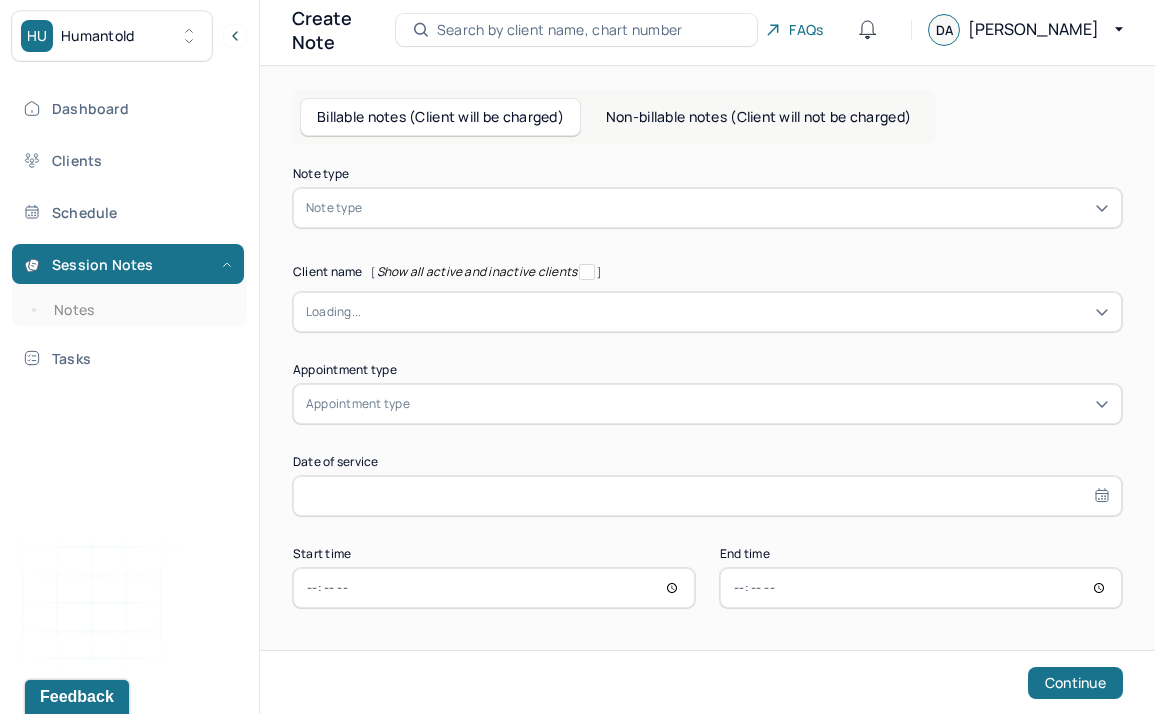 scroll, scrollTop: 51, scrollLeft: 0, axis: vertical 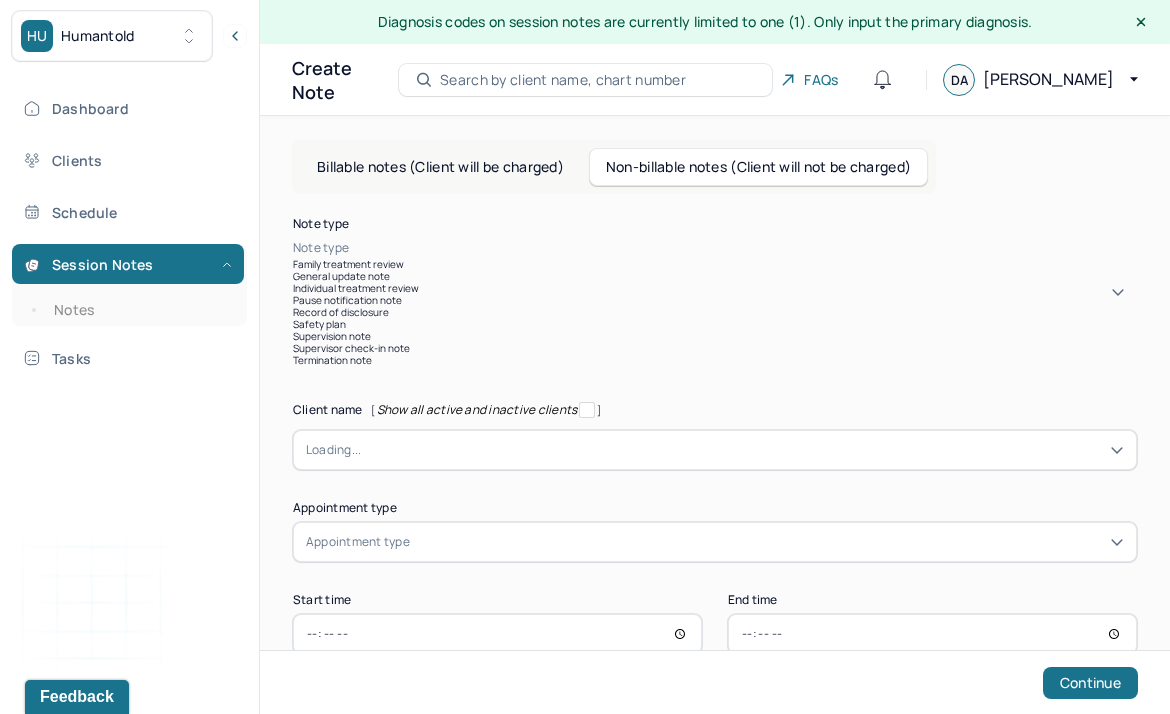 click at bounding box center [745, 248] 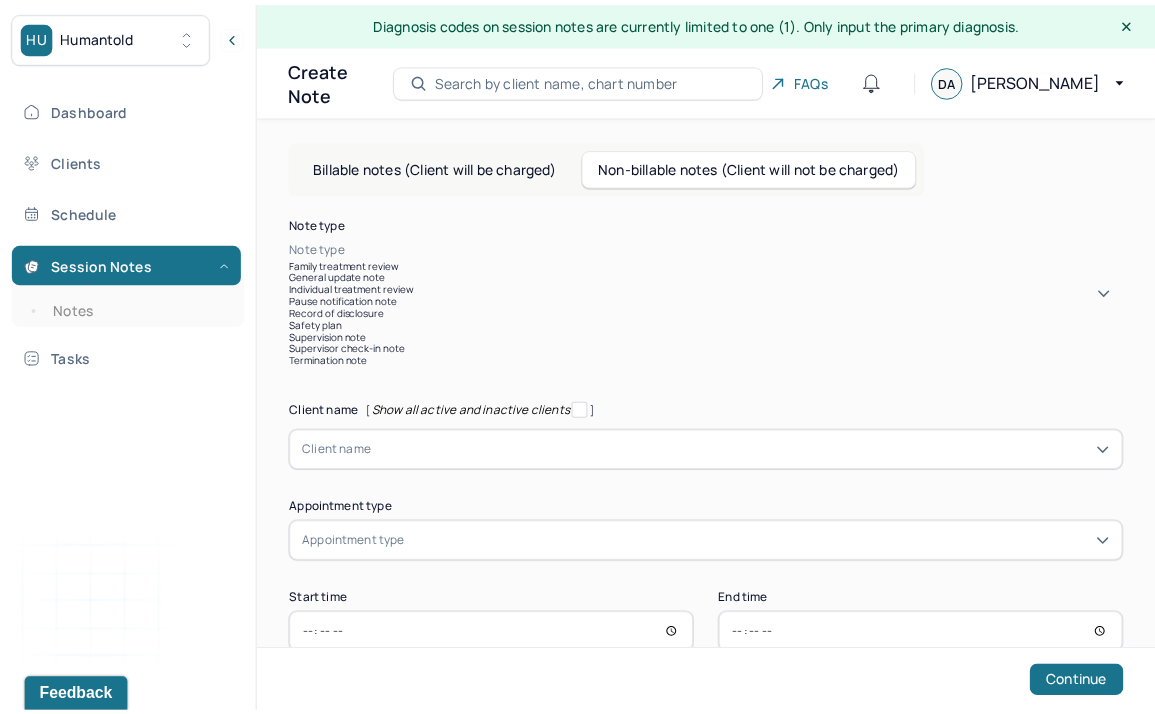scroll, scrollTop: 47, scrollLeft: 0, axis: vertical 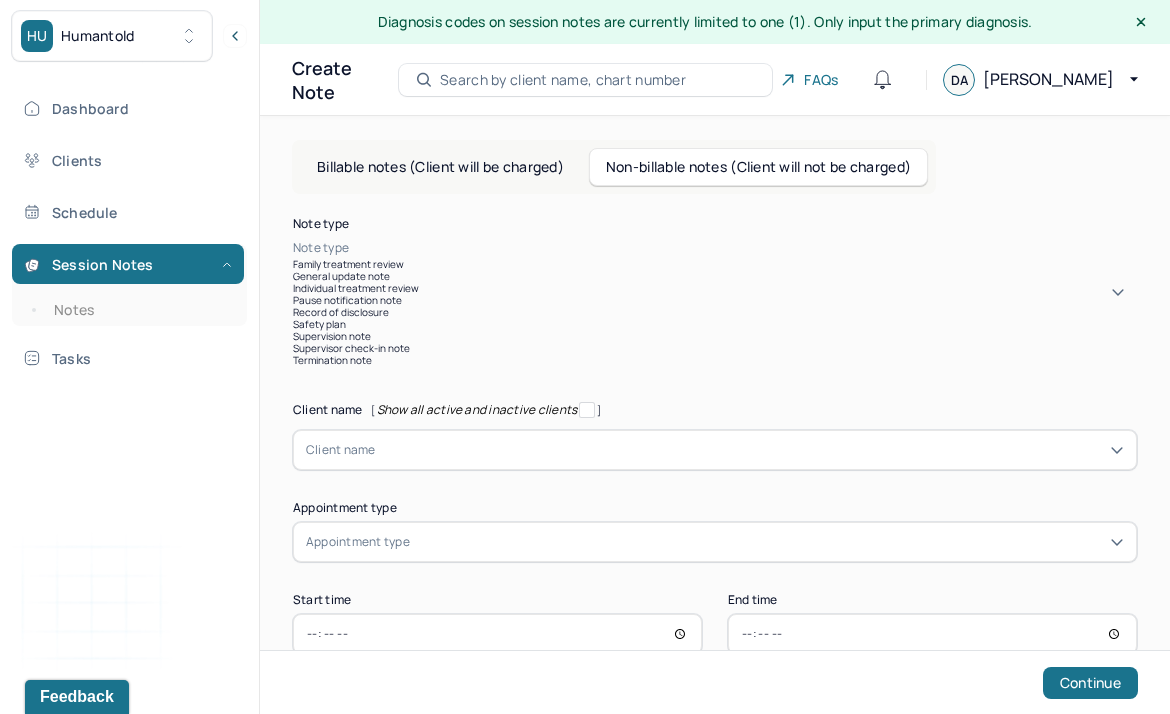 click on "Record of disclosure" at bounding box center [715, 312] 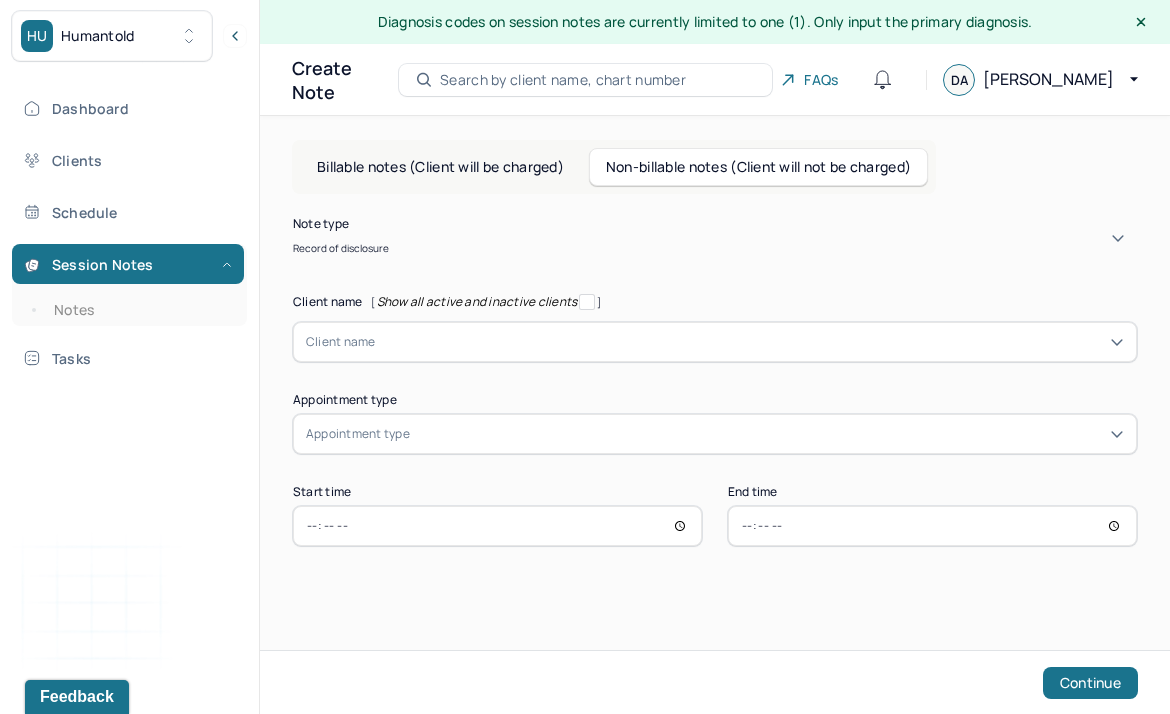 click at bounding box center [750, 342] 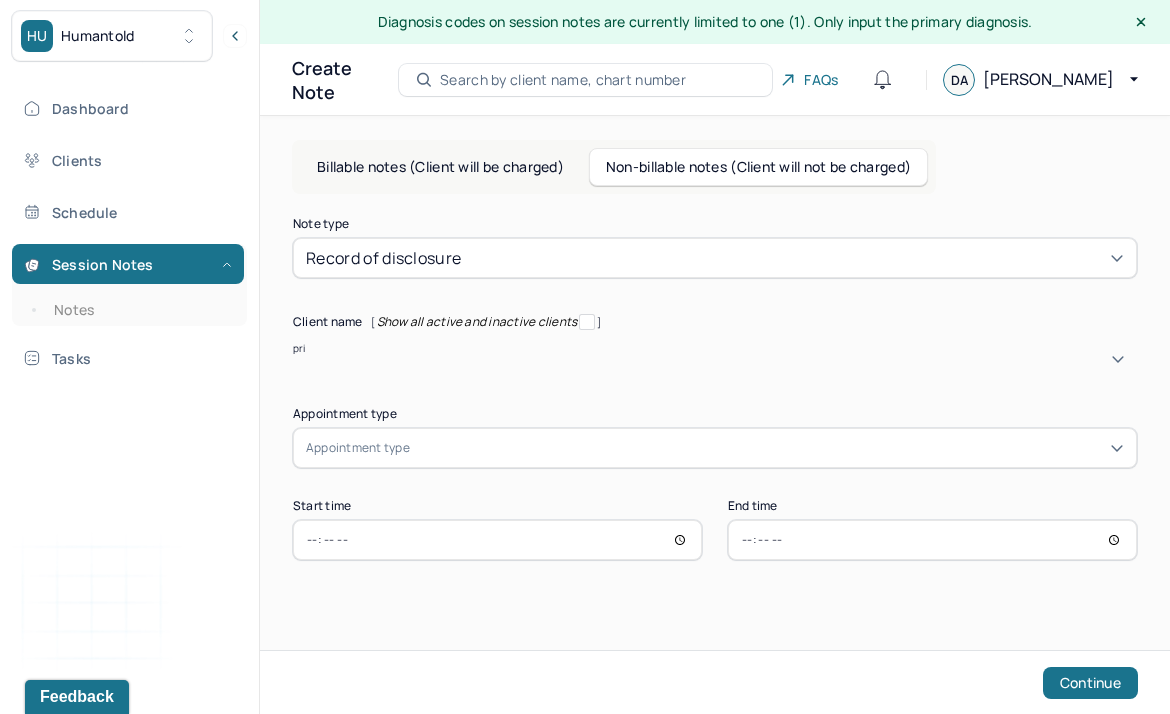 type on "priy" 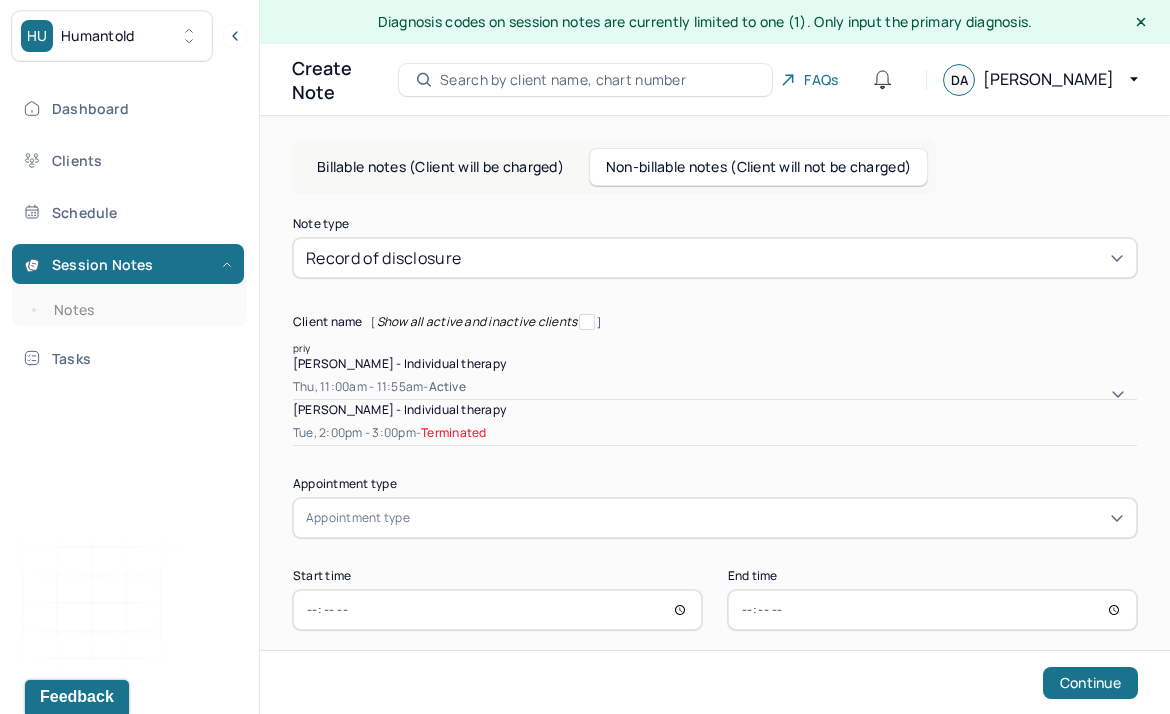 click on "Priyal Sahai - Individual therapy Thu, 11:00am - 11:55am  -  active" at bounding box center [715, 377] 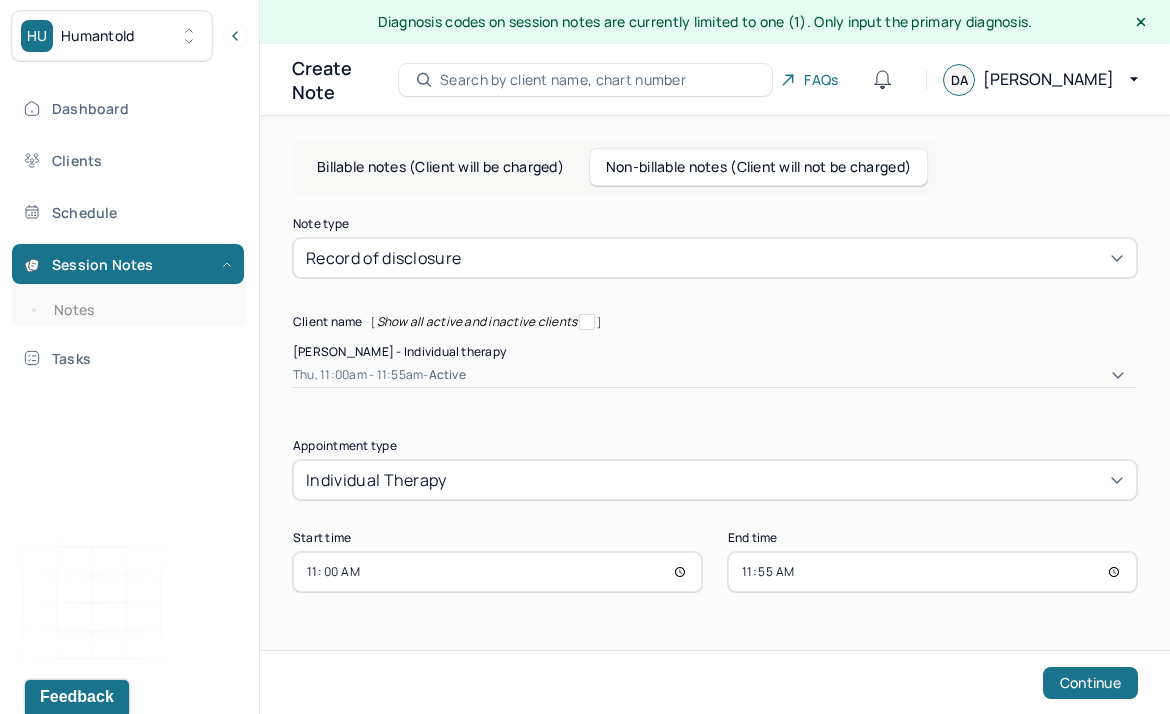 click on "11:00" at bounding box center [497, 572] 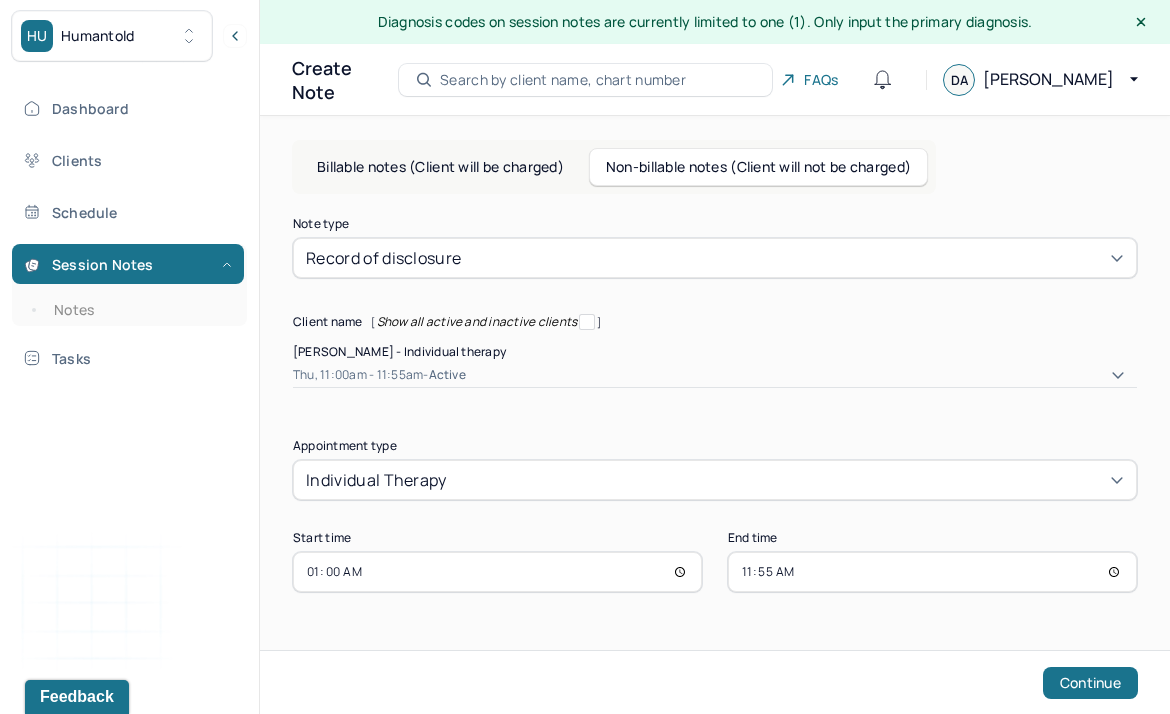 click on "01:00" at bounding box center (497, 572) 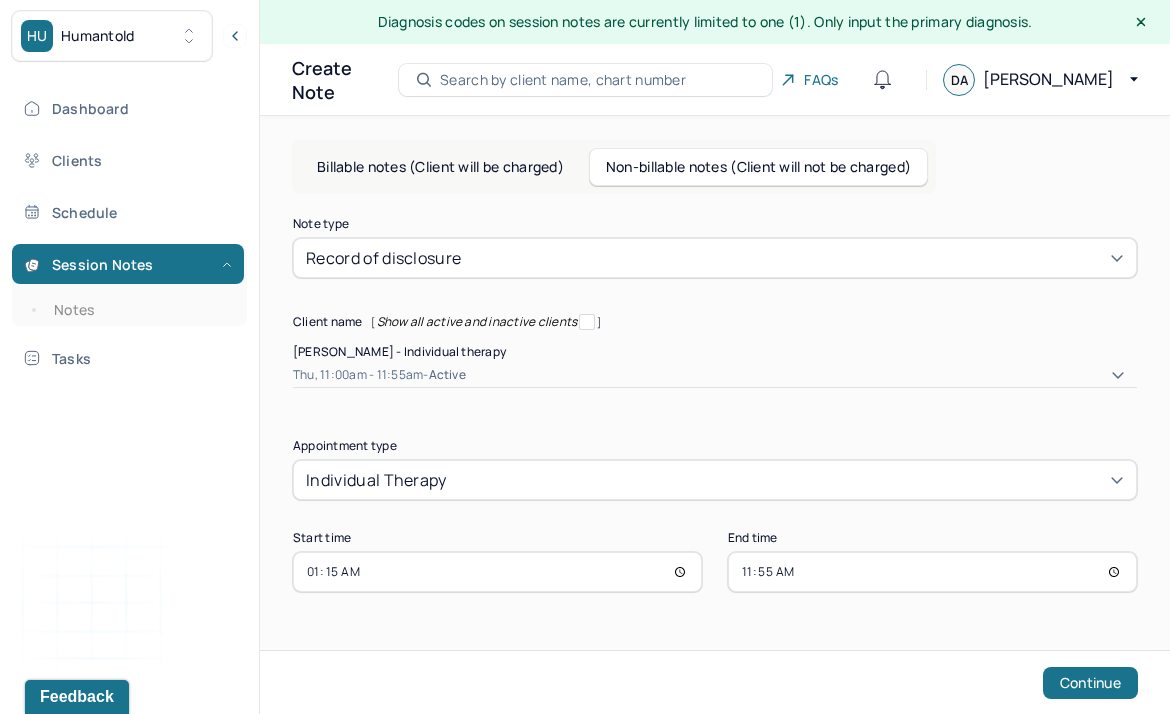 type on "13:15" 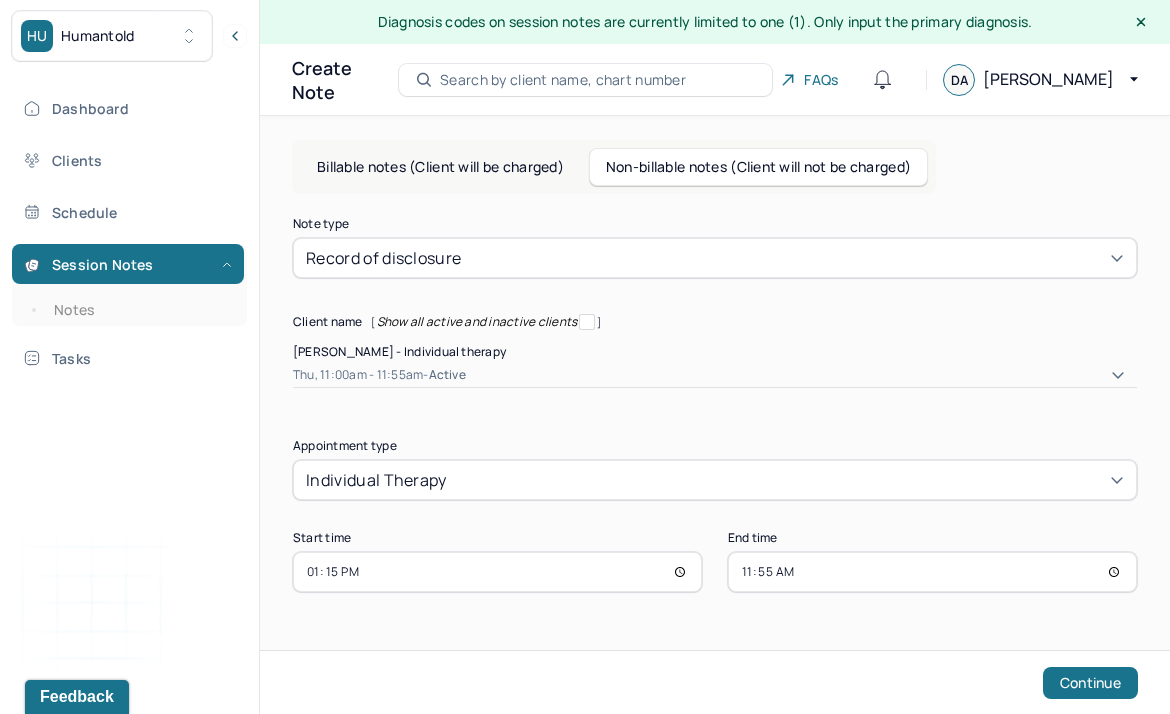 click on "11:55" at bounding box center [932, 572] 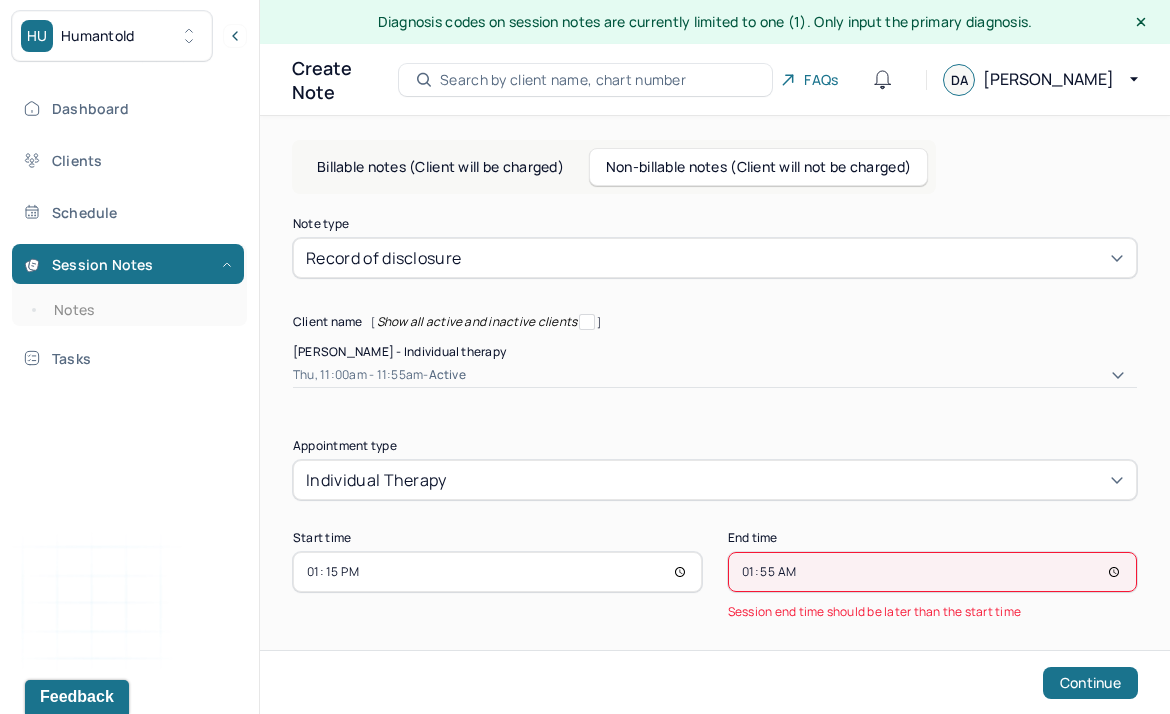 click on "01:55" at bounding box center [932, 572] 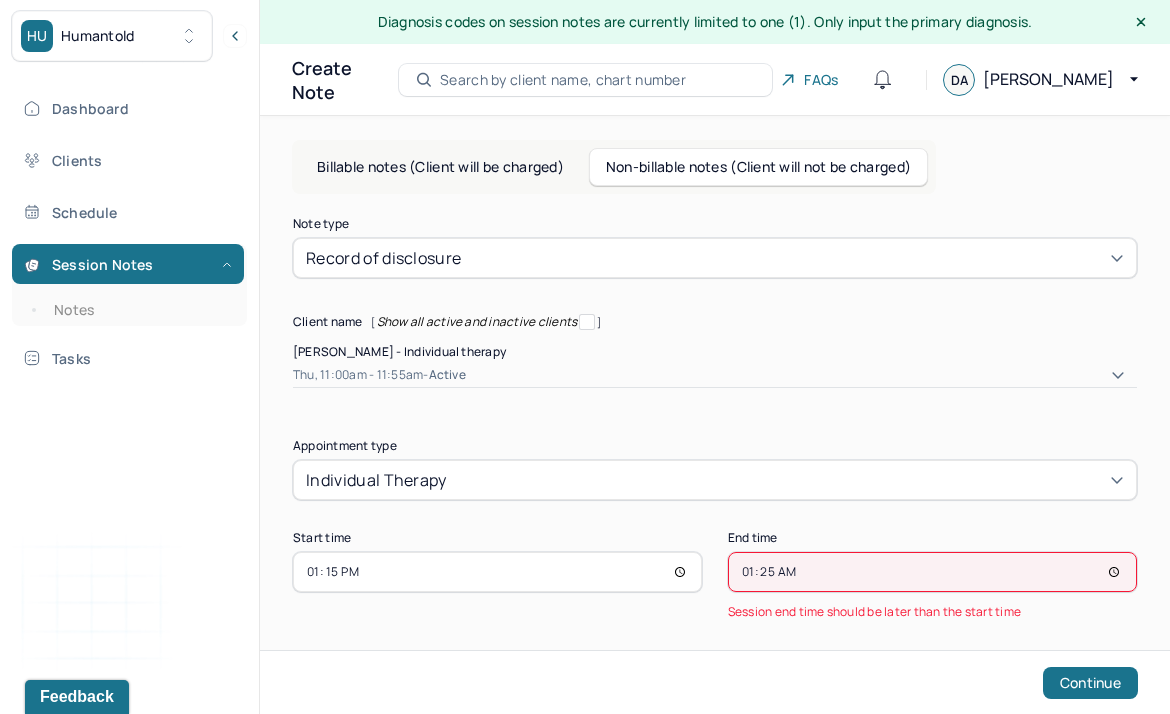 type on "13:25" 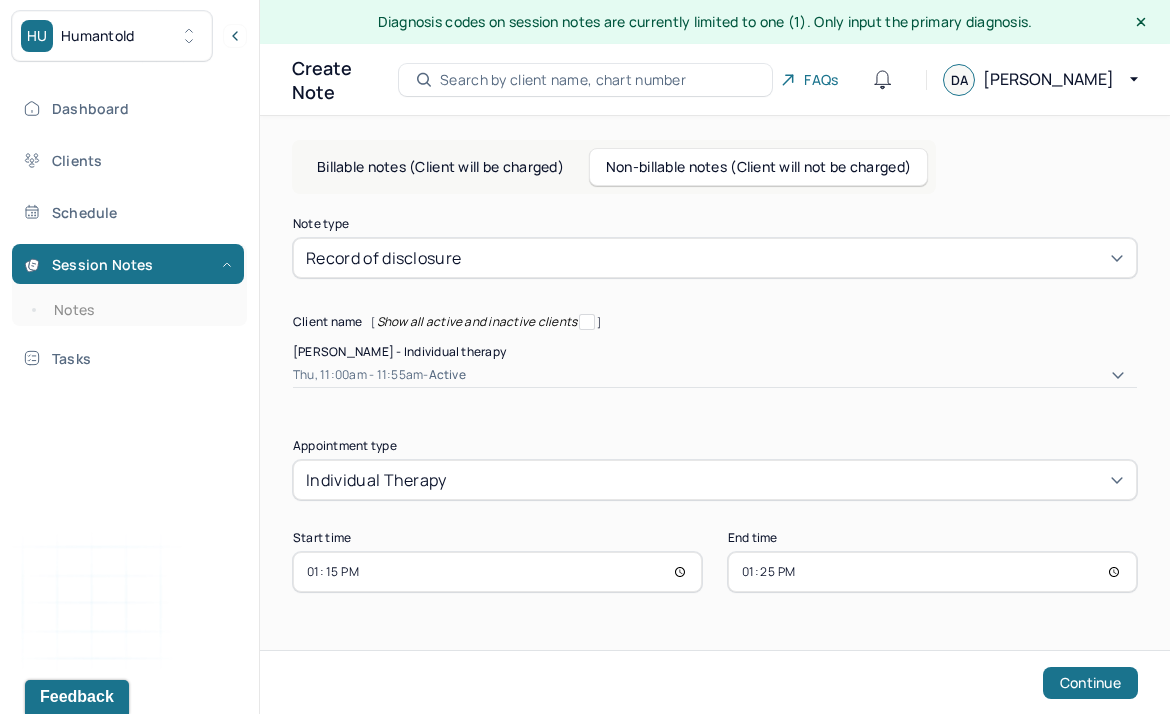 click on "Note type Record of disclosure Client name [ Show all active and inactive clients ] Priyal Sahai - Individual therapy Thu, 11:00am - 11:55am  -  active Supervisee name Deanna Aliperti Appointment type individual therapy Start time 13:15 End time 13:25   Continue" at bounding box center [715, 446] 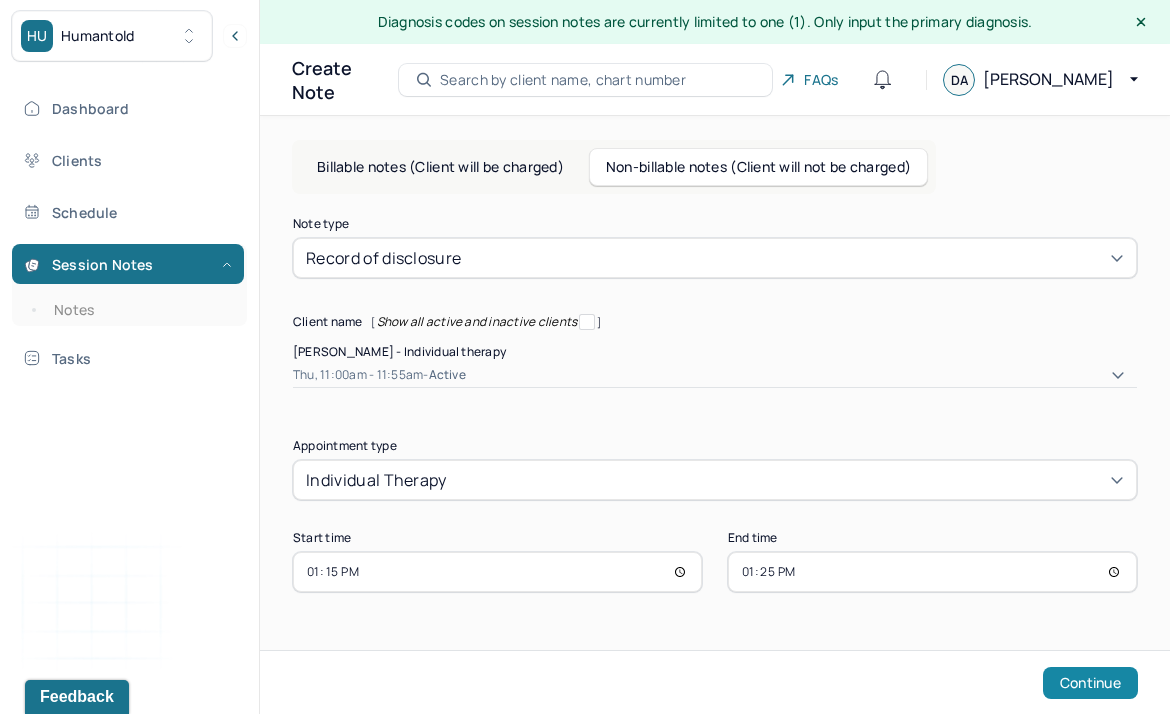 click on "Continue" at bounding box center [1090, 683] 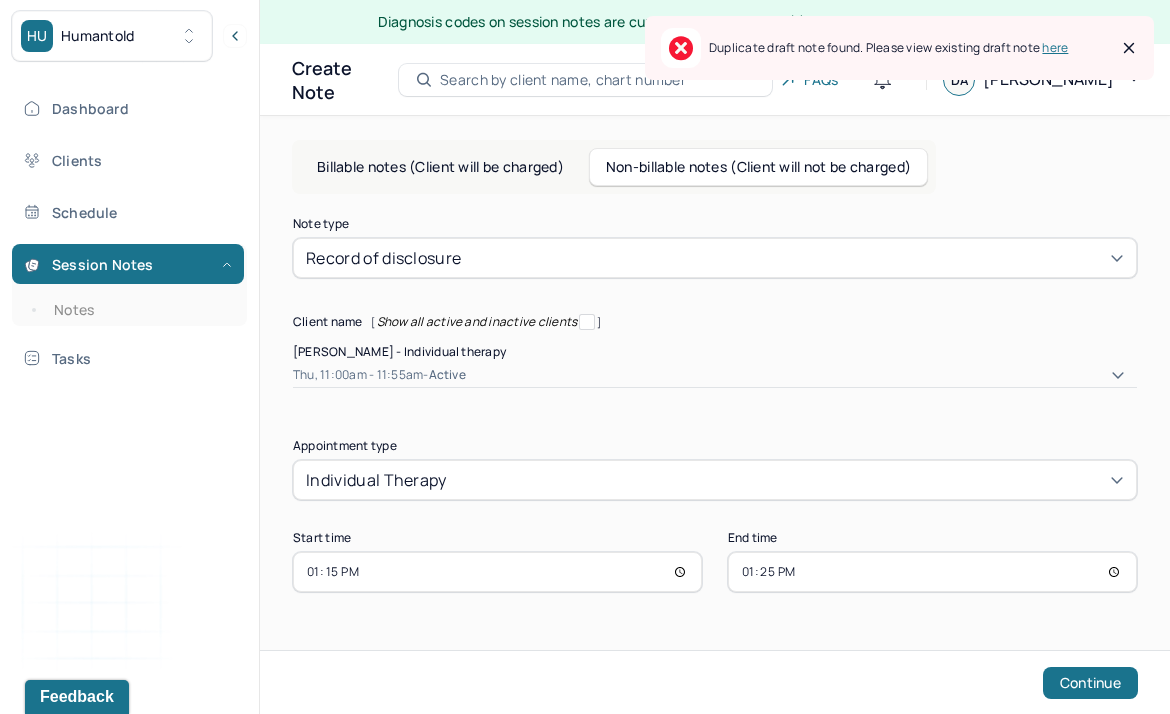 click on "here" at bounding box center [1055, 47] 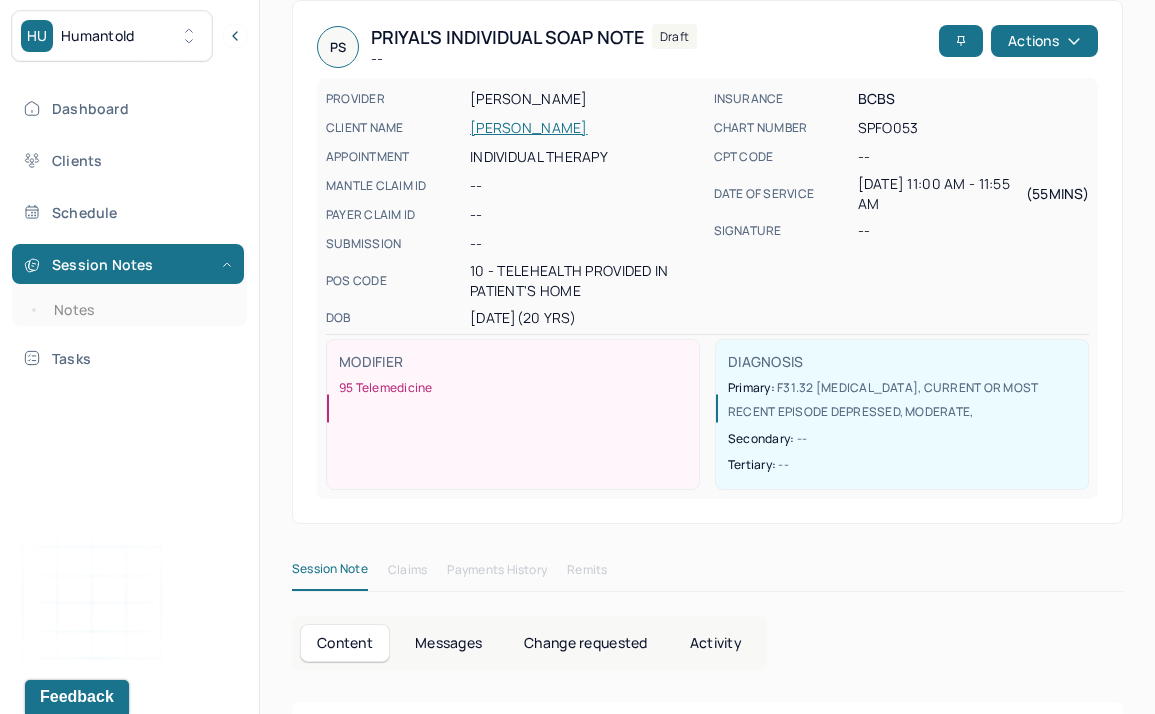 scroll, scrollTop: 0, scrollLeft: 0, axis: both 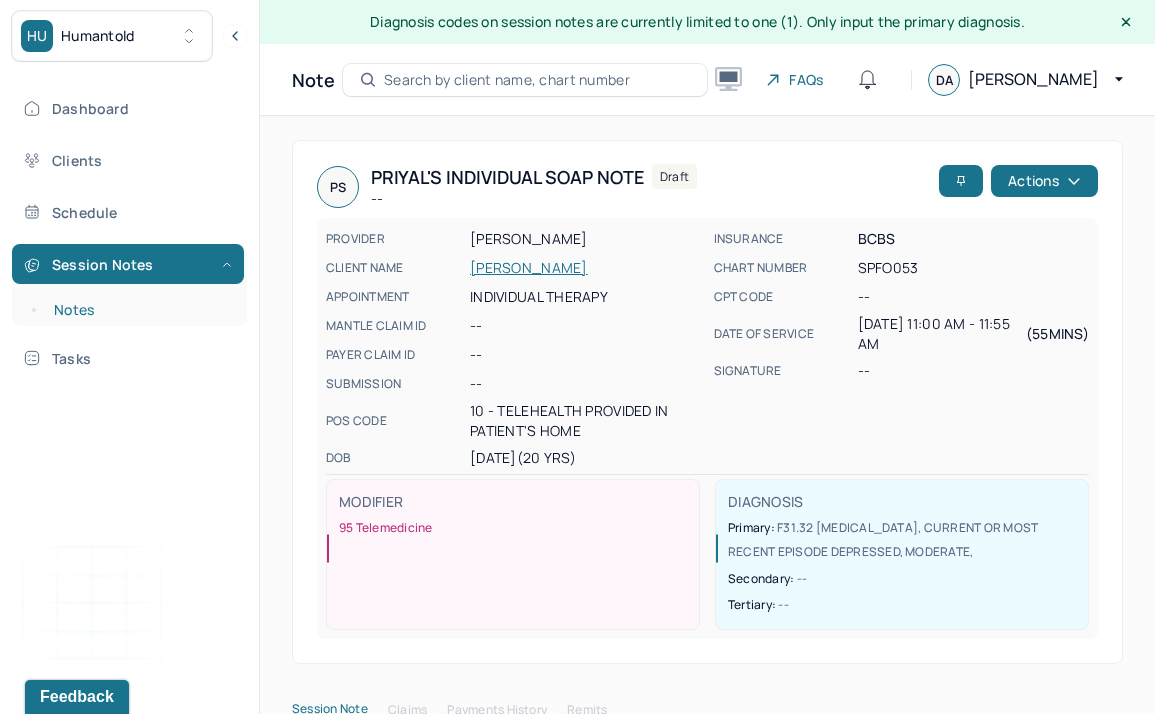 click on "Notes" at bounding box center (139, 310) 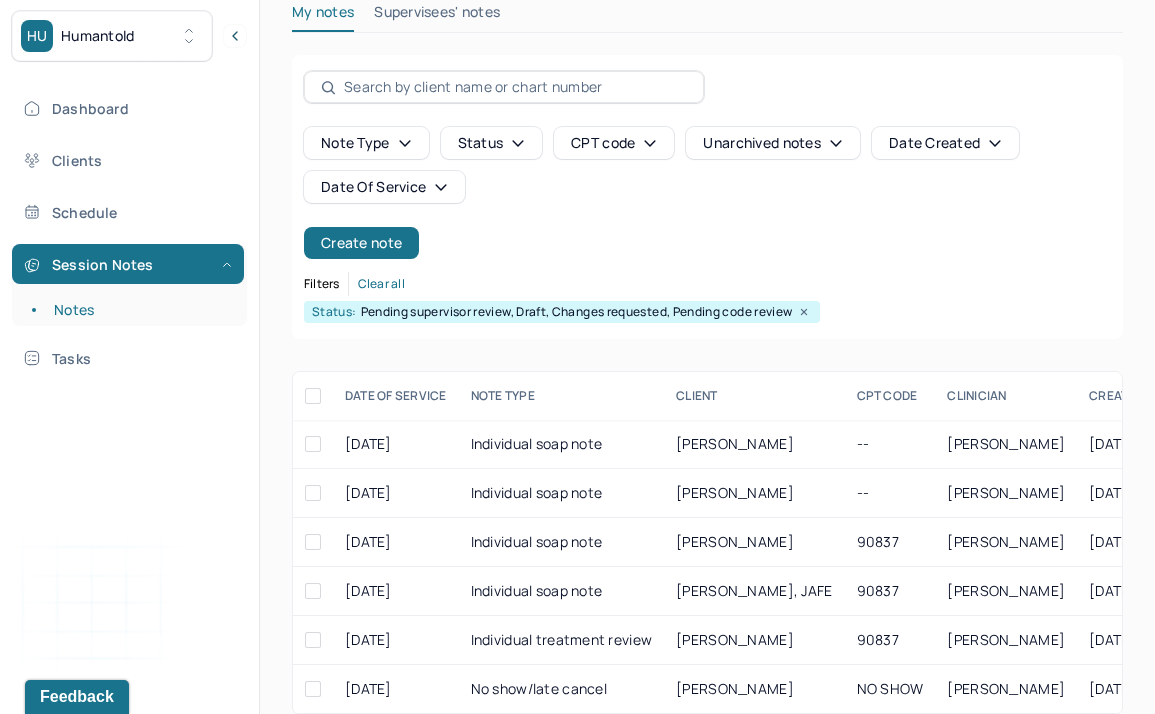 scroll, scrollTop: 144, scrollLeft: 0, axis: vertical 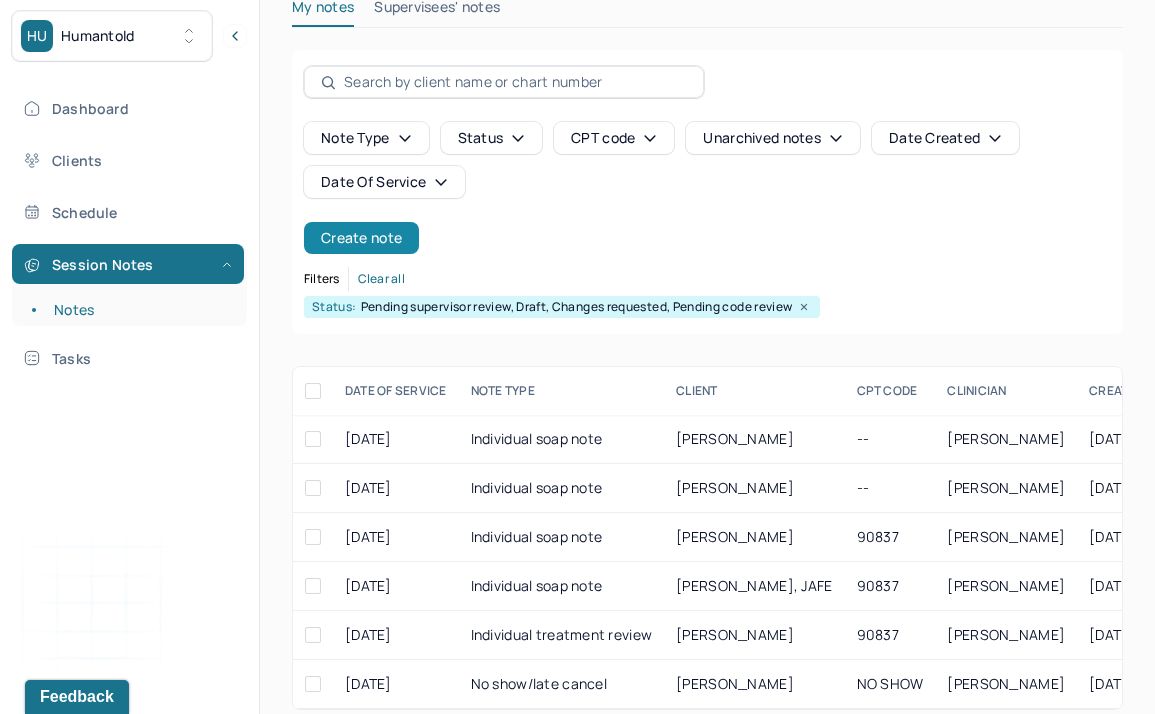 click on "Create note" at bounding box center (361, 238) 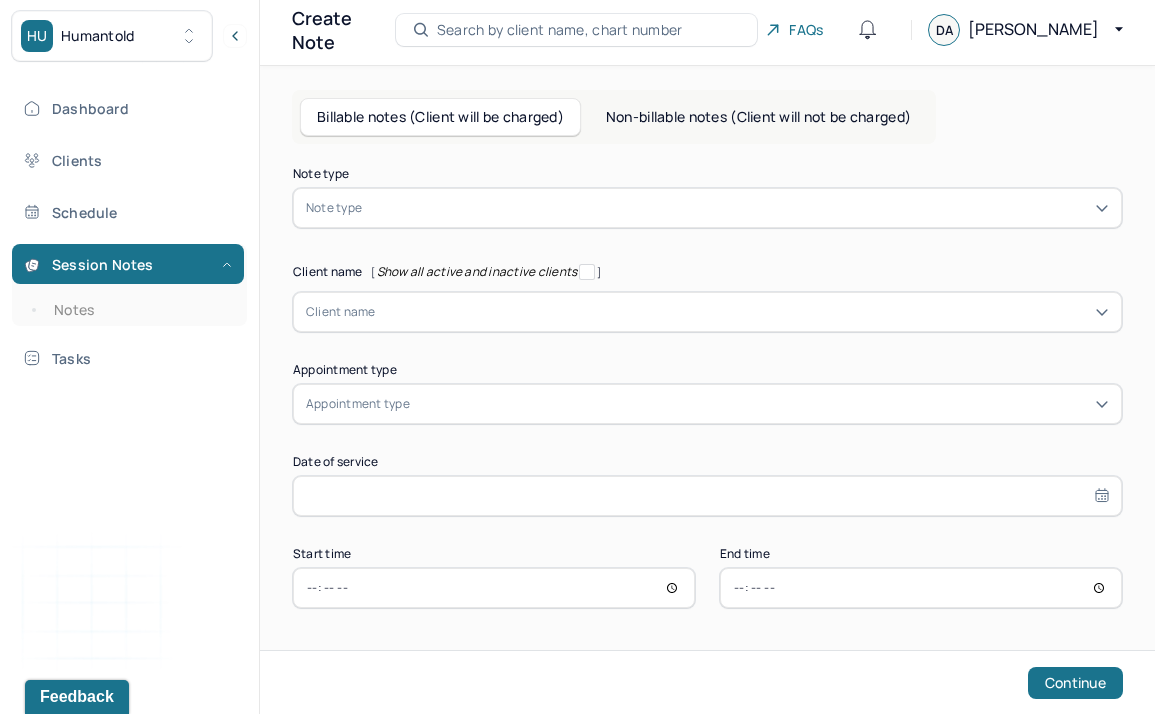 scroll, scrollTop: 51, scrollLeft: 0, axis: vertical 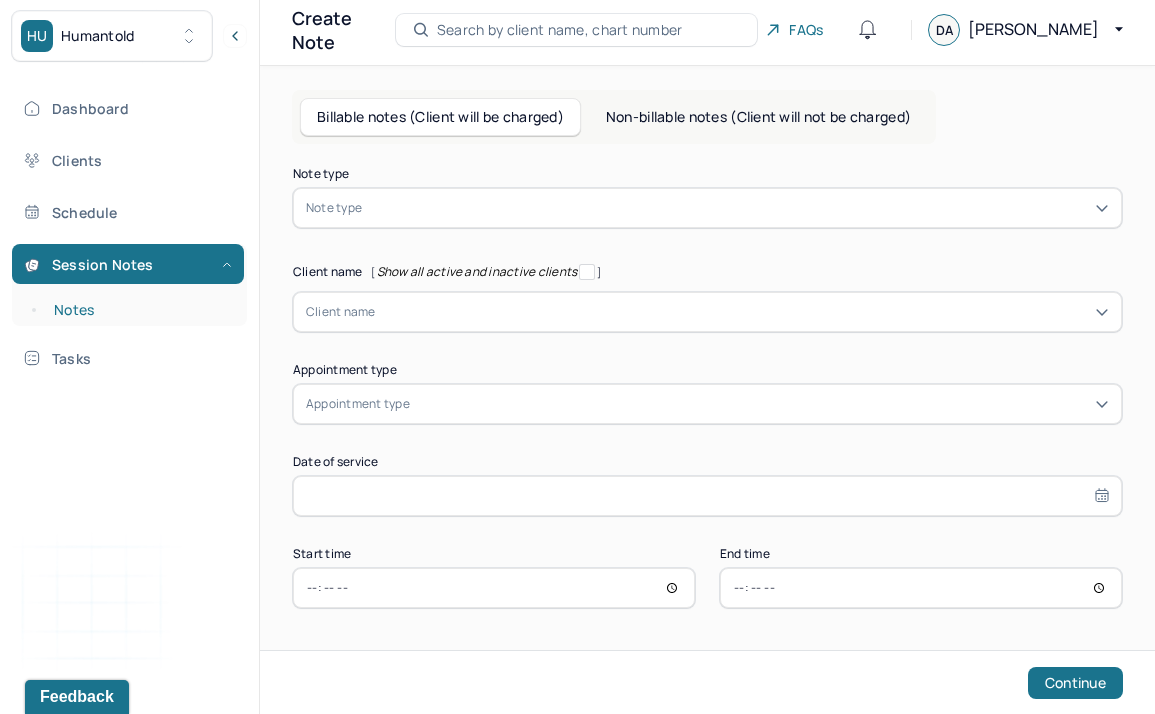 click on "Notes" at bounding box center [139, 310] 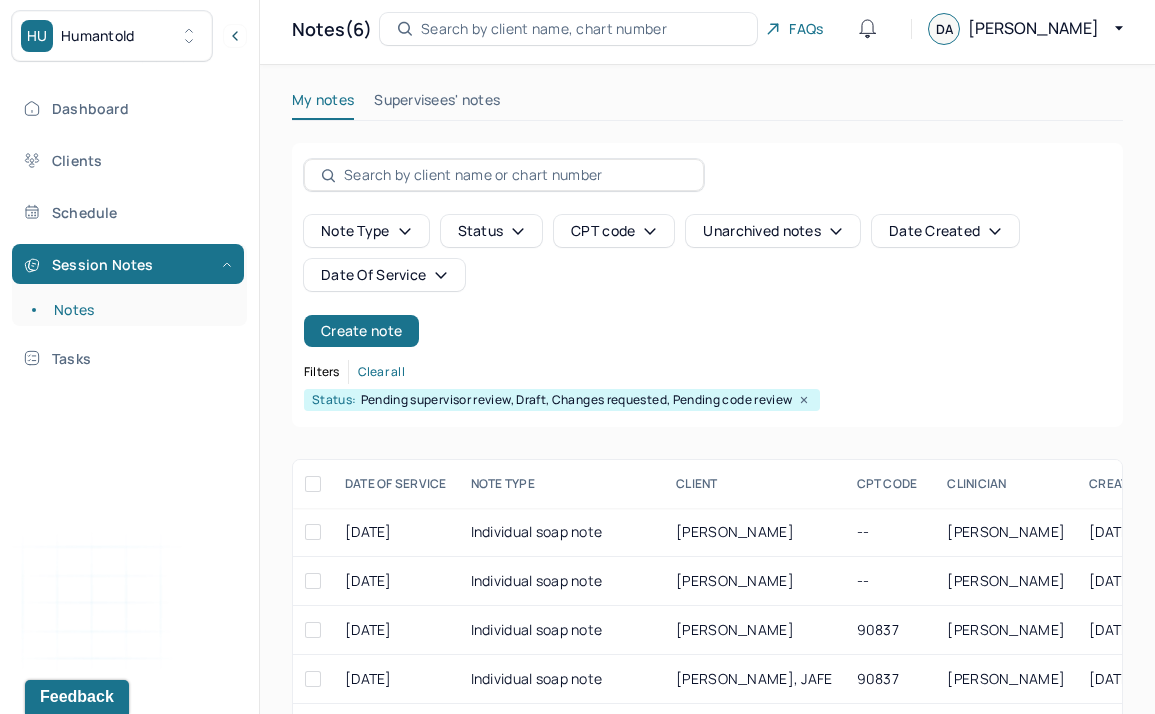 click on "Date Of Service" at bounding box center (384, 275) 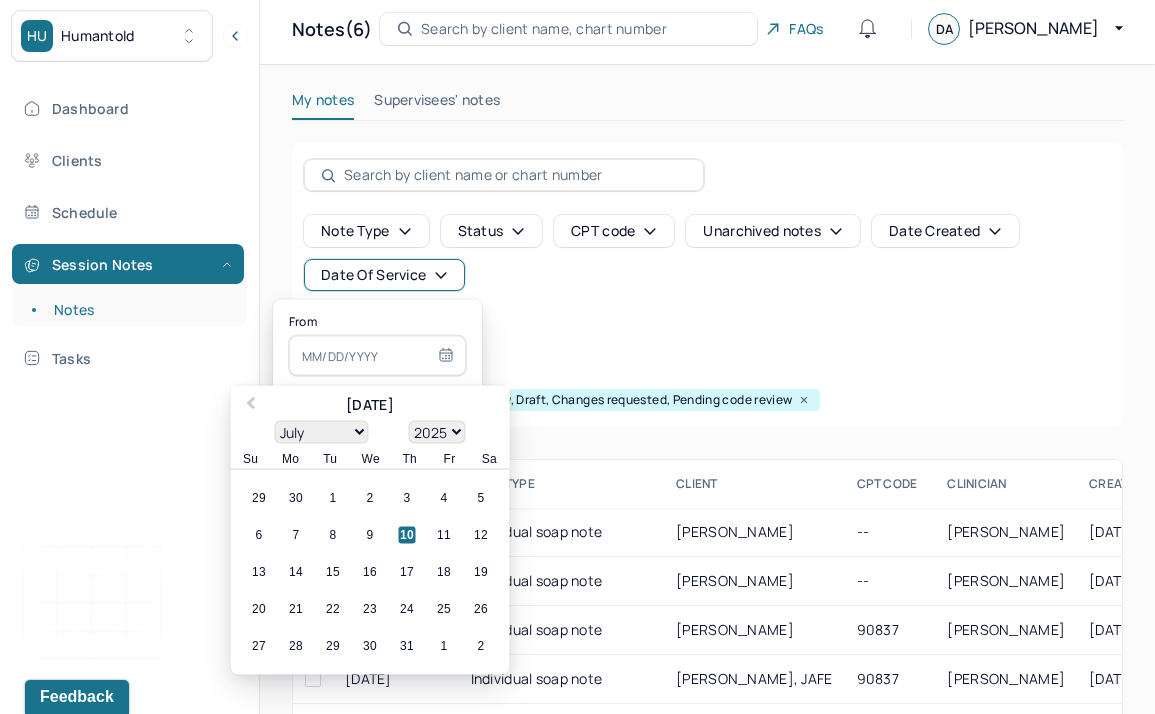 click on "Date Of Service" at bounding box center [384, 275] 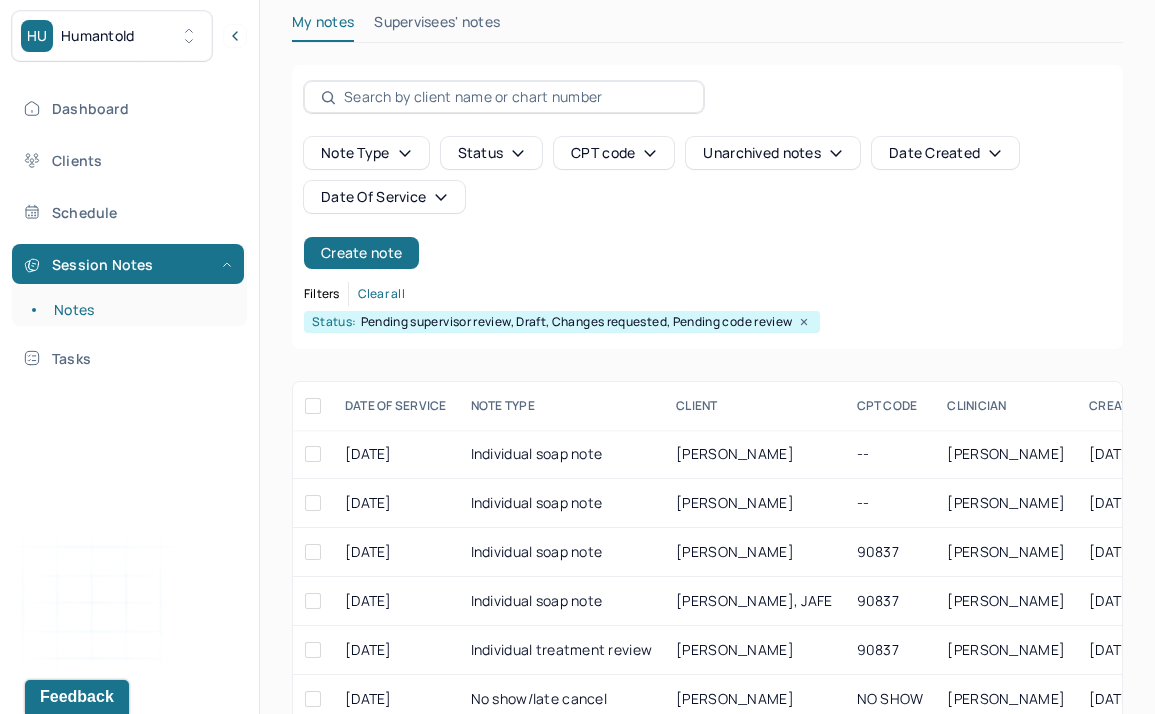 scroll, scrollTop: 180, scrollLeft: 0, axis: vertical 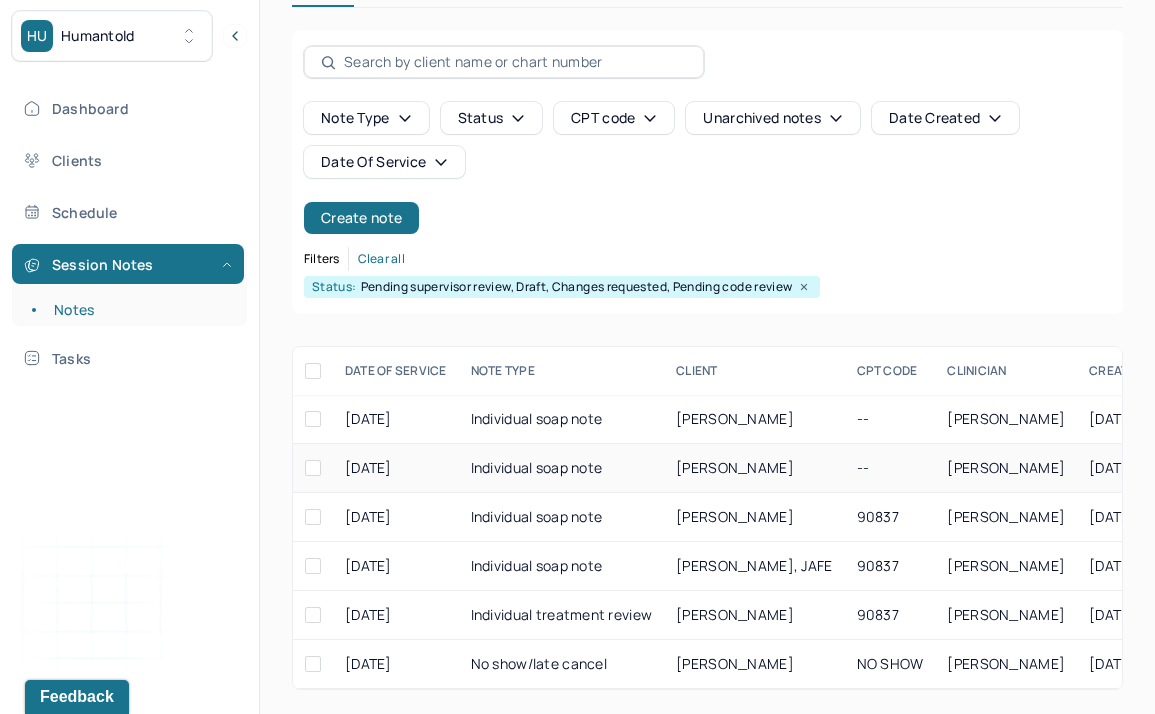click on "SAHAI, PRIYAL" at bounding box center [735, 467] 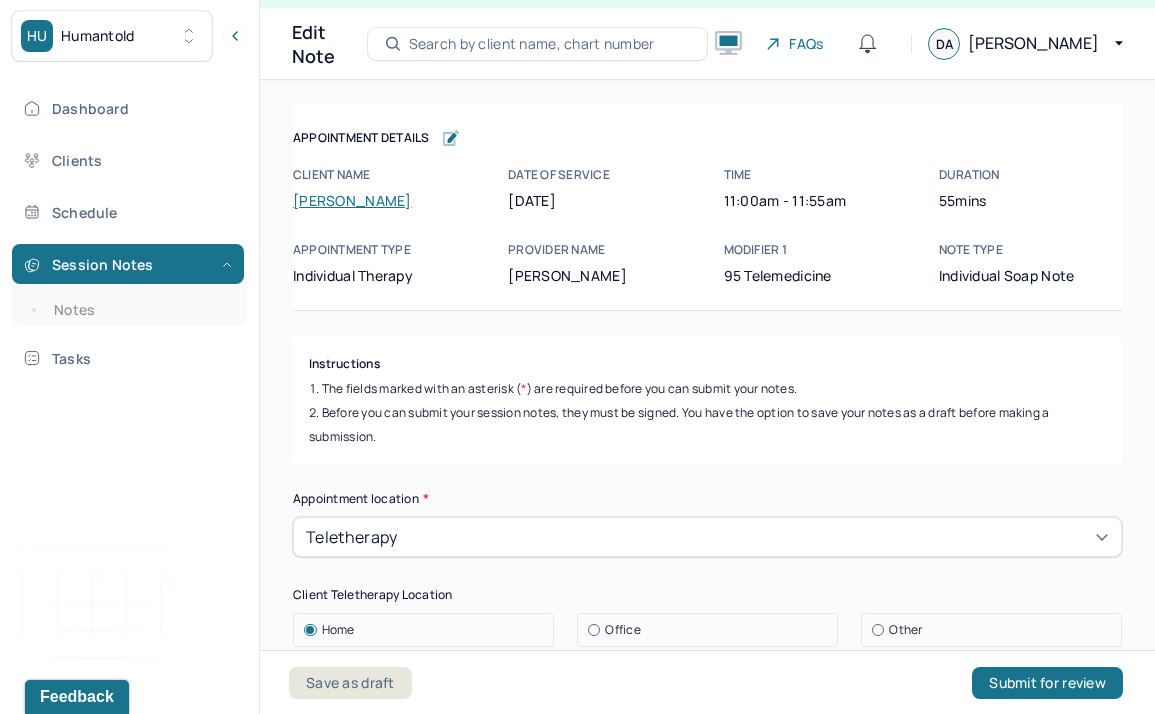 scroll, scrollTop: 36, scrollLeft: 0, axis: vertical 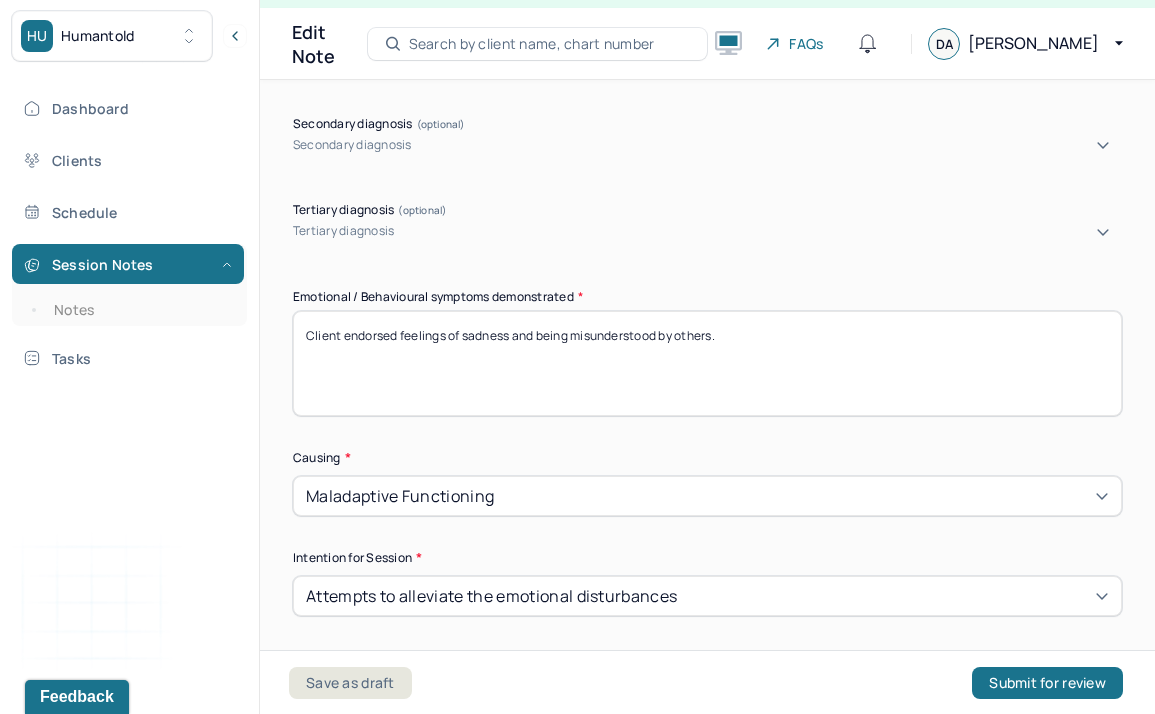 drag, startPoint x: 463, startPoint y: 318, endPoint x: 814, endPoint y: 325, distance: 351.0698 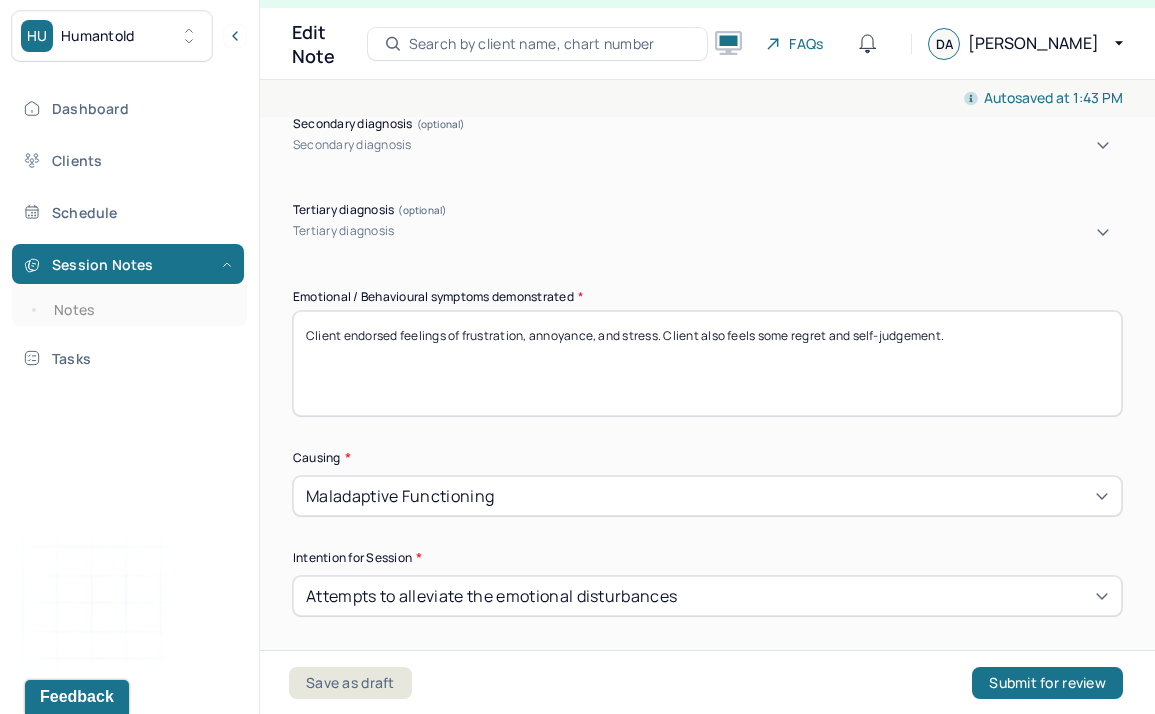 type on "Client endorsed feelings of frustration, annoyance, and stress. Client also feels some regret and self-judgement." 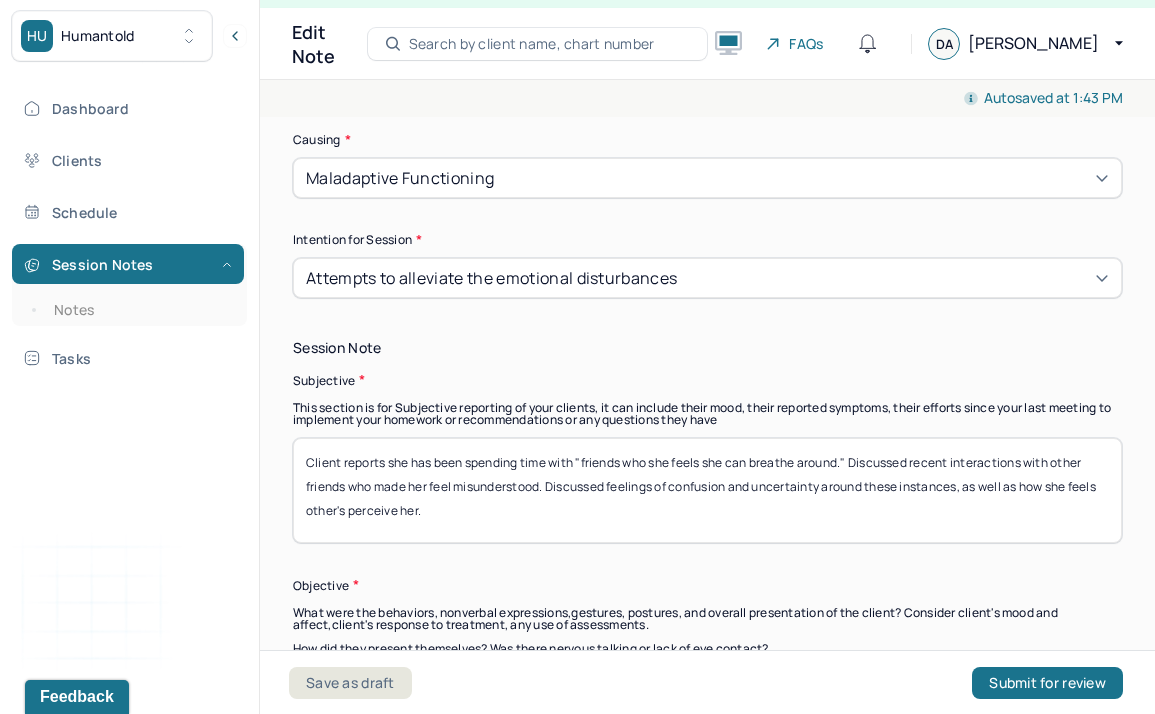 scroll, scrollTop: 1244, scrollLeft: 0, axis: vertical 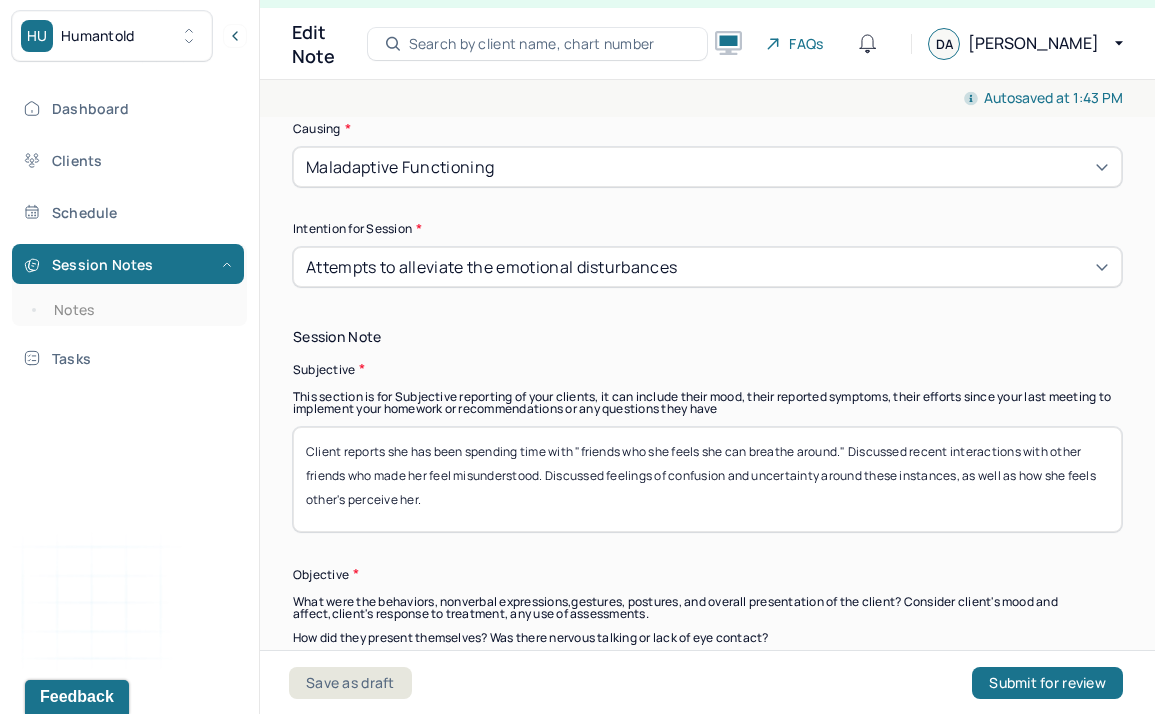 click on "Attempts to alleviate the emotional disturbances" at bounding box center (491, 267) 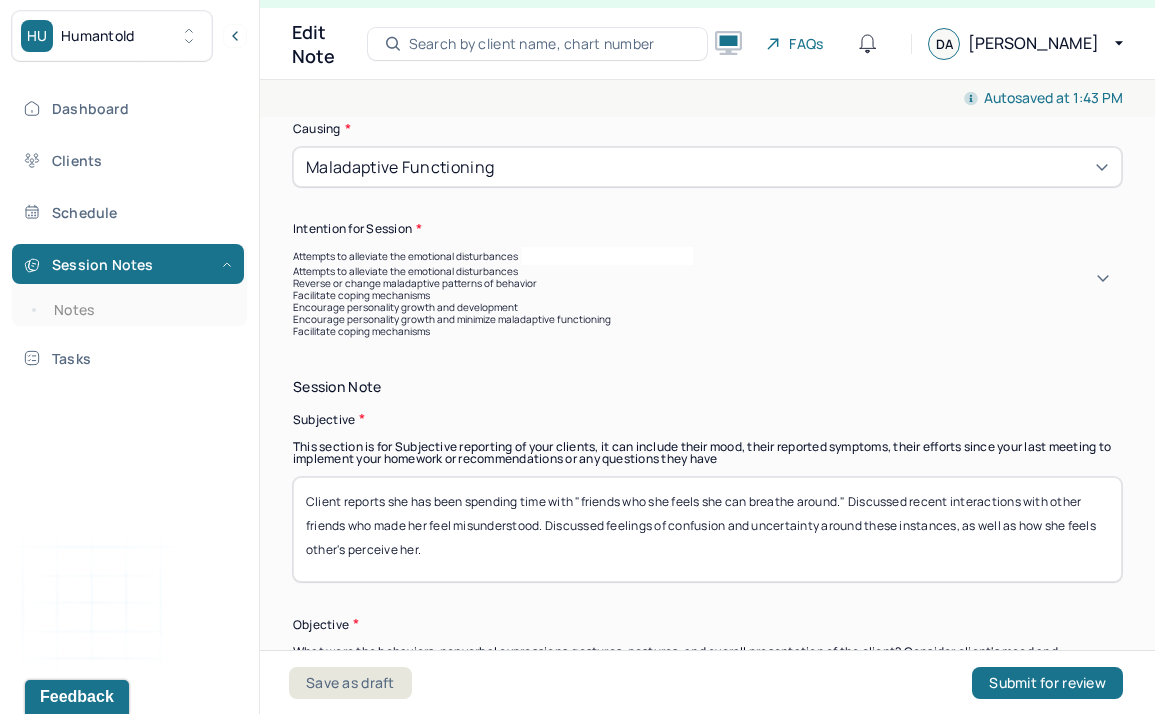 click on "Encourage personality growth and minimize maladaptive functioning" at bounding box center (707, 319) 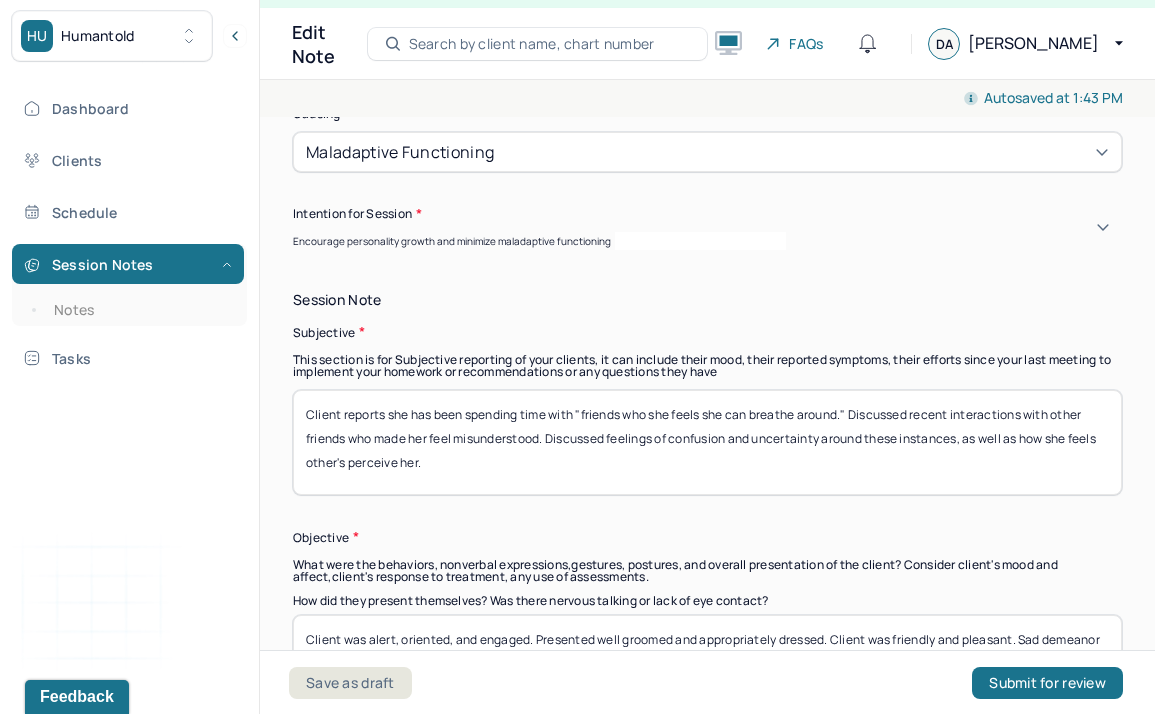 scroll, scrollTop: 1282, scrollLeft: 0, axis: vertical 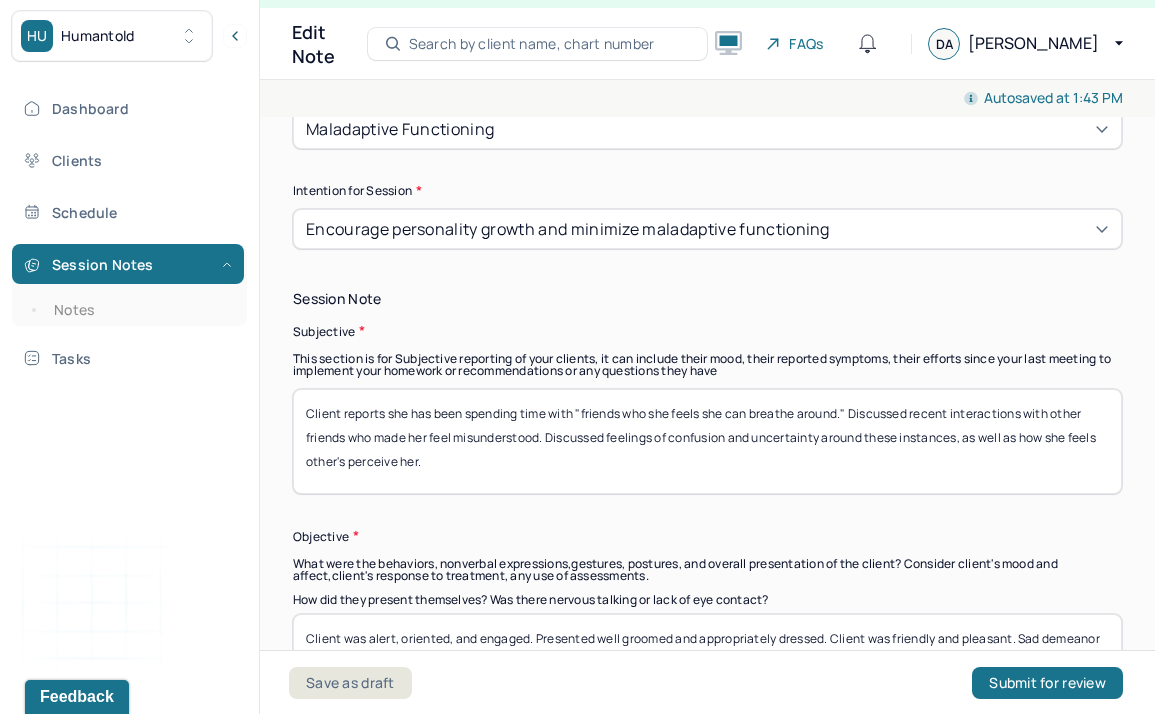 drag, startPoint x: 514, startPoint y: 443, endPoint x: 304, endPoint y: 295, distance: 256.91245 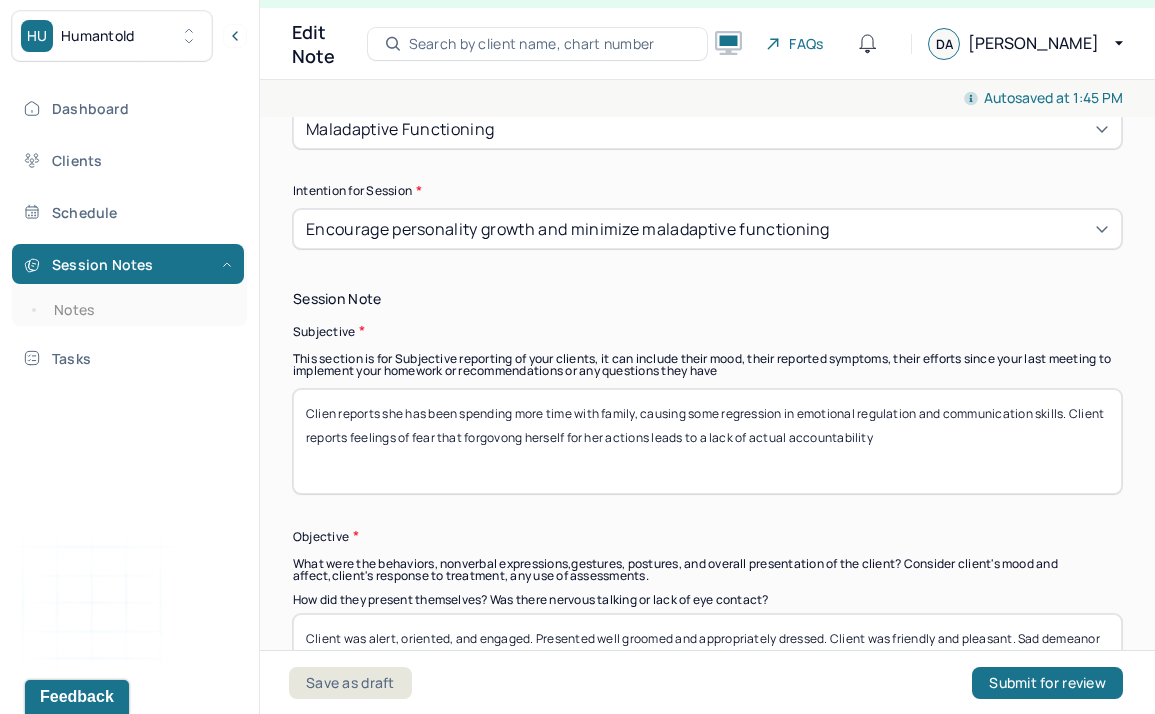 click on "Clien reports she has been spending more time with family, causing some regression in emotional regulation and communication skills. Client reports feelings of fear that forgovong herself for her actions leads to a lack of actual accointability" at bounding box center [707, 441] 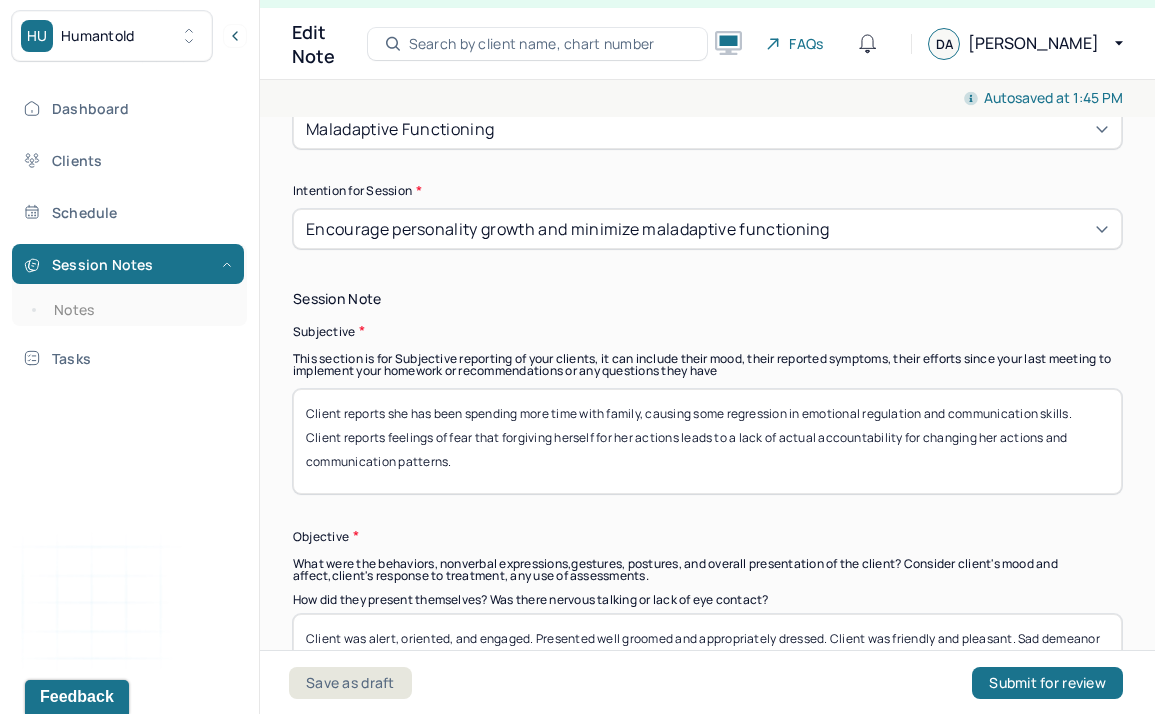 click on "Clien reports she has been spending more time with family, causing some regression in emotional regulation and communication skills. Client reports feelings of fear that forgiving herself for her actions leads to a lack of actual accountability for changing her actions and communication patterns." at bounding box center [707, 441] 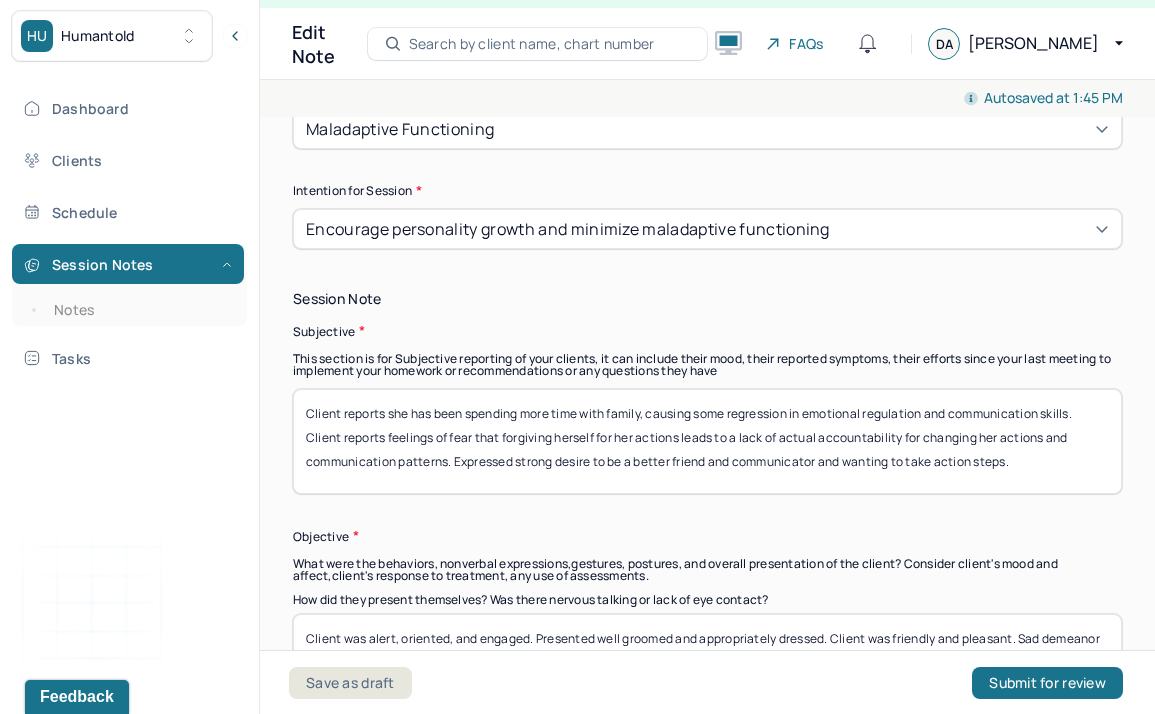 type on "Client reports she has been spending more time with family, causing some regression in emotional regulation and communication skills. Client reports feelings of fear that forgiving herself for her actions leads to a lack of actual accountability for changing her actions and communication patterns. Expressed strong desire to be a better friend and communicator and wanting to take action steps." 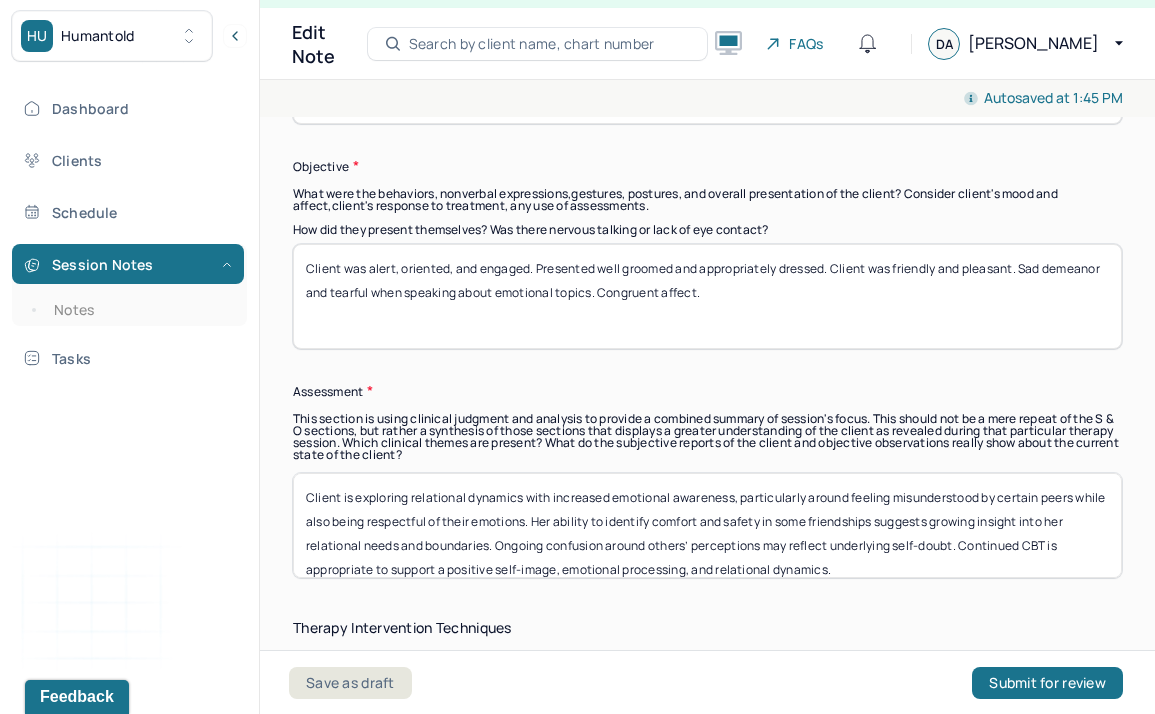 scroll, scrollTop: 1652, scrollLeft: 0, axis: vertical 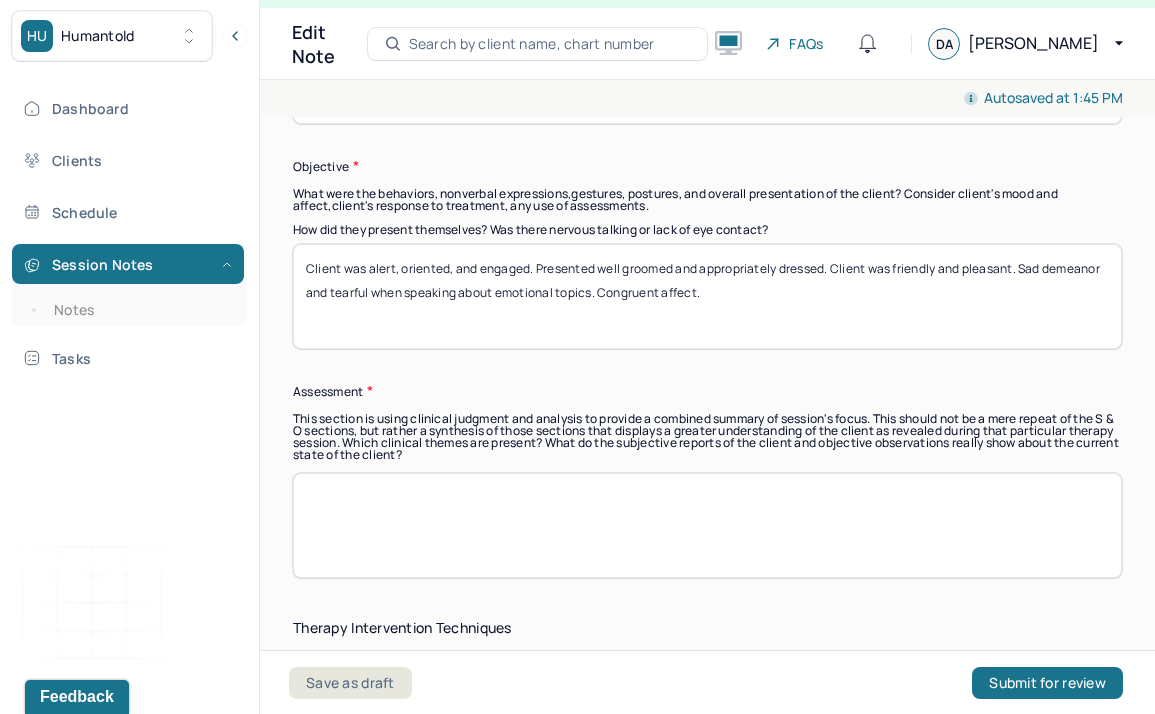 paste on "Client is navigating increased emotional reactivity in the context of family interactions, which may be contributing to a sense of regression in communication patterns. Her reflections on self-forgiveness vs. accountability suggest deepening insight into personal growth and relational repair. While self-doubt remains present, her desire to take action and improve as a communicator reflects motivation for change. Continued CBT remains appropriate to support emotional regulation, self-trust, and relationship-building skills." 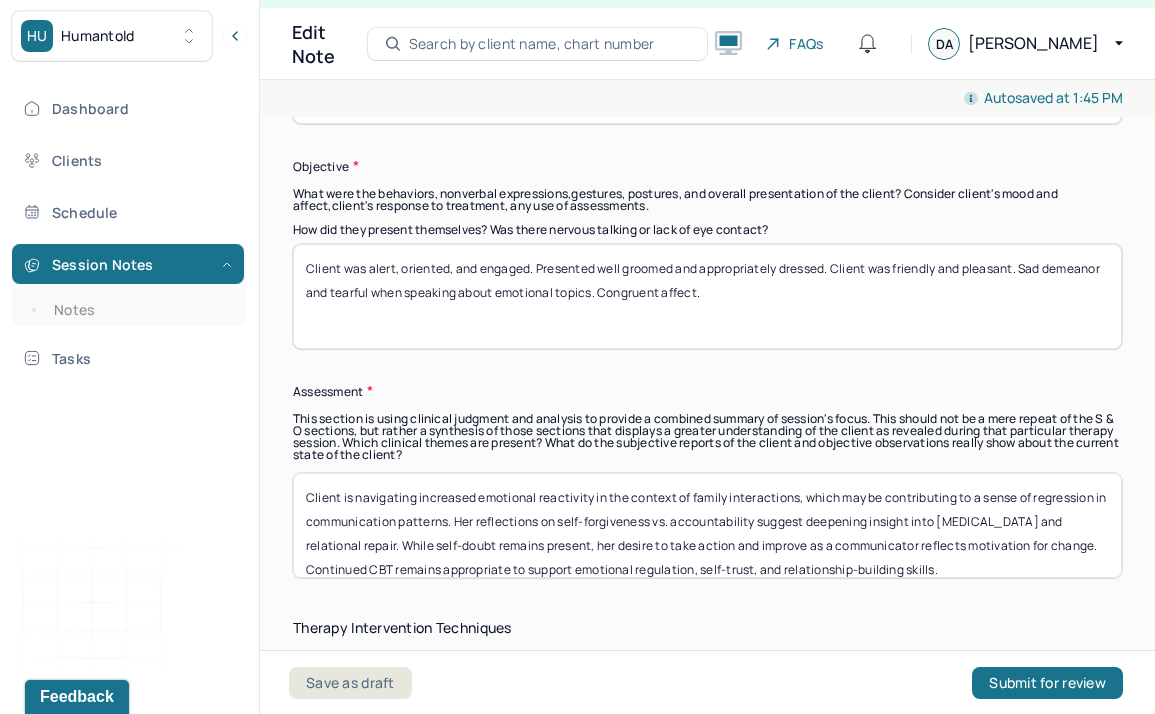 scroll, scrollTop: 16, scrollLeft: 0, axis: vertical 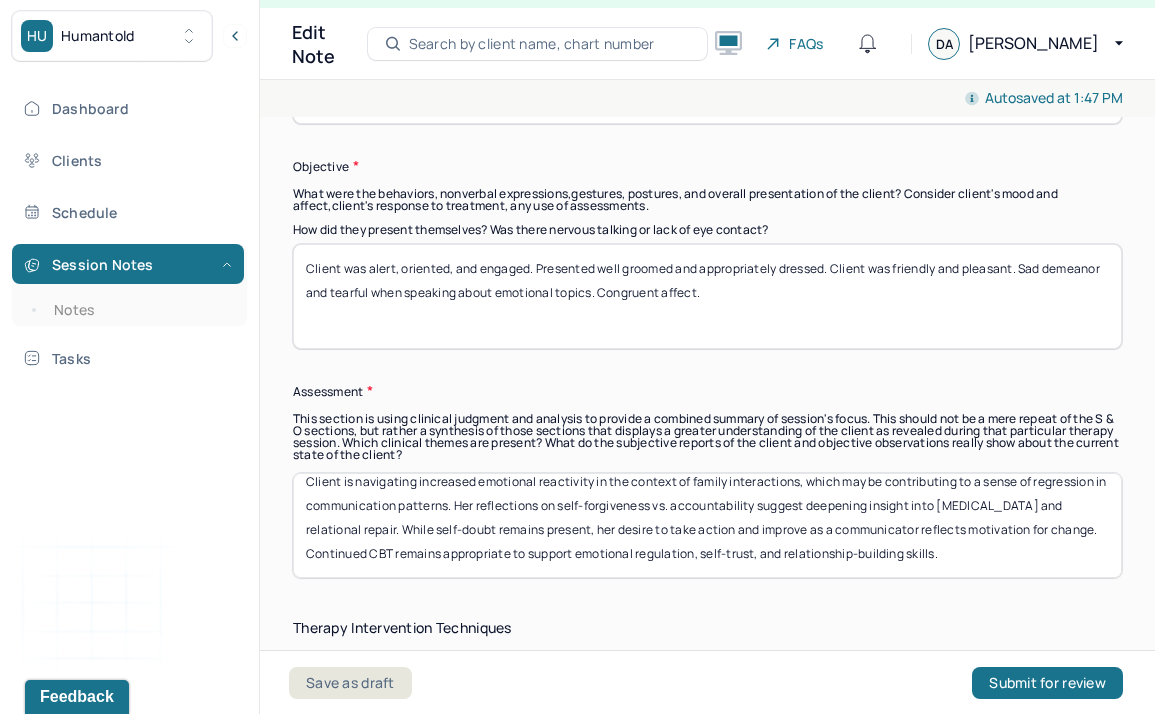click on "Client is navigating increased emotional reactivity in the context of family interactions, which may be contributing to a sense of regression in communication patterns. Her reflections on self-forgiveness vs. accountability suggest deepening insight into personal growth and relational repair. While self-doubt remains present, her desire to take action and improve as a communicator reflects motivation for change. Continued CBT remains appropriate to support emotional regulation, self-trust, and relationship-building skills." at bounding box center [707, 525] 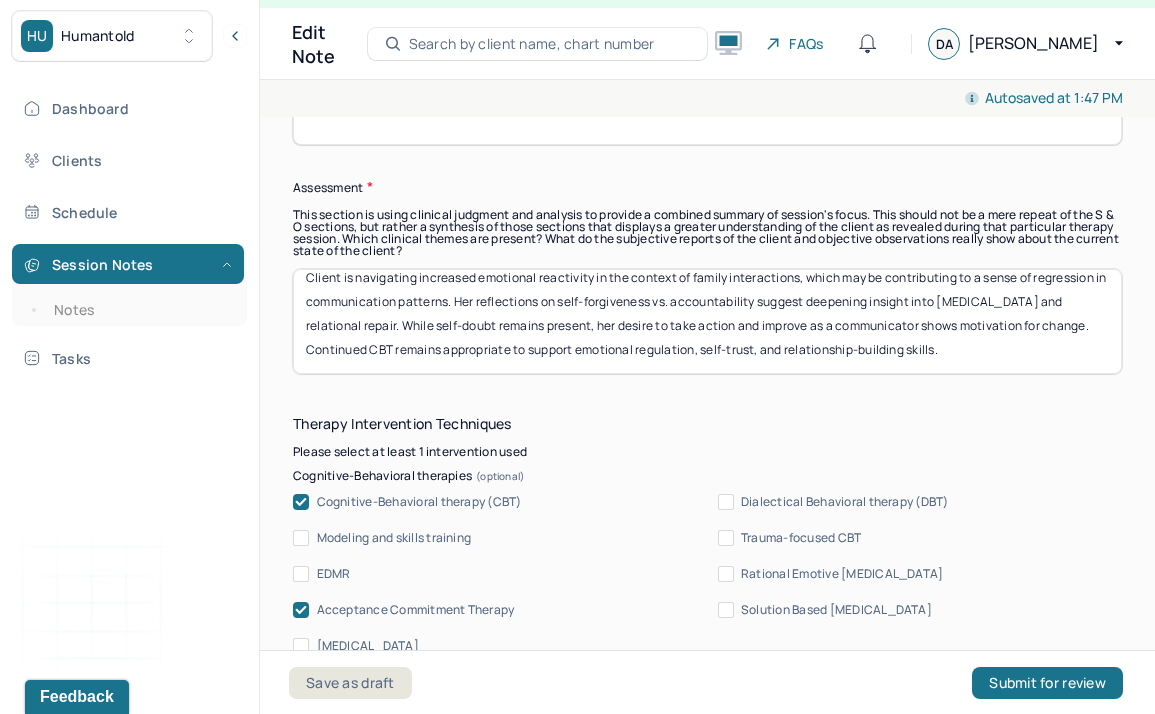 scroll, scrollTop: 1874, scrollLeft: 0, axis: vertical 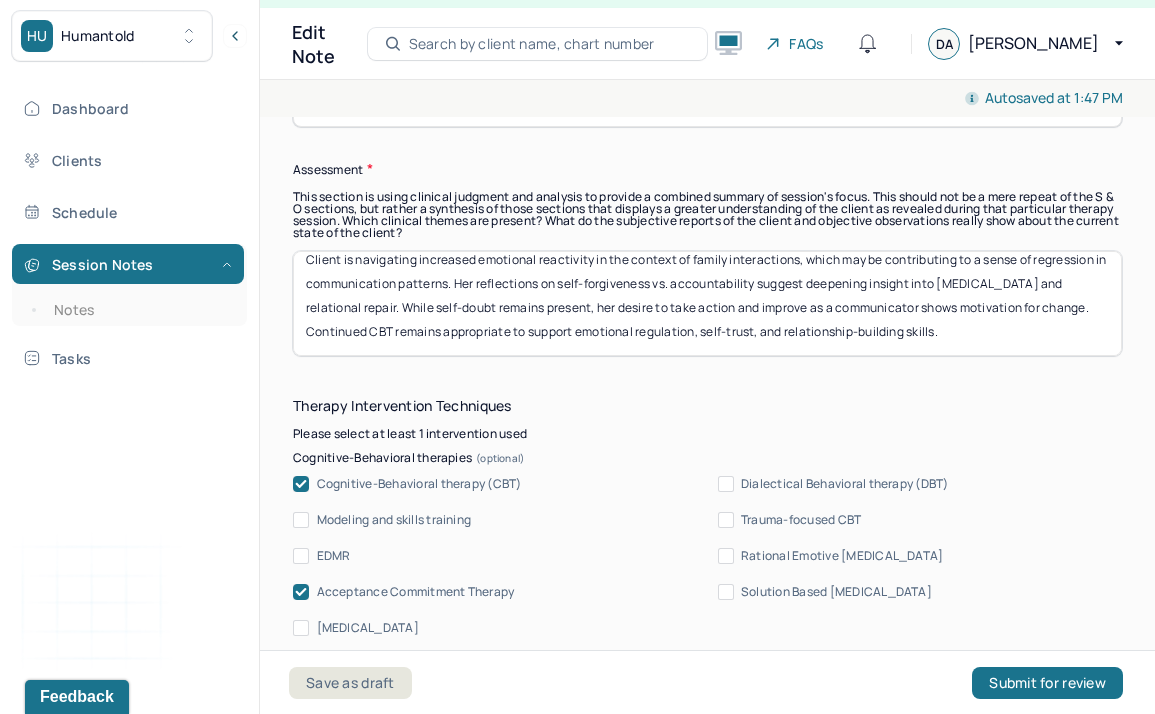 click on "Client is navigating increased emotional reactivity in the context of family interactions, which may be contributing to a sense of regression in communication patterns. Her reflections on self-forgiveness vs. accountability suggest deepening insight into personal growth and relational repair. While self-doubt remains present, her desire to take action and improve as a communicator shows motivation for change. Continued CBT remains appropriate to support emotional regulation, self-trust, and relationship-building skills." at bounding box center (707, 303) 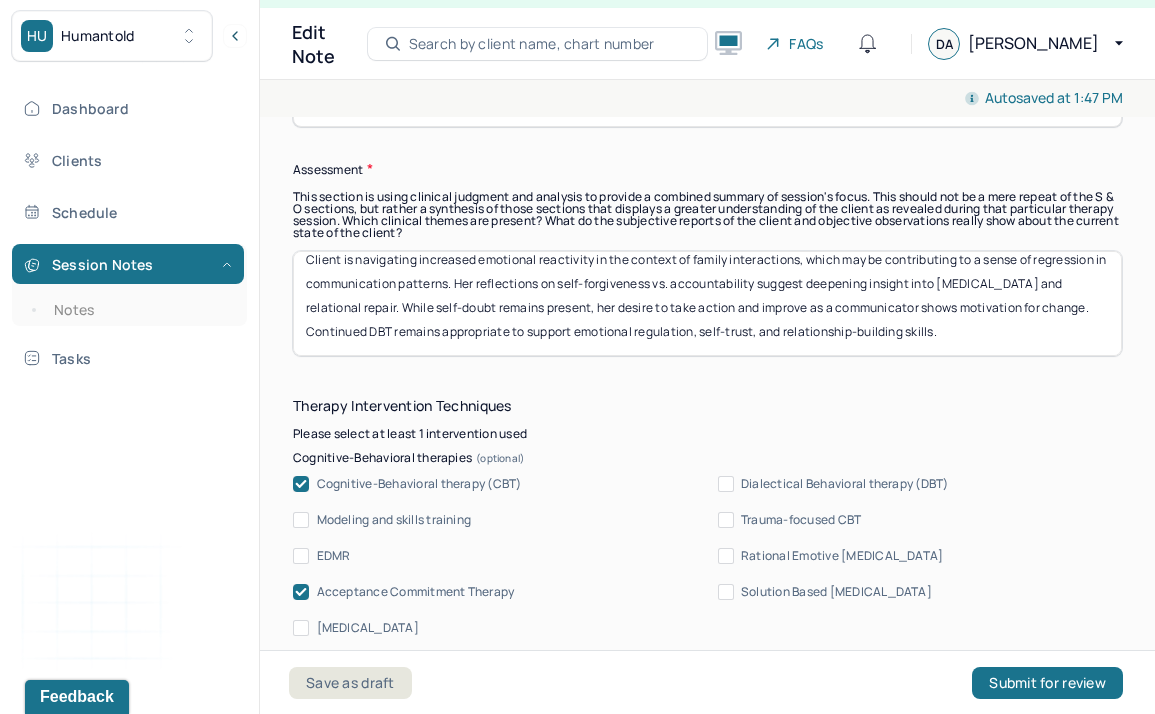 type on "Client is navigating increased emotional reactivity in the context of family interactions, which may be contributing to a sense of regression in communication patterns. Her reflections on self-forgiveness vs. accountability suggest deepening insight into personal growth and relational repair. While self-doubt remains present, her desire to take action and improve as a communicator shows motivation for change. Continued DBT remains appropriate to support emotional regulation, self-trust, and relationship-building skills." 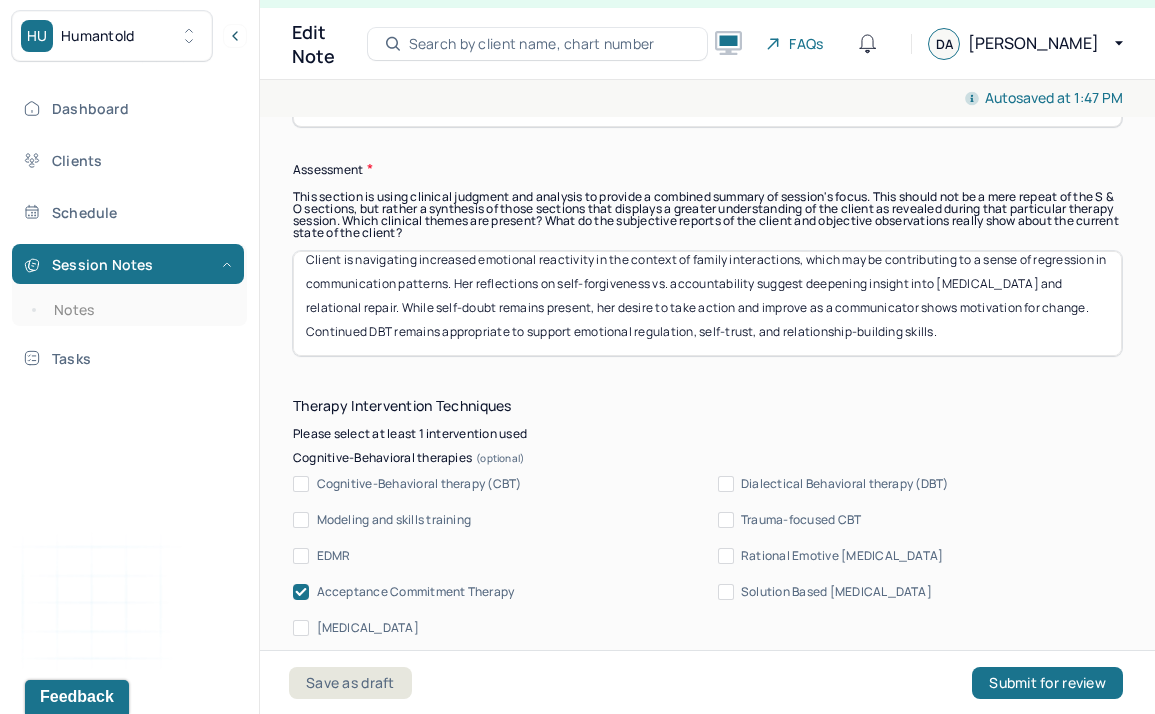 click on "Dialectical Behavioral therapy (DBT)" at bounding box center (833, 484) 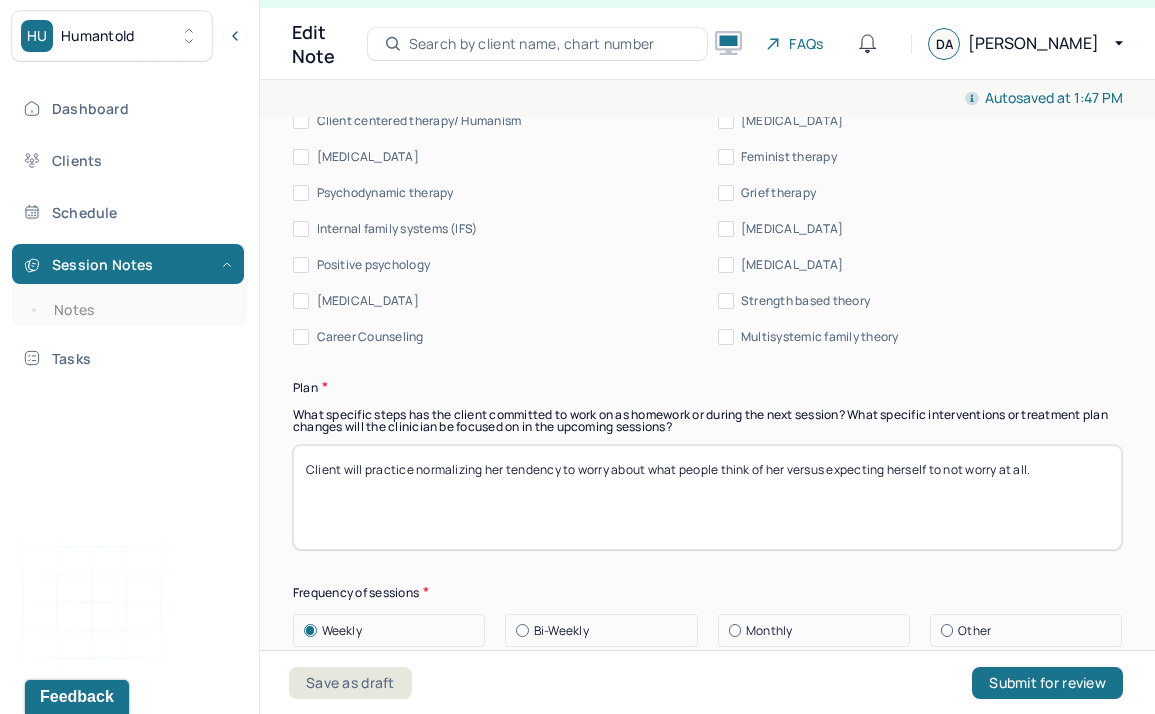 scroll, scrollTop: 2593, scrollLeft: 0, axis: vertical 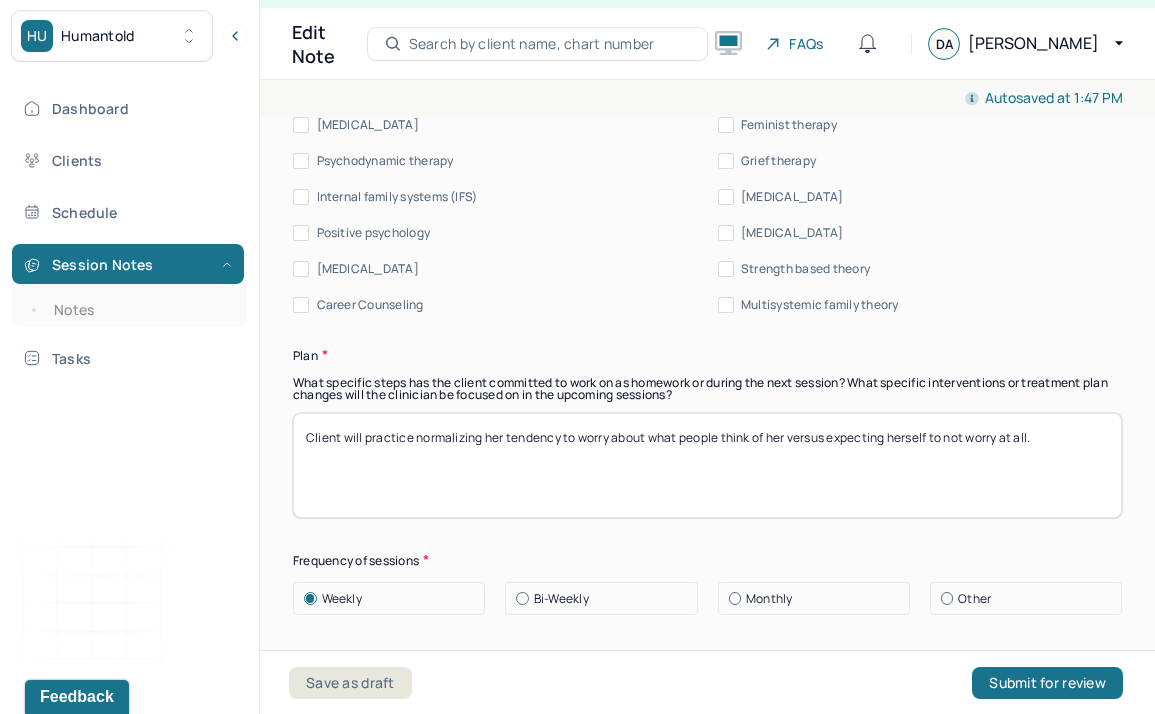 drag, startPoint x: 712, startPoint y: 459, endPoint x: 311, endPoint y: 368, distance: 411.19583 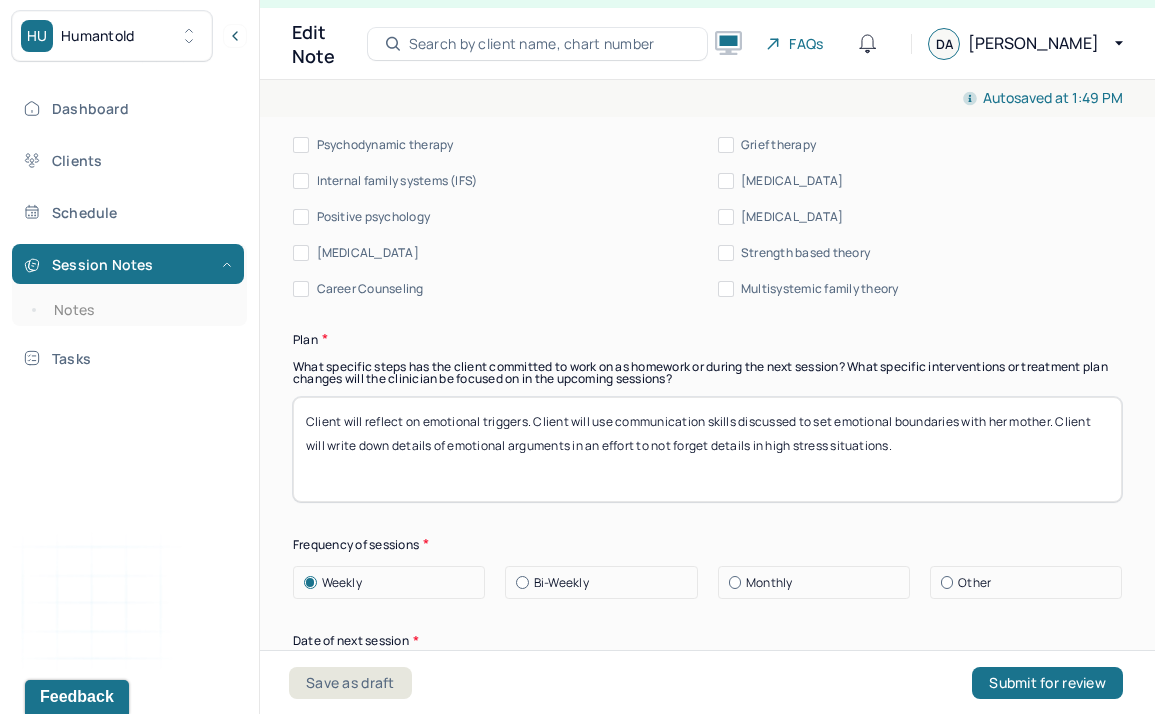 scroll, scrollTop: 2834, scrollLeft: 0, axis: vertical 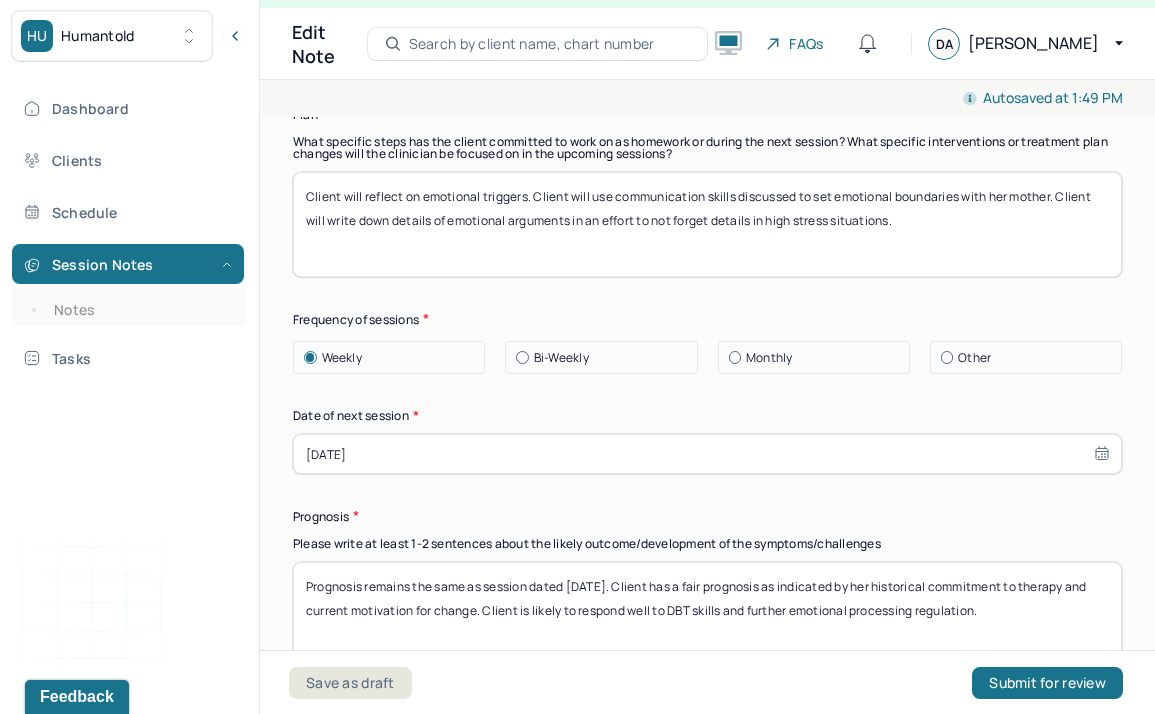 type on "Client will reflect on emotional triggers. Client will use communication skills discussed to set emotional boundaries with her mother. Client will write down details of emotional arguments in an effort to not forget details in high stress situations." 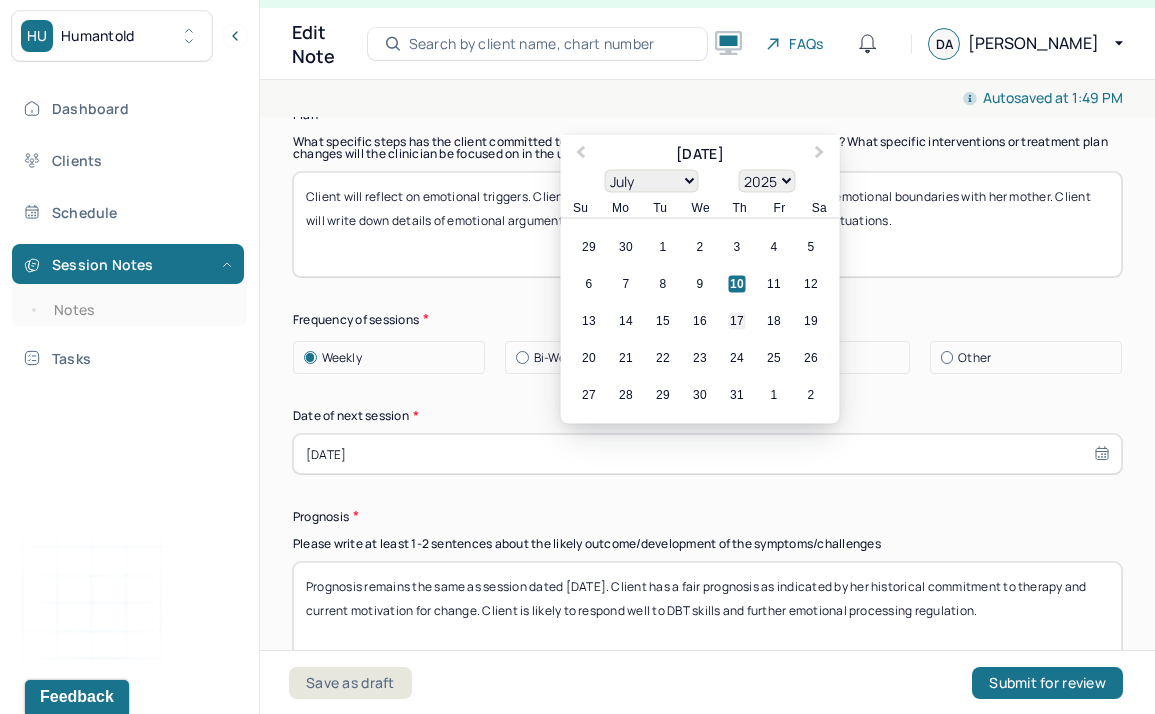 click on "17" at bounding box center [737, 321] 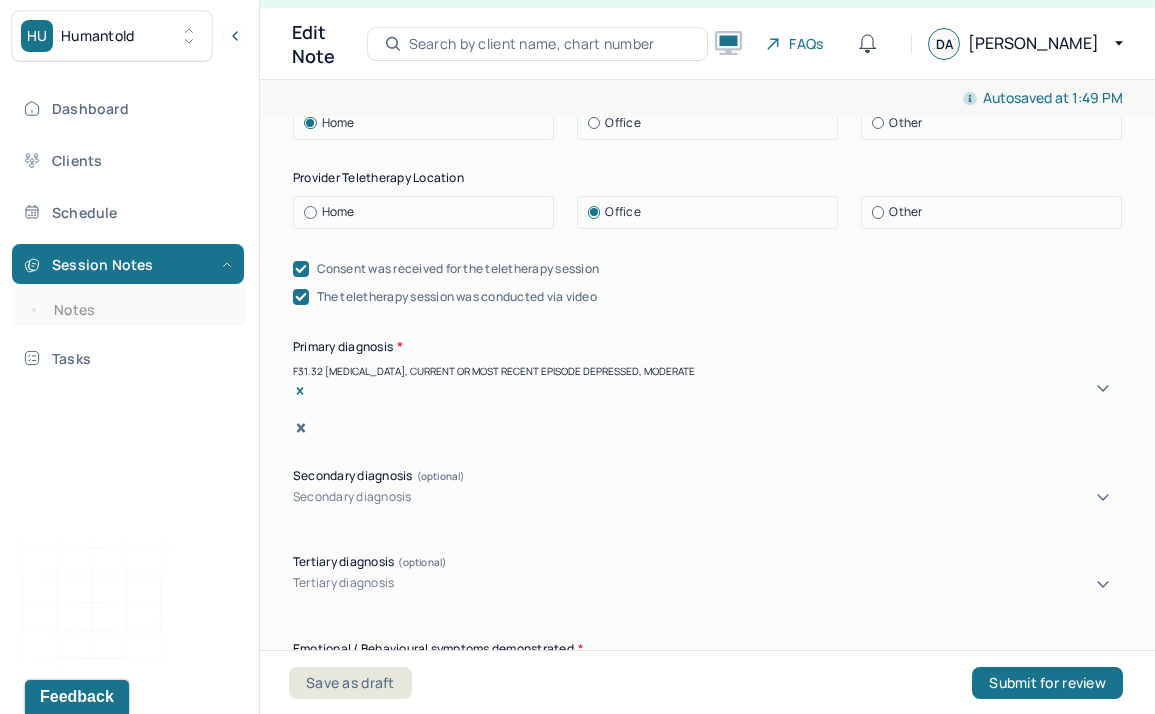 scroll, scrollTop: 0, scrollLeft: 0, axis: both 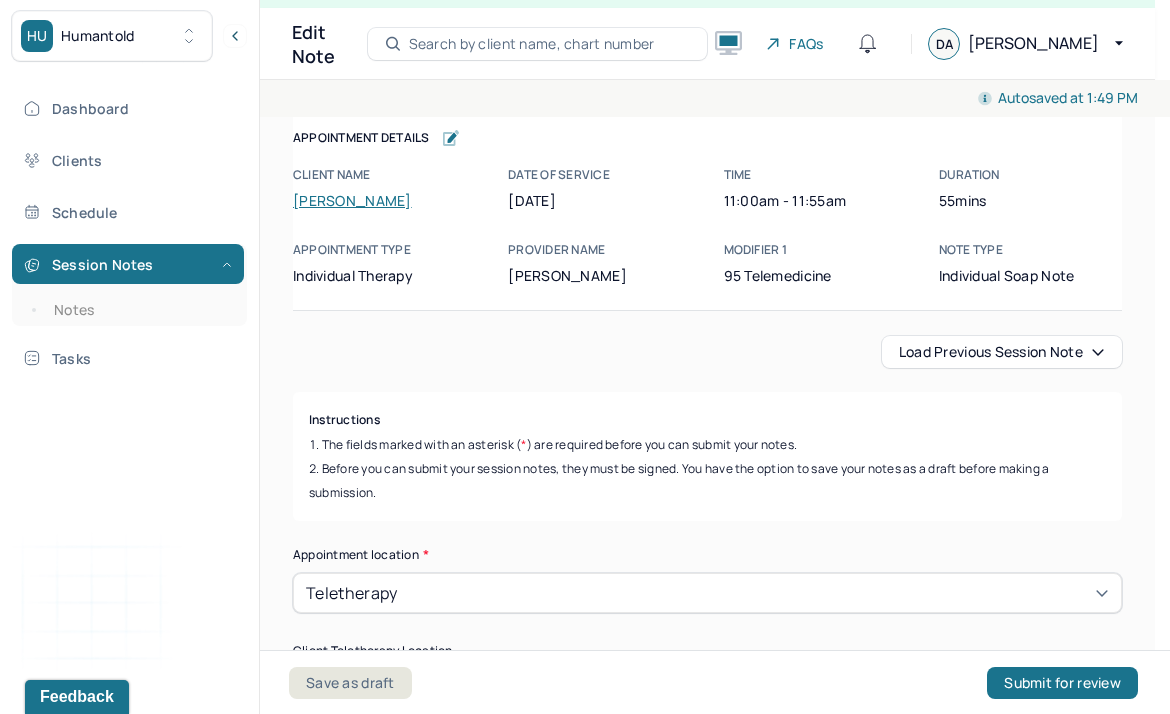 click on "Load previous session note" at bounding box center (1002, 352) 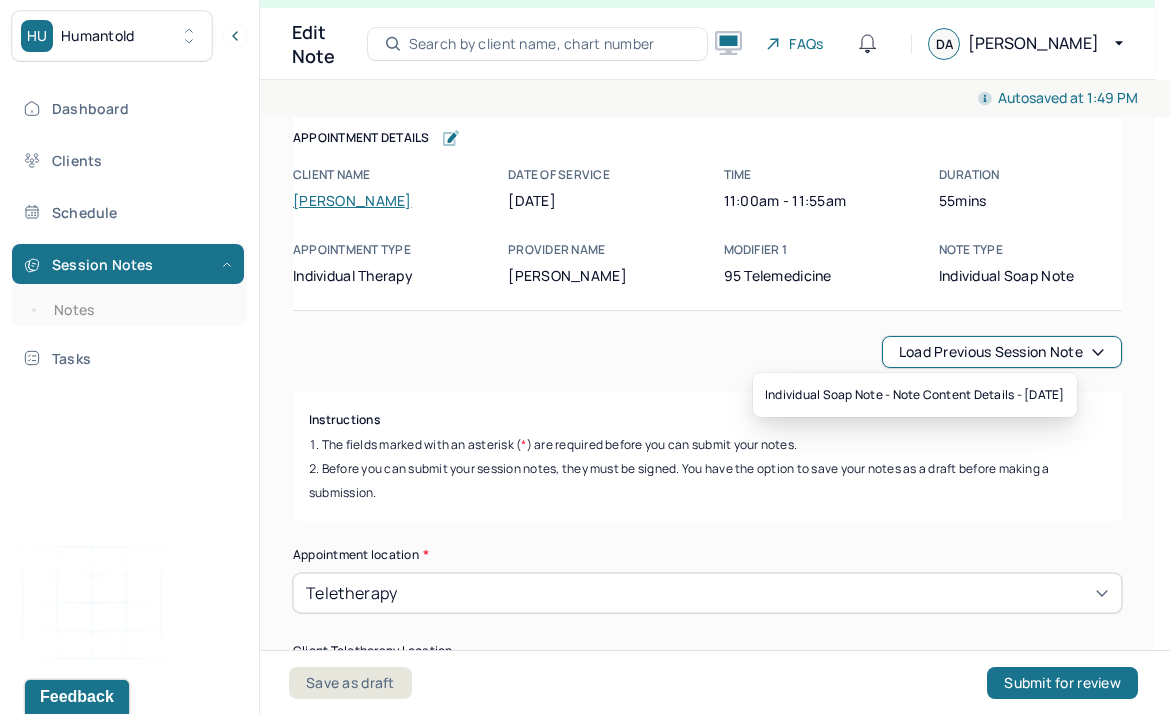 click on "Load previous session note" at bounding box center [1002, 352] 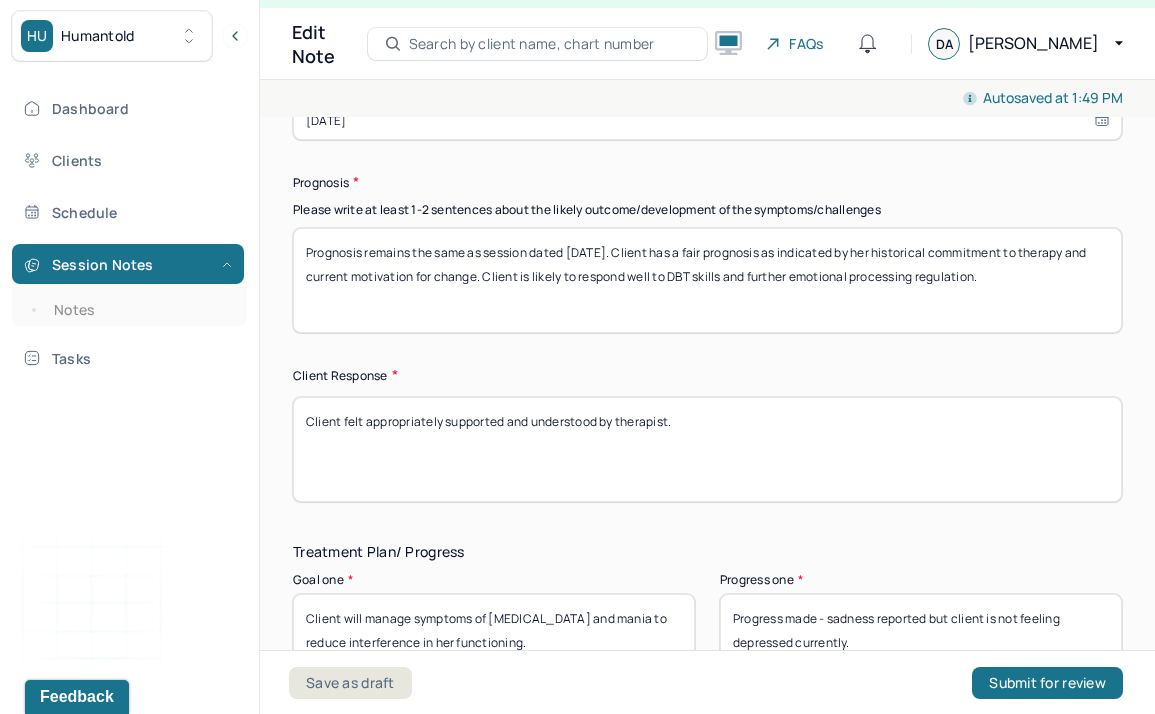 scroll, scrollTop: 3178, scrollLeft: 0, axis: vertical 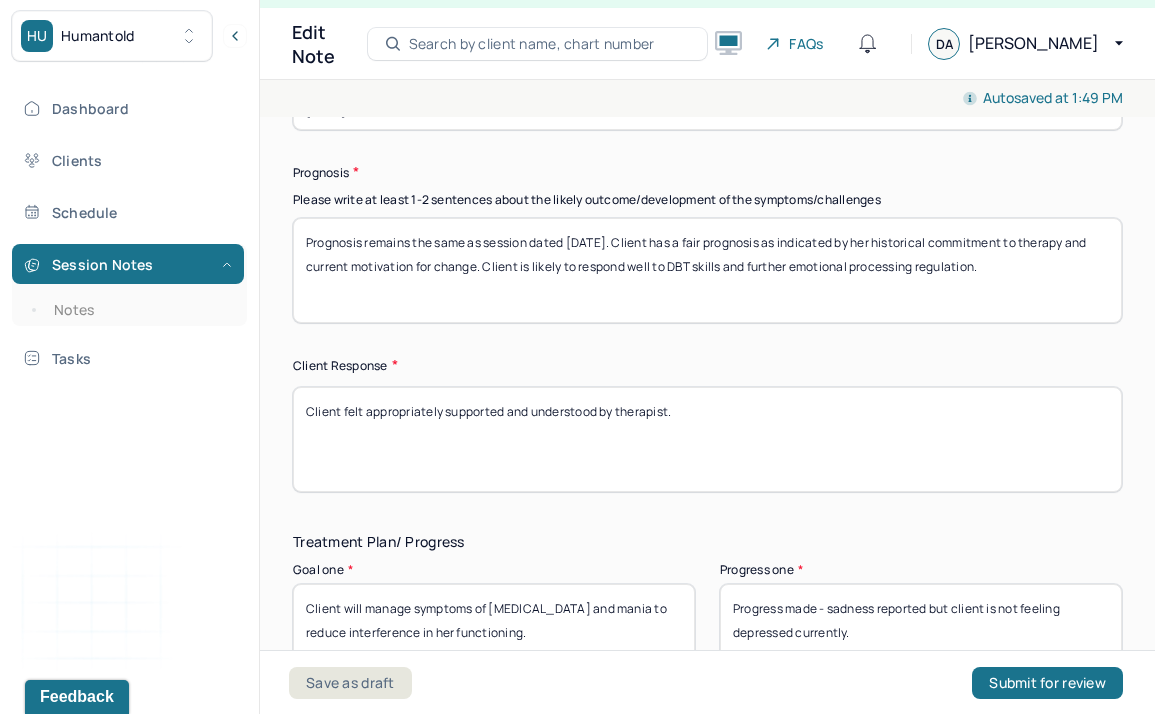 drag, startPoint x: 594, startPoint y: 222, endPoint x: 573, endPoint y: 224, distance: 21.095022 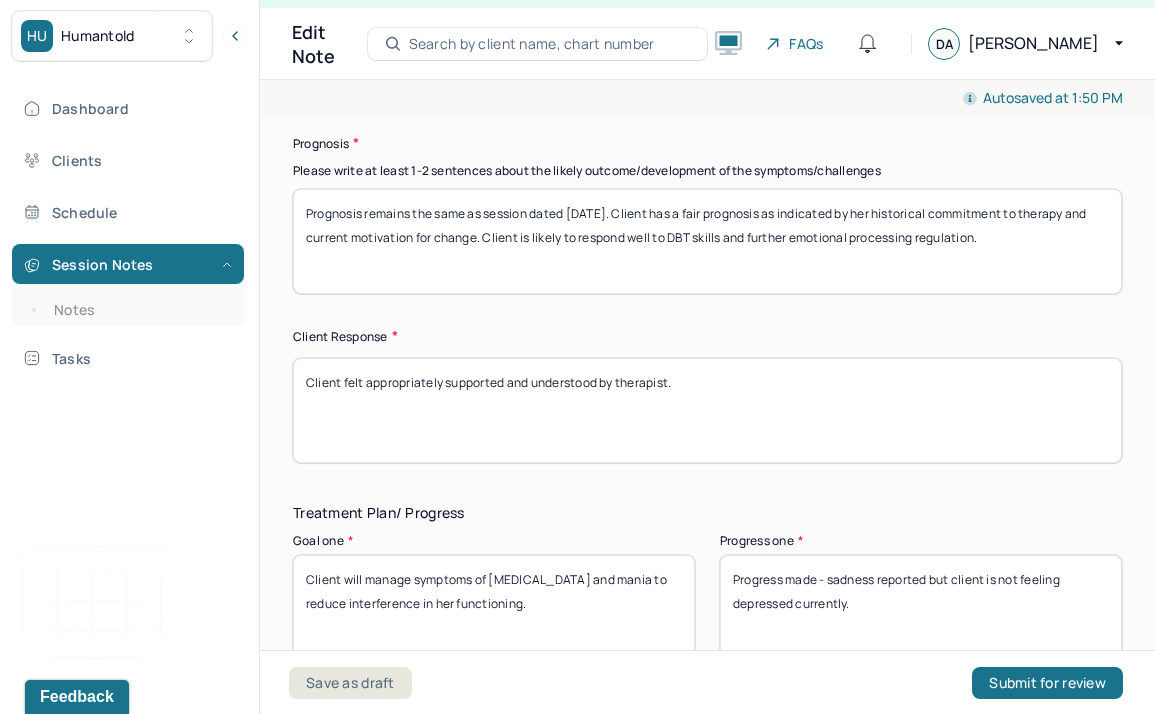 scroll, scrollTop: 3208, scrollLeft: 0, axis: vertical 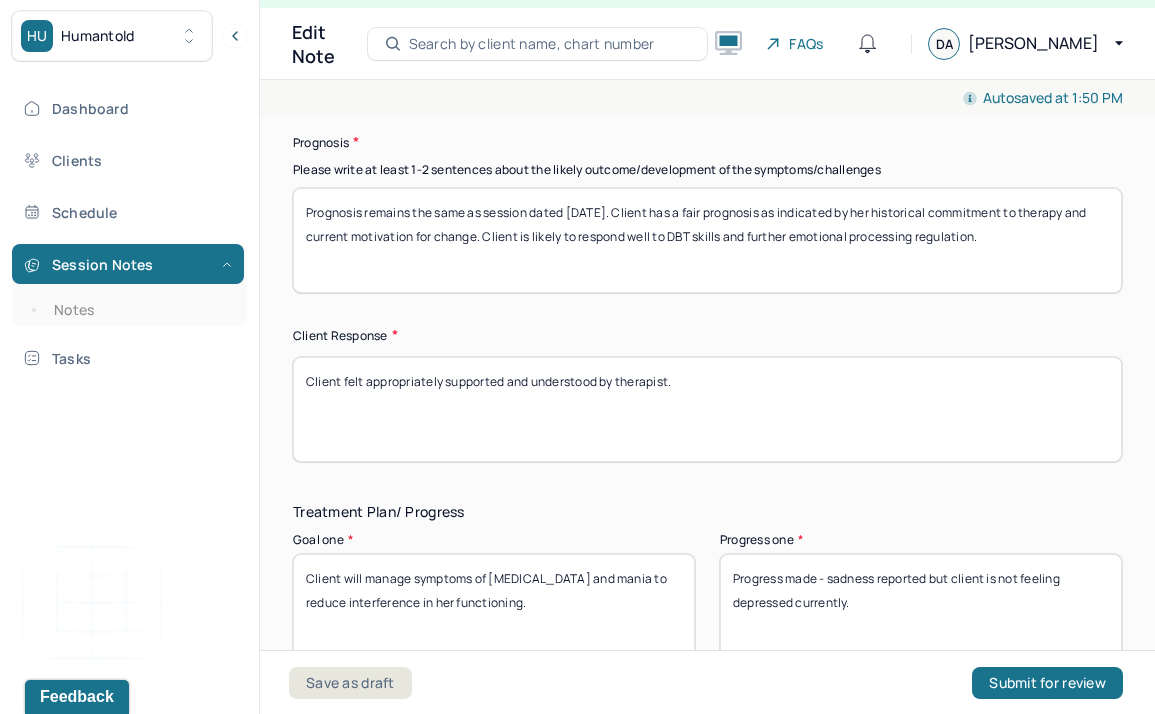 type on "Prognosis remains the same as session dated 7/1/2025. Client has a fair prognosis as indicated by her historical commitment to therapy and current motivation for change. Client is likely to respond well to DBT skills and further emotional processing regulation." 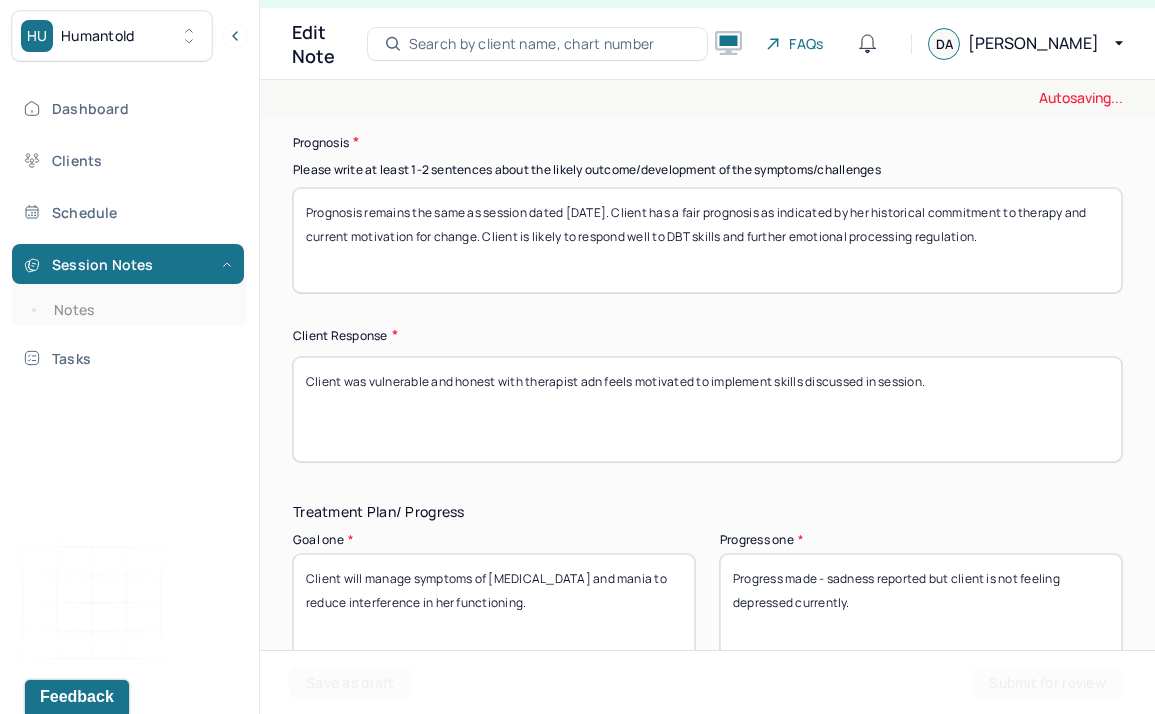 click on "Client was vu" at bounding box center [707, 409] 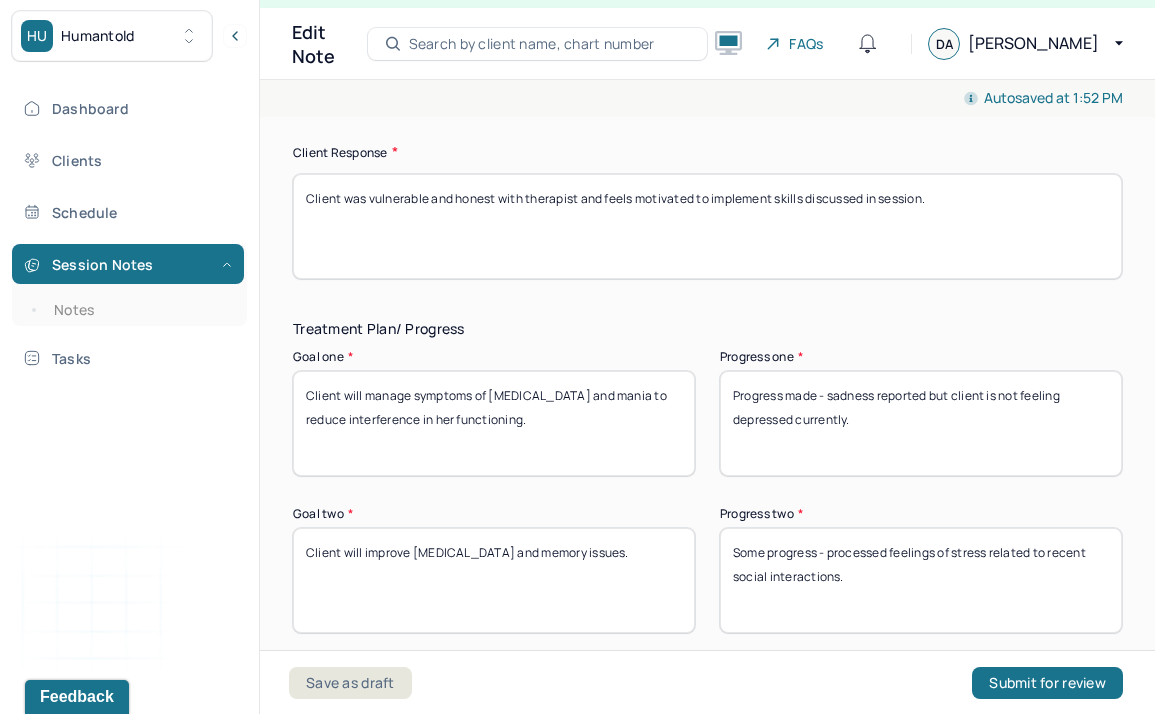scroll, scrollTop: 3393, scrollLeft: 0, axis: vertical 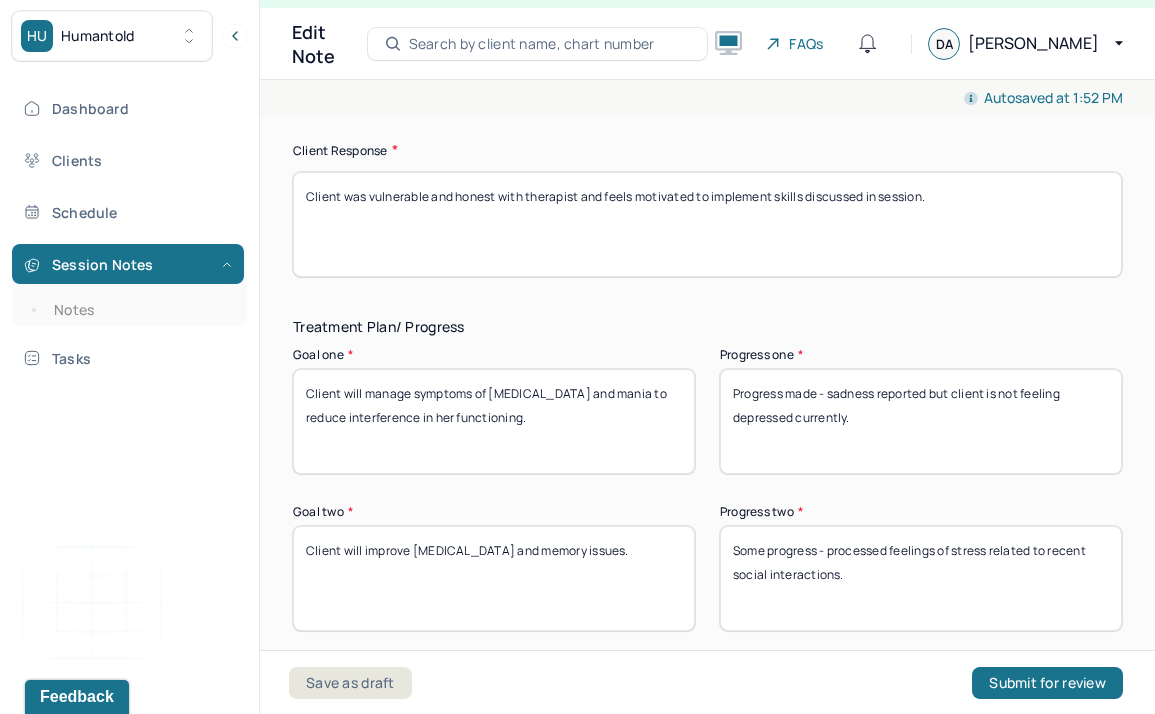 type on "Client was vulnerable and honest with therapist and feels motivated to implement skills discussed in session." 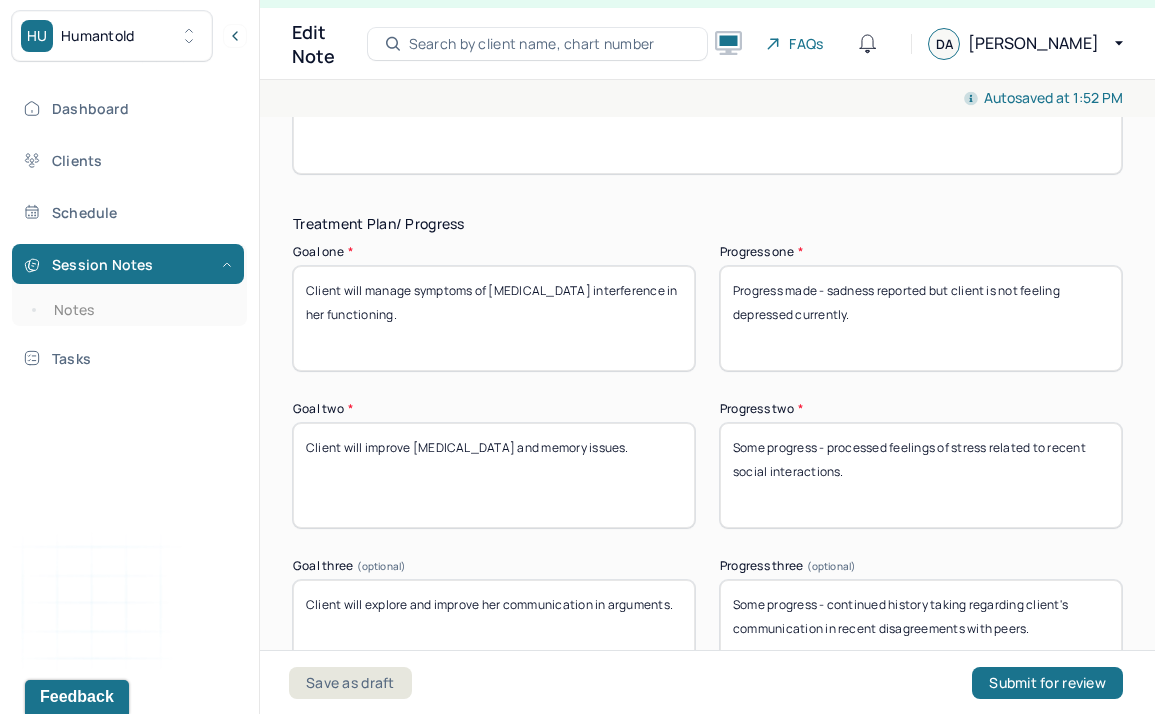 scroll, scrollTop: 3510, scrollLeft: 0, axis: vertical 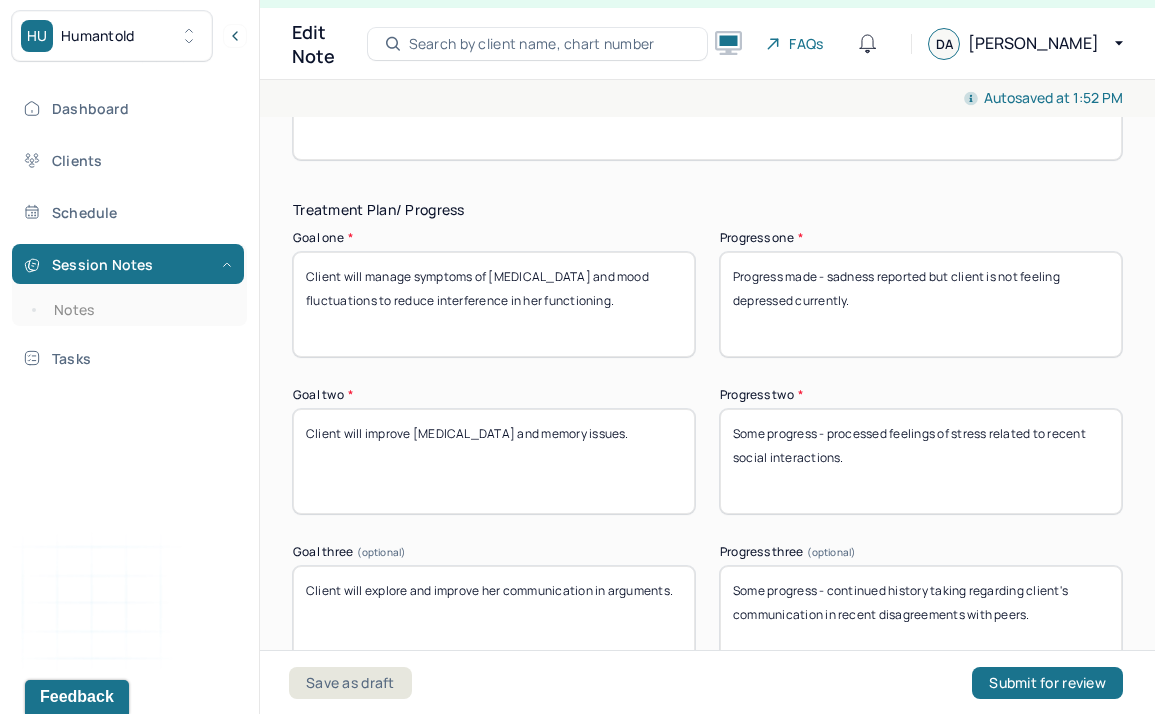 type on "Client will manage symptoms of depression and mood fluctuations to reduce interference in her functioning." 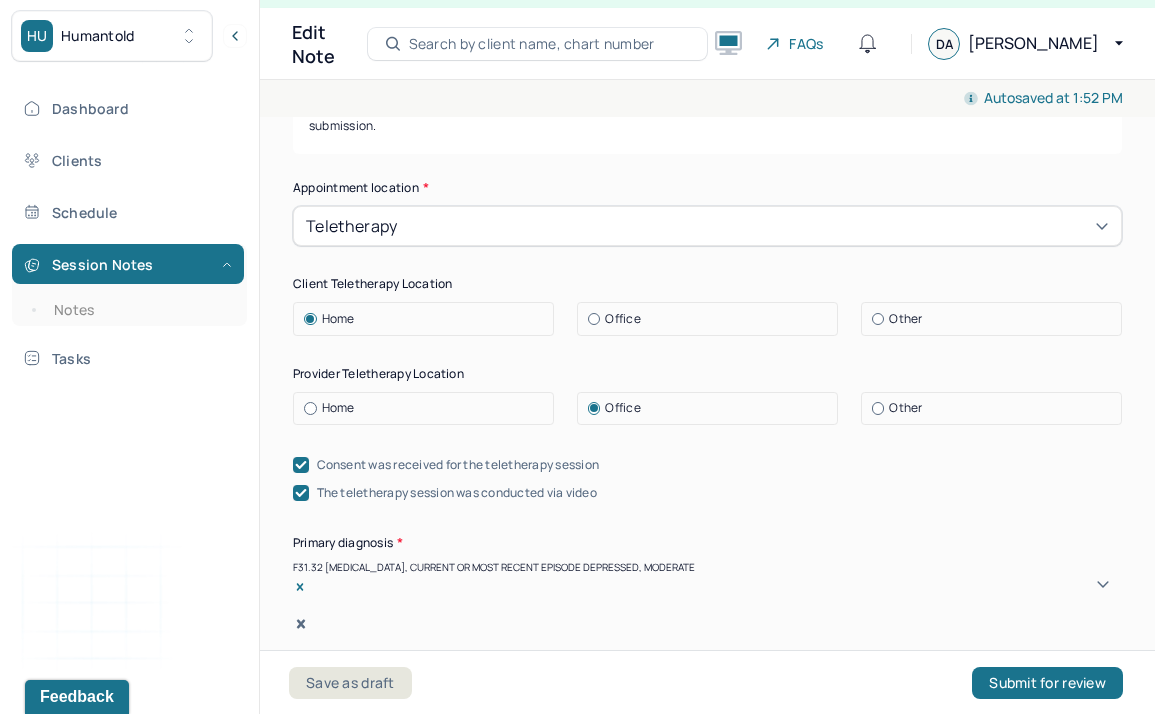 scroll, scrollTop: 549, scrollLeft: 0, axis: vertical 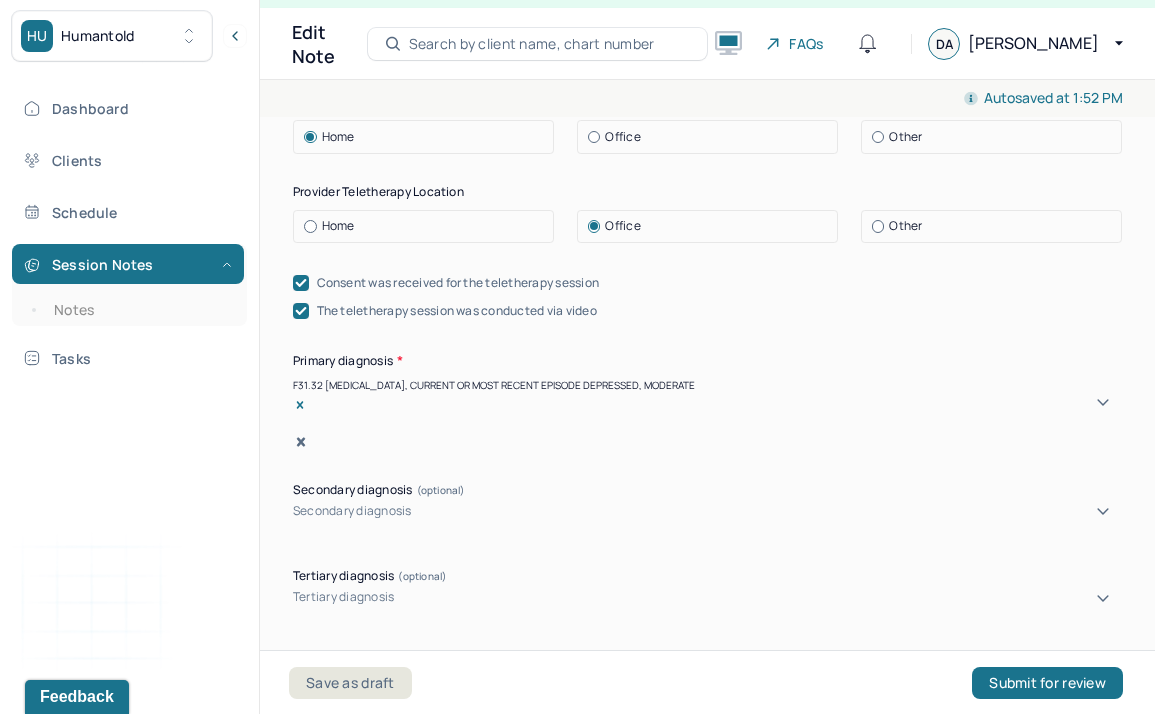 click 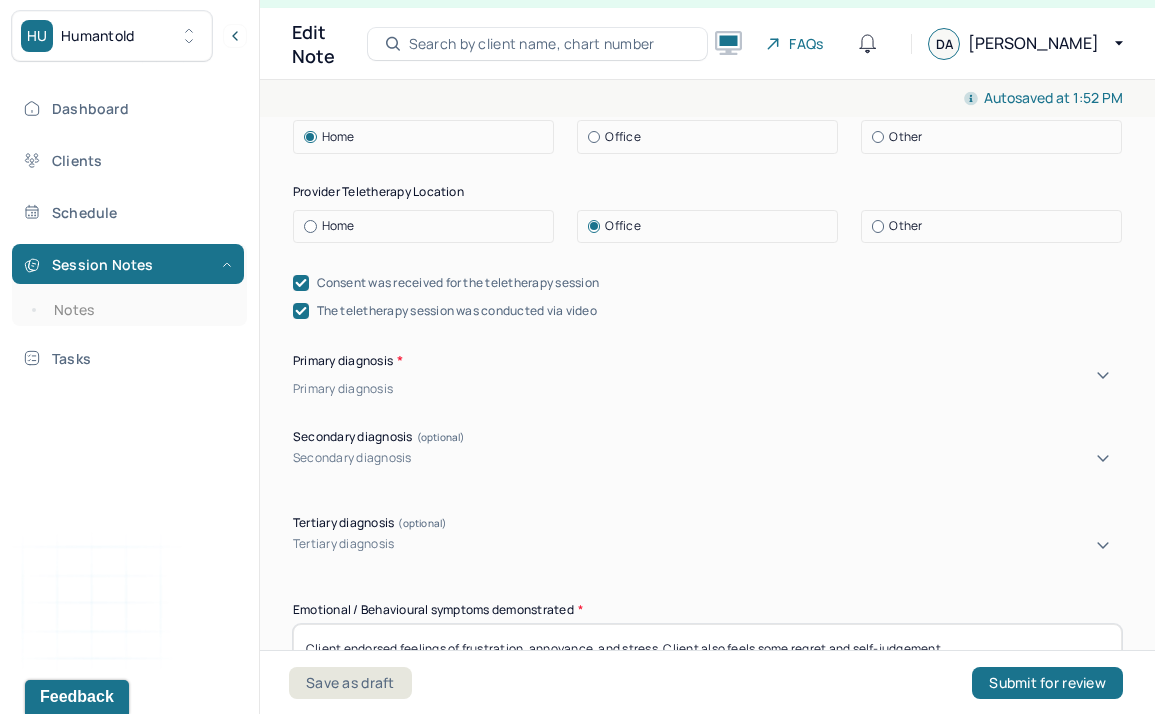 click at bounding box center (759, 389) 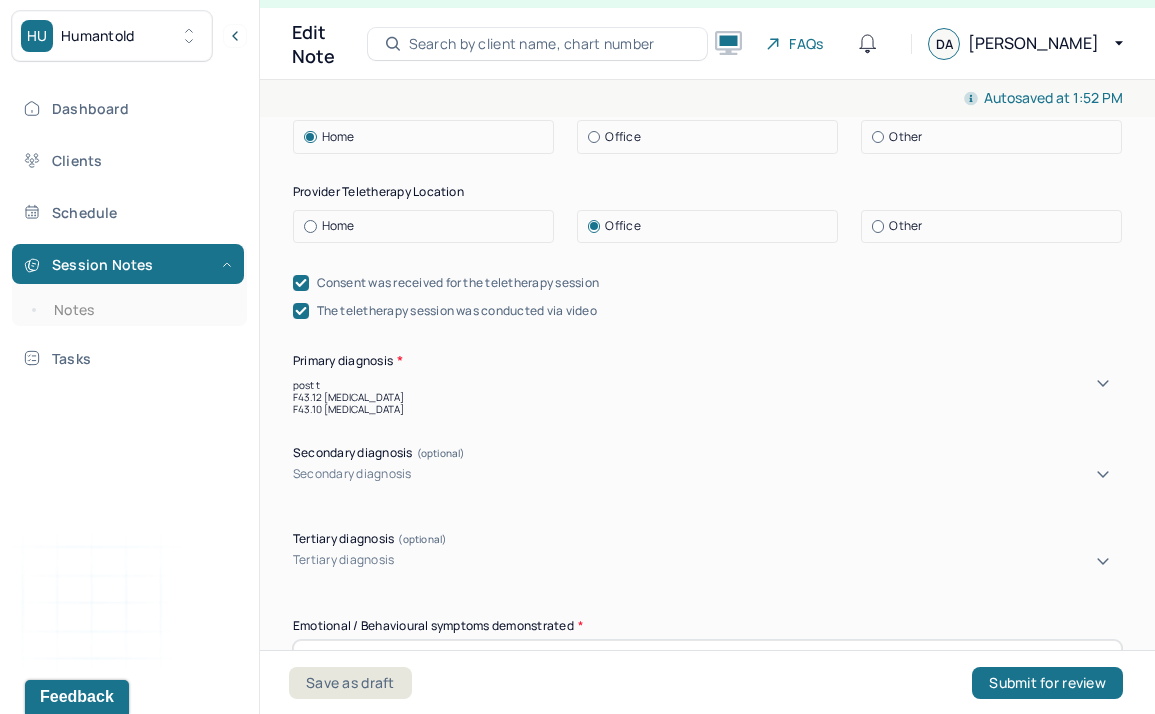 type on "post tr" 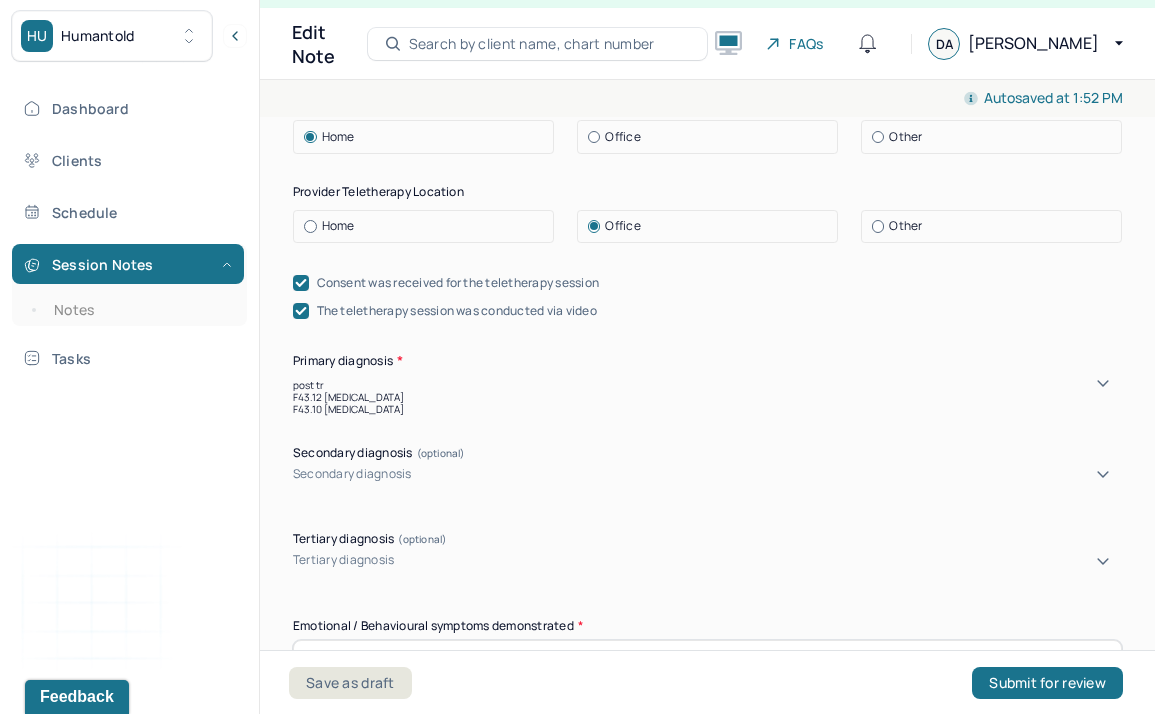 click on "F43.12 POST-TRAUMATIC STRESS DISORDER, CHRONIC" at bounding box center (707, 397) 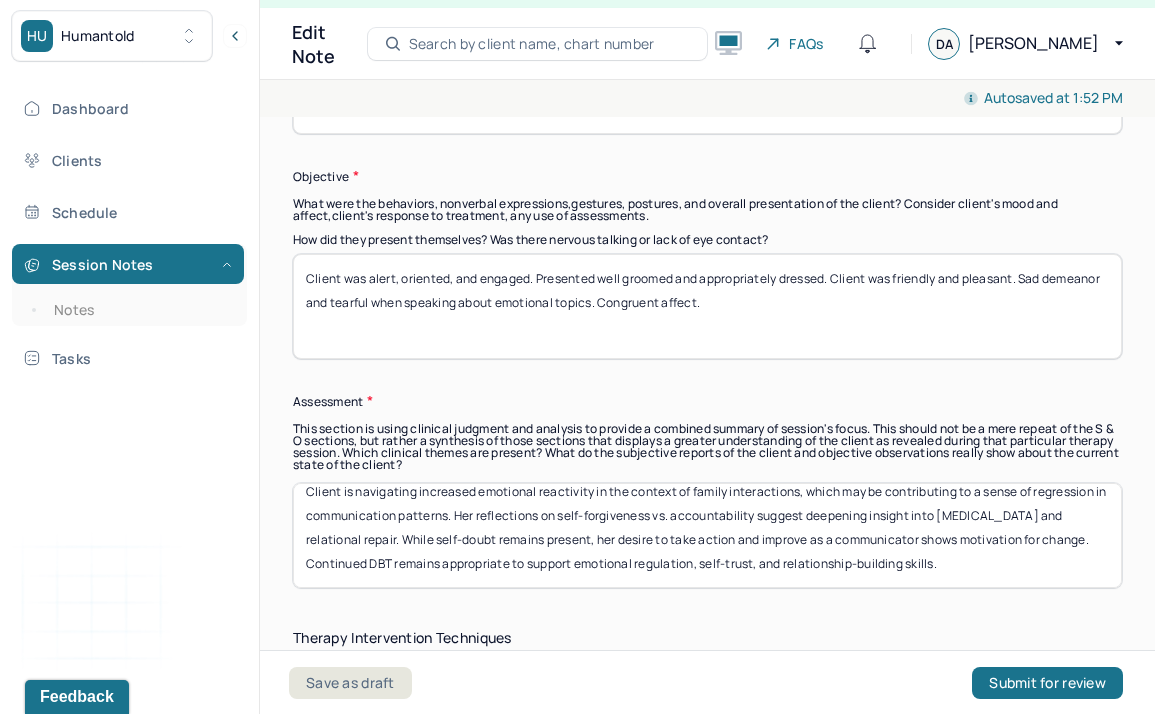scroll, scrollTop: 1830, scrollLeft: 0, axis: vertical 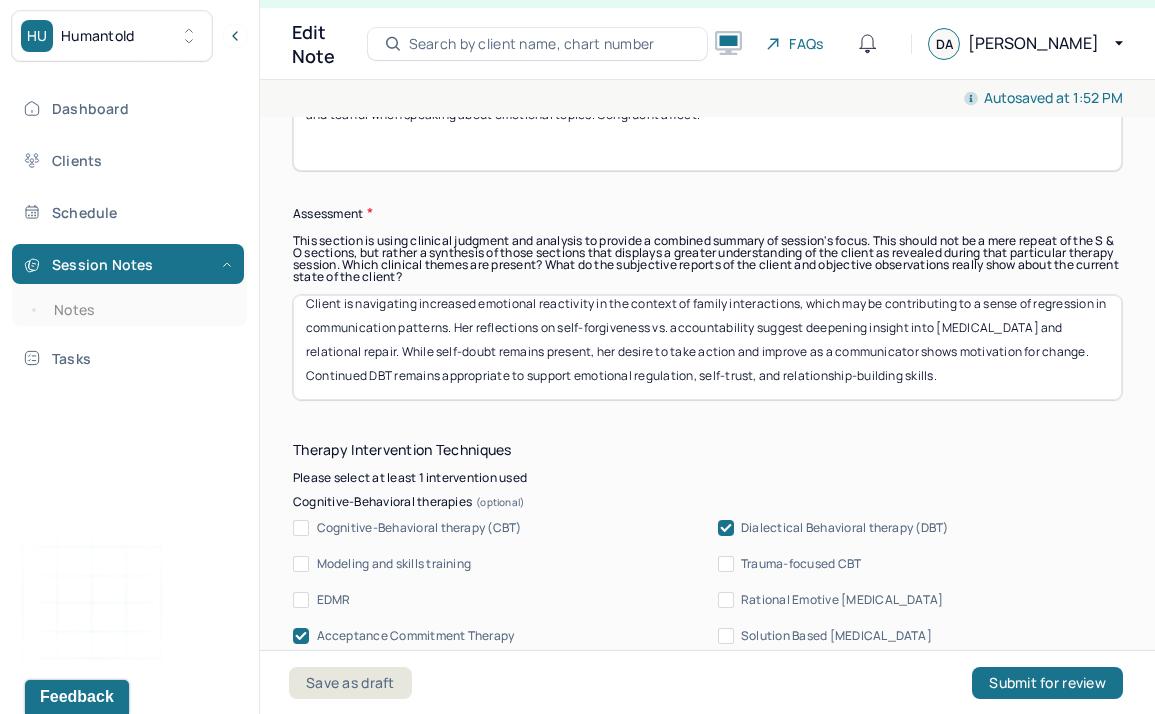 click on "Client is navigating increased emotional reactivity in the context of family interactions, which may be contributing to a sense of regression in communication patterns. Her reflections on self-forgiveness vs. accountability suggest deepening insight into personal growth and relational repair. While self-doubt remains present, her desire to take action and improve as a communicator shows motivation for change. Continued DBT remains appropriate to support emotional regulation, self-trust, and relationship-building skills." at bounding box center (707, 347) 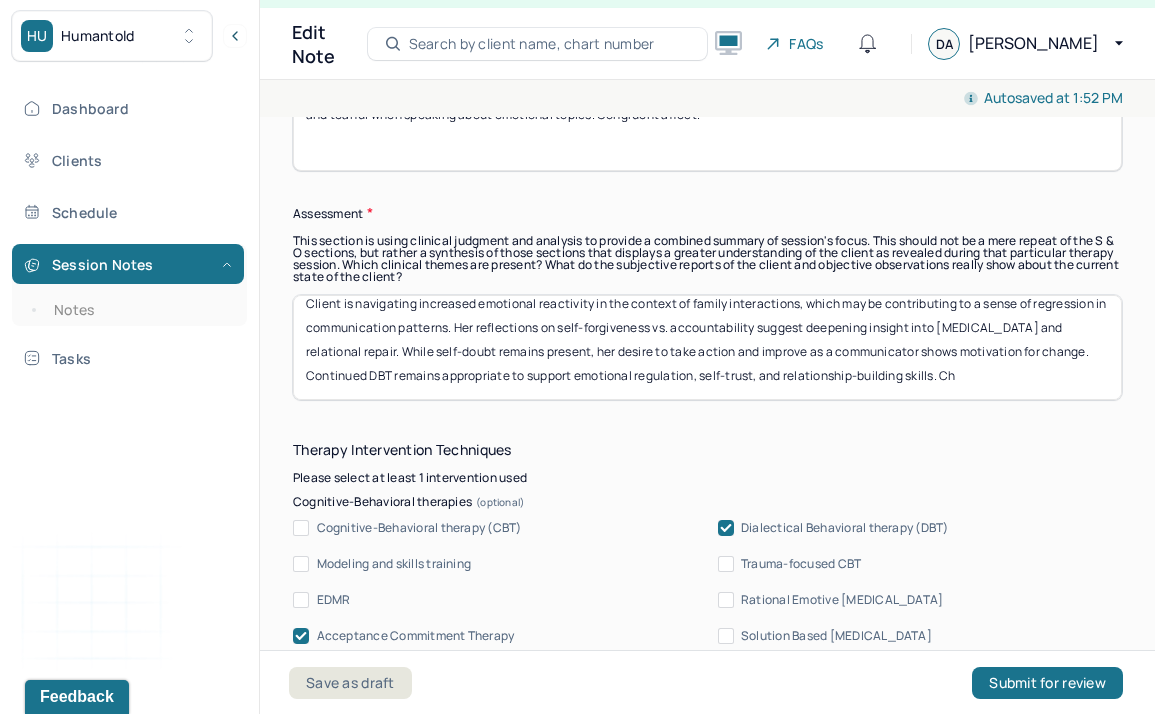 scroll, scrollTop: 24, scrollLeft: 0, axis: vertical 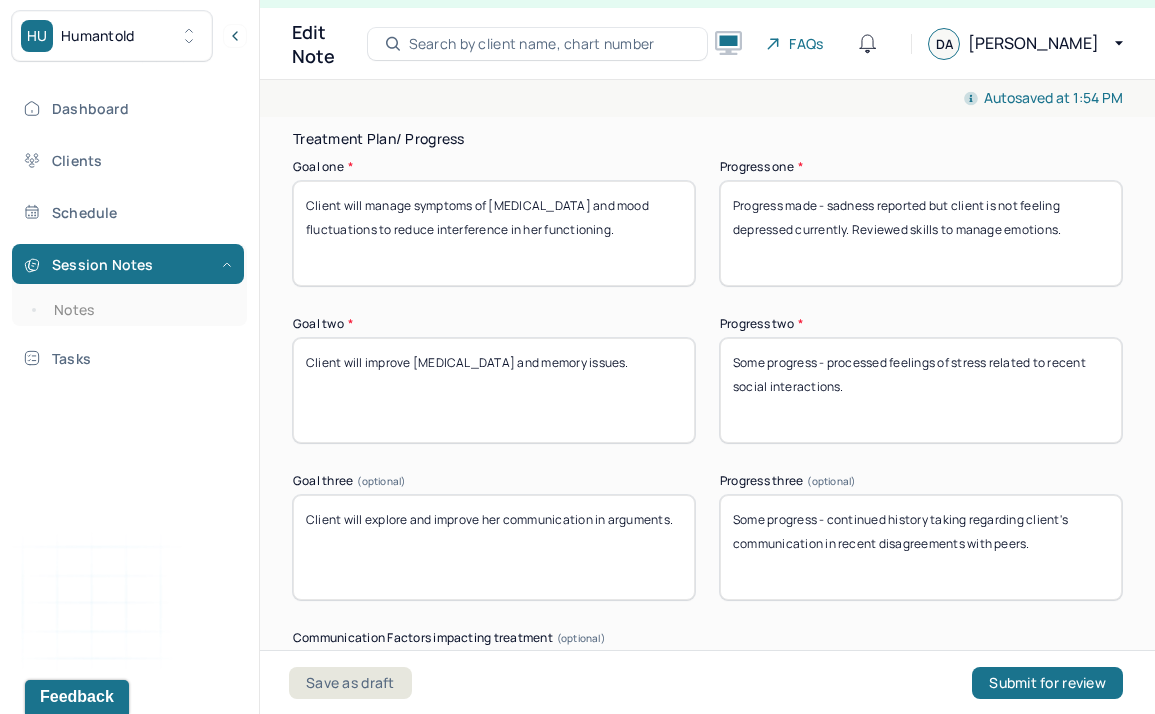 type on "Client is navigating increased emotional reactivity in the context of family interactions, which may be contributing to a sense of regression in communication patterns. Her reflections on self-forgiveness vs. accountability suggest deepening insight into personal growth and relational repair. While self-doubt remains present, her desire to take action and improve as a communicator shows motivation for change. Continued DBT remains appropriate to support emotional regulation, self-trust, and relationship-building skills. Change in diagnosis due to speaking with client's prescriber, who does not support her previous psychiatrist's diagnosis of Bipolar, rather, emotional reactions are better explained by complex trauma history and relational triggers." 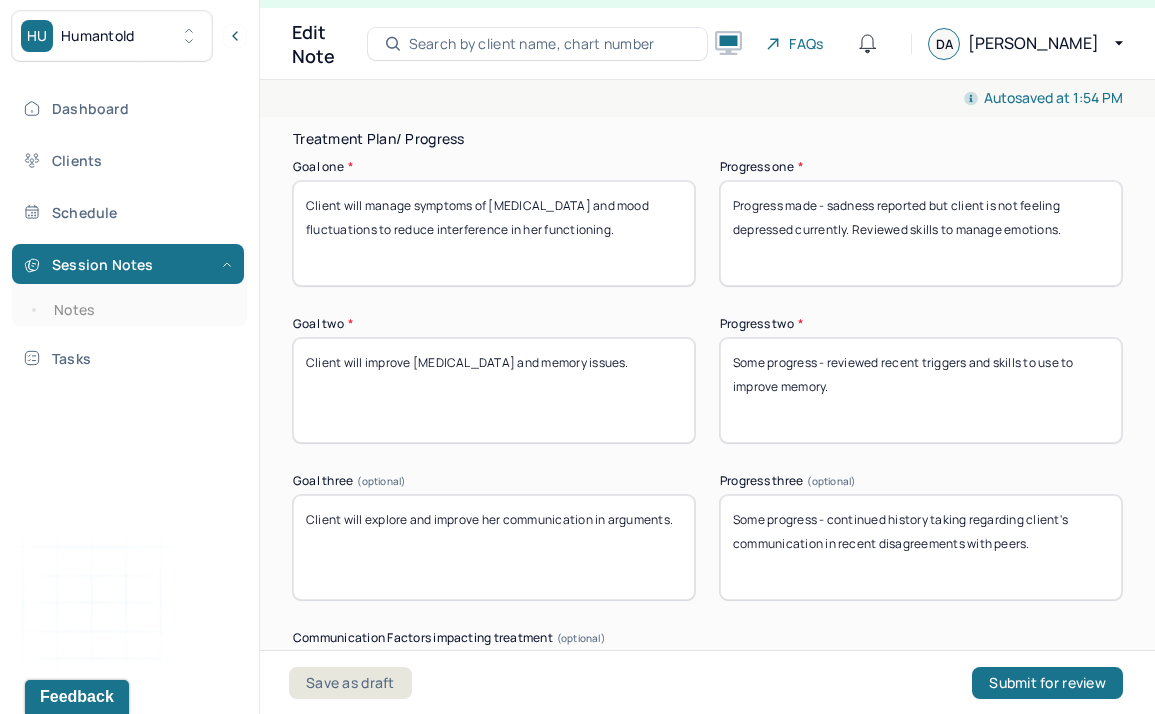 click on "Some progress - reviewed recetn triggers and skills to use to improve memory." at bounding box center [921, 390] 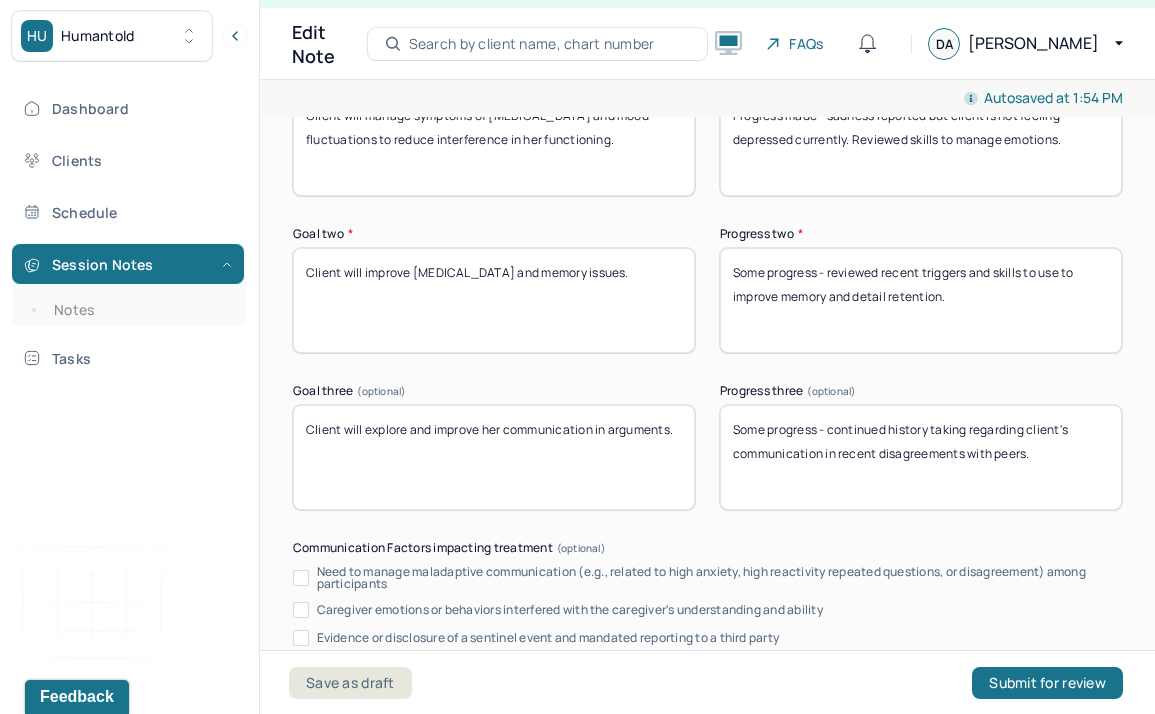 scroll, scrollTop: 3916, scrollLeft: 0, axis: vertical 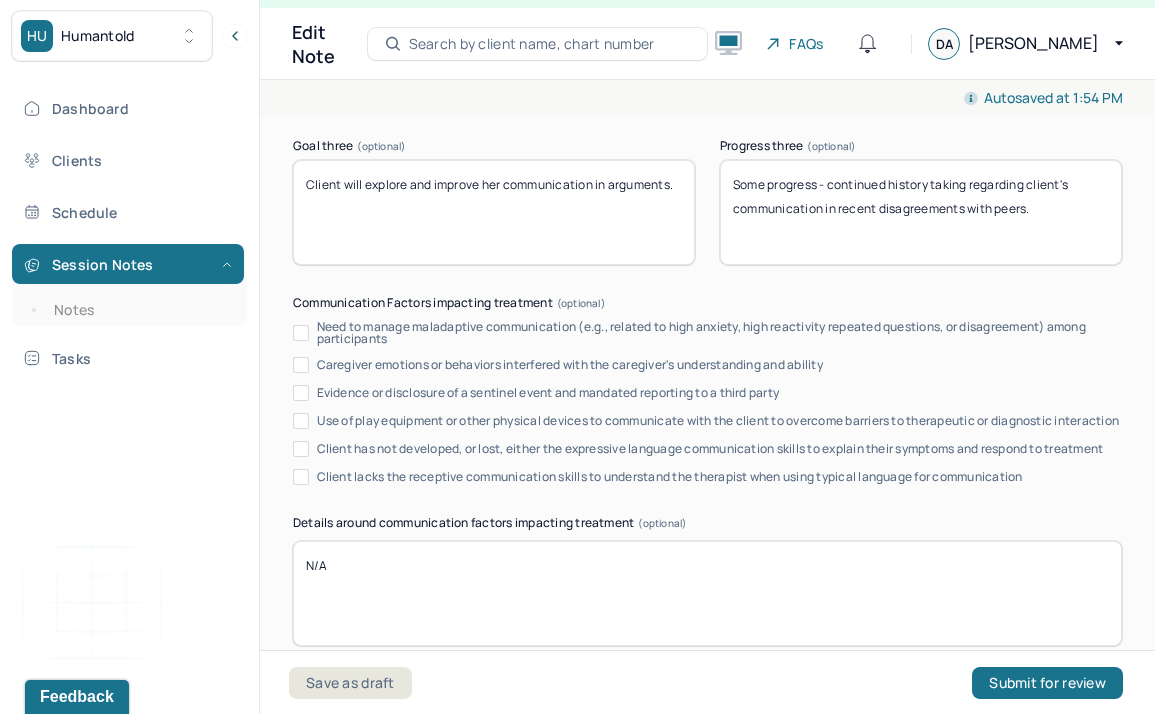 type on "Some progress - reviewed recent triggers and skills to use to improve memory and detail retention." 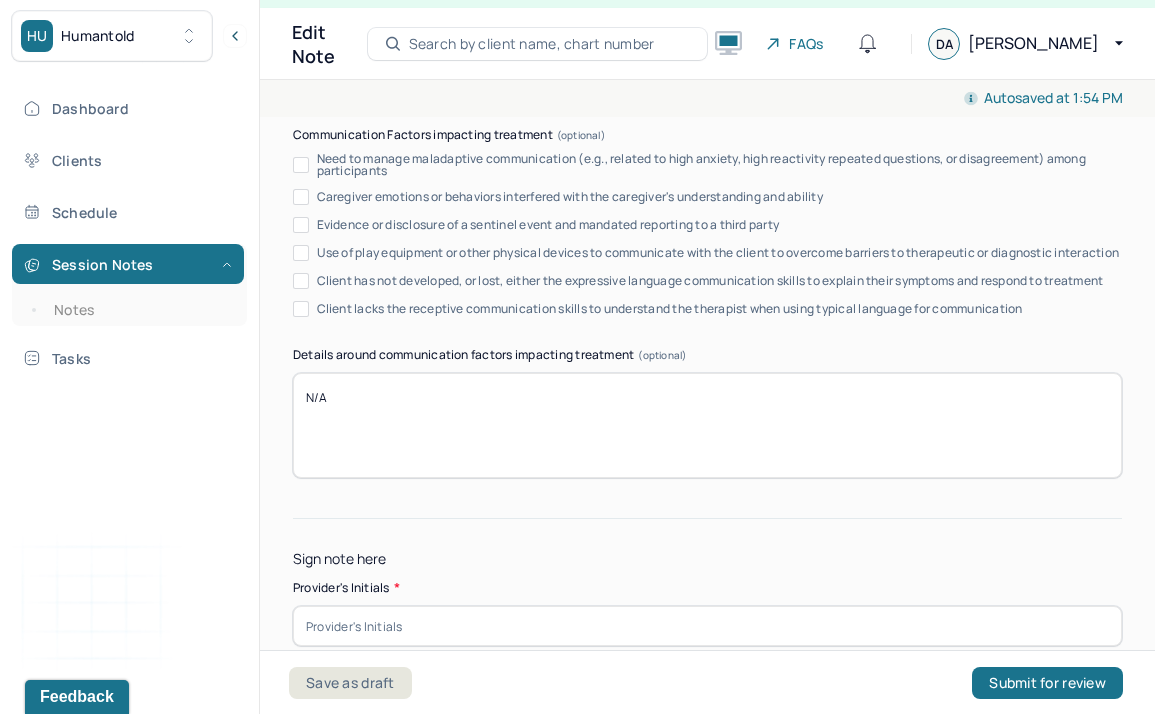 scroll, scrollTop: 4185, scrollLeft: 0, axis: vertical 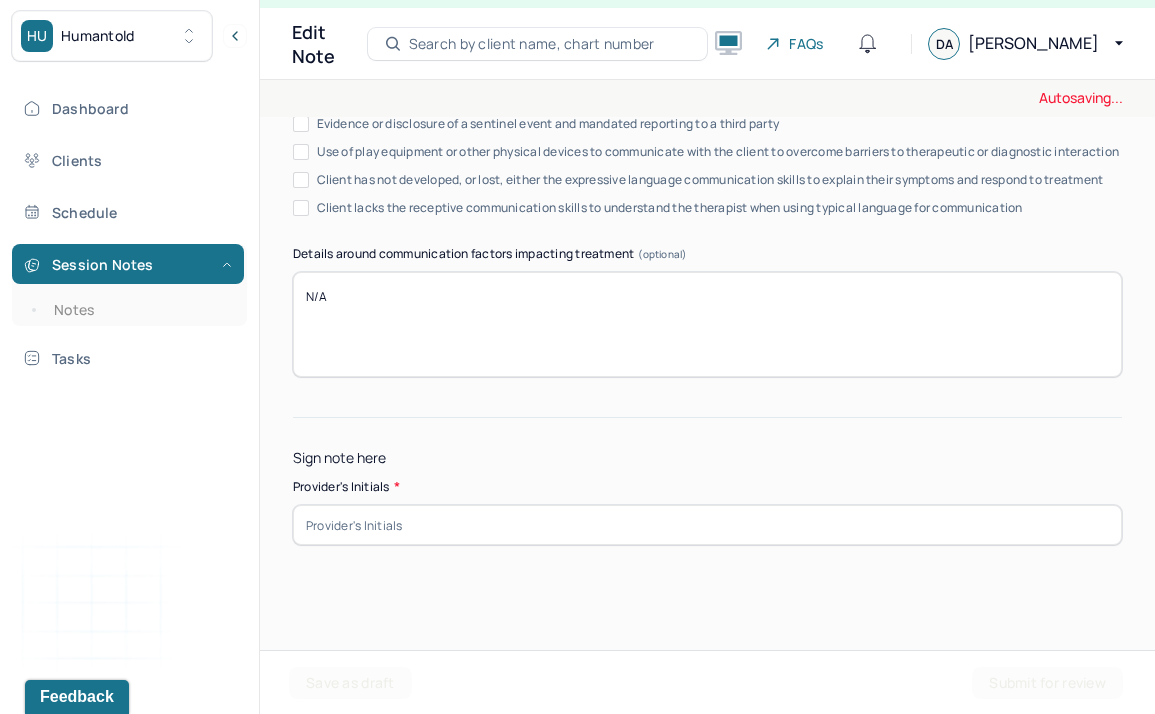 type on "Some progress - reviewed recent triggers and processed emotions around her emotional outbursts." 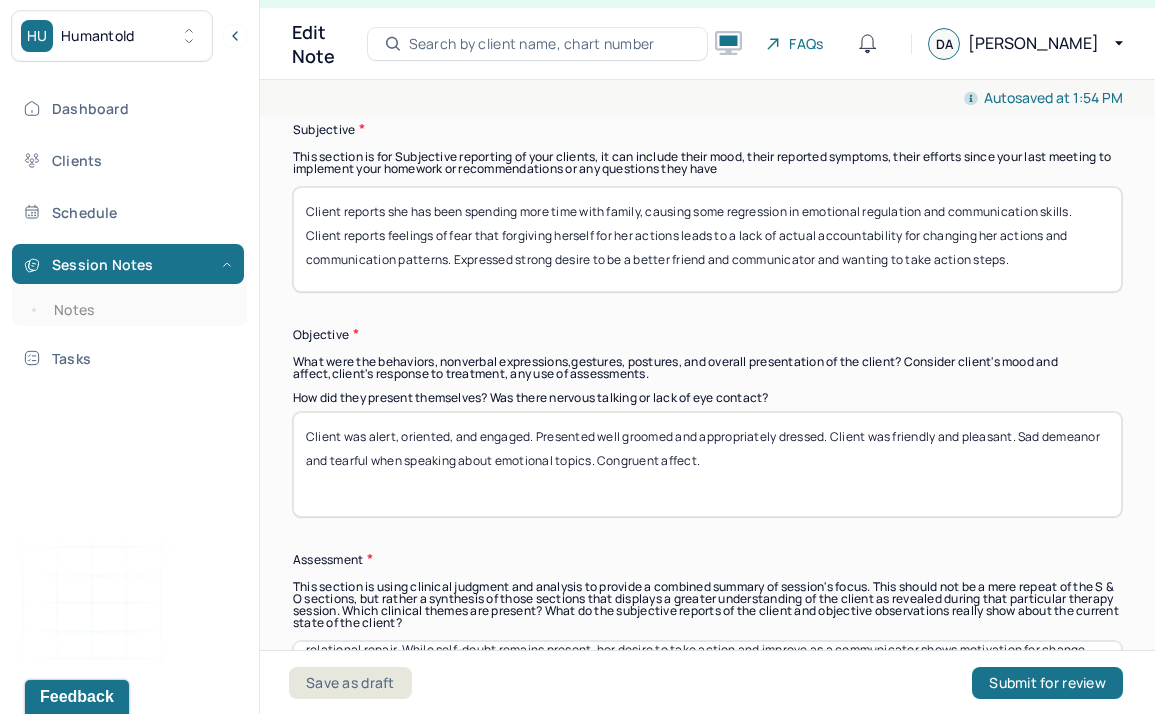 scroll, scrollTop: 0, scrollLeft: 0, axis: both 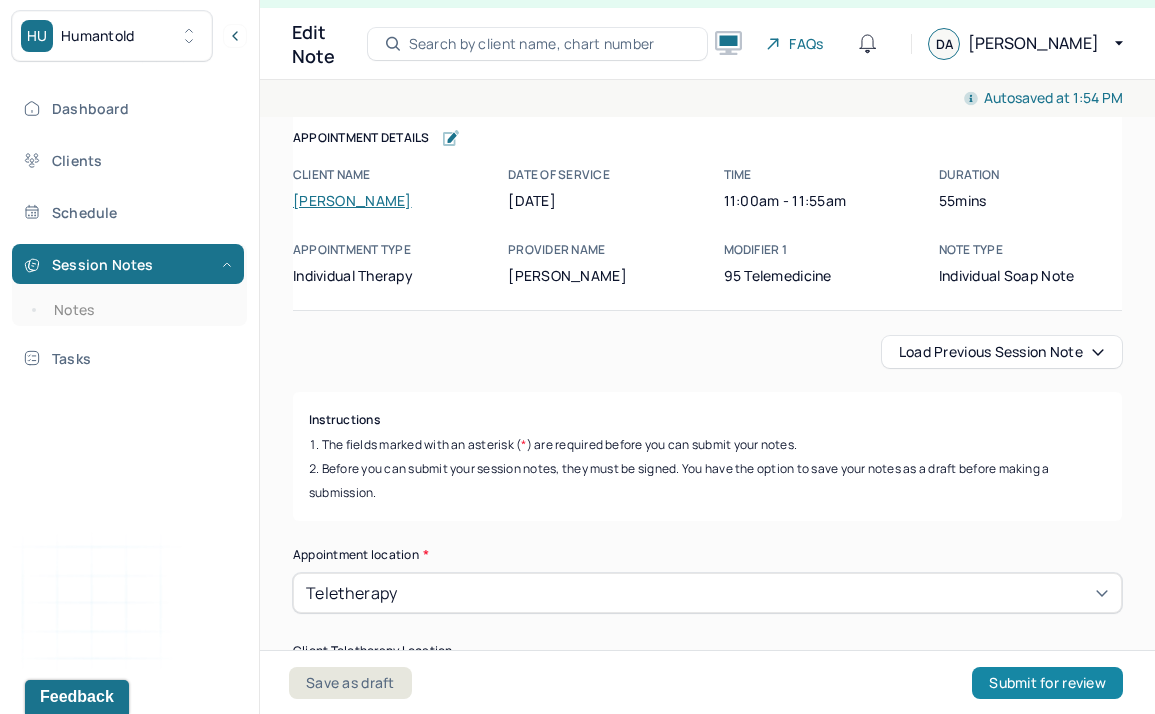 type on "DA" 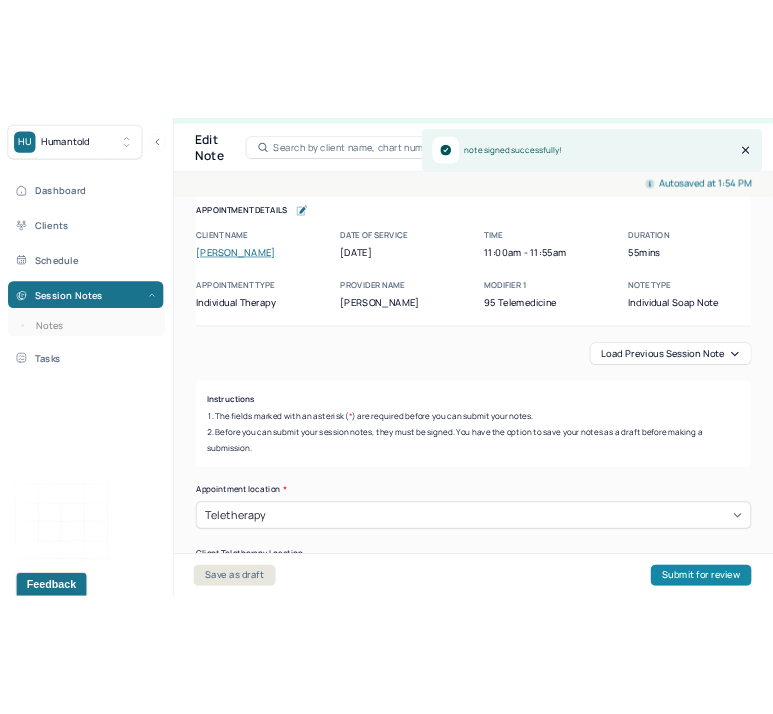 scroll, scrollTop: 0, scrollLeft: 0, axis: both 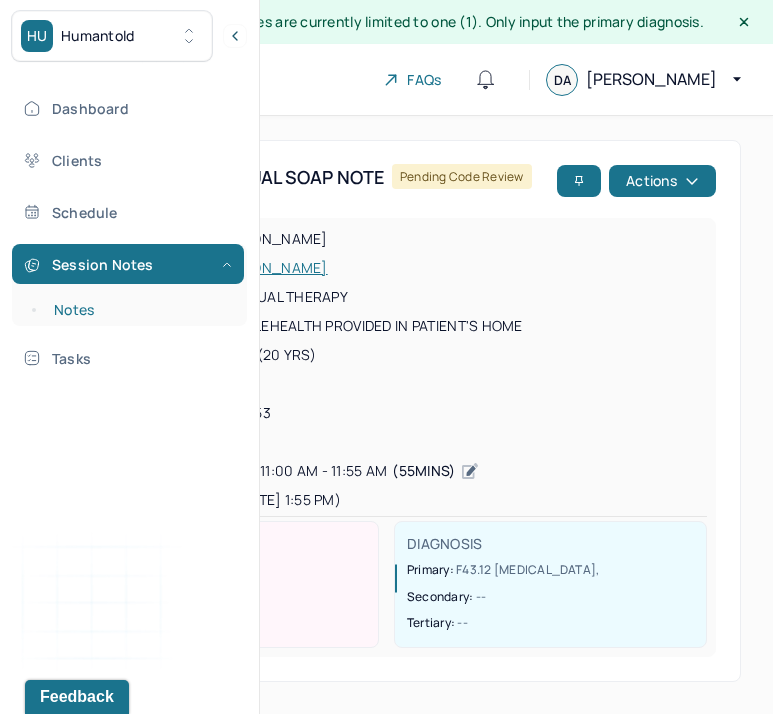 click on "Notes" at bounding box center [139, 310] 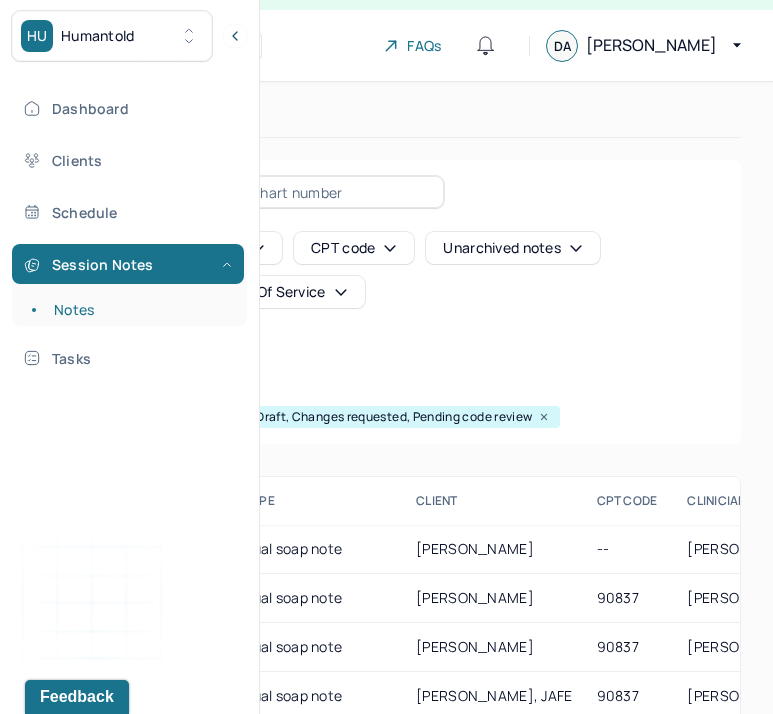 scroll, scrollTop: 180, scrollLeft: 0, axis: vertical 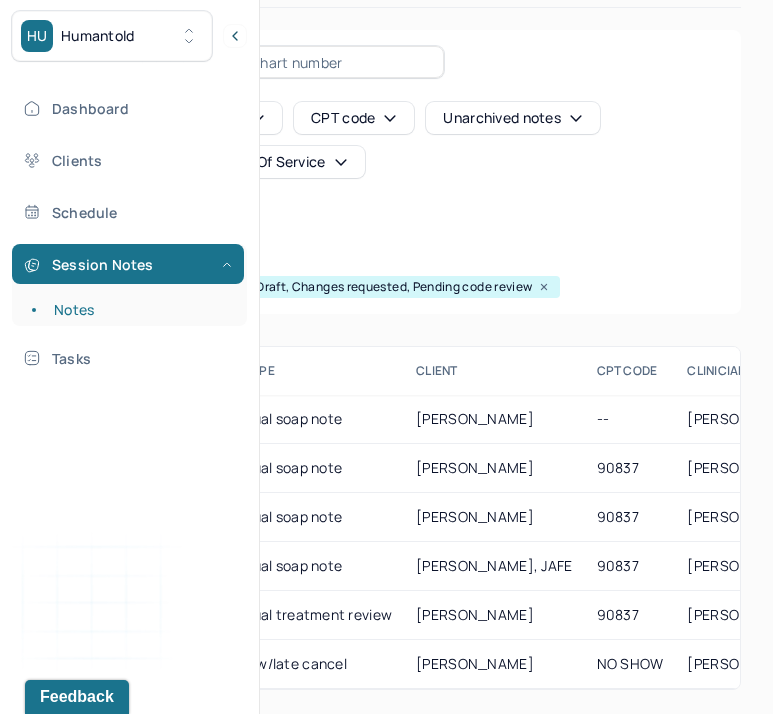 click on "Note type     Status     CPT code     Unarchived notes     Date Created     Date Of Service     Create note   Filters   Clear all   Status: Pending supervisor review, Draft, Changes requested, Pending code review" at bounding box center [386, 172] 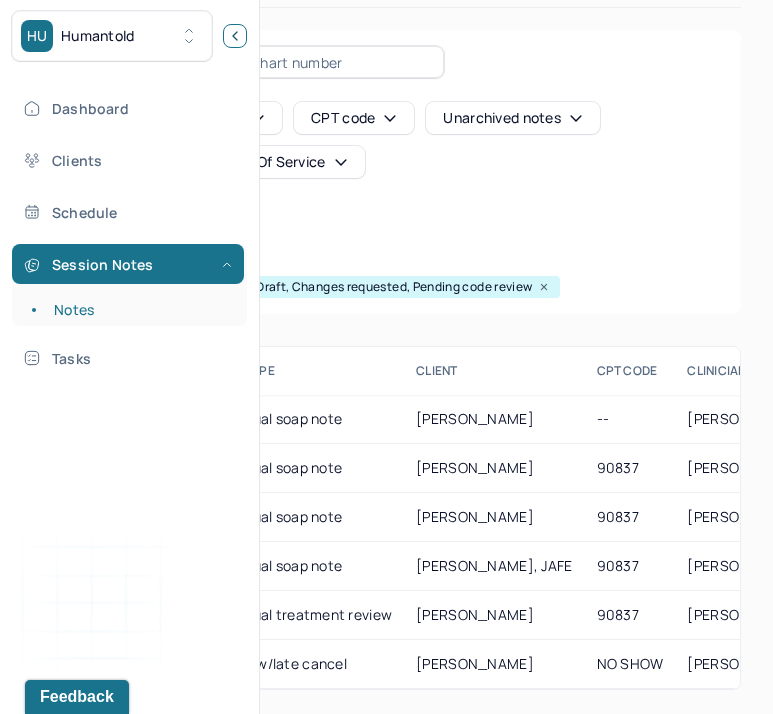 click at bounding box center (235, 36) 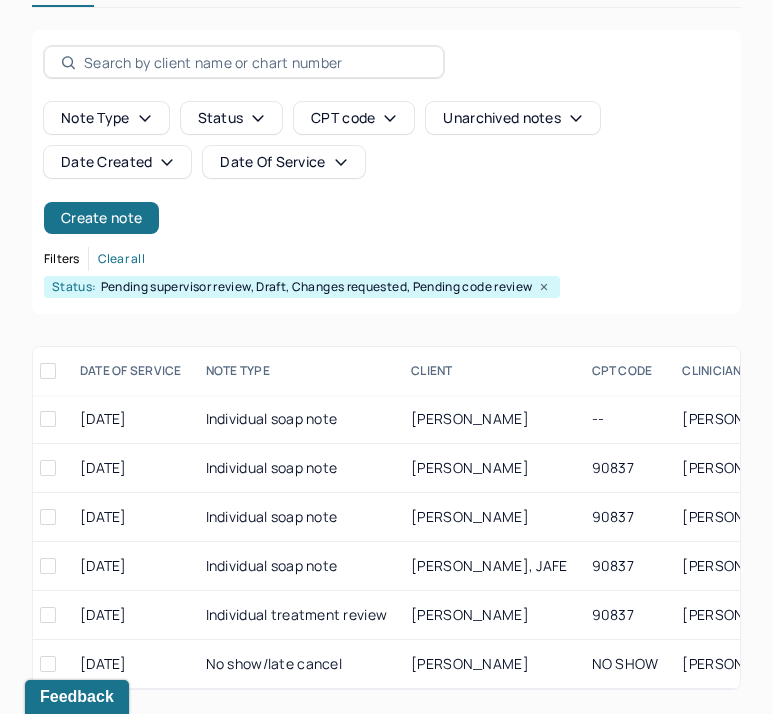 scroll, scrollTop: 0, scrollLeft: 0, axis: both 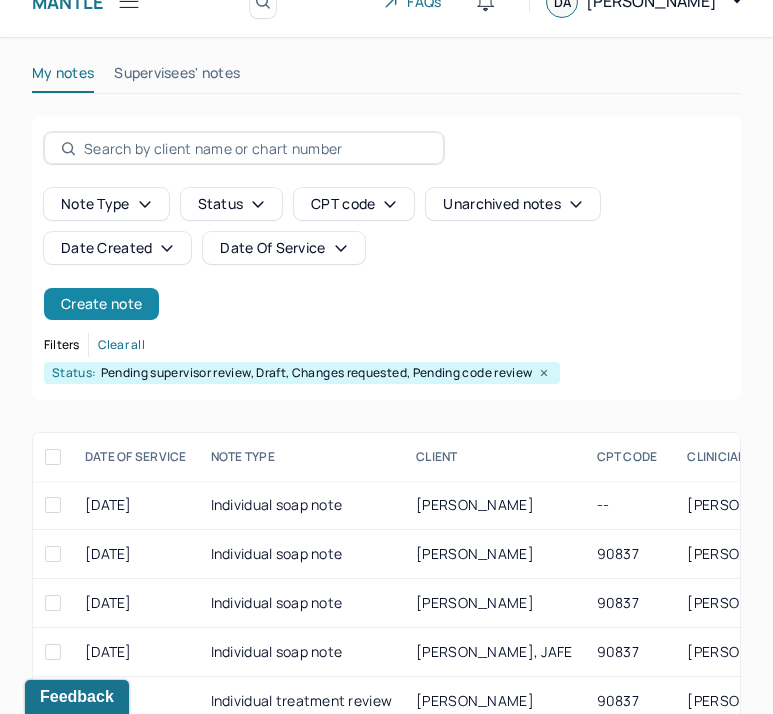 click on "Create note" at bounding box center (101, 304) 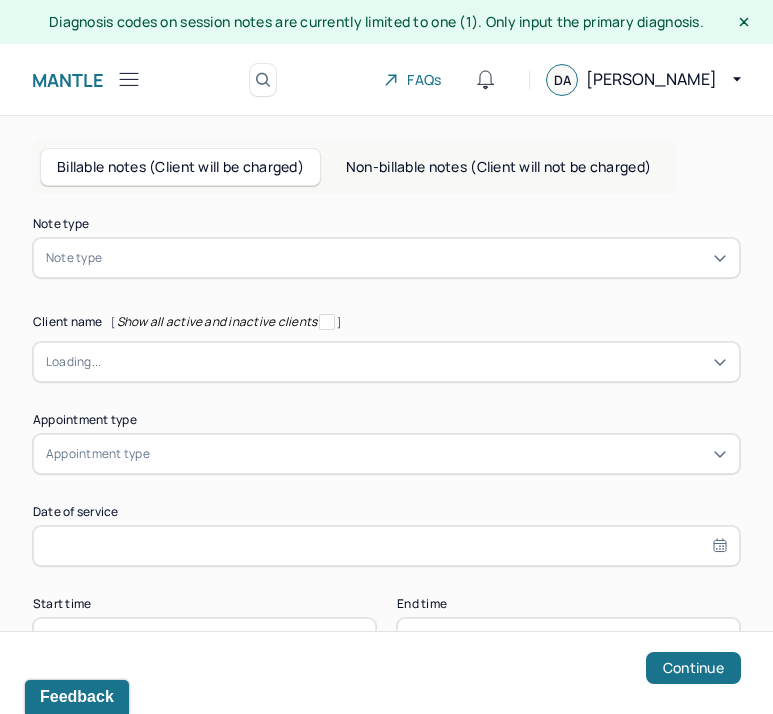 click at bounding box center (416, 258) 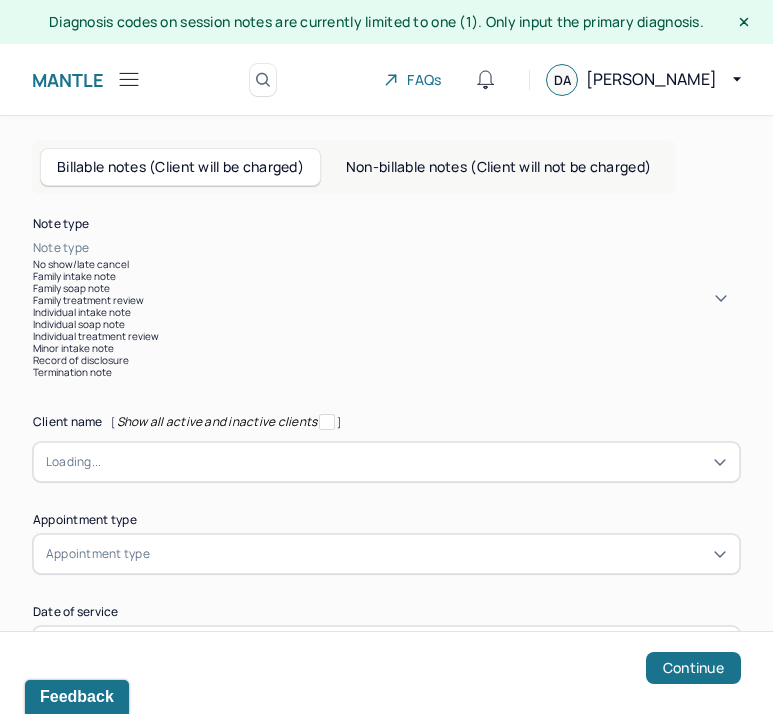 click on "Individual soap note" at bounding box center [386, 324] 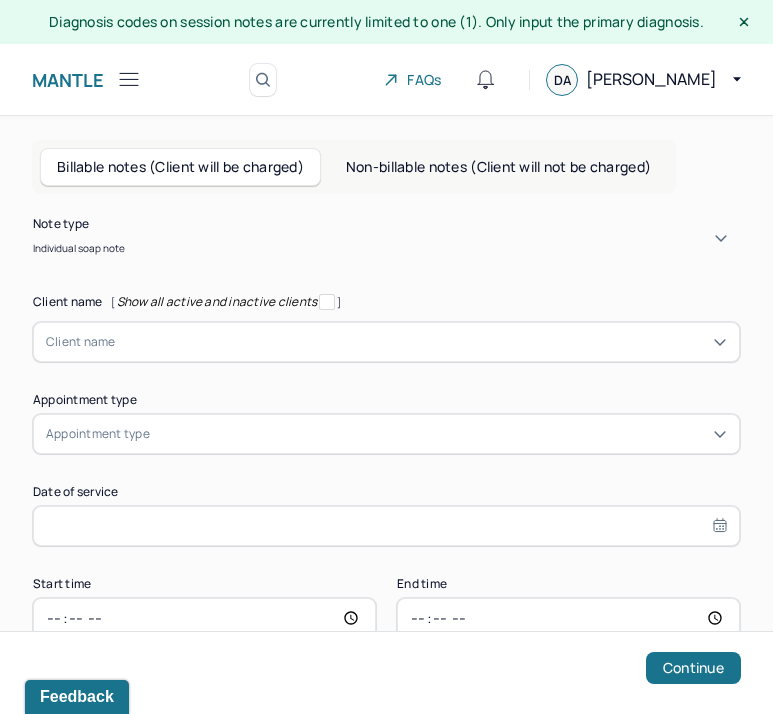 click at bounding box center [119, 342] 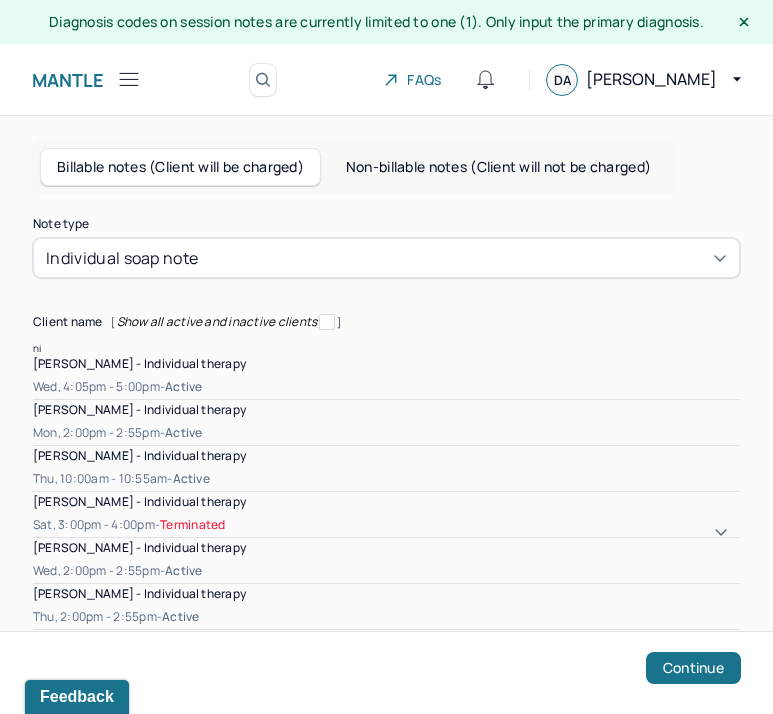 type on "nic" 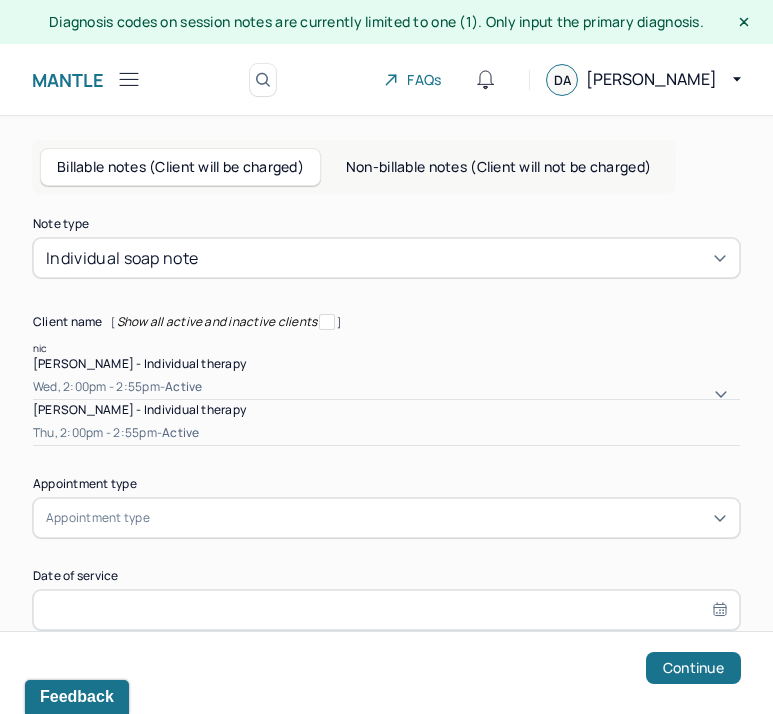 click on "Nicoletta Nogara - Individual therapy" at bounding box center [139, 409] 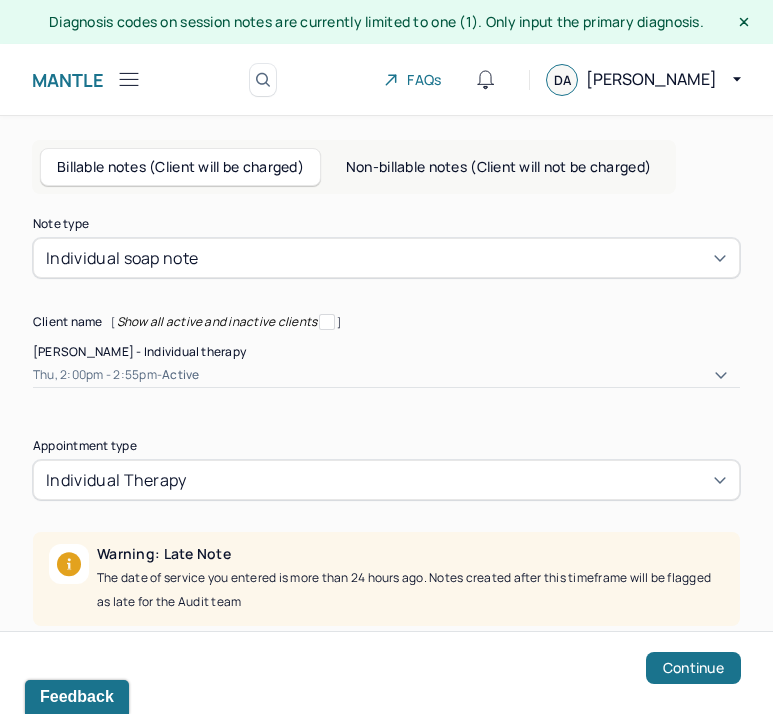 scroll, scrollTop: 265, scrollLeft: 0, axis: vertical 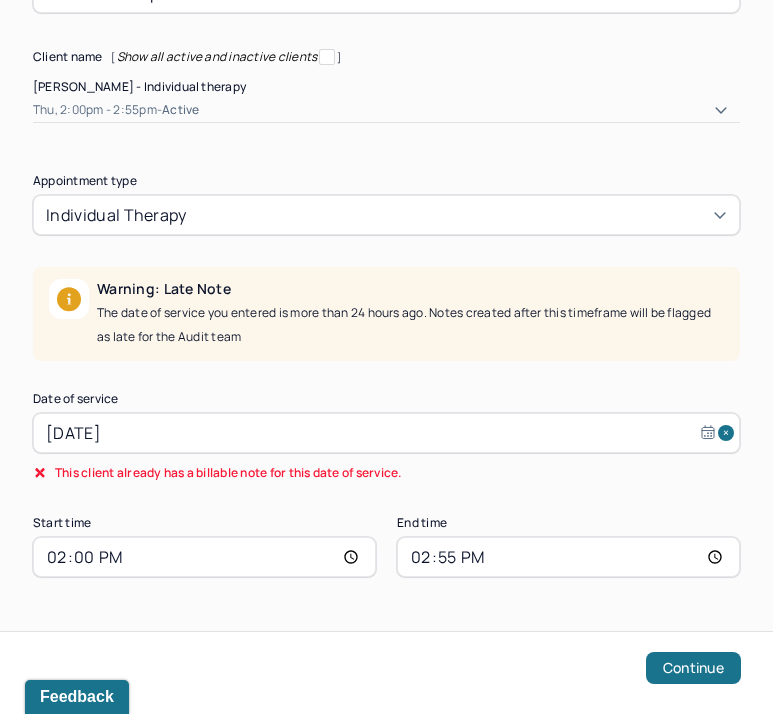 click on "Jun 26, 2025" at bounding box center [386, 433] 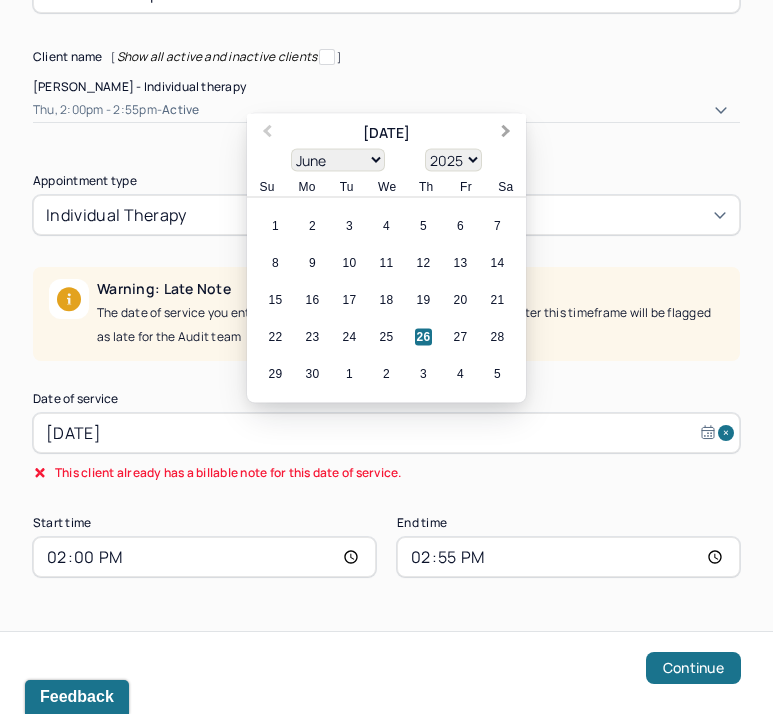 click on "Next Month" at bounding box center (508, 135) 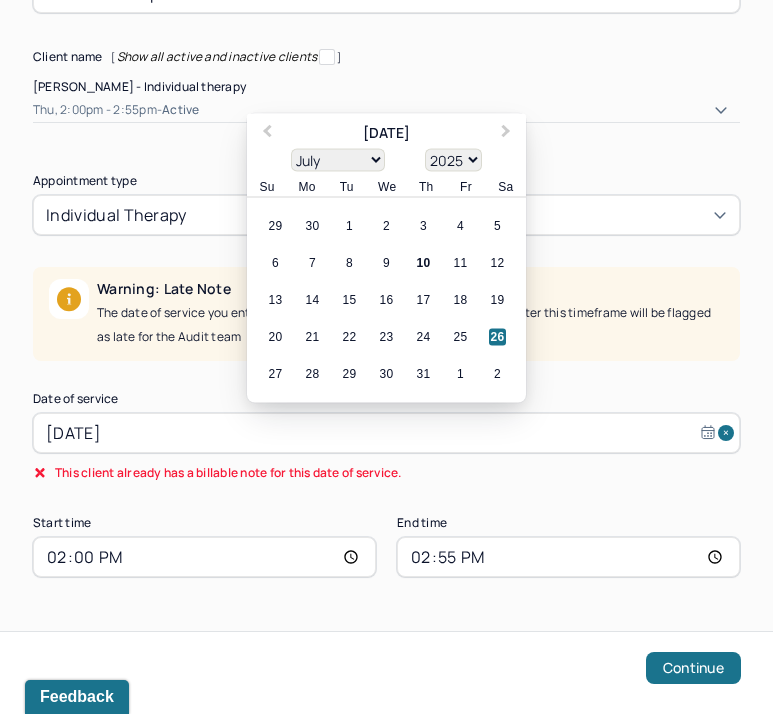 click on "10" at bounding box center (423, 263) 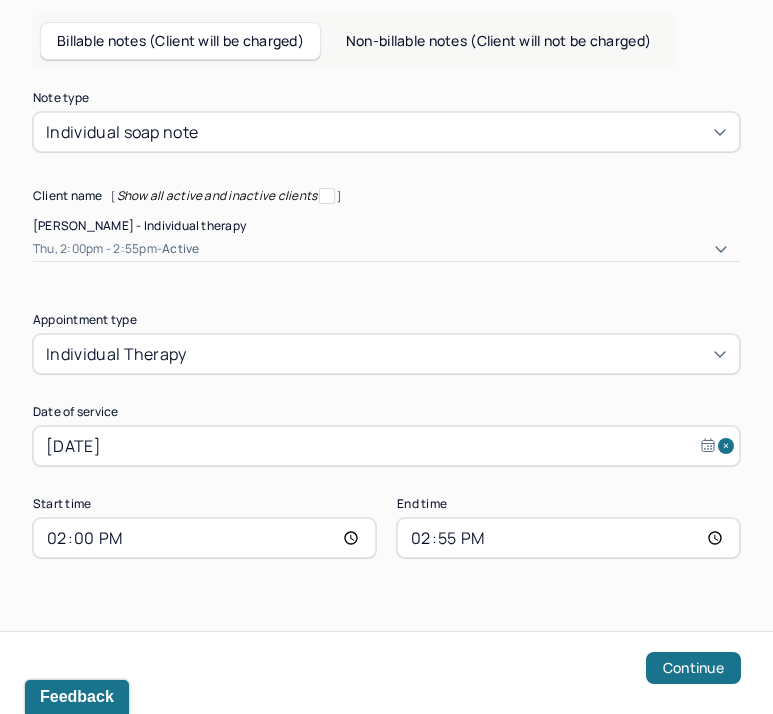 scroll, scrollTop: 107, scrollLeft: 0, axis: vertical 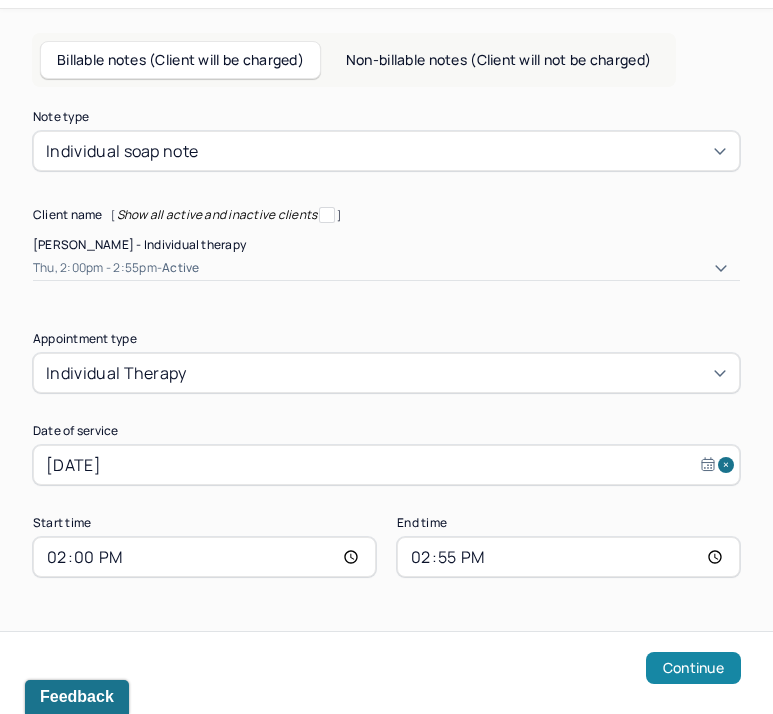 click on "Continue" at bounding box center (693, 668) 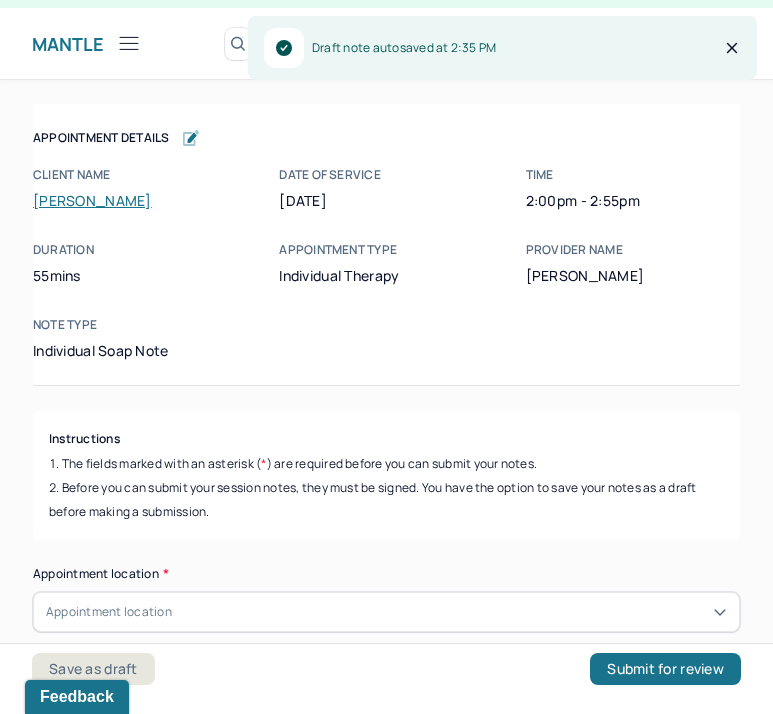 scroll, scrollTop: 36, scrollLeft: 0, axis: vertical 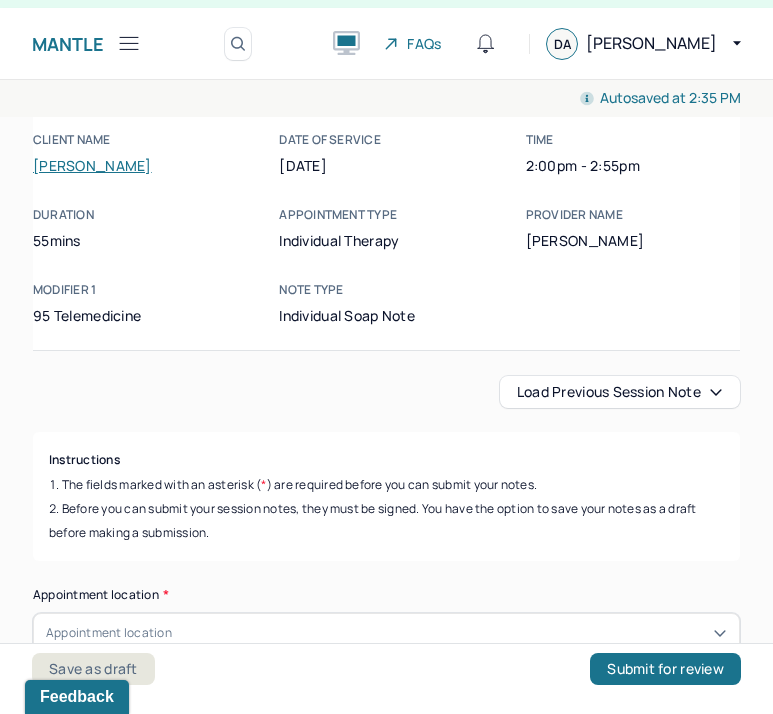 click on "HU Humantold       Dashboard Clients Schedule Session Notes Notes Tasks DA Deanna   Aliperti provider   Logout   Diagnosis codes on session notes are currently limited to one (1). Only input the primary diagnosis.     Mantle     Edit Note   Search by client name, chart number     FAQs     DA Deanna Autosaved at 2:35 PM Appointment Details     Client name Nicoletta Nogara Date of service 07/10/2025 Time 2:00pm - 2:55pm Duration 55mins Appointment type individual therapy Provider name Deanna Aliperti Modifier 1 95 Telemedicine Note type Individual soap note Appointment Details     Client name Nicoletta Nogara Date of service 07/10/2025 Time 2:00pm - 2:55pm Duration 55mins Appointment type individual therapy Provider name Deanna Aliperti Modifier 1 95 Telemedicine Note type Individual soap note   Load previous session note   Instructions The fields marked with an asterisk ( * ) are required before you can submit your notes. Appointment location * Appointment location Primary diagnosis * * *" at bounding box center (386, 339) 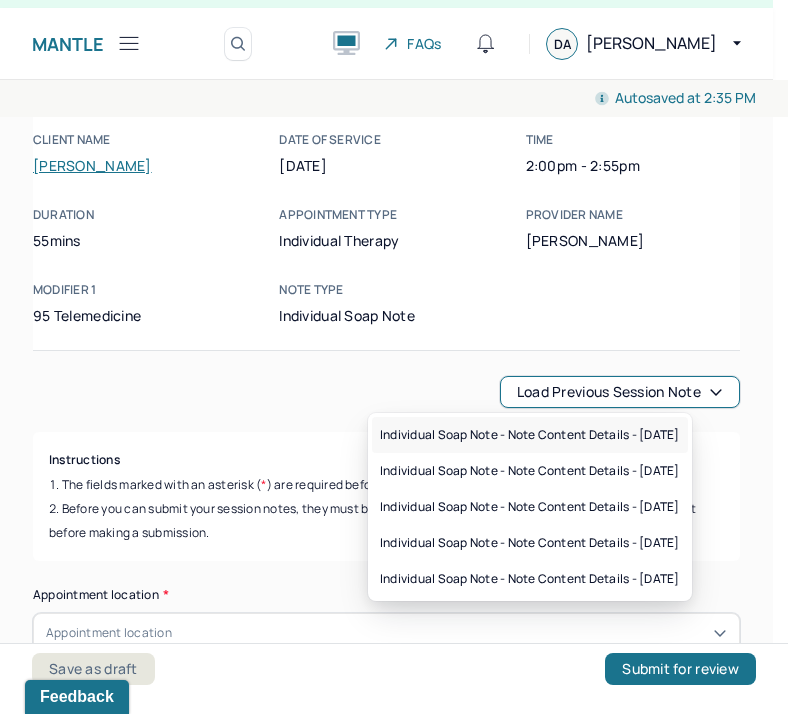 click on "Individual soap note   - Note content Details -   06/12/2025" at bounding box center (530, 435) 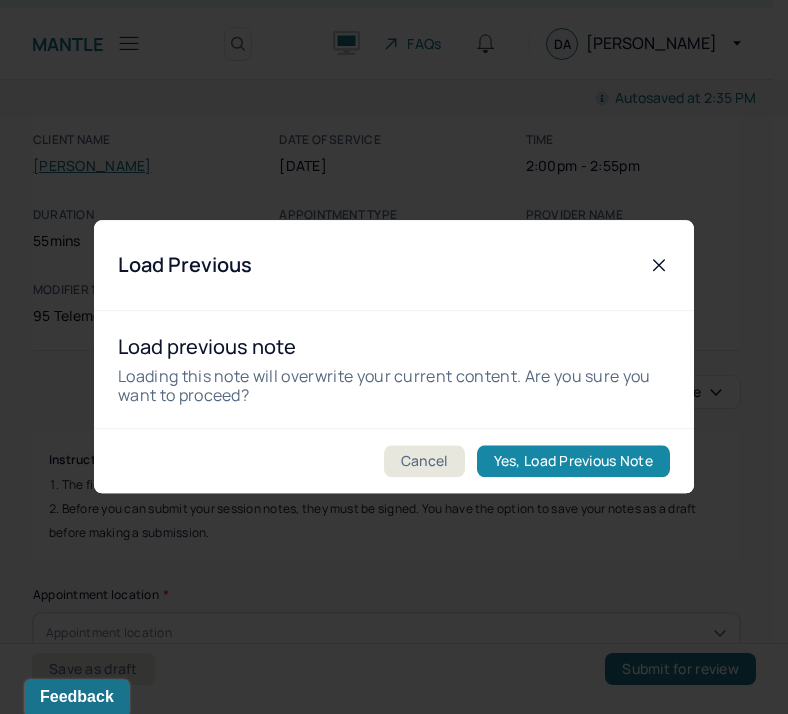 click on "Yes, Load Previous Note" at bounding box center (573, 462) 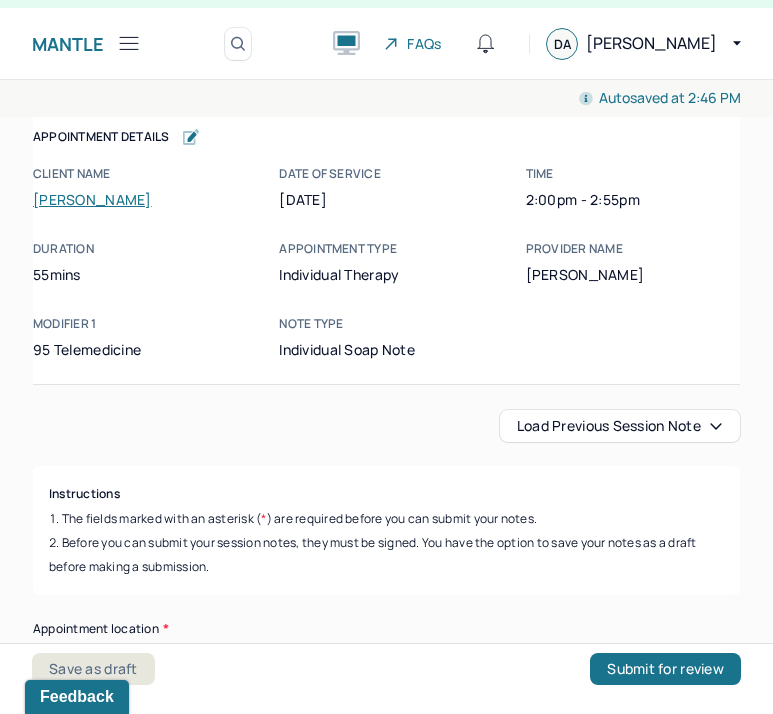 scroll, scrollTop: 0, scrollLeft: 0, axis: both 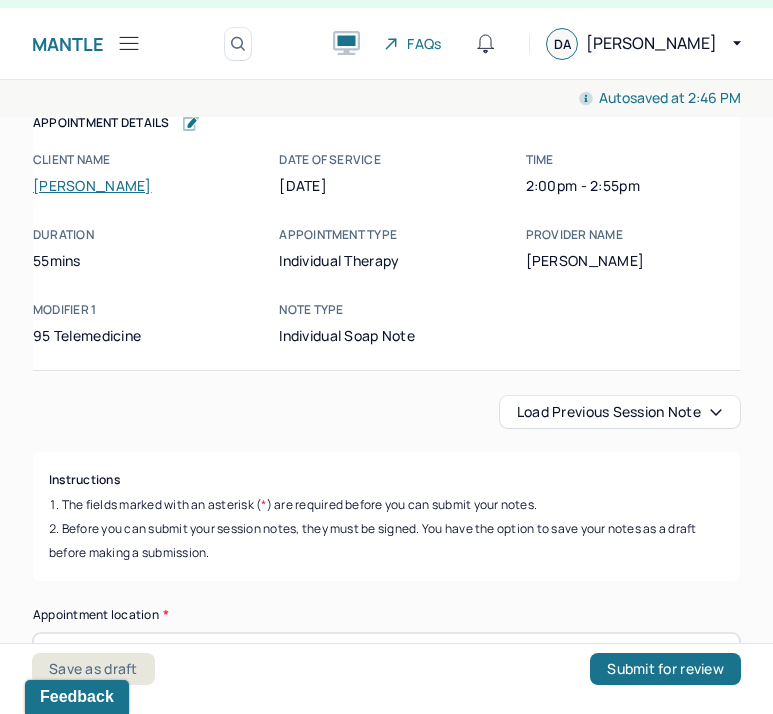 click on "Nicoletta Nogara" at bounding box center [92, 185] 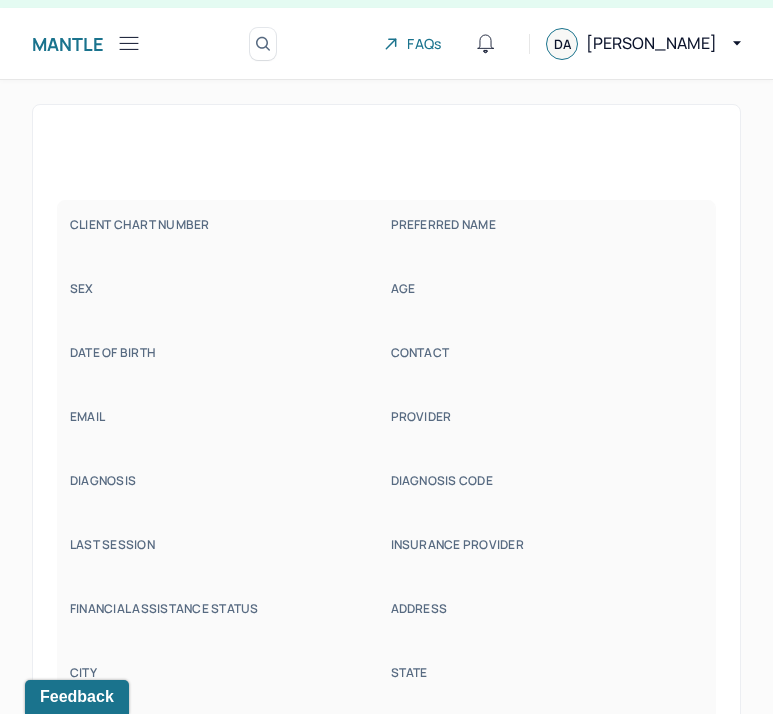 scroll, scrollTop: 0, scrollLeft: 0, axis: both 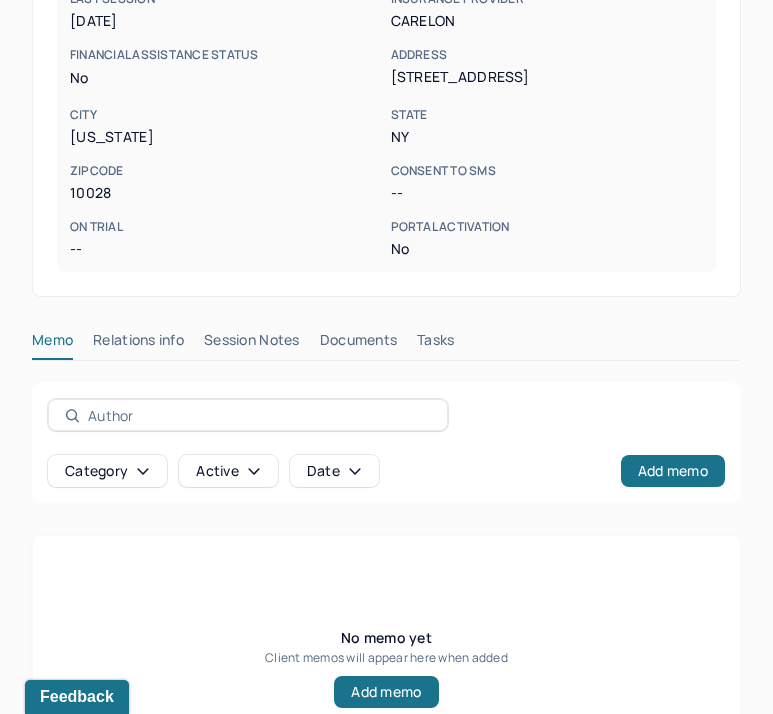 click on "Session Notes" at bounding box center (252, 344) 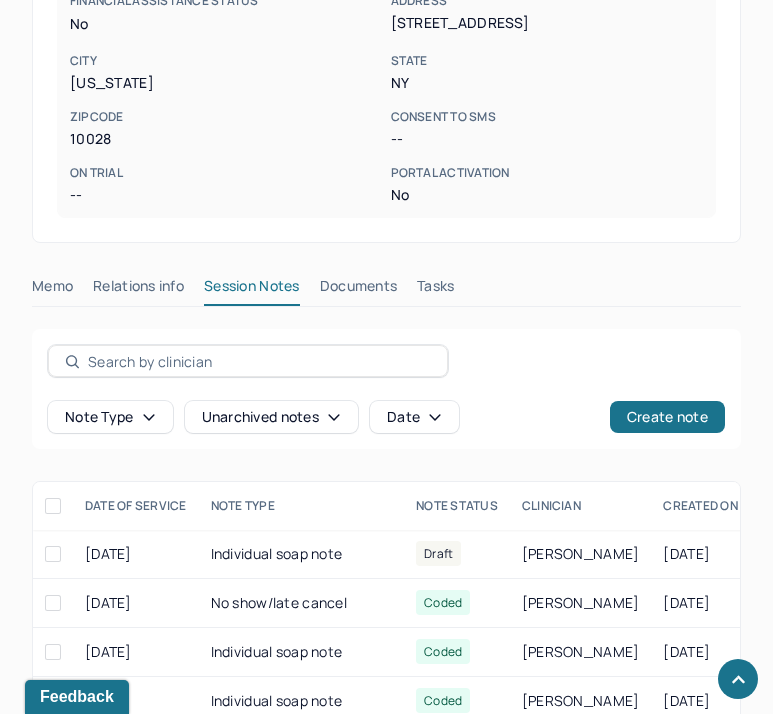 scroll, scrollTop: 904, scrollLeft: 0, axis: vertical 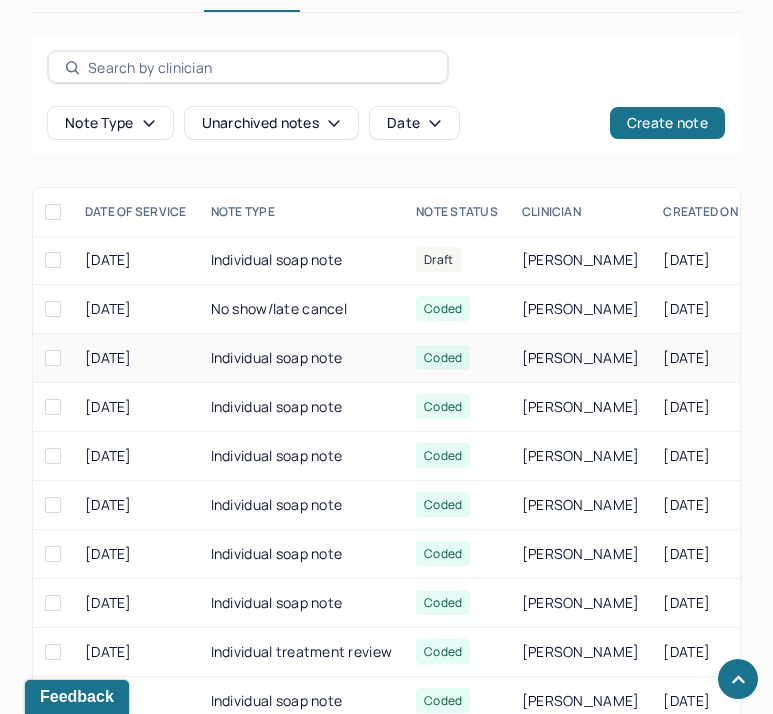 click on "Individual soap note" at bounding box center (302, 358) 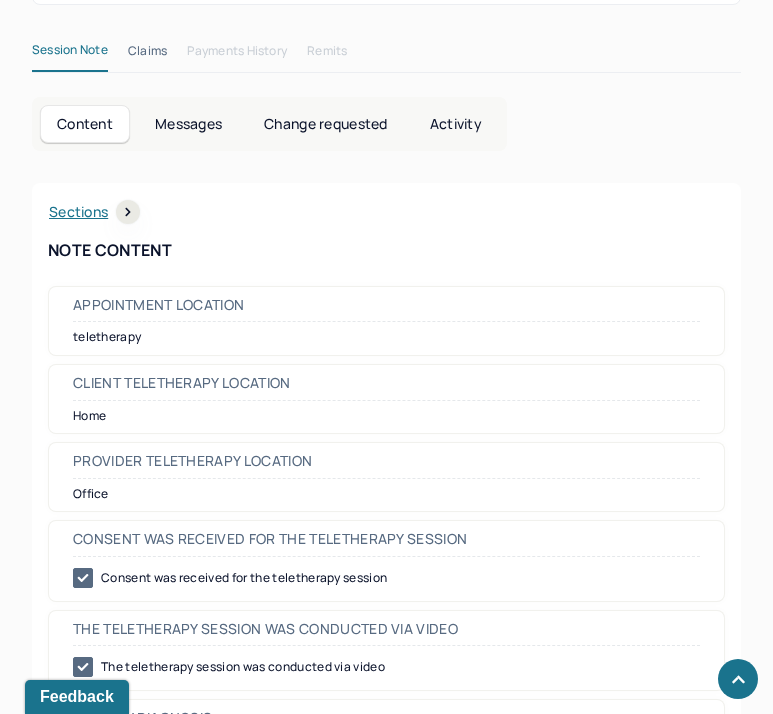 scroll, scrollTop: 43, scrollLeft: 0, axis: vertical 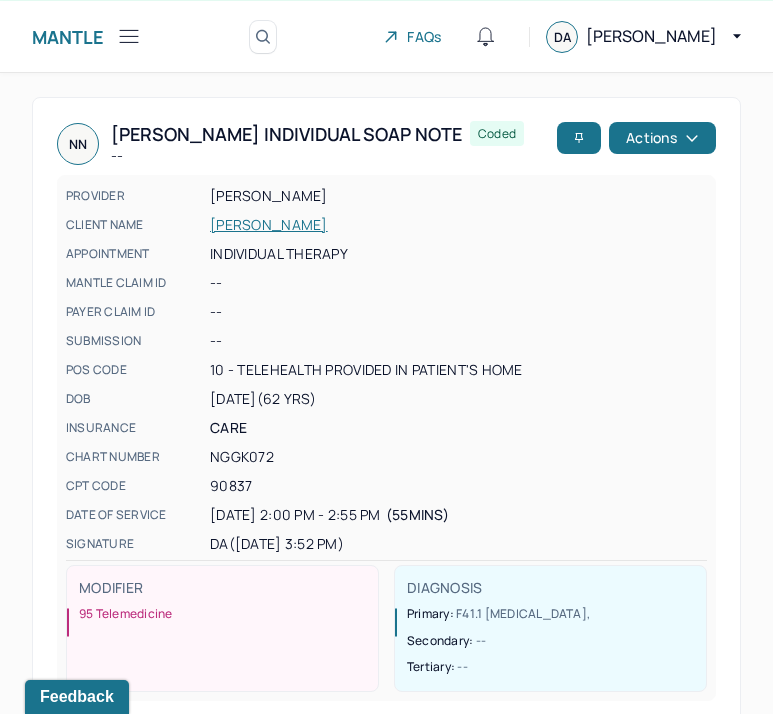 click 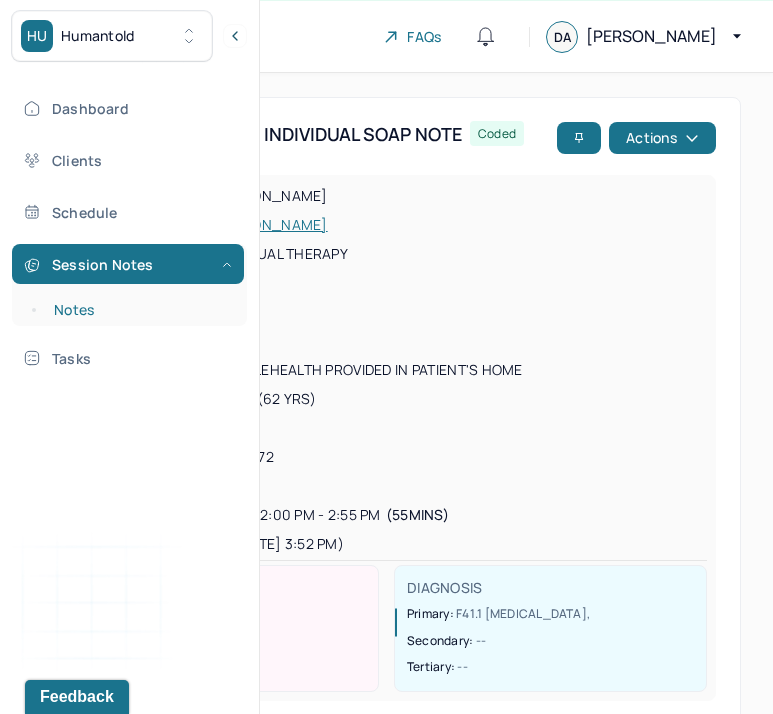 click on "Notes" at bounding box center [139, 310] 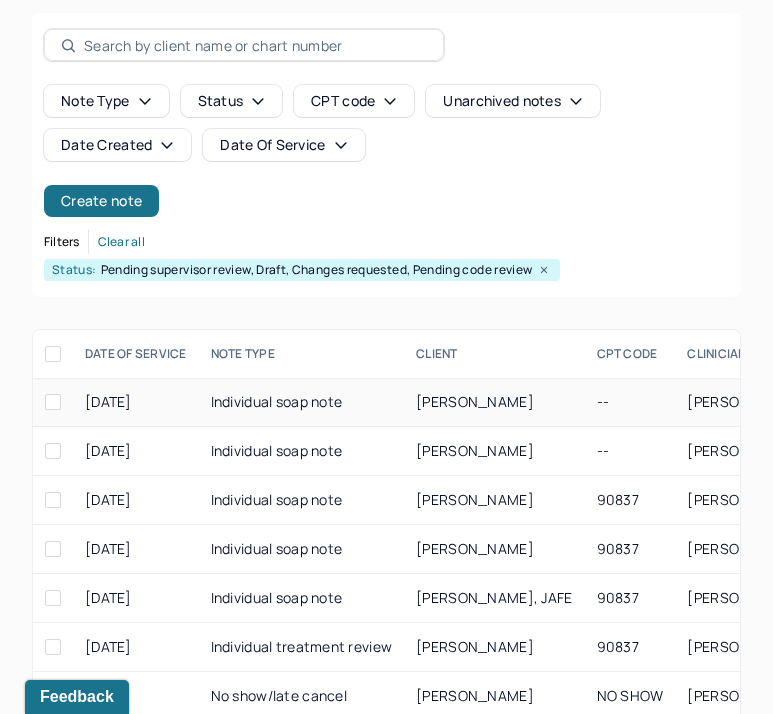 click on "Individual soap note" at bounding box center [302, 402] 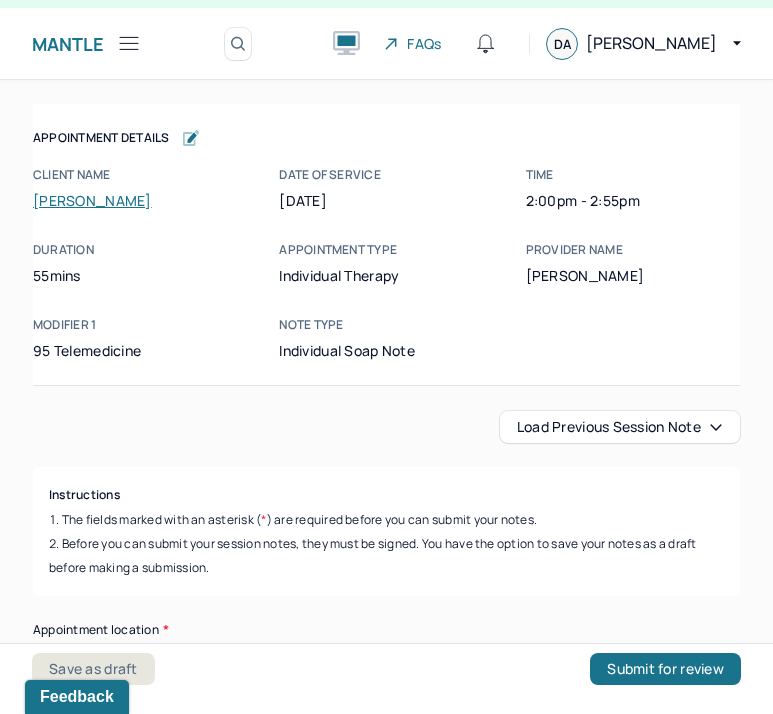 scroll, scrollTop: 36, scrollLeft: 0, axis: vertical 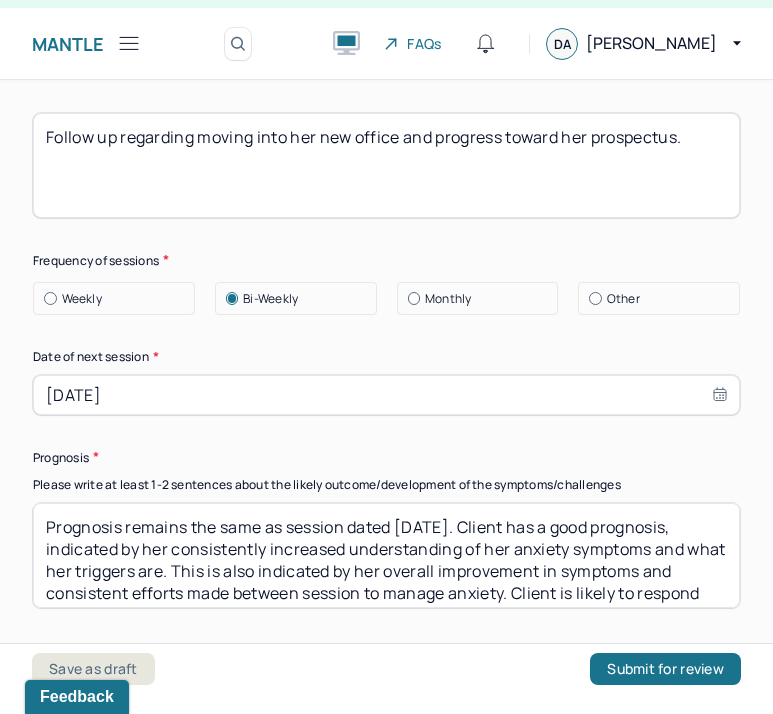 drag, startPoint x: 424, startPoint y: 504, endPoint x: 397, endPoint y: 496, distance: 28.160255 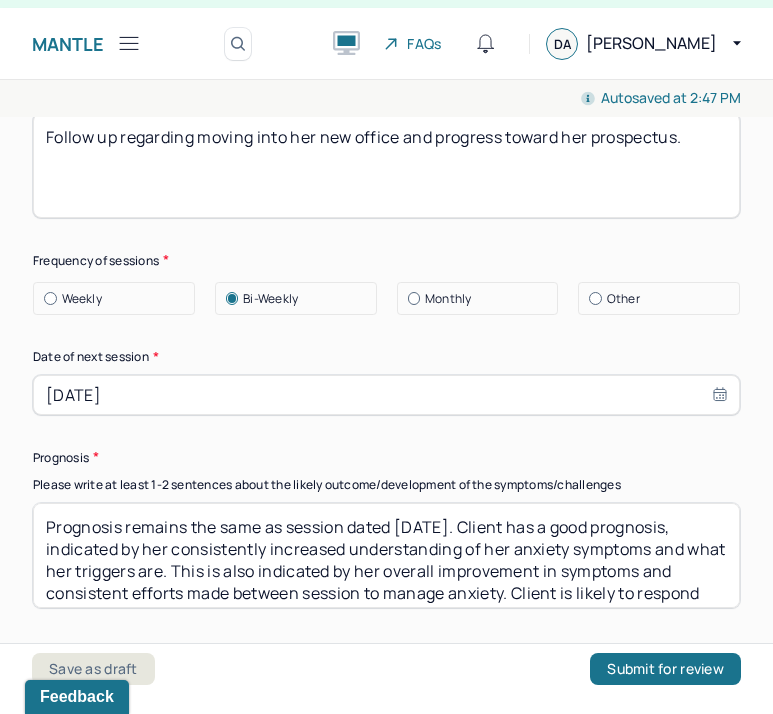 type on "Prognosis remains the same as session dated 6/12/2025. Client has a good prognosis, indicated by her consistently increased understanding of her anxiety symptoms and what her triggers are. This is also indicated by her overall improvement in symptoms and consistent efforts made between session to manage anxiety. Client is likely to respond well to continued CBT sessions and DBT skills to navigate boundaries with people in multiple areas of her life, and prioritizing her own goals and needs." 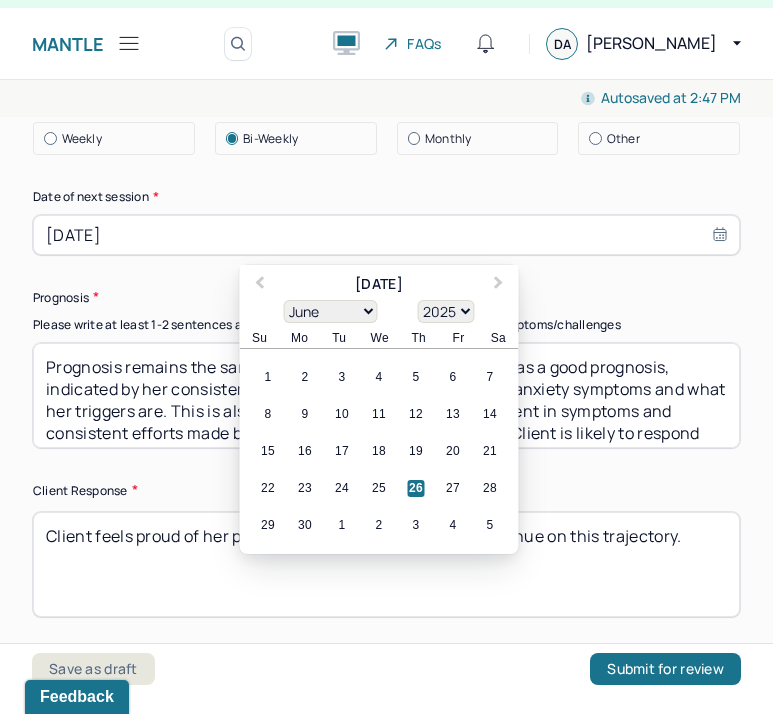scroll, scrollTop: 3135, scrollLeft: 0, axis: vertical 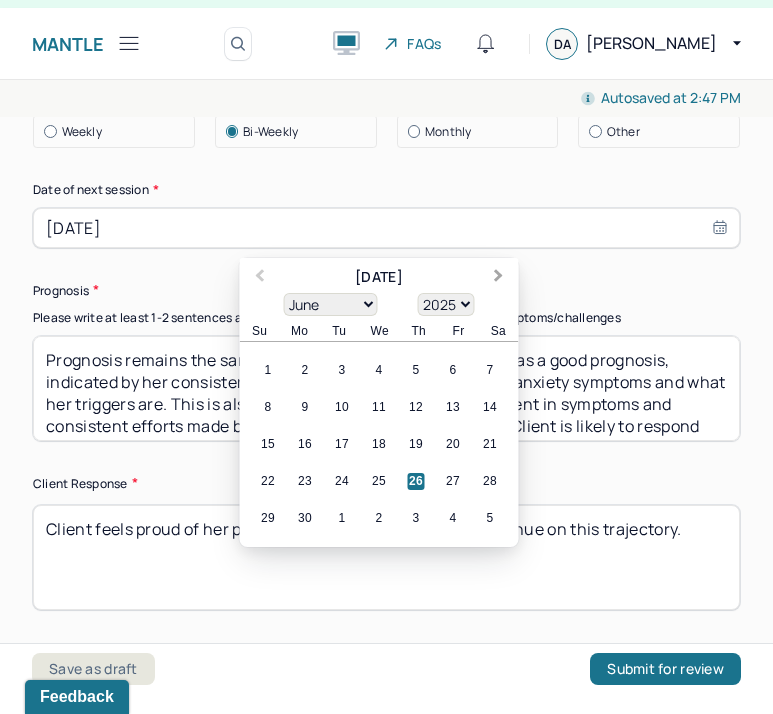 click on "Next Month" at bounding box center [499, 278] 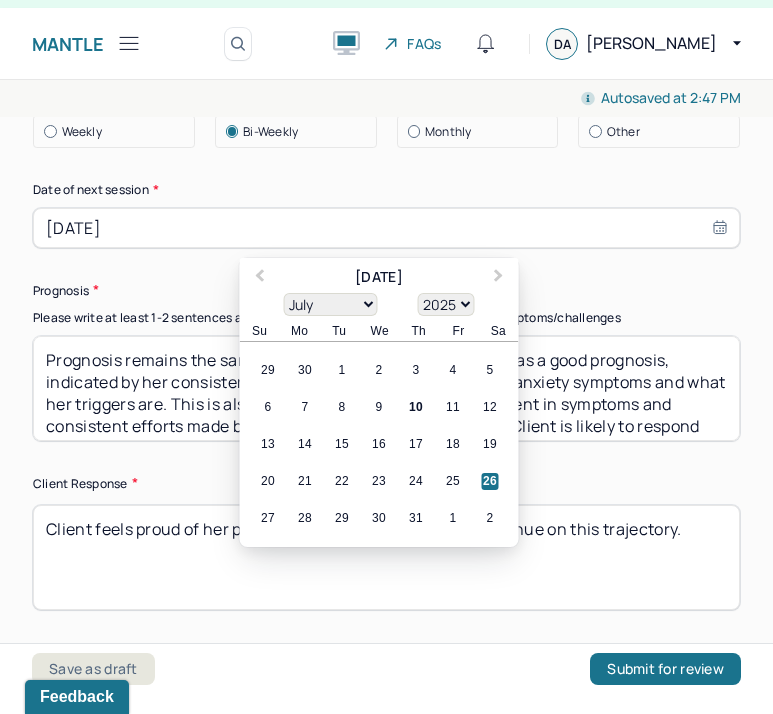 click on "10" at bounding box center [416, 408] 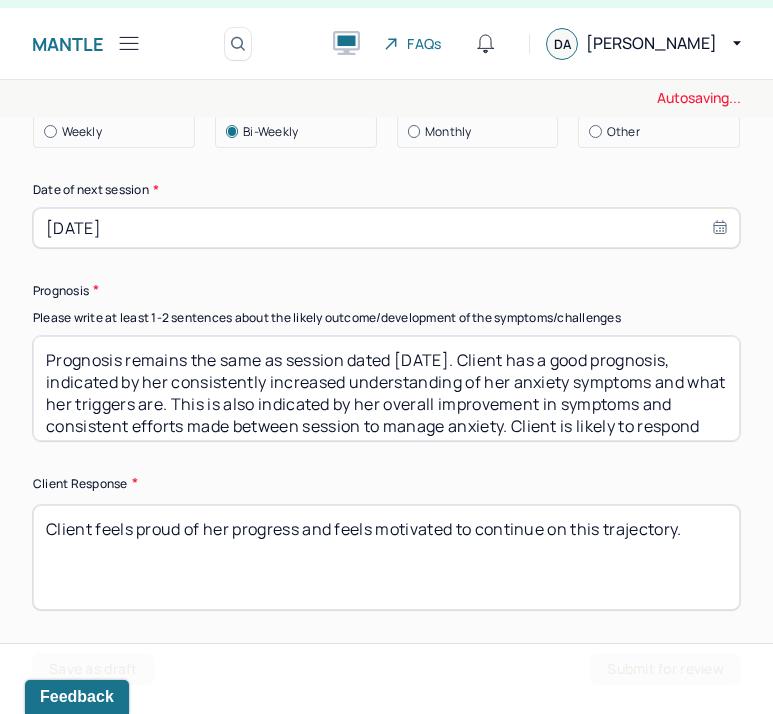 click on "[DATE]" at bounding box center (386, 228) 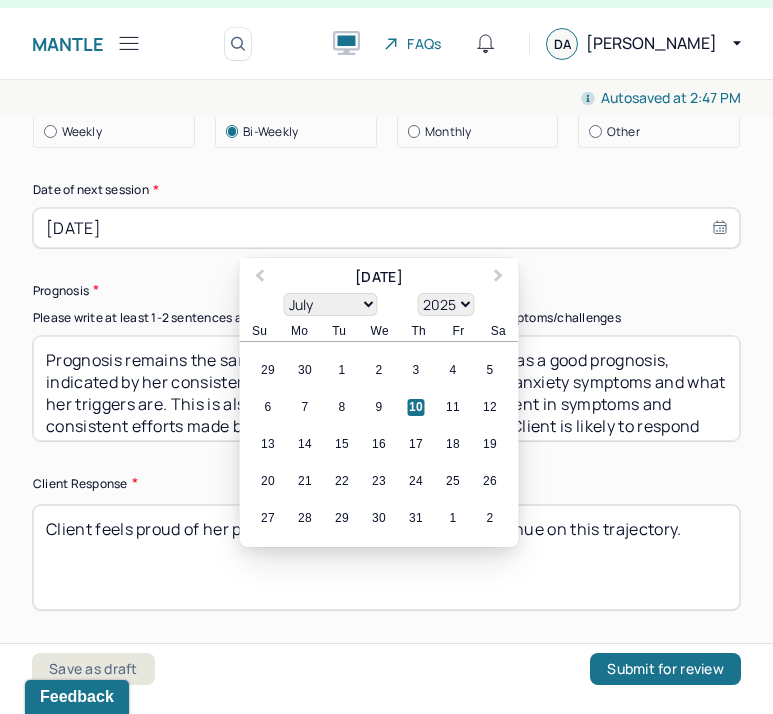 click on "24" at bounding box center [416, 482] 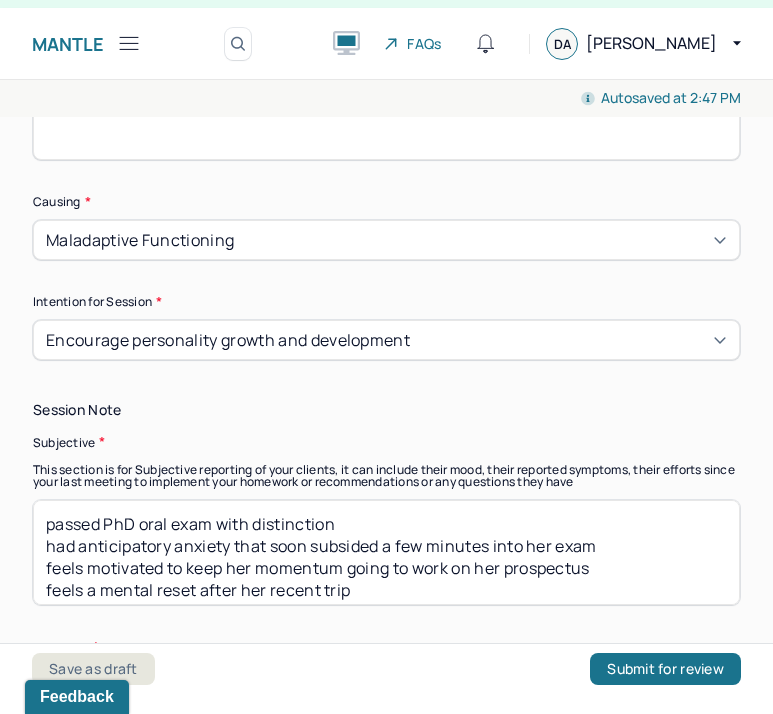 scroll, scrollTop: 1266, scrollLeft: 0, axis: vertical 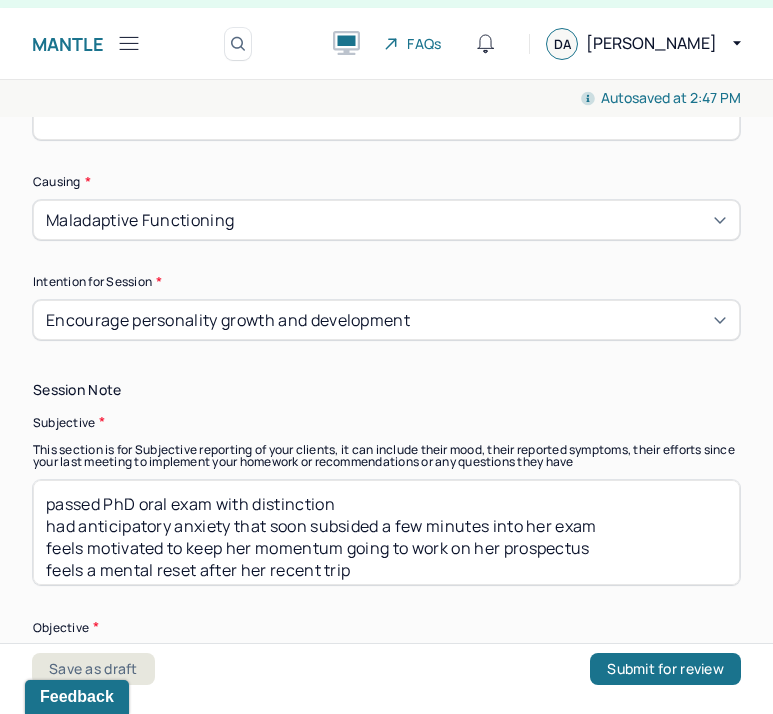 drag, startPoint x: 358, startPoint y: 552, endPoint x: 22, endPoint y: 445, distance: 352.62585 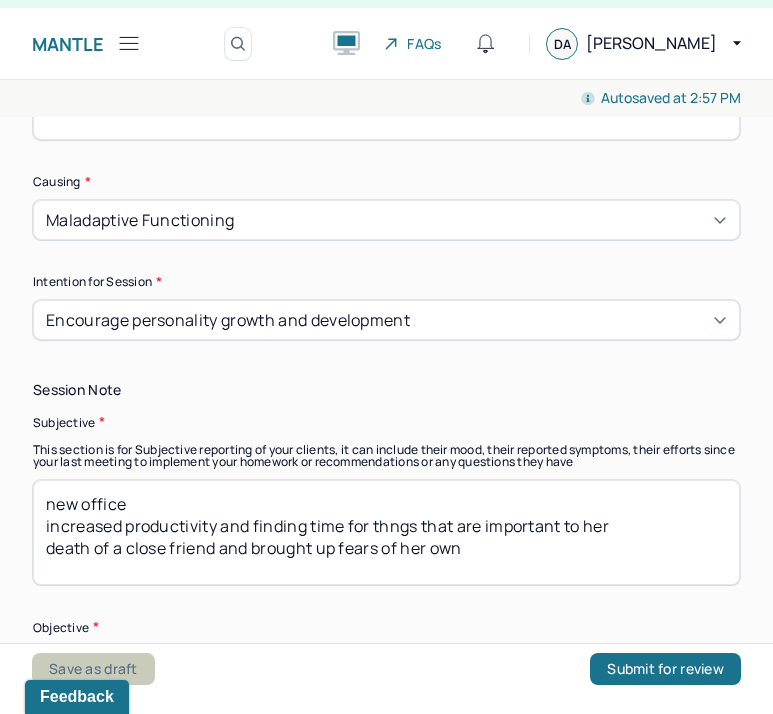 type on "new office
increased productivity and finding time for thngs that are important to her
death of a close friend and brought up fears of her own" 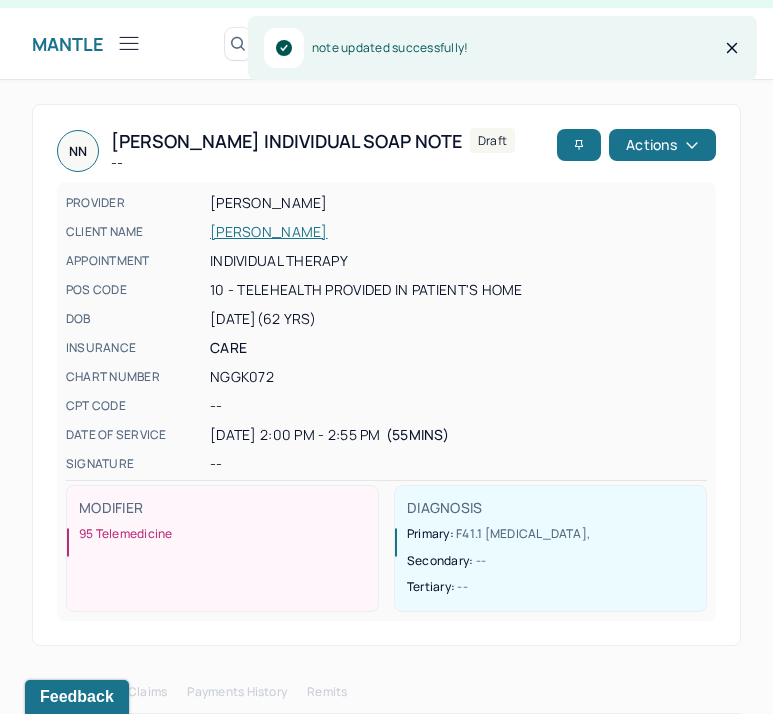 click 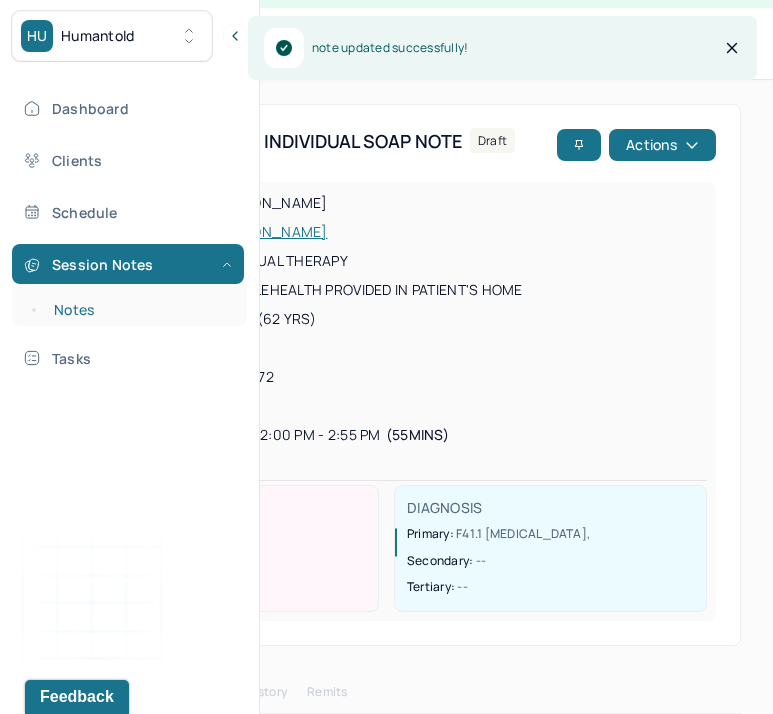 click on "Notes" at bounding box center [139, 310] 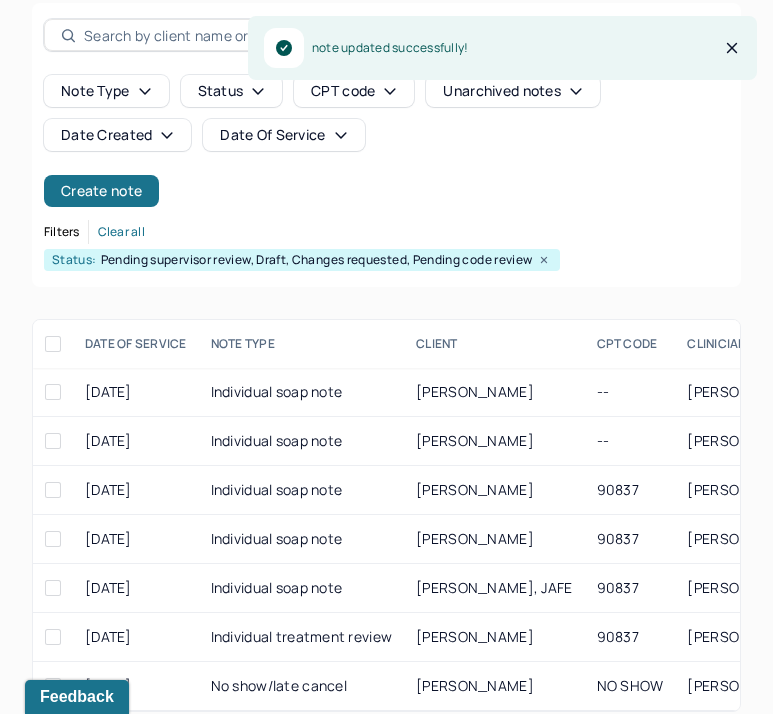 scroll, scrollTop: 229, scrollLeft: 0, axis: vertical 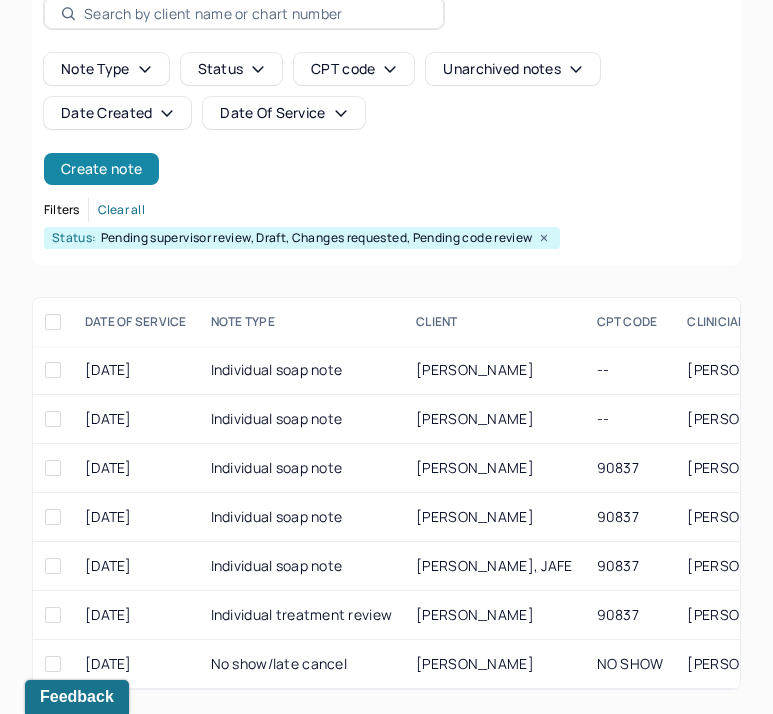 click on "Create note" at bounding box center (101, 169) 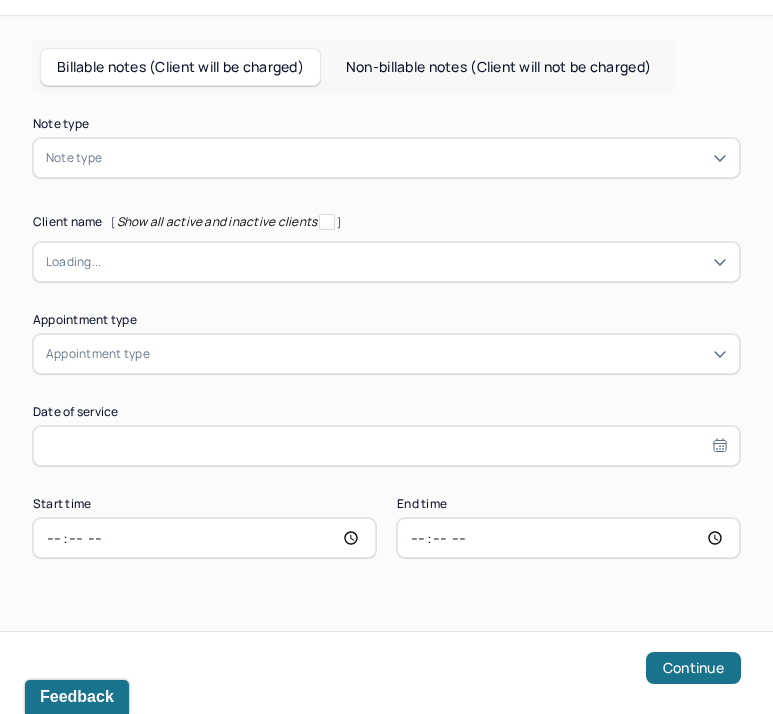 scroll, scrollTop: 101, scrollLeft: 0, axis: vertical 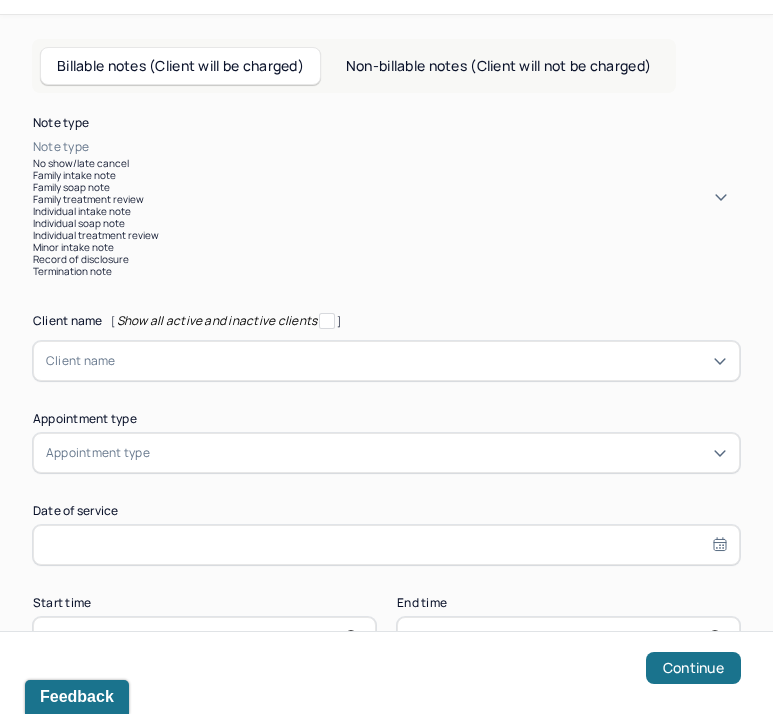 click on "Non-billable notes (Client will not be charged)" at bounding box center (498, 66) 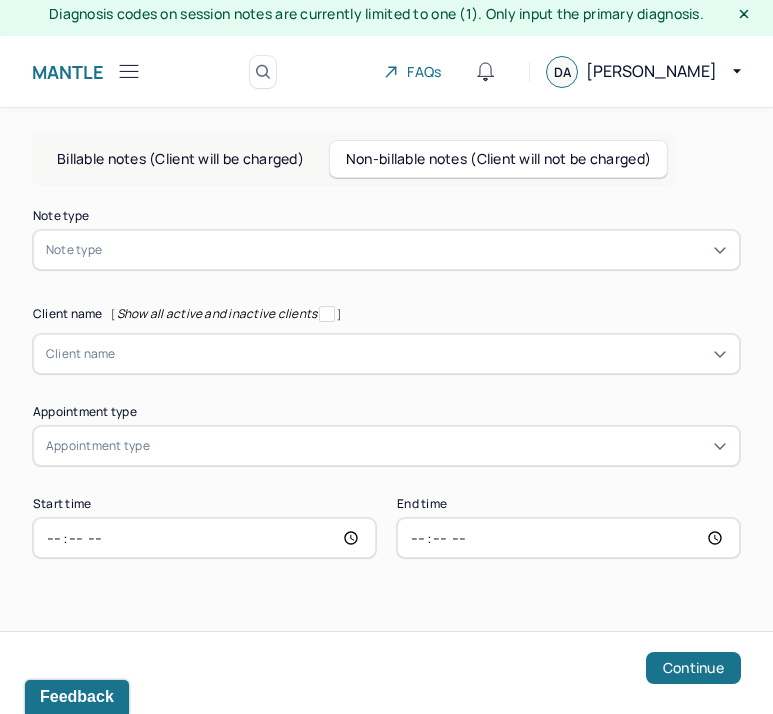 scroll, scrollTop: 9, scrollLeft: 0, axis: vertical 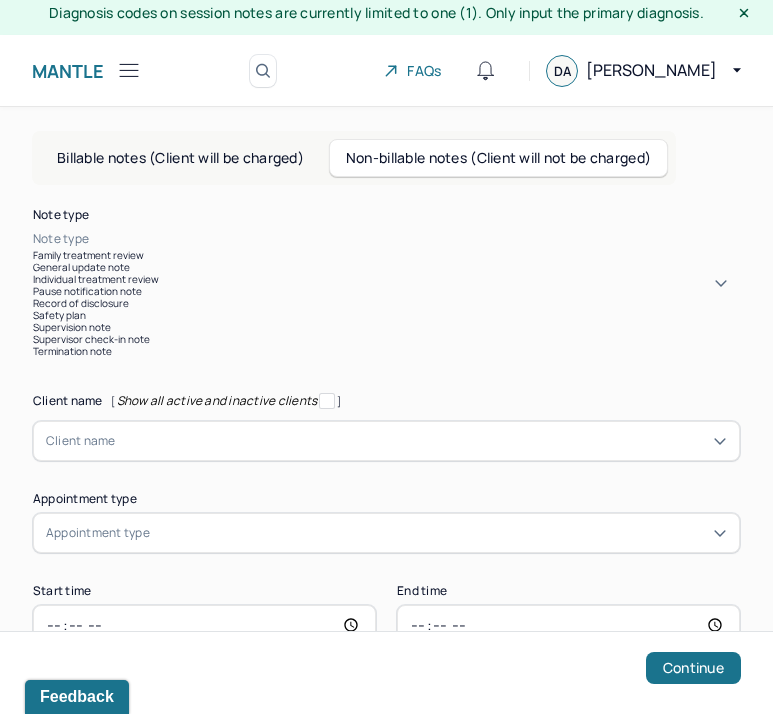 click at bounding box center [416, 239] 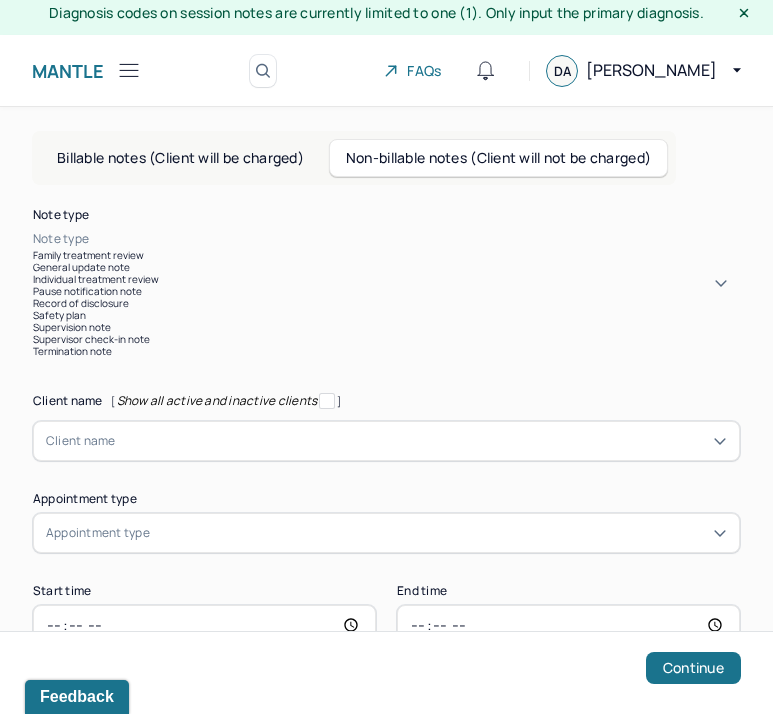 click on "Record of disclosure" at bounding box center (386, 303) 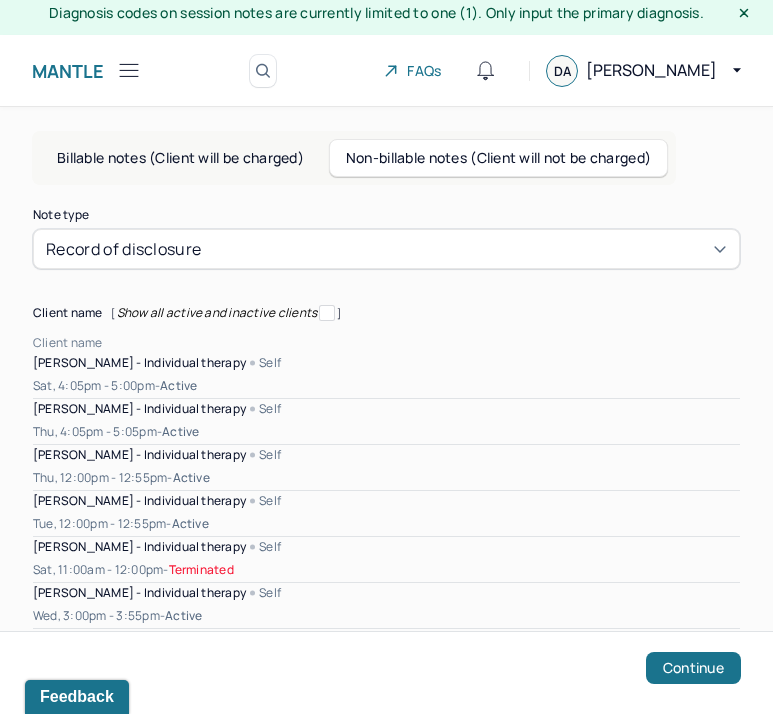 click on "Client name" at bounding box center (68, 343) 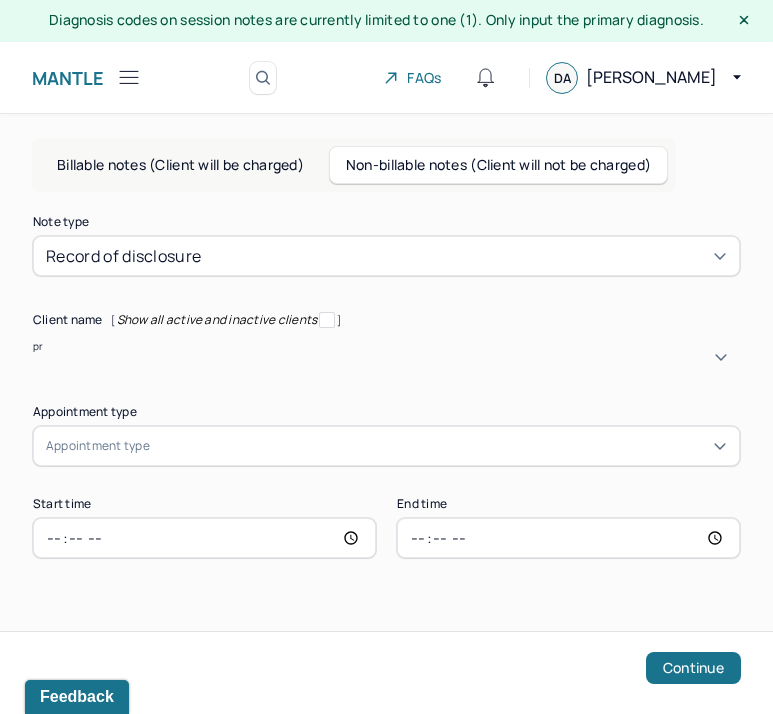 type on "pri" 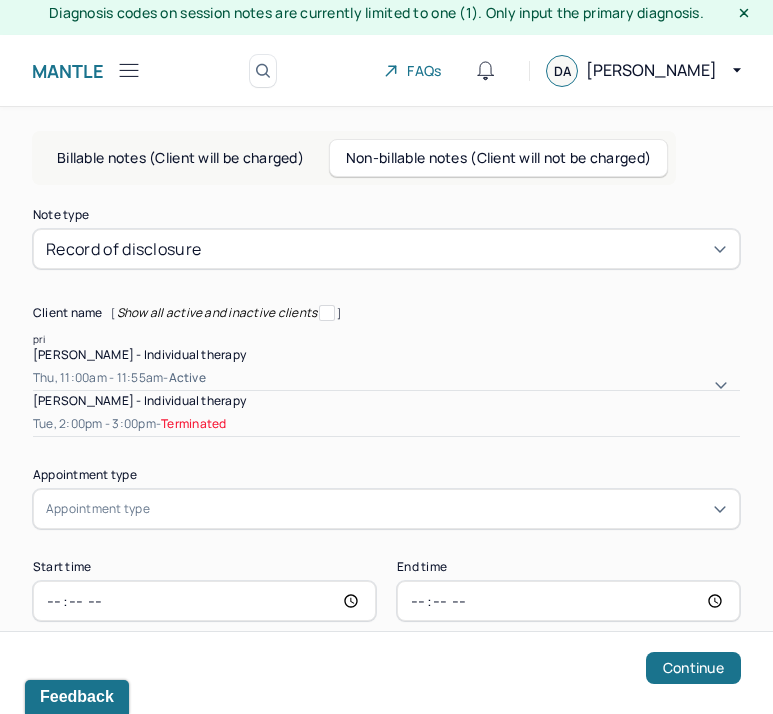 click on "Priyal Sahai - Individual therapy" at bounding box center [139, 354] 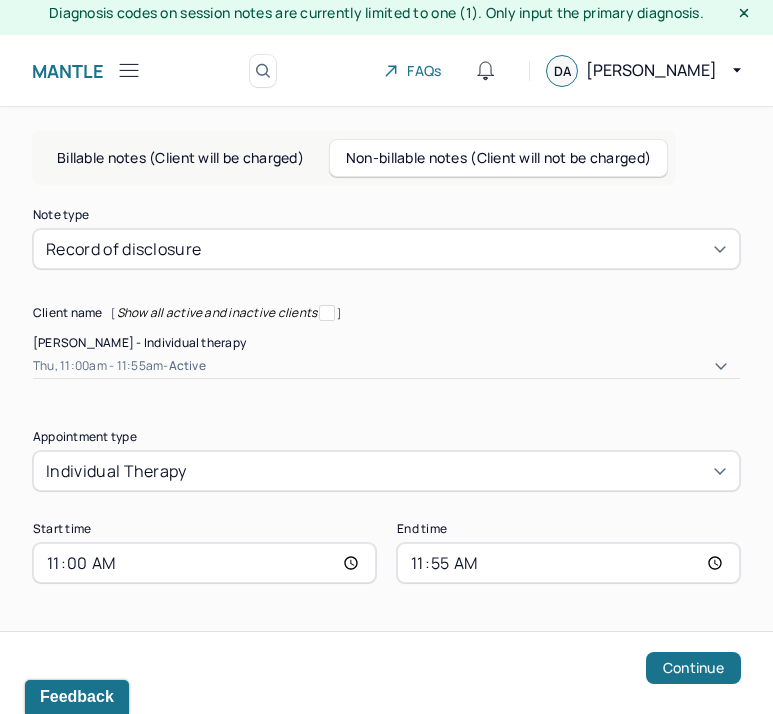 scroll, scrollTop: 15, scrollLeft: 0, axis: vertical 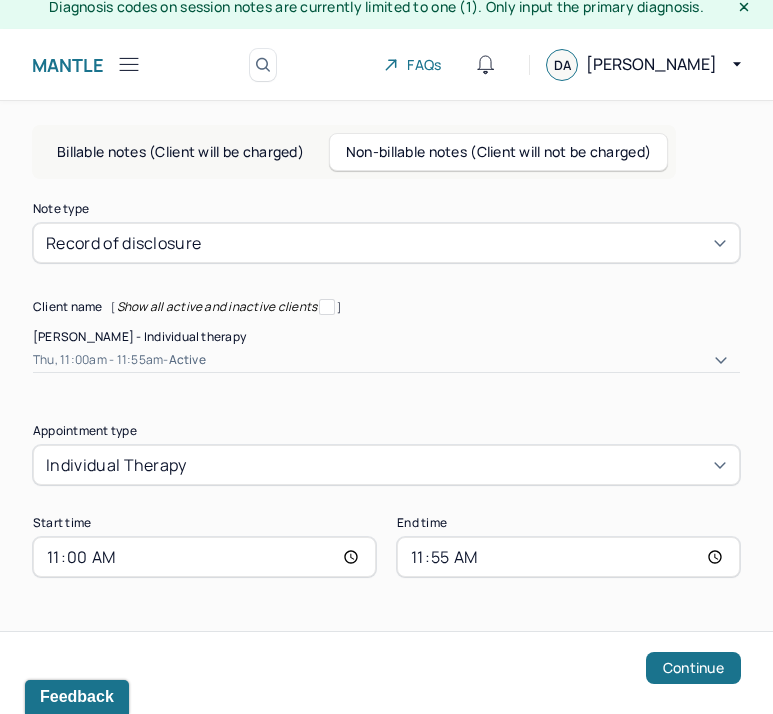 click on "11:00" at bounding box center [204, 557] 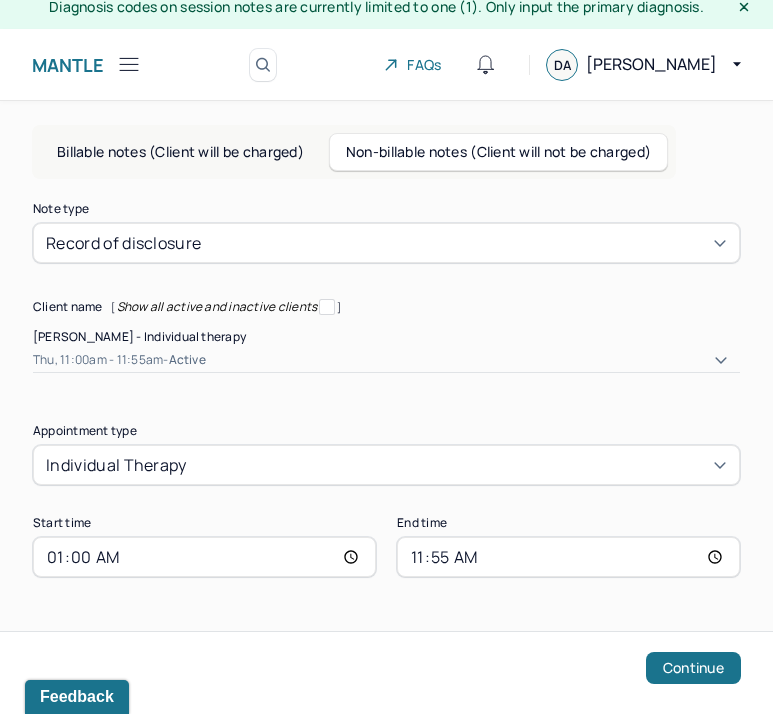 click on "01:00" at bounding box center [204, 557] 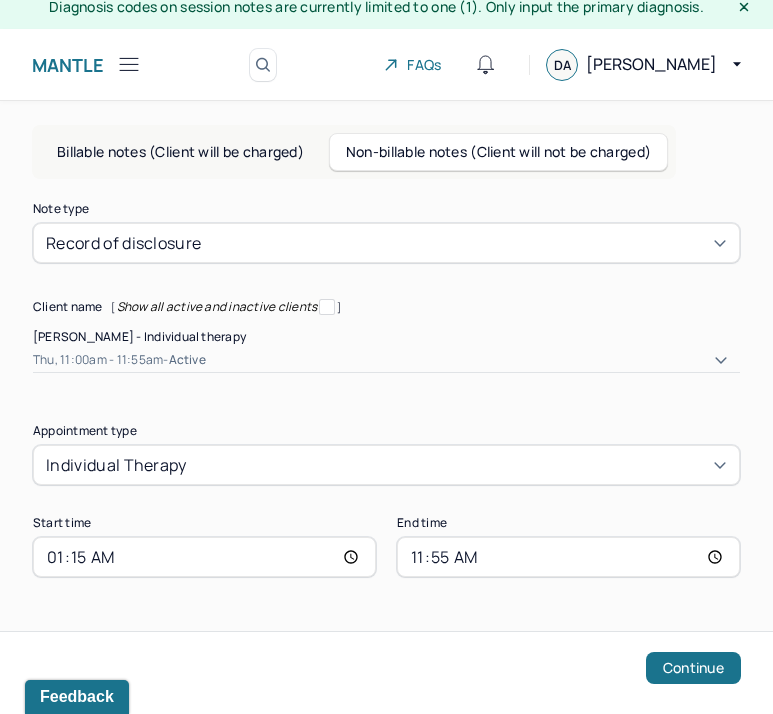 click on "01:15" at bounding box center (204, 557) 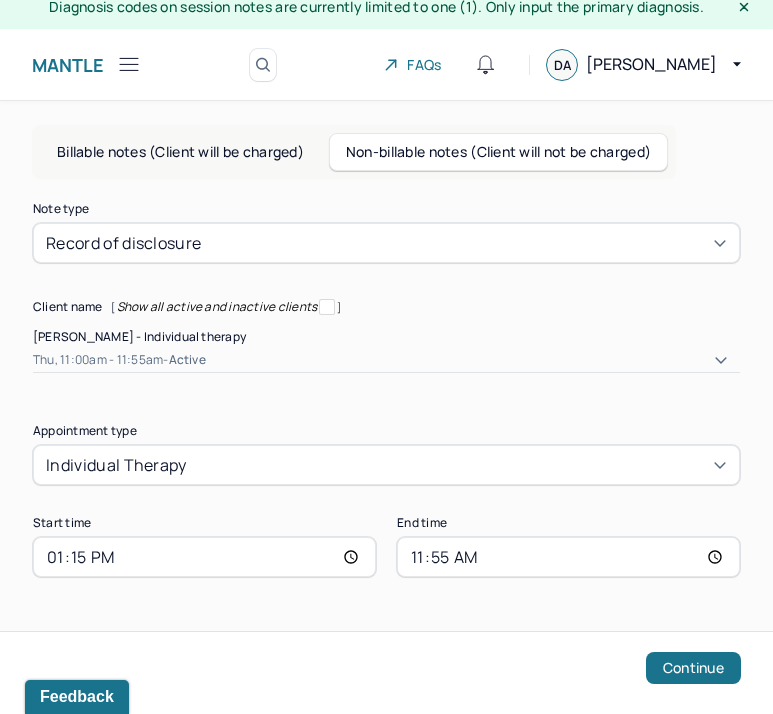 click on "11:55" at bounding box center [568, 557] 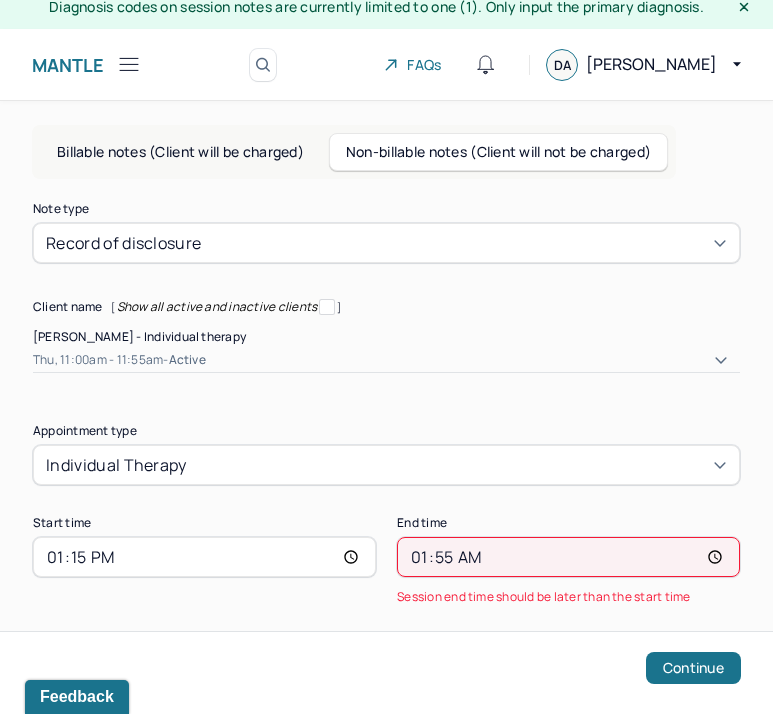 click on "01:55" at bounding box center (568, 557) 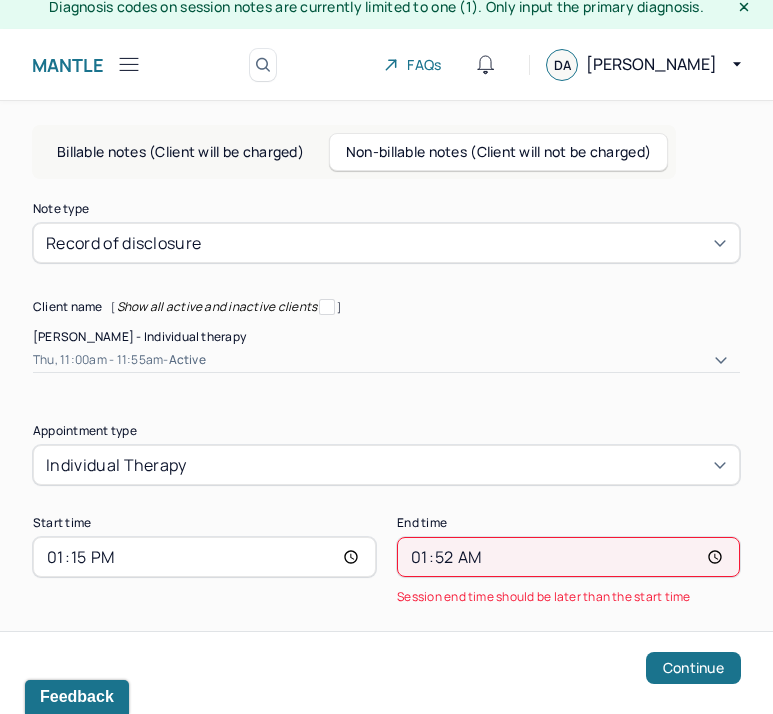 click on "01:52" at bounding box center [568, 557] 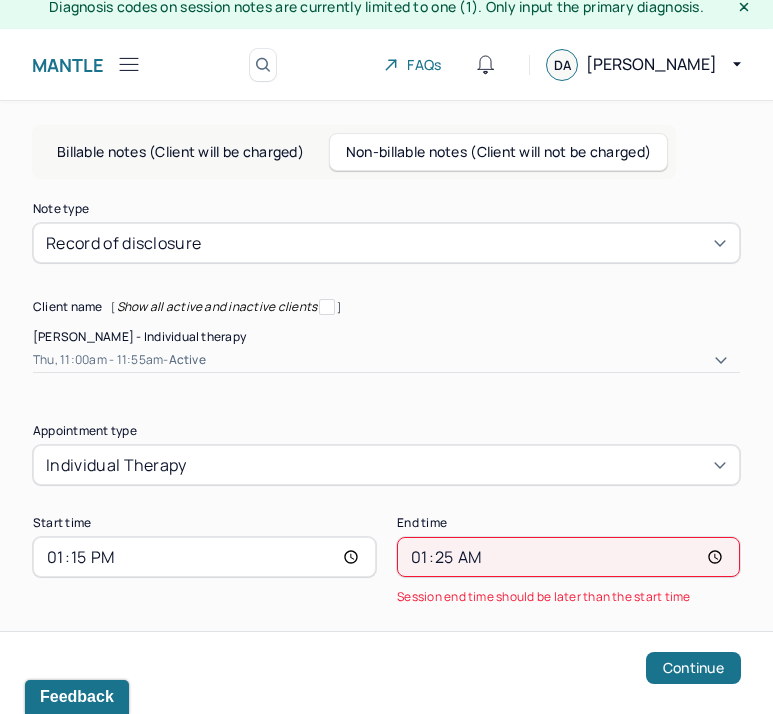 type on "13:25" 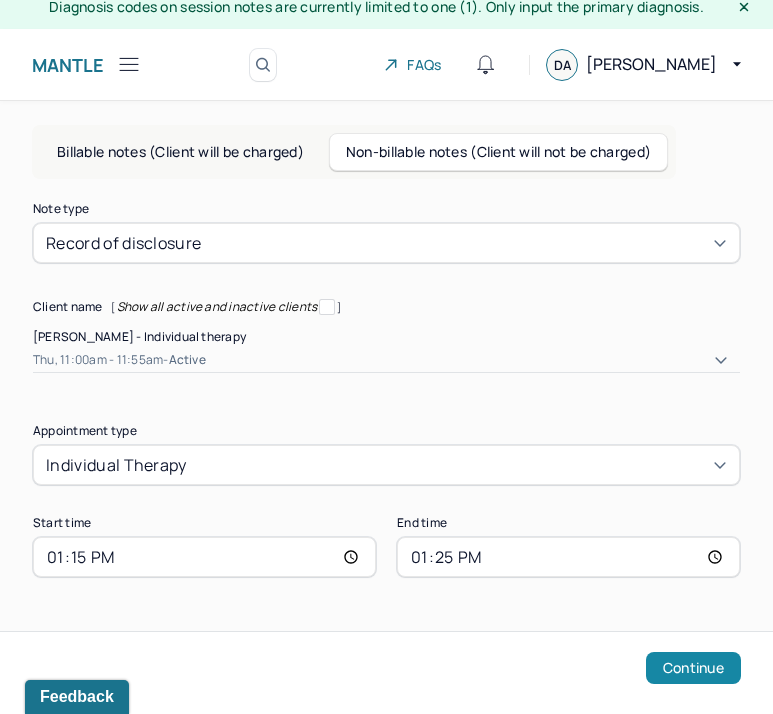 click on "Continue" at bounding box center [693, 668] 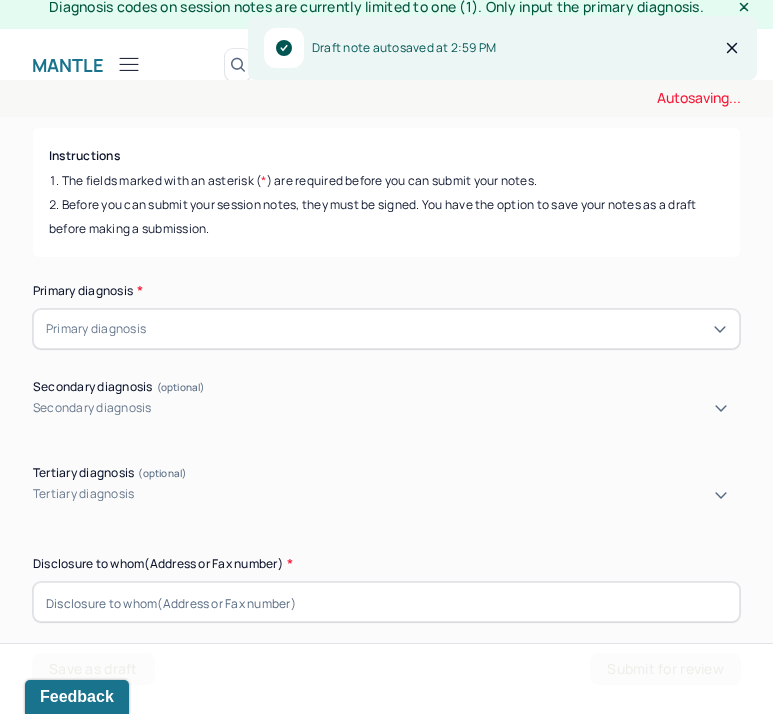 scroll, scrollTop: 306, scrollLeft: 0, axis: vertical 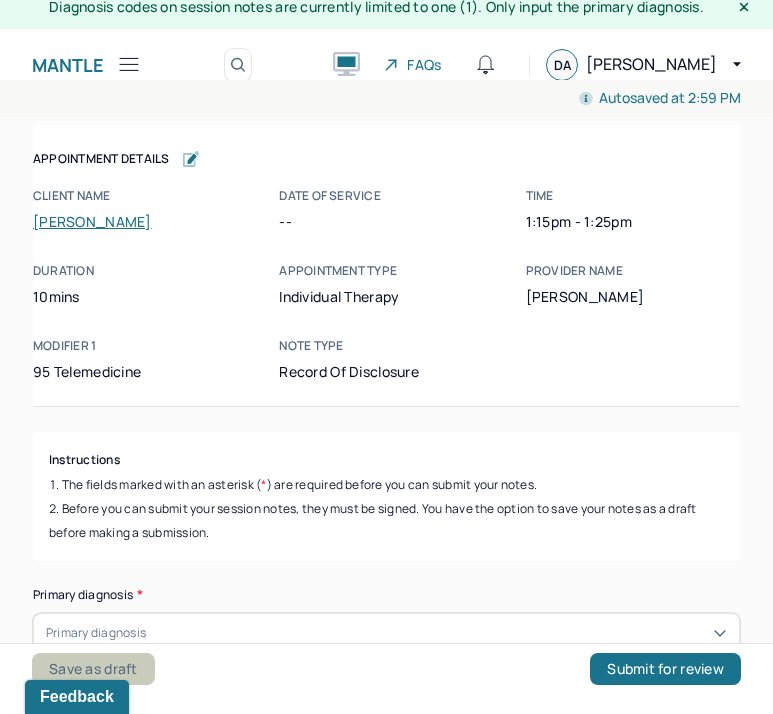 click on "Save as draft" at bounding box center [93, 669] 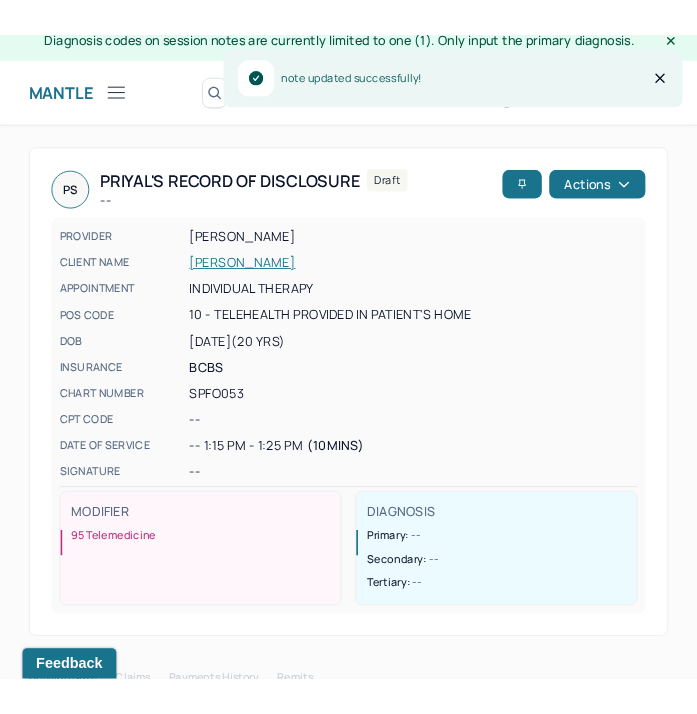 scroll, scrollTop: 0, scrollLeft: 0, axis: both 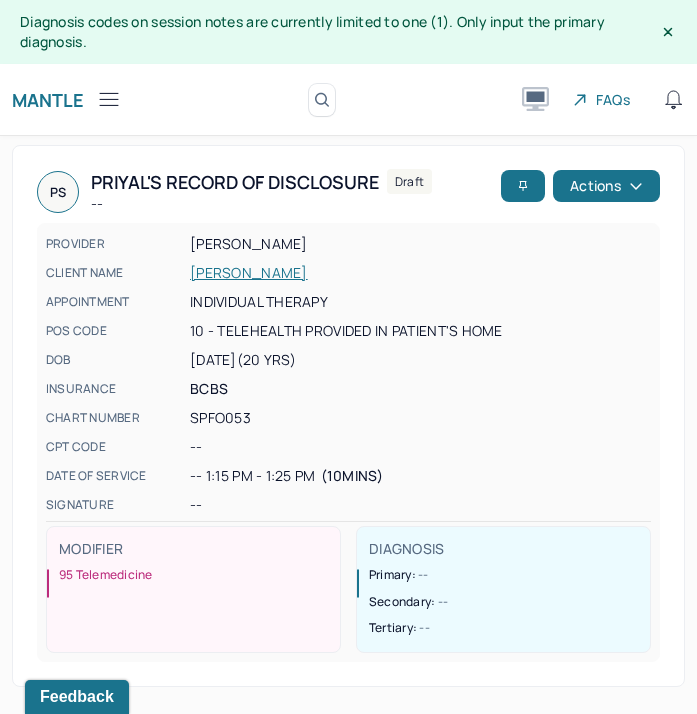 click 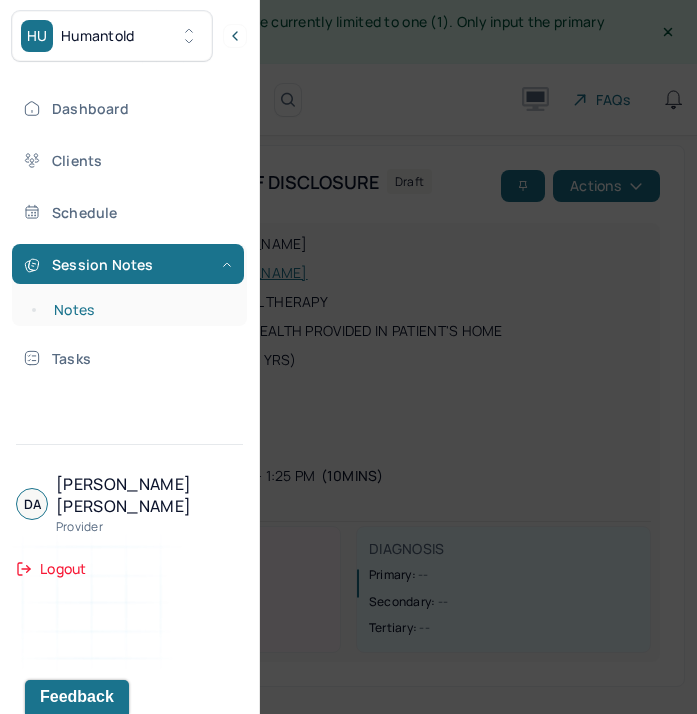 click on "Notes" at bounding box center (139, 310) 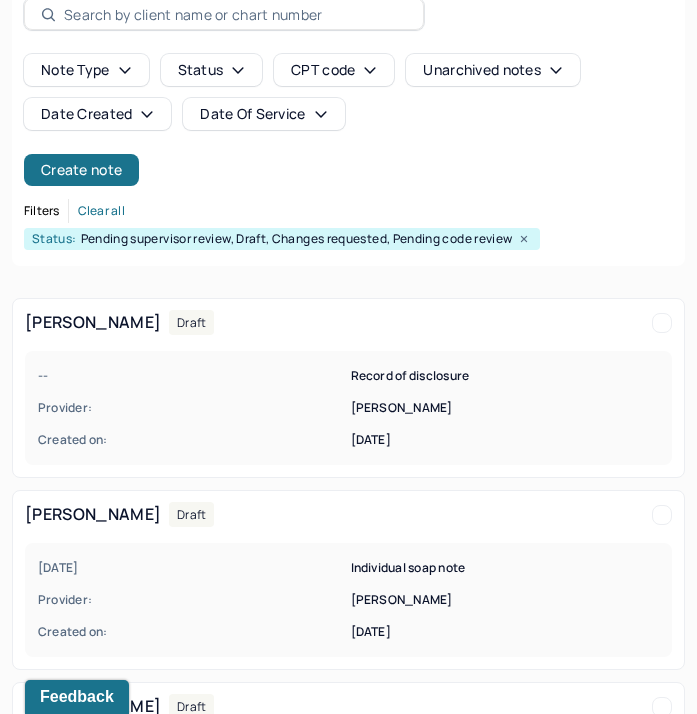 scroll, scrollTop: 0, scrollLeft: 0, axis: both 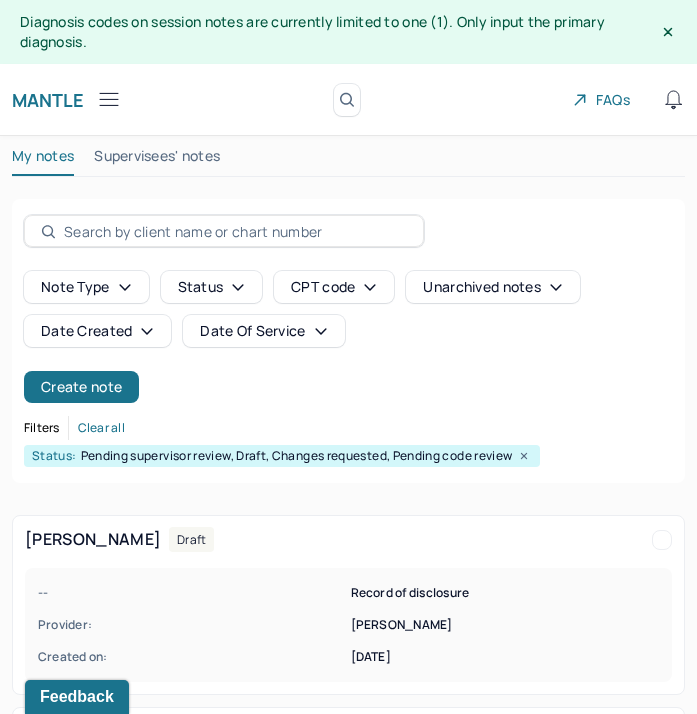 click 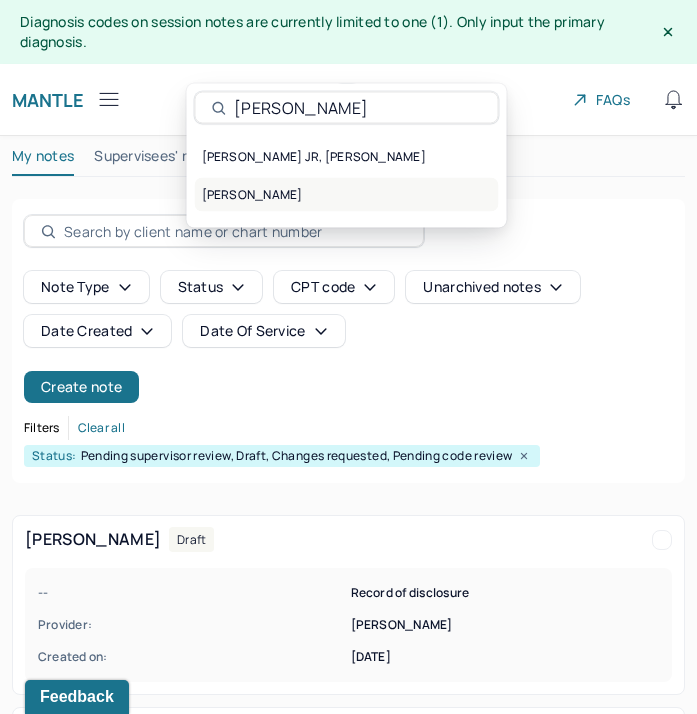 type on "fran" 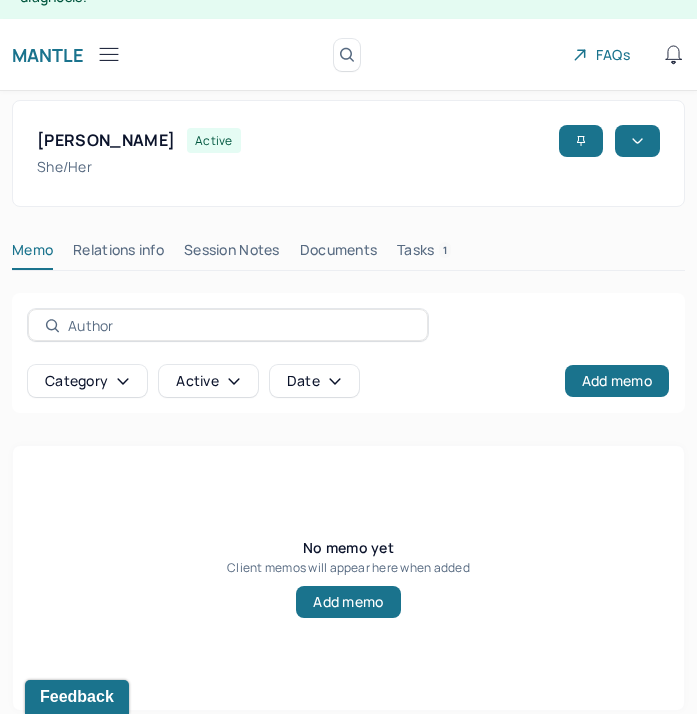 click on "Session Notes" at bounding box center [232, 254] 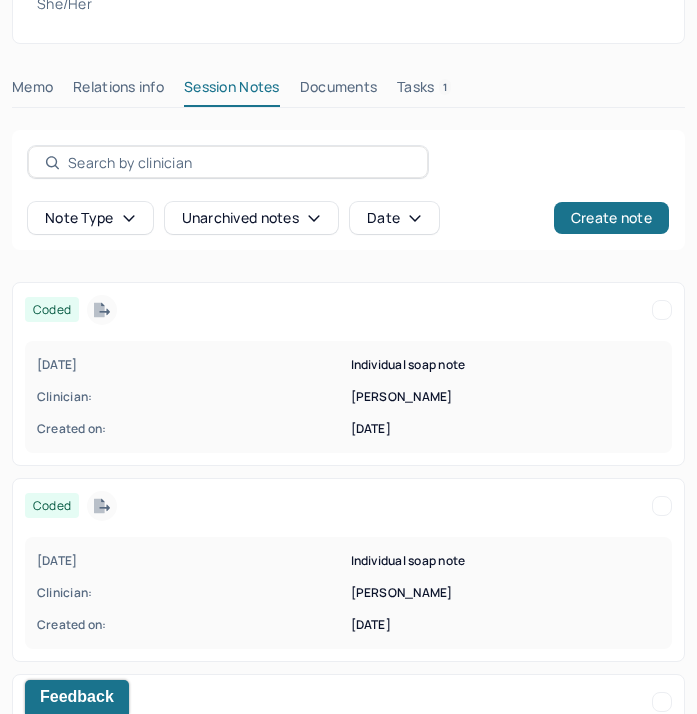 scroll, scrollTop: 0, scrollLeft: 0, axis: both 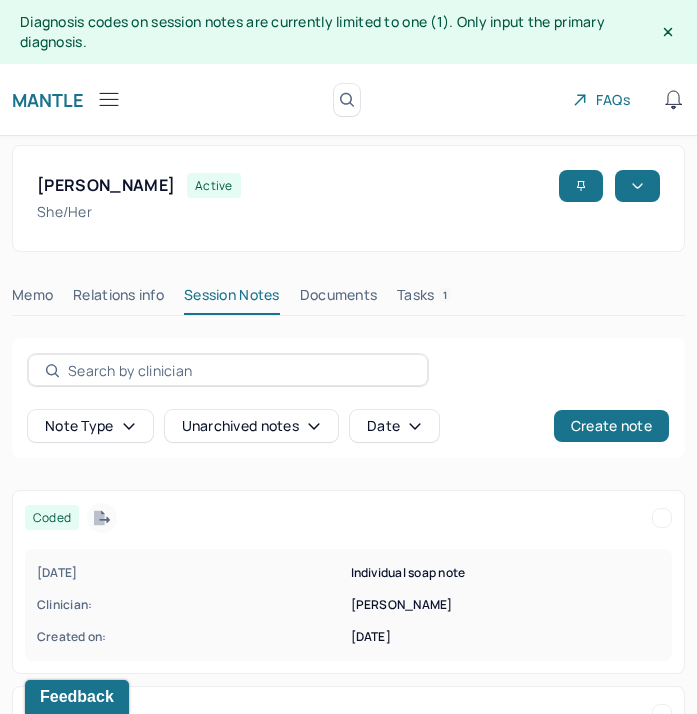 click 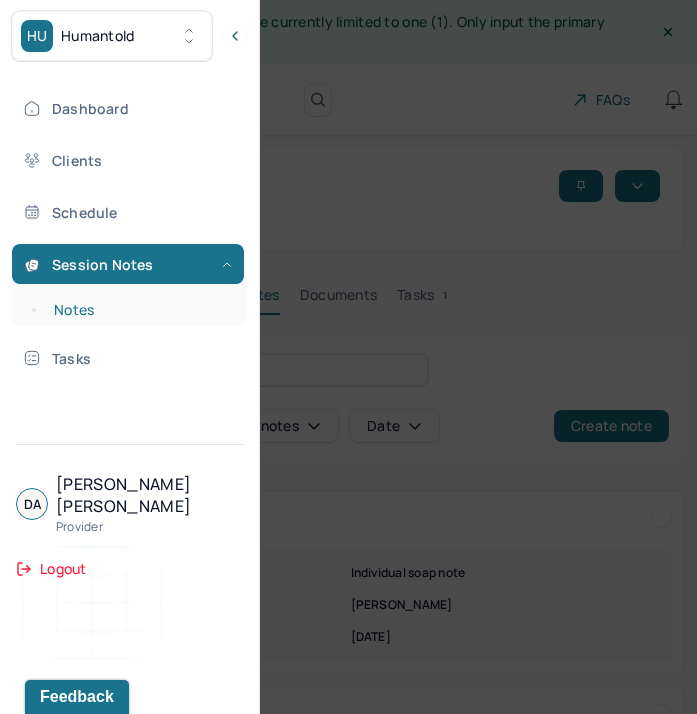 click on "Notes" at bounding box center (139, 310) 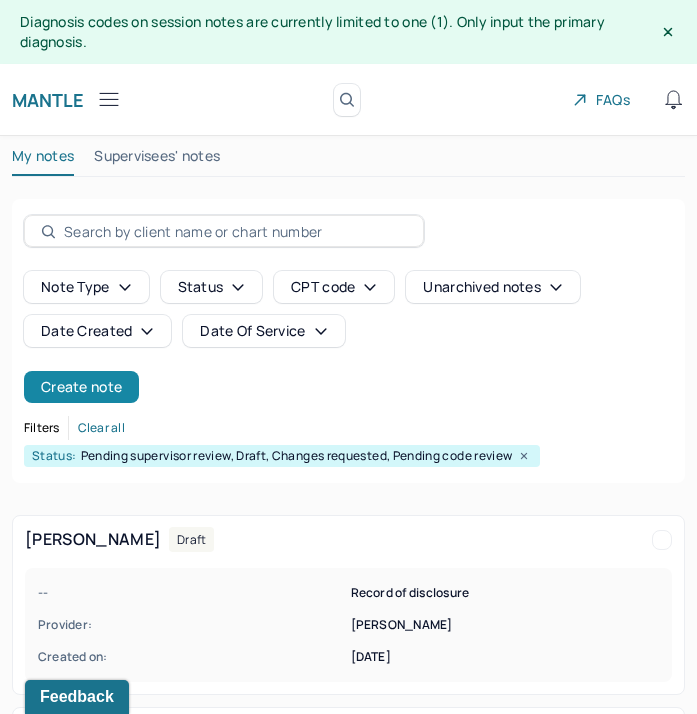 click on "Create note" at bounding box center (81, 387) 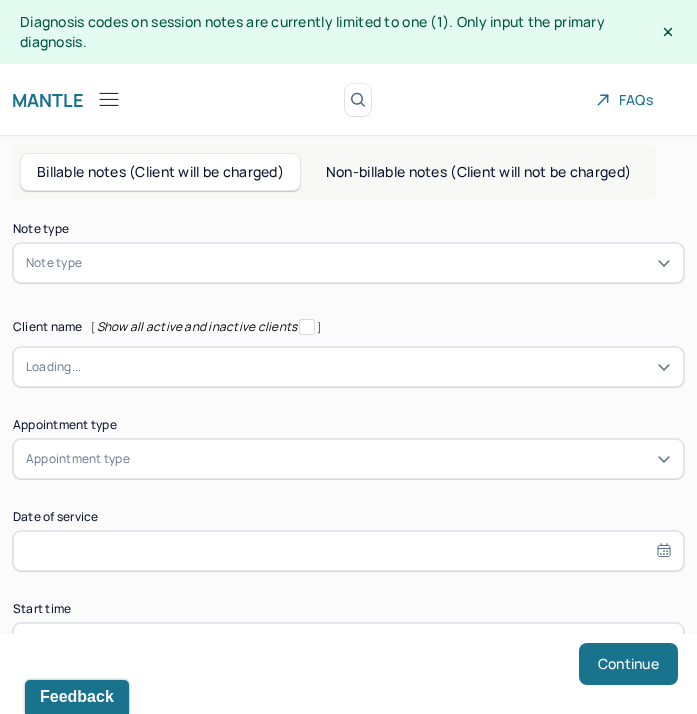 click on "Note type" at bounding box center (54, 263) 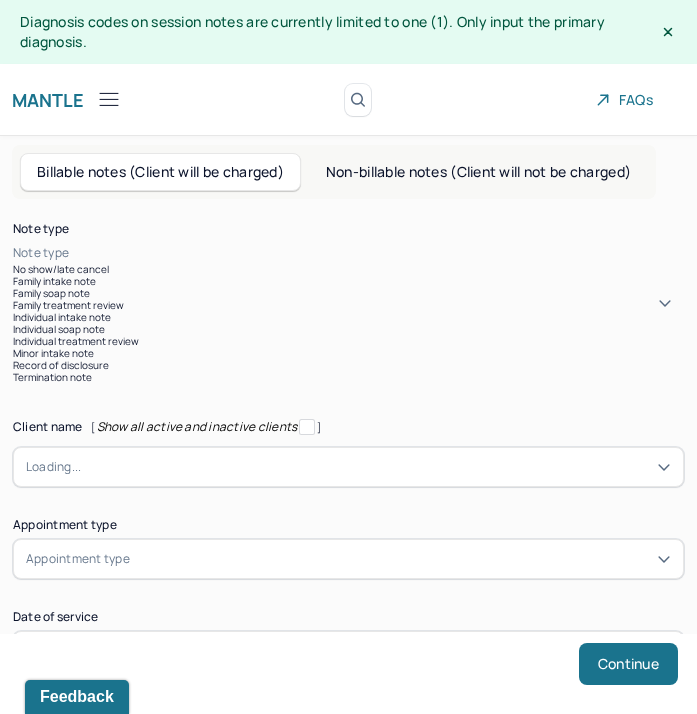 click on "Individual treatment review" at bounding box center (348, 341) 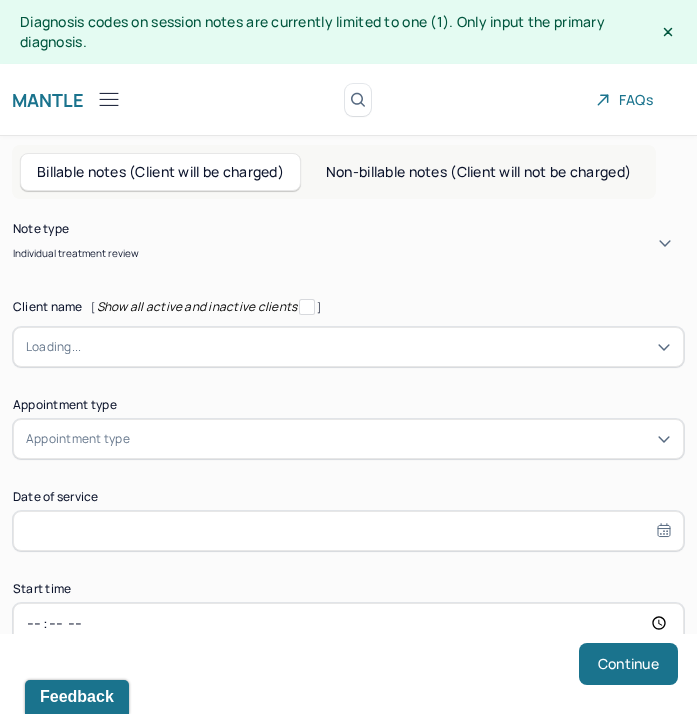 click on "Loading..." at bounding box center (53, 347) 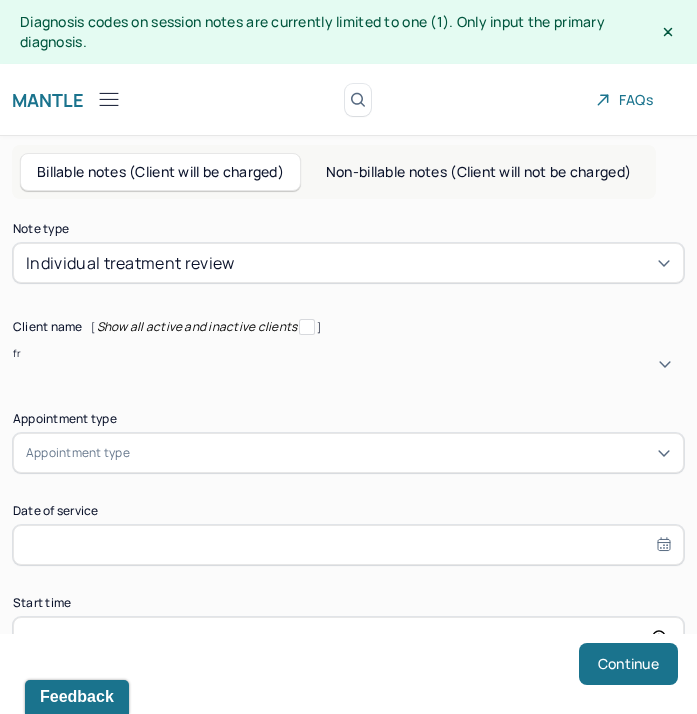 type on "fra" 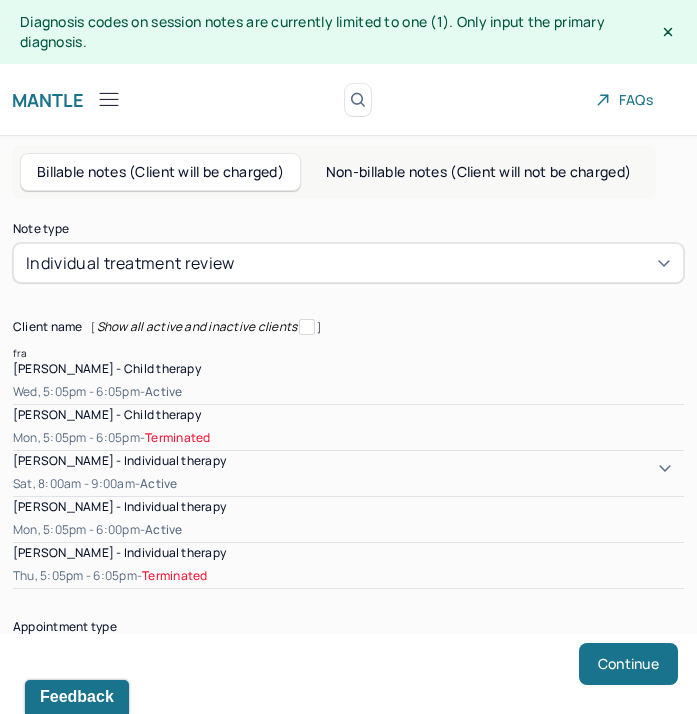 click on "Wed, 5:05pm - 6:05pm  -  active" at bounding box center (348, 392) 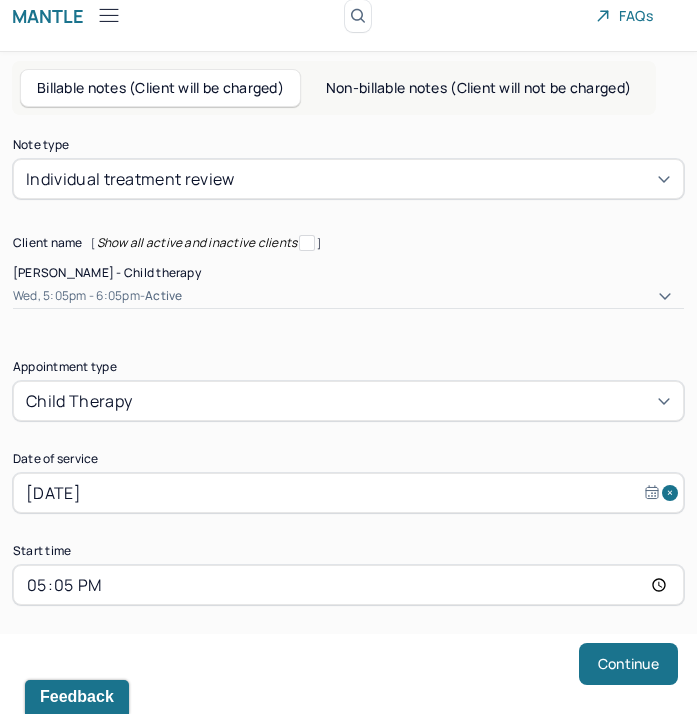 scroll, scrollTop: 159, scrollLeft: 0, axis: vertical 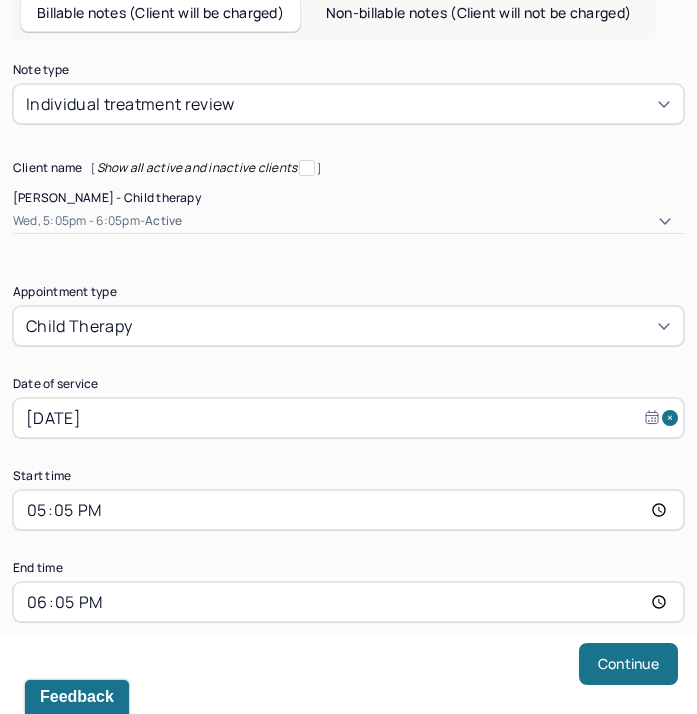 click at bounding box center [403, 326] 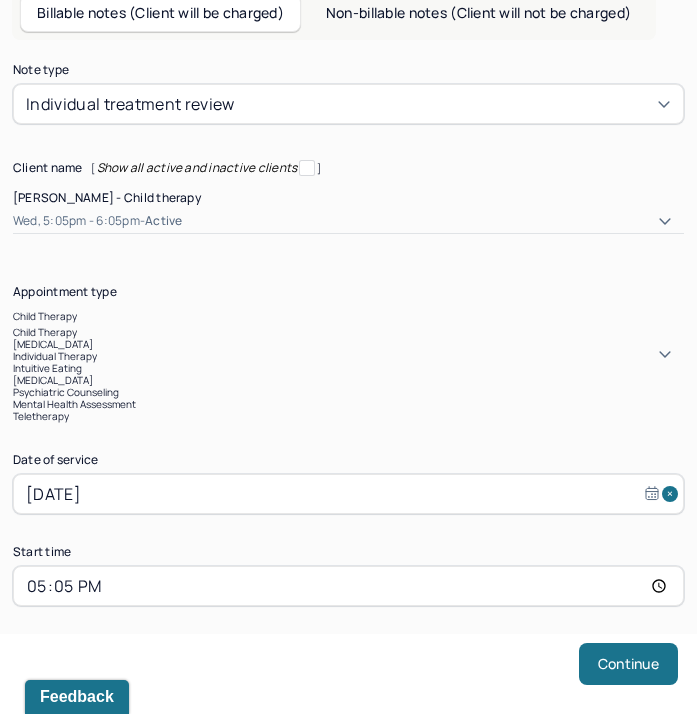 click on "individual therapy" at bounding box center (55, 356) 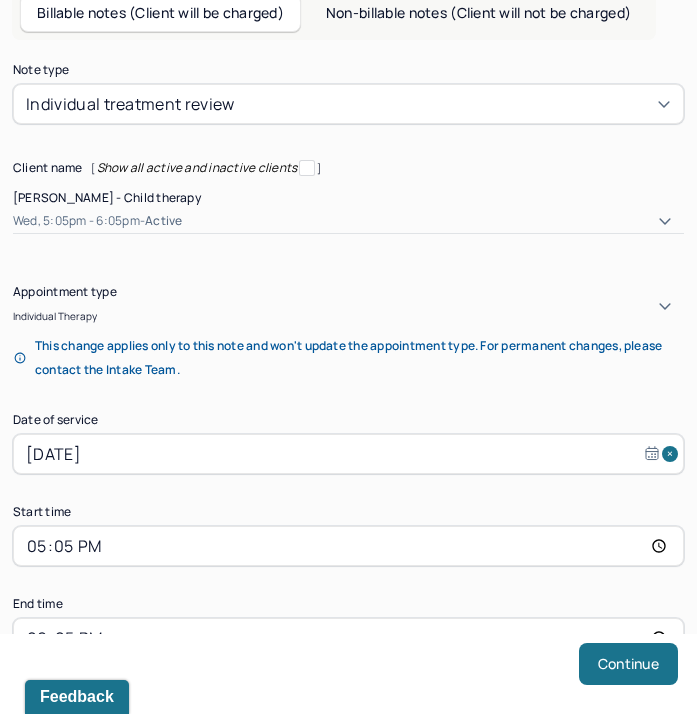 scroll, scrollTop: 265, scrollLeft: 0, axis: vertical 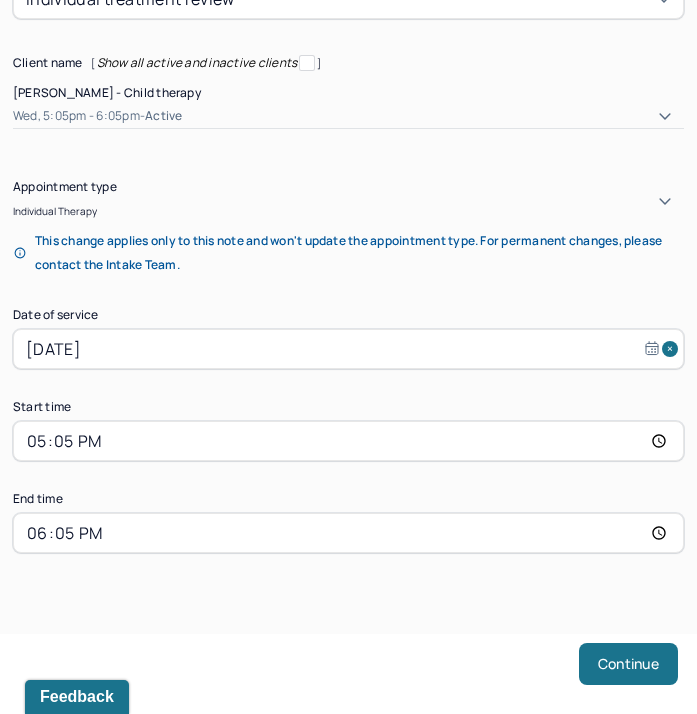 click on "Jul 9, 2025" at bounding box center (348, 349) 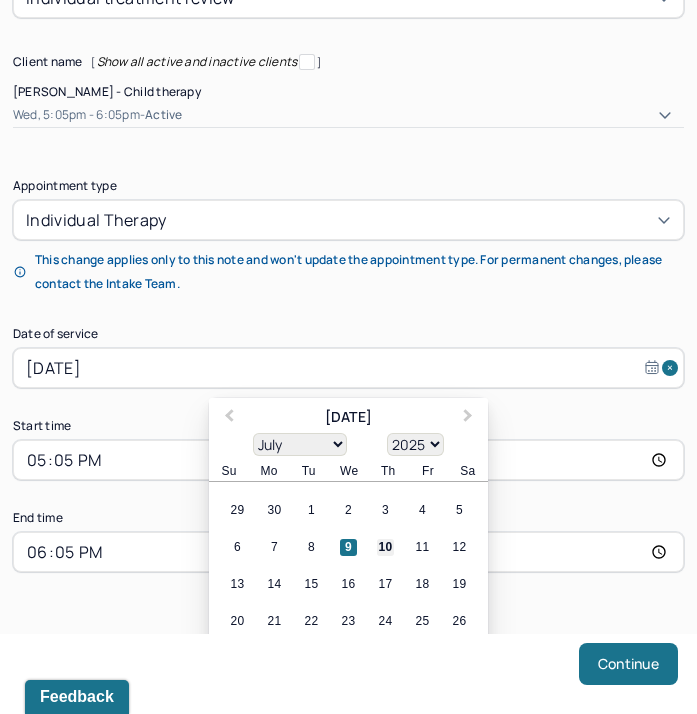 click on "10" at bounding box center [385, 547] 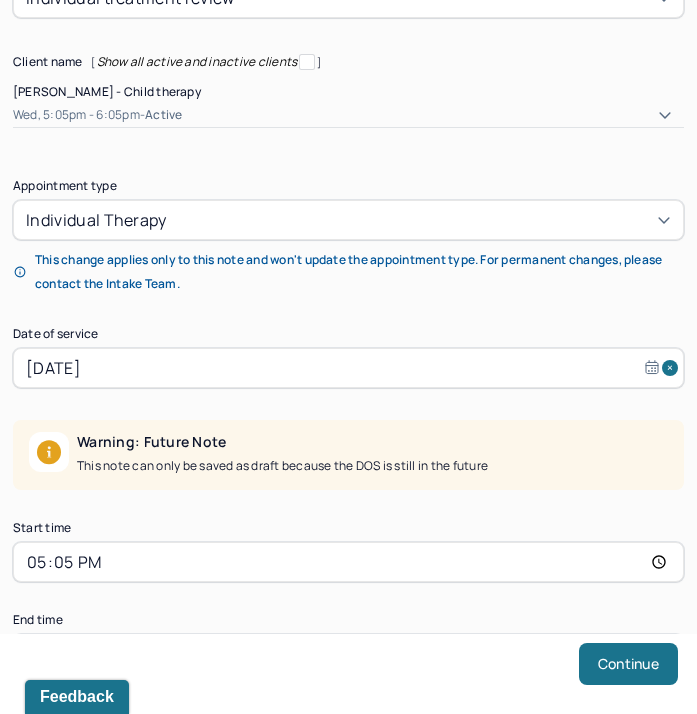 scroll, scrollTop: 367, scrollLeft: 0, axis: vertical 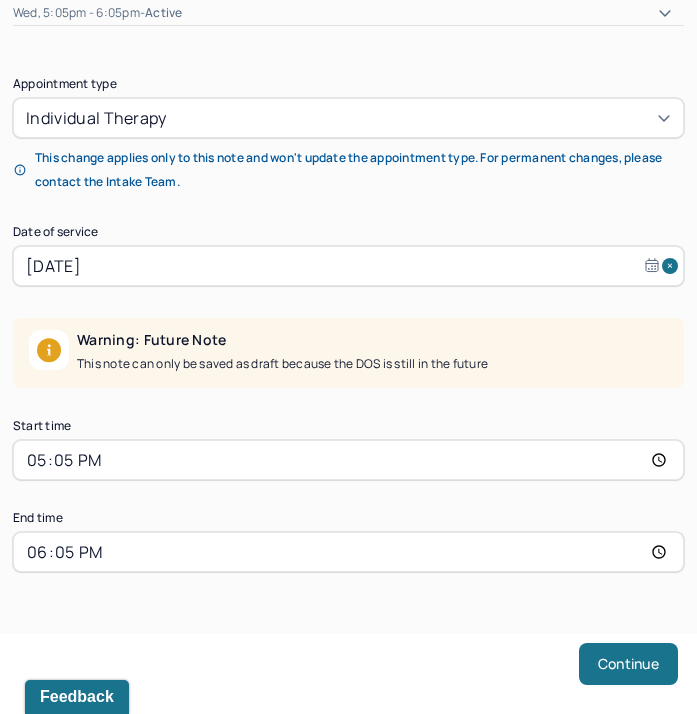 click on "17:05" at bounding box center (348, 460) 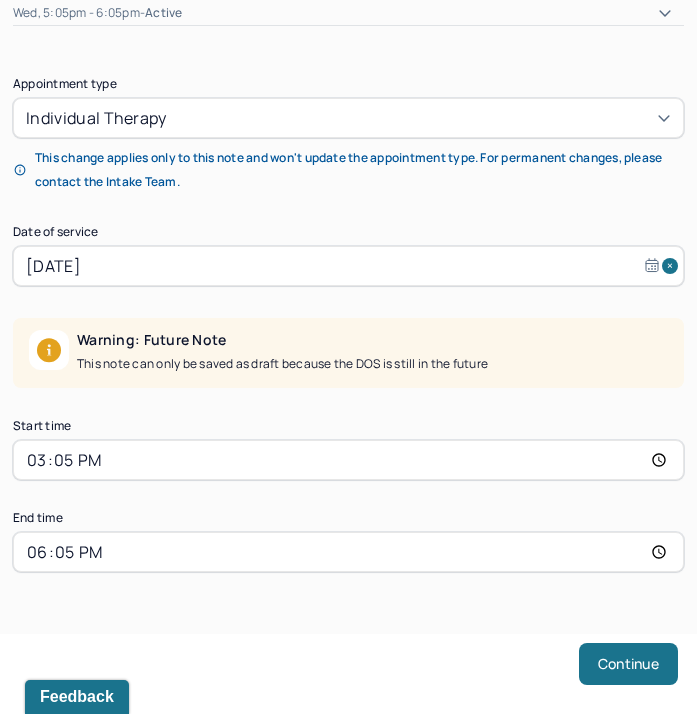 type on "15:00" 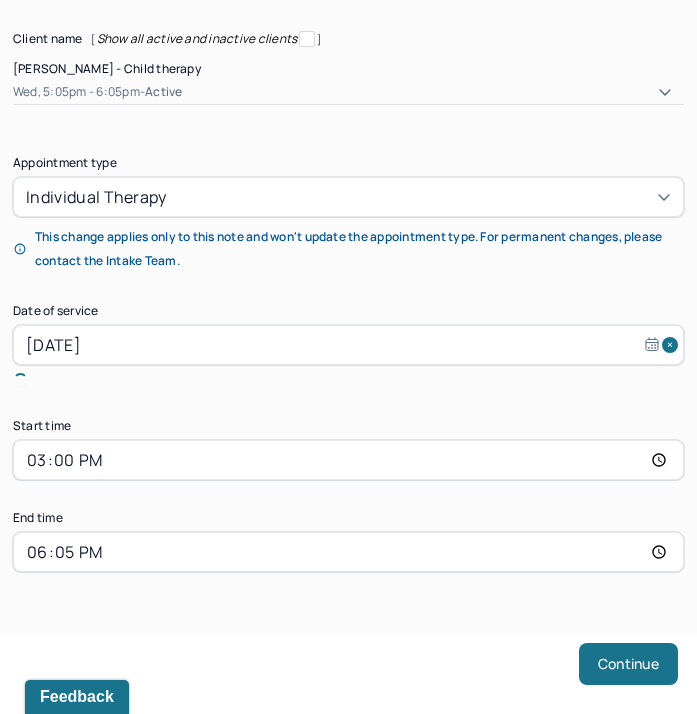 scroll, scrollTop: 265, scrollLeft: 0, axis: vertical 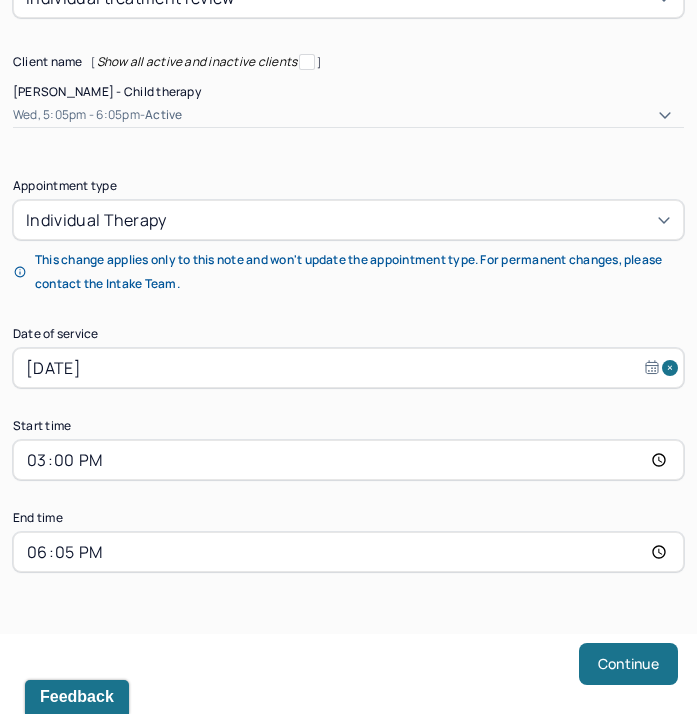 click on "18:05" at bounding box center (348, 552) 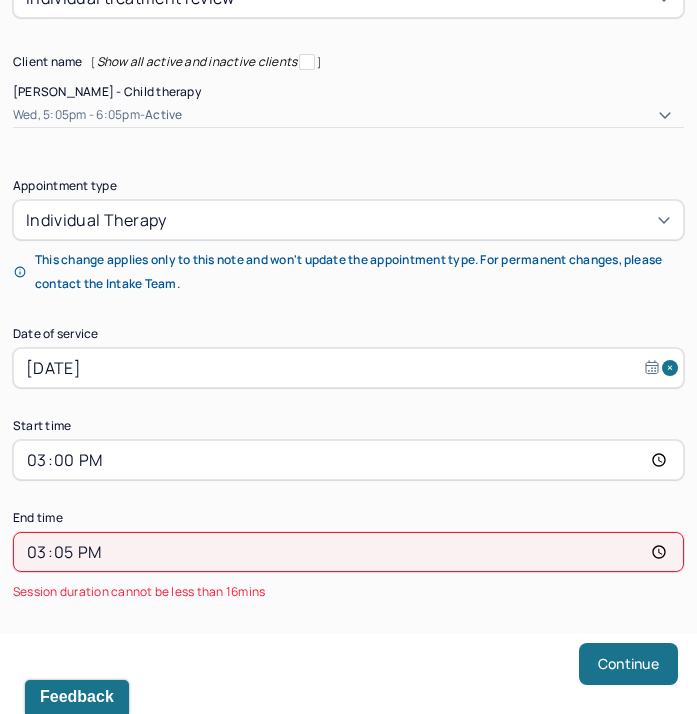 type on "15:55" 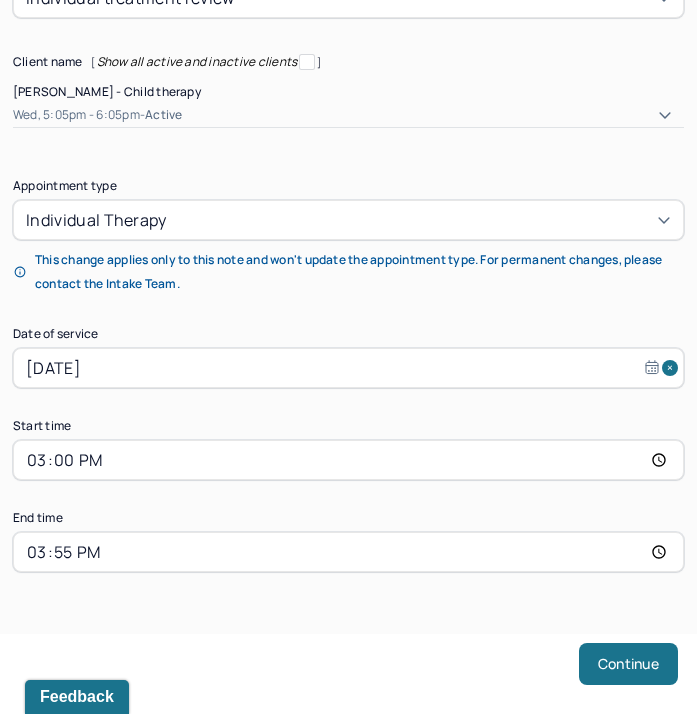 click on "End time" at bounding box center [348, 518] 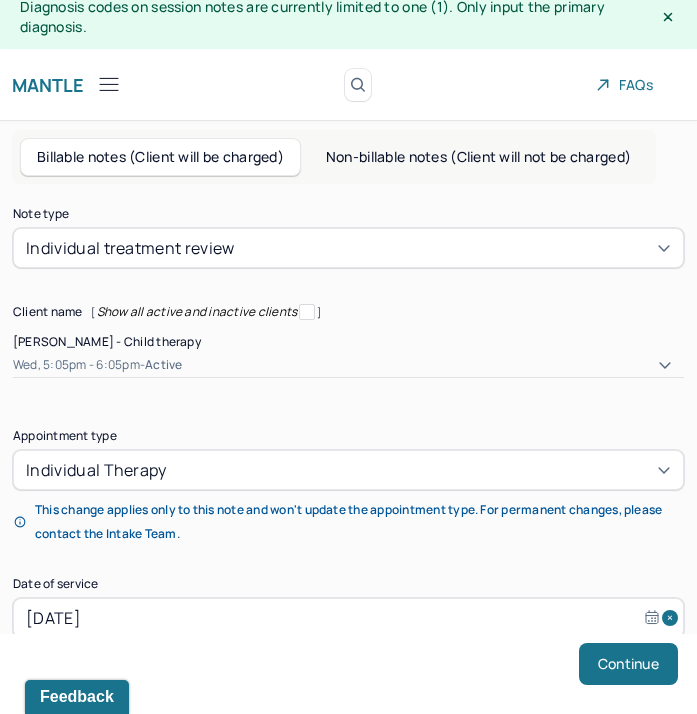 scroll, scrollTop: 0, scrollLeft: 0, axis: both 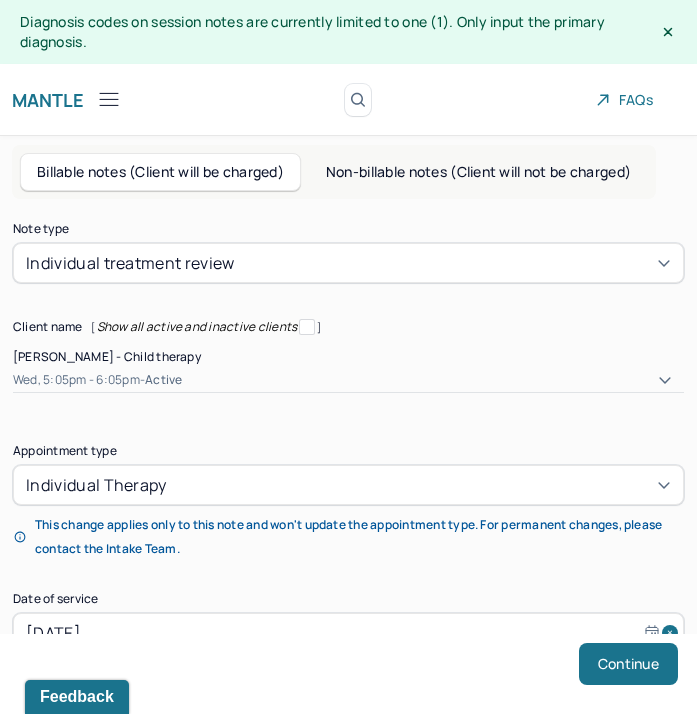 click on "Billable notes (Client will be charged)     Non-billable notes (Client will not be charged)   Note type Individual treatment review Client name [ Show all active and inactive clients ] Esabella Frandino - Child therapy Wed, 5:05pm - 6:05pm  -  active Supervisee name Deanna Aliperti Appointment type individual therapy This change applies only to this note and won't update the appointment type. For permanent changes, please contact the Intake Team. Date of service Jul 10, 2025 Start time 15:00 End time 15:55   Continue" at bounding box center [348, 567] 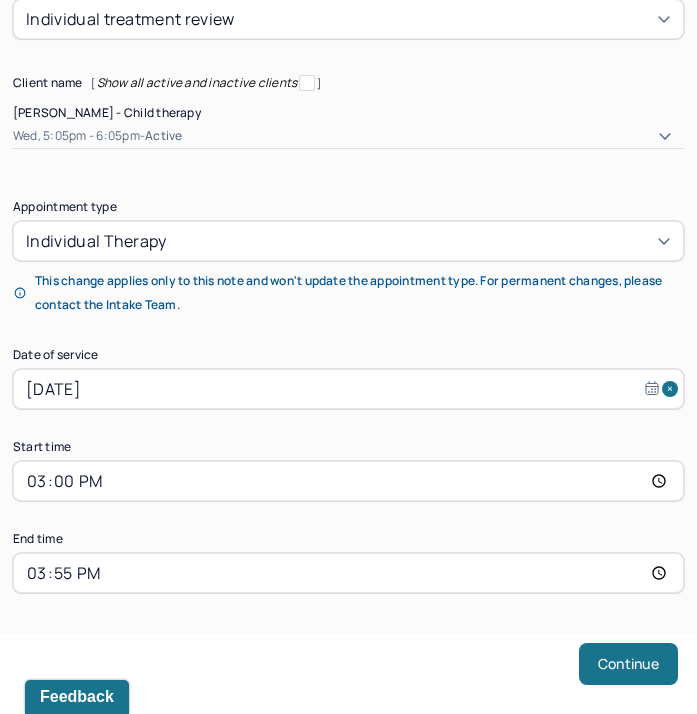 scroll, scrollTop: 265, scrollLeft: 0, axis: vertical 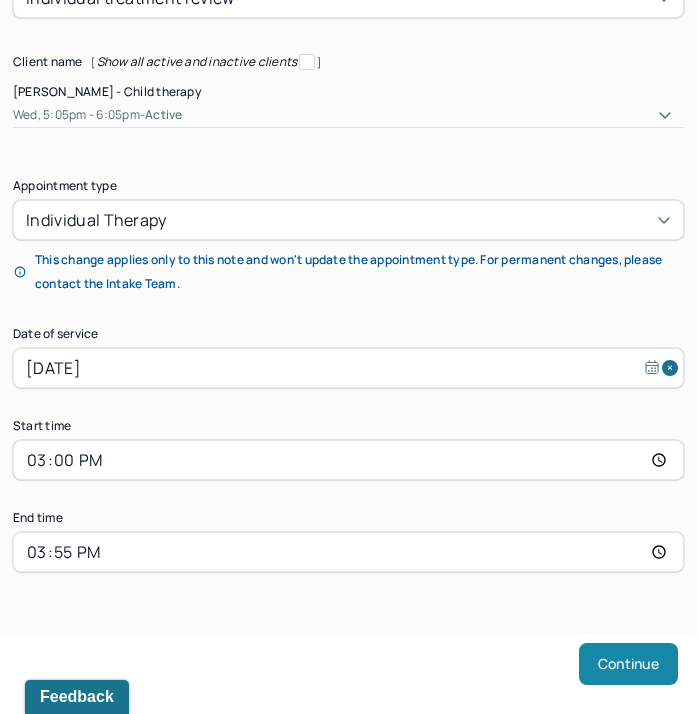 click on "Continue" at bounding box center (628, 664) 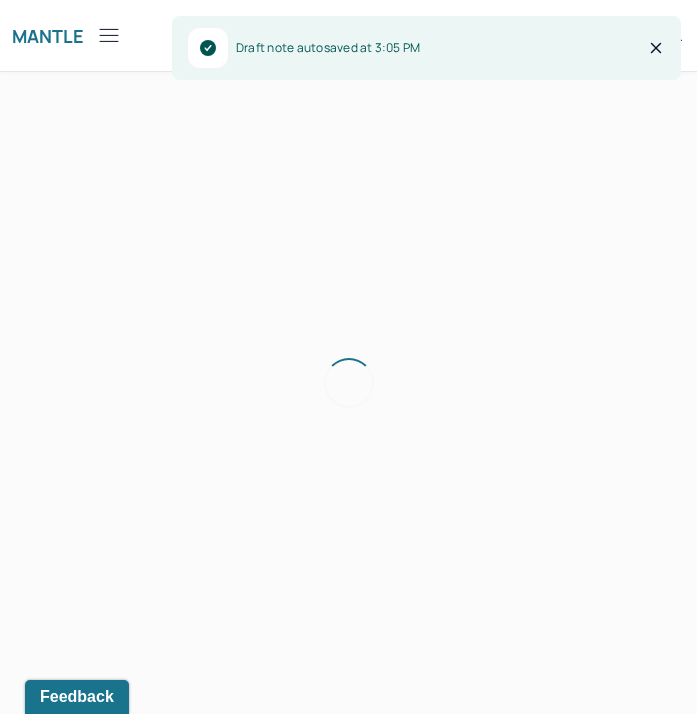 scroll, scrollTop: 46, scrollLeft: 0, axis: vertical 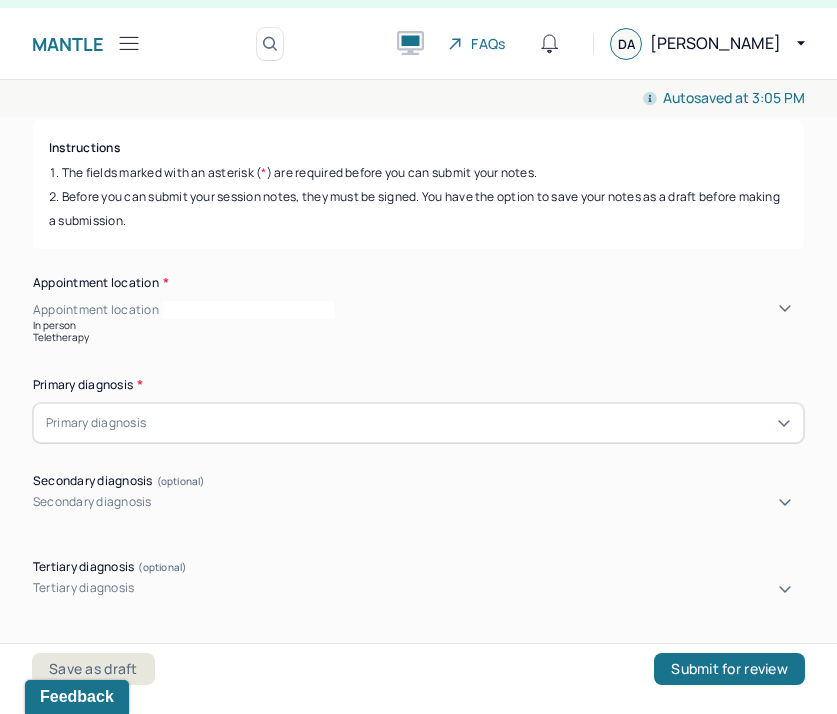 click on "Appointment location" at bounding box center [96, 310] 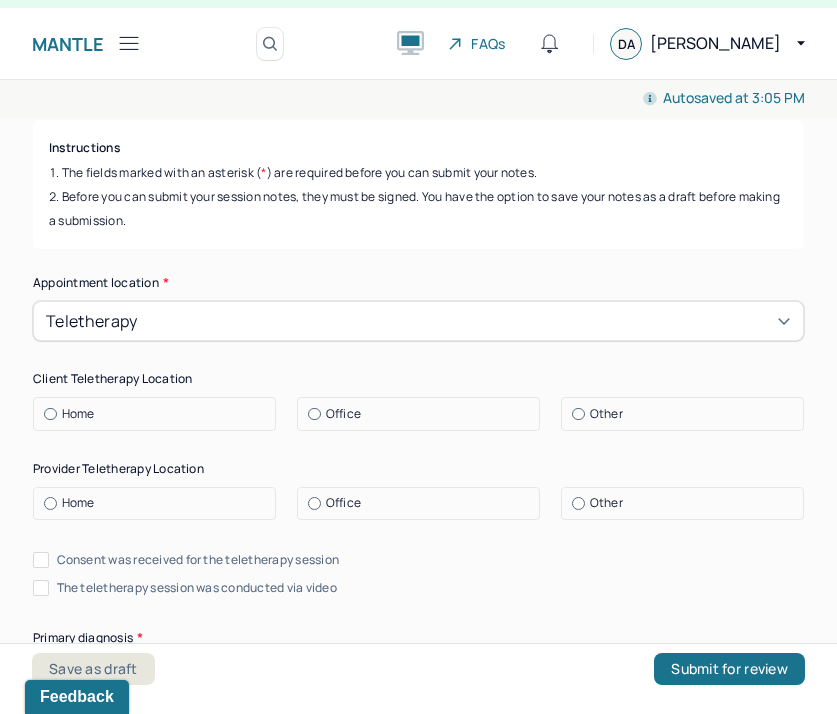 click on "Home" at bounding box center (78, 414) 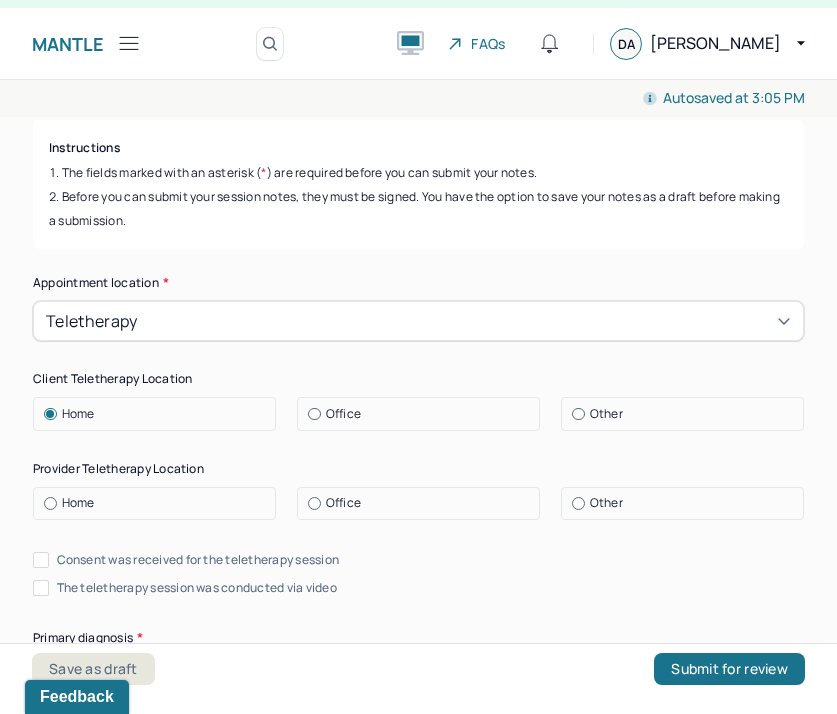 click on "Office" at bounding box center [343, 503] 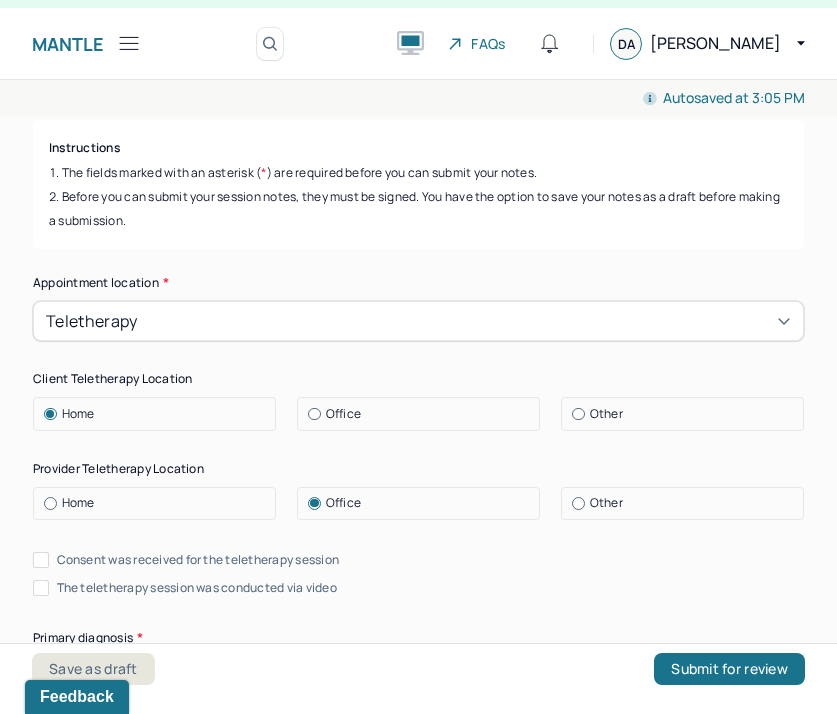 click on "Consent was received for the teletherapy session" at bounding box center (198, 560) 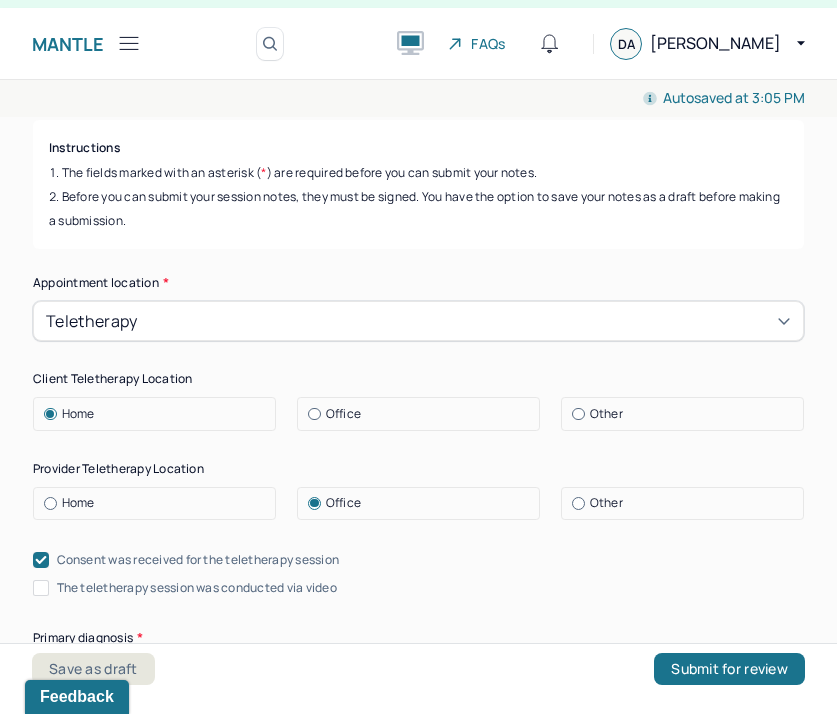 click on "The teletherapy session was conducted via video" at bounding box center [197, 588] 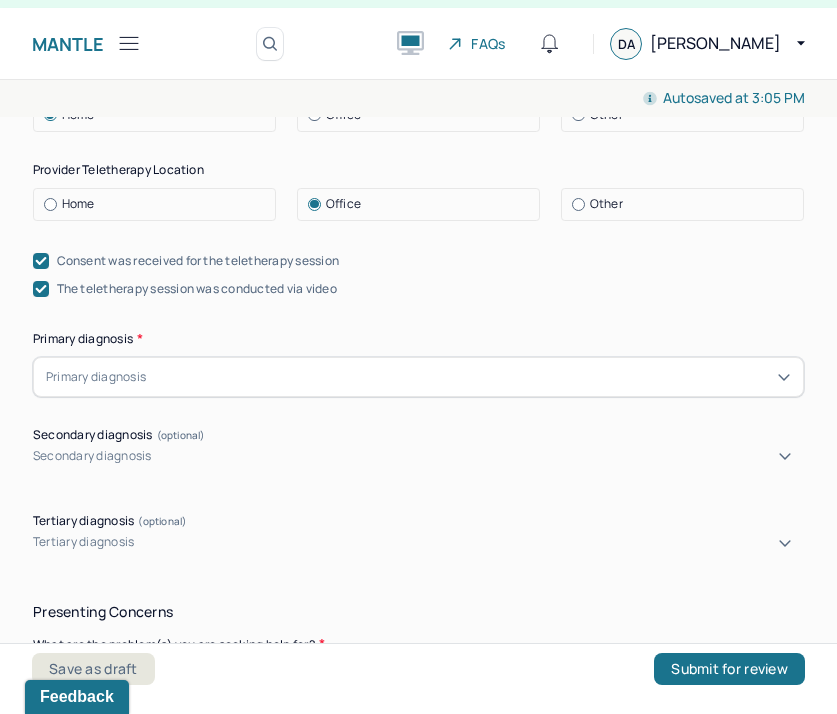 scroll, scrollTop: 617, scrollLeft: 0, axis: vertical 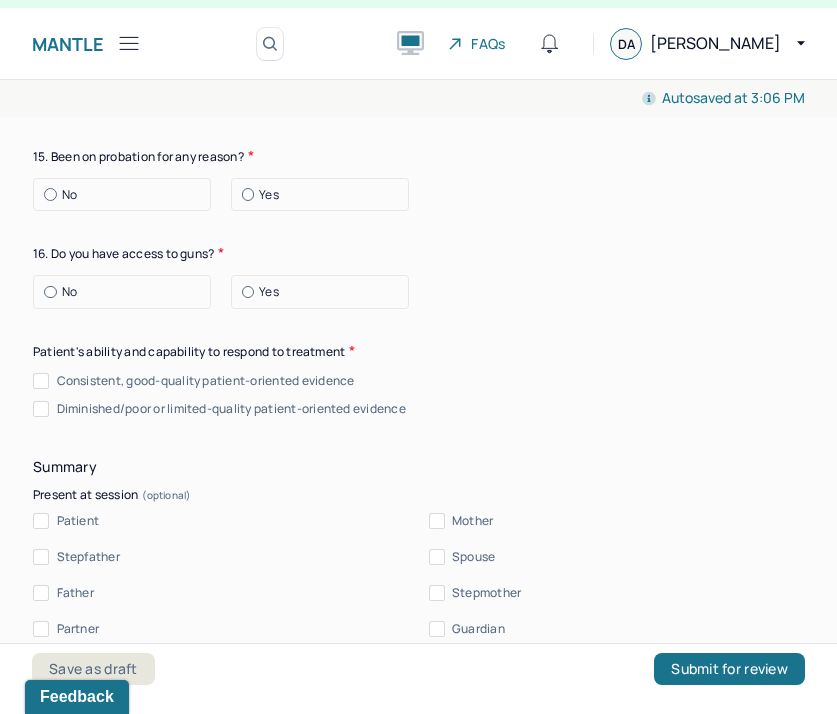 click on "Consistent, good-quality patient-oriented evidence" at bounding box center (206, 381) 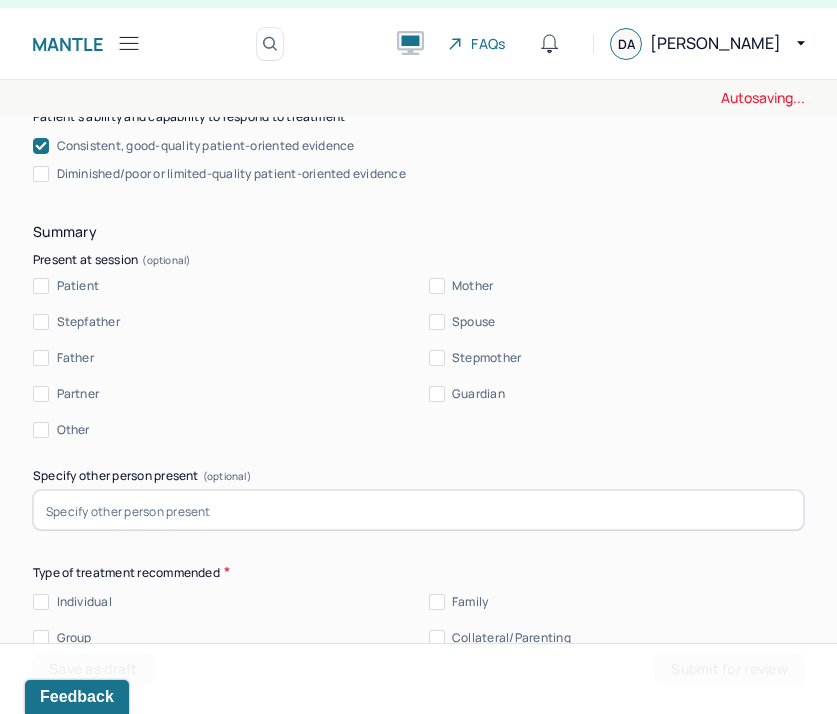 click on "Patient" at bounding box center [78, 286] 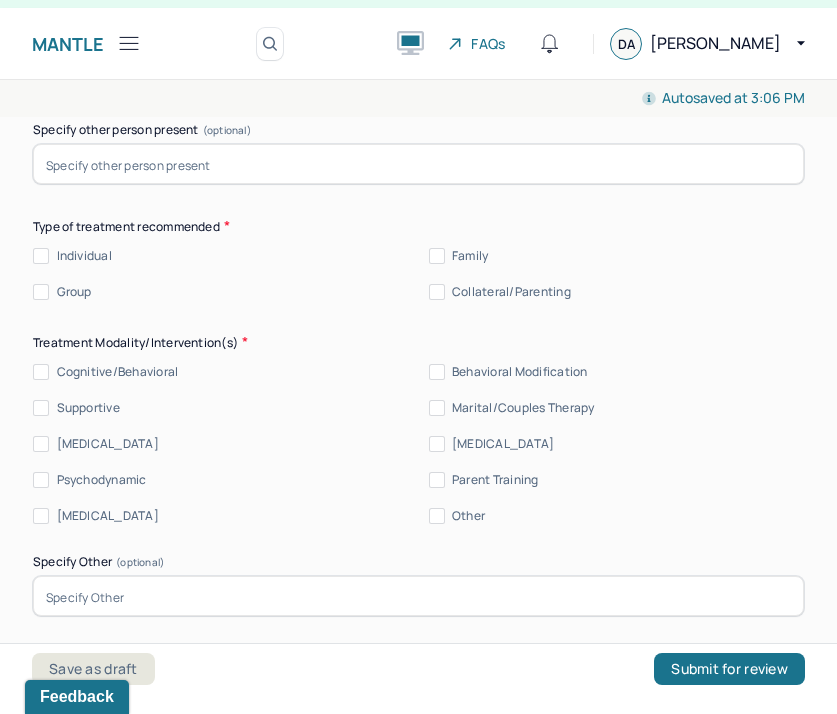 scroll, scrollTop: 4693, scrollLeft: 0, axis: vertical 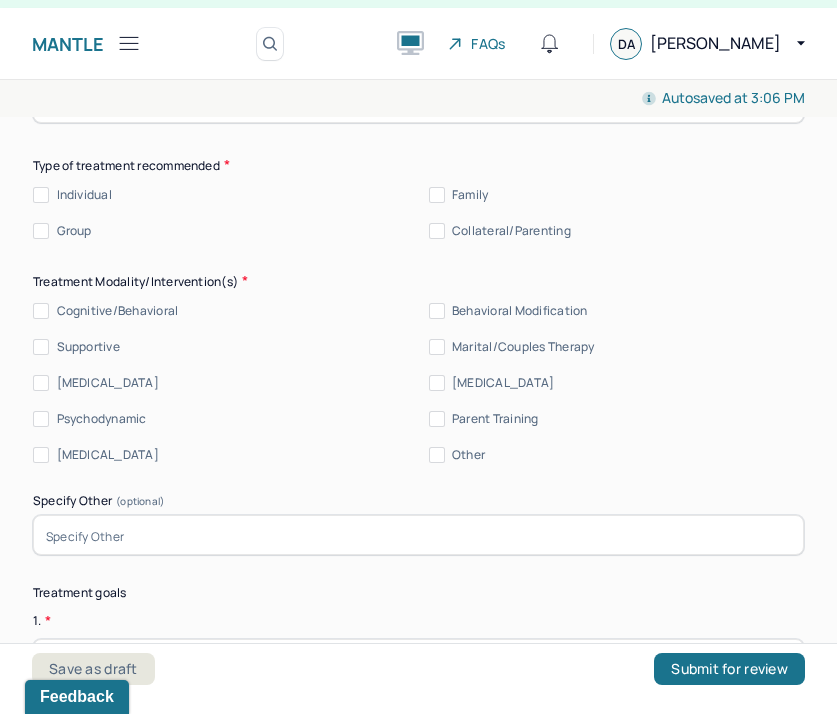 click on "Individual" at bounding box center [84, 195] 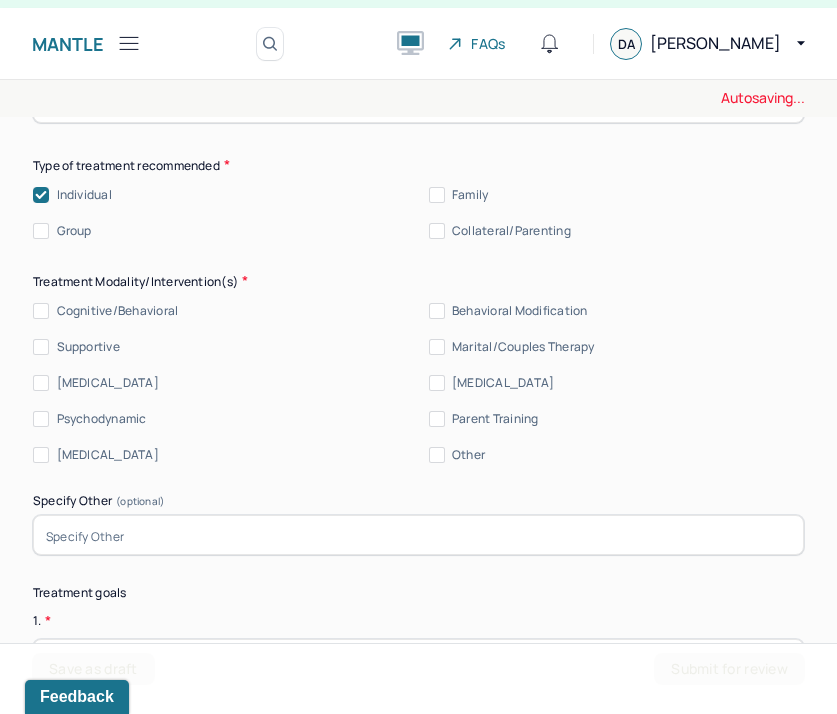 click on "Supportive" at bounding box center (88, 347) 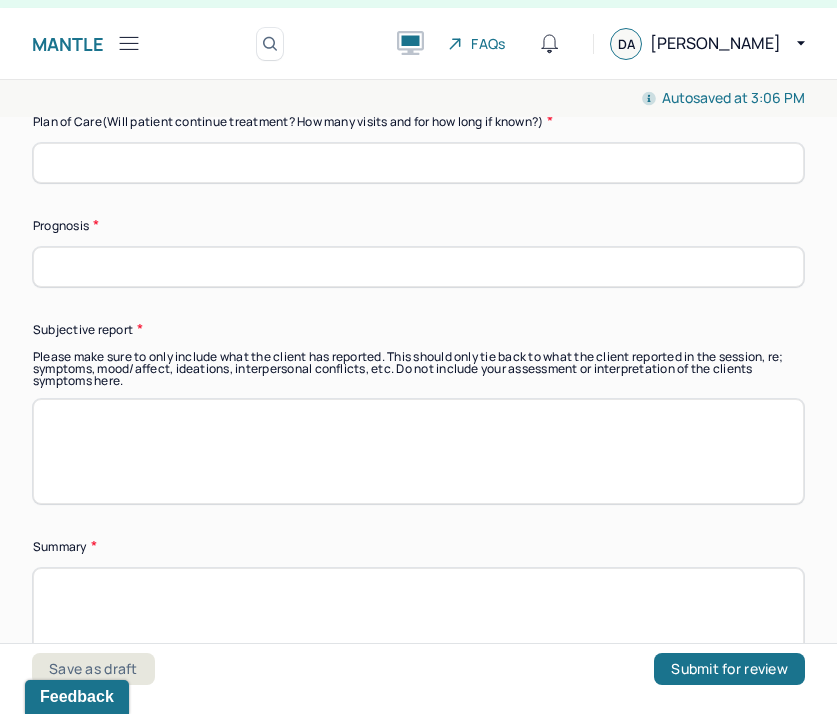 scroll, scrollTop: 5749, scrollLeft: 0, axis: vertical 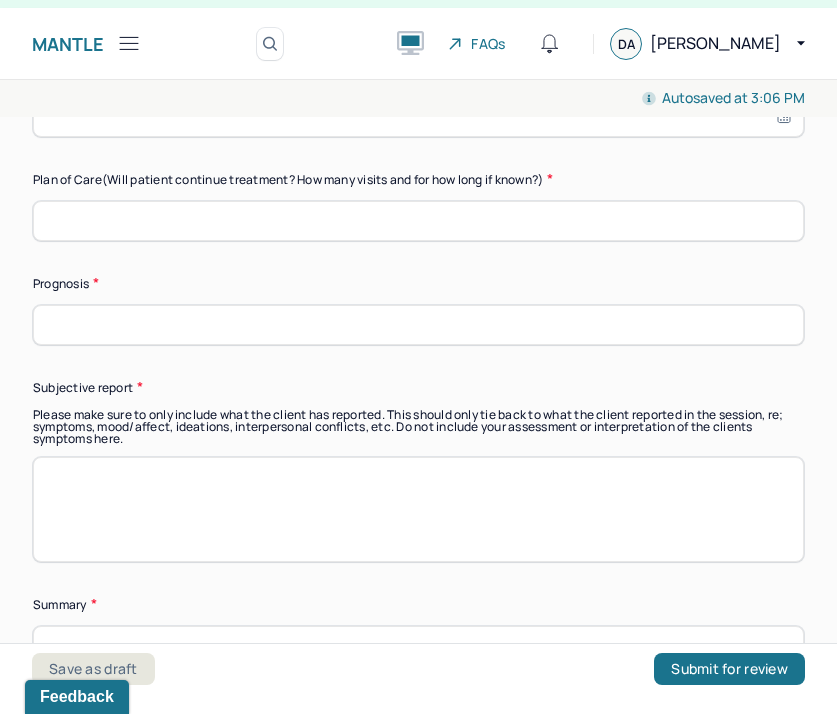 click at bounding box center (418, 221) 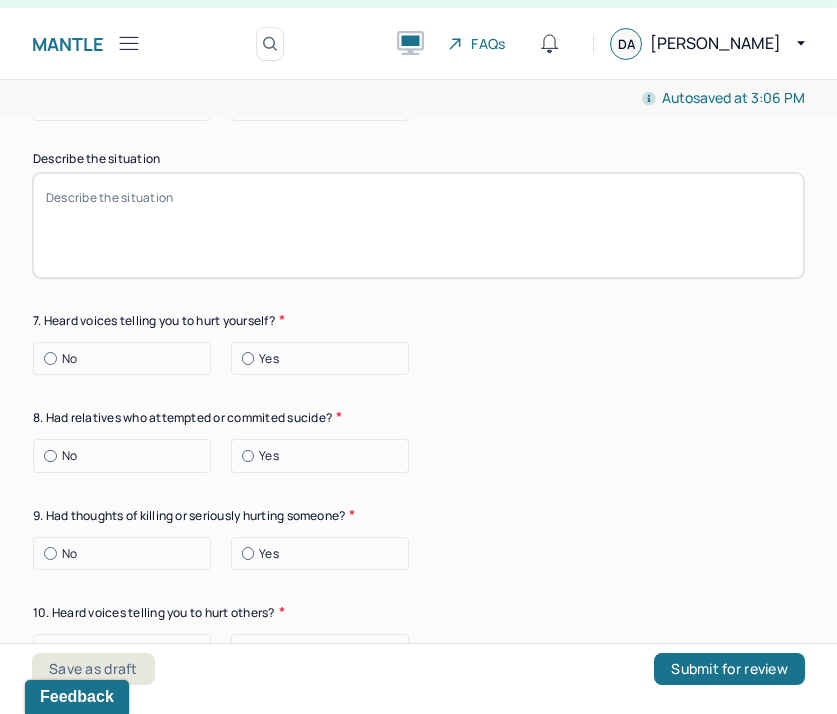 scroll, scrollTop: 2925, scrollLeft: 0, axis: vertical 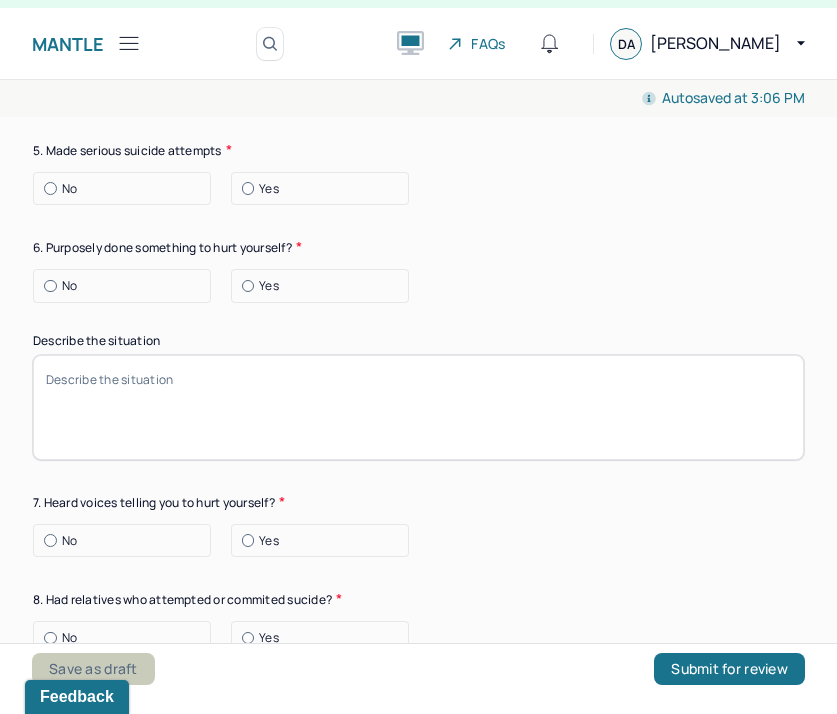 click on "Save as draft" at bounding box center [93, 669] 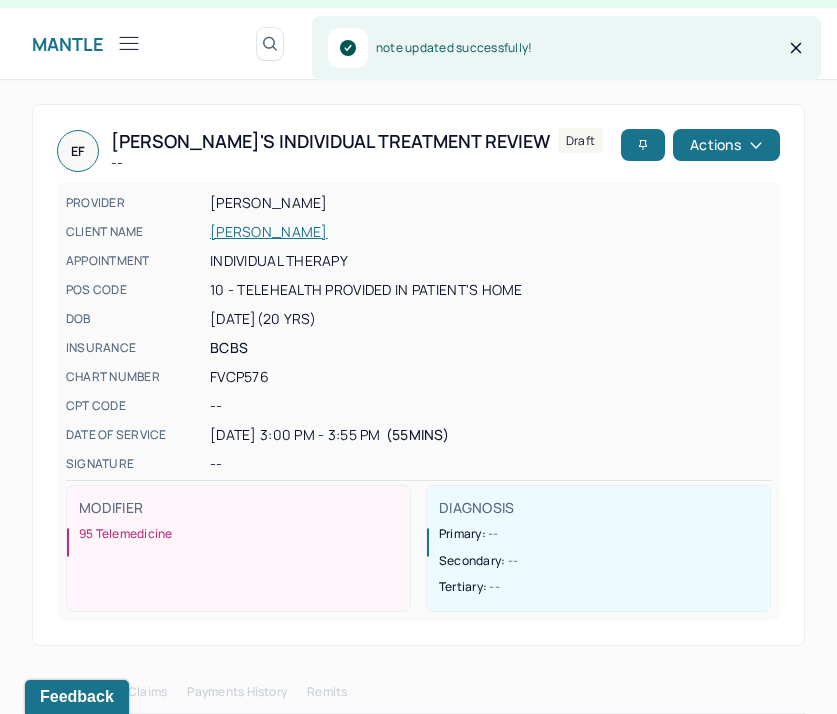 click 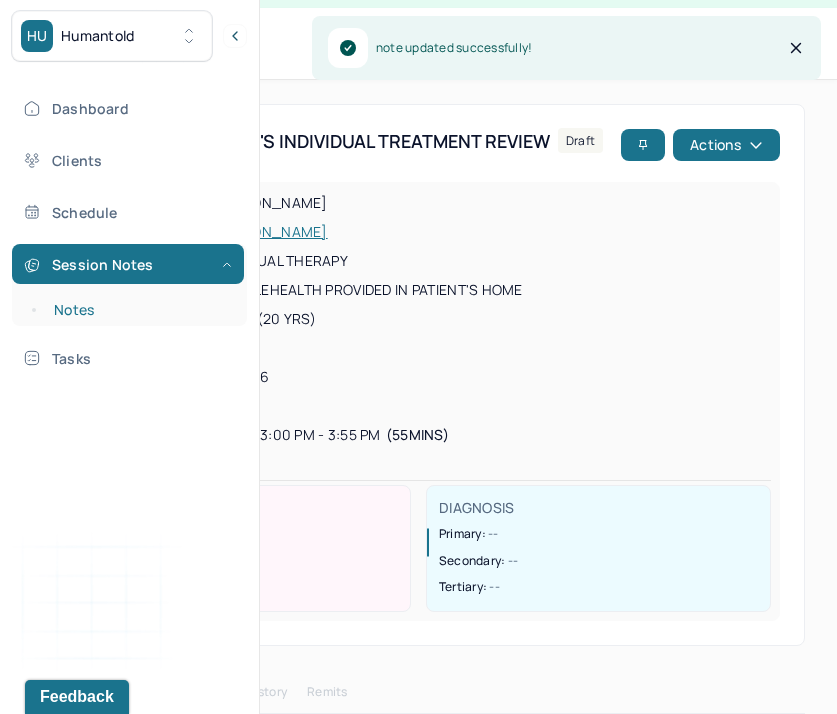 click on "Notes" at bounding box center [139, 310] 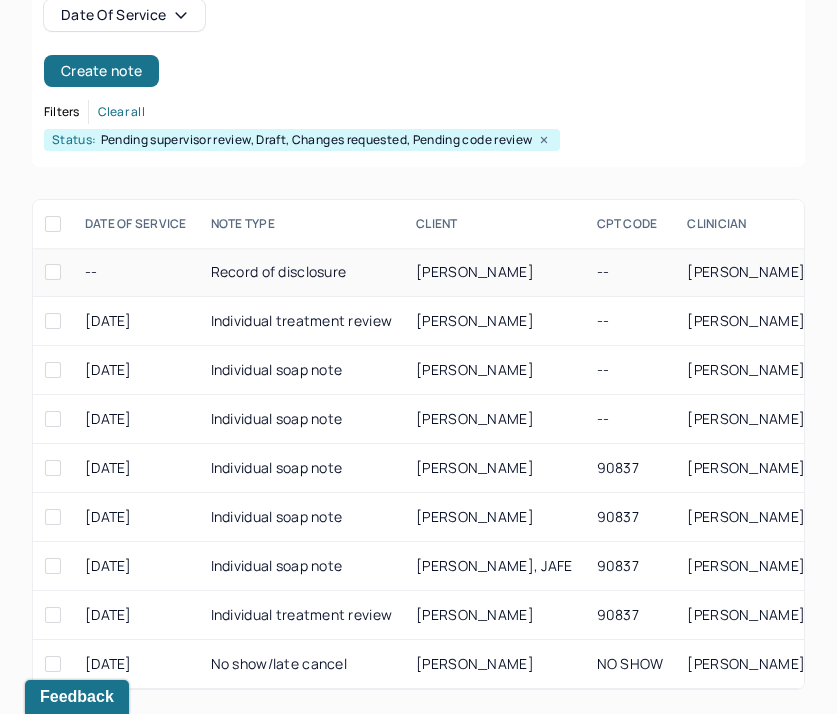 scroll, scrollTop: 327, scrollLeft: 0, axis: vertical 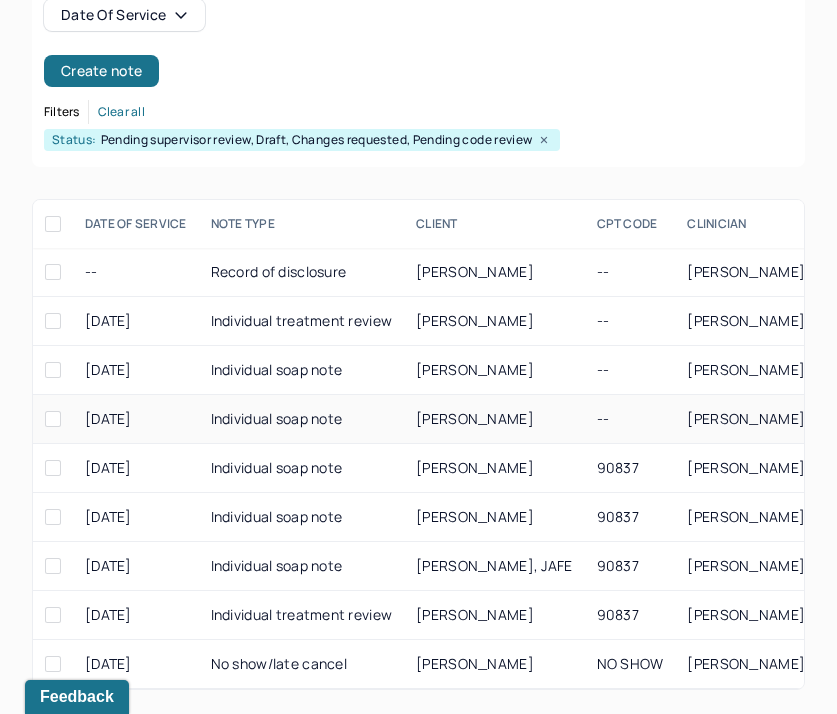 click on "Individual soap note" at bounding box center (302, 419) 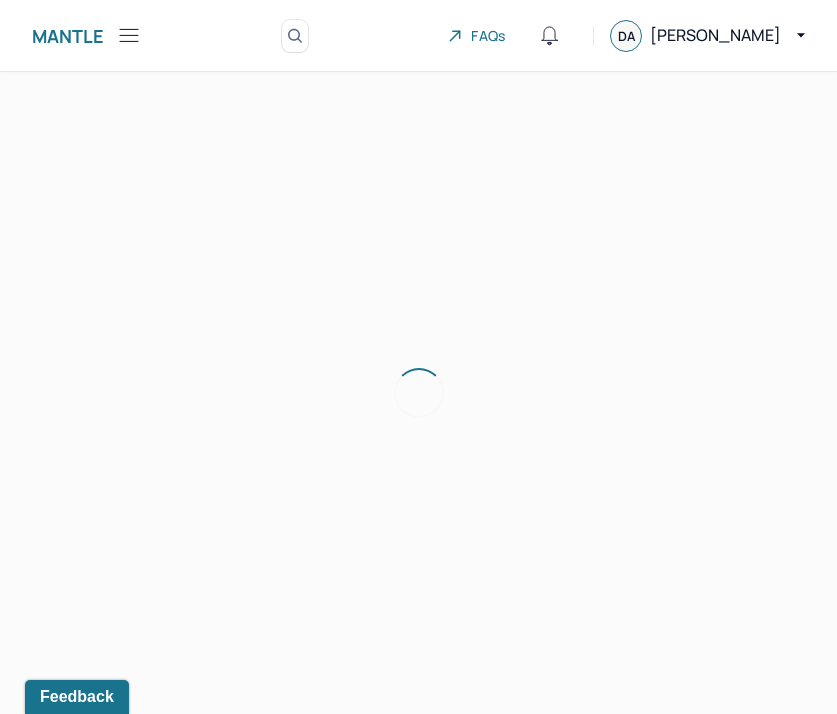 scroll, scrollTop: 36, scrollLeft: 0, axis: vertical 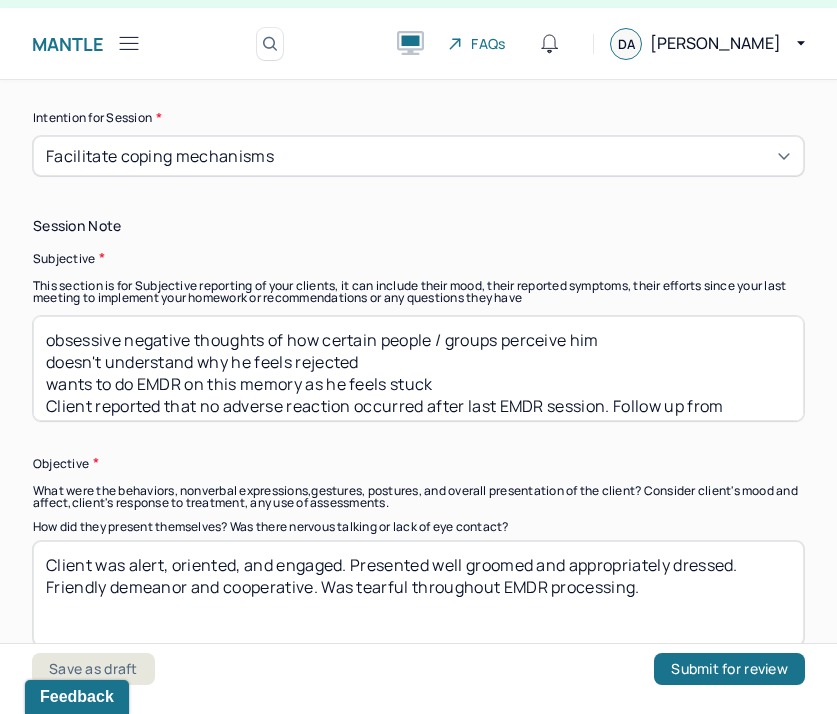 drag, startPoint x: 450, startPoint y: 383, endPoint x: 41, endPoint y: 379, distance: 409.01956 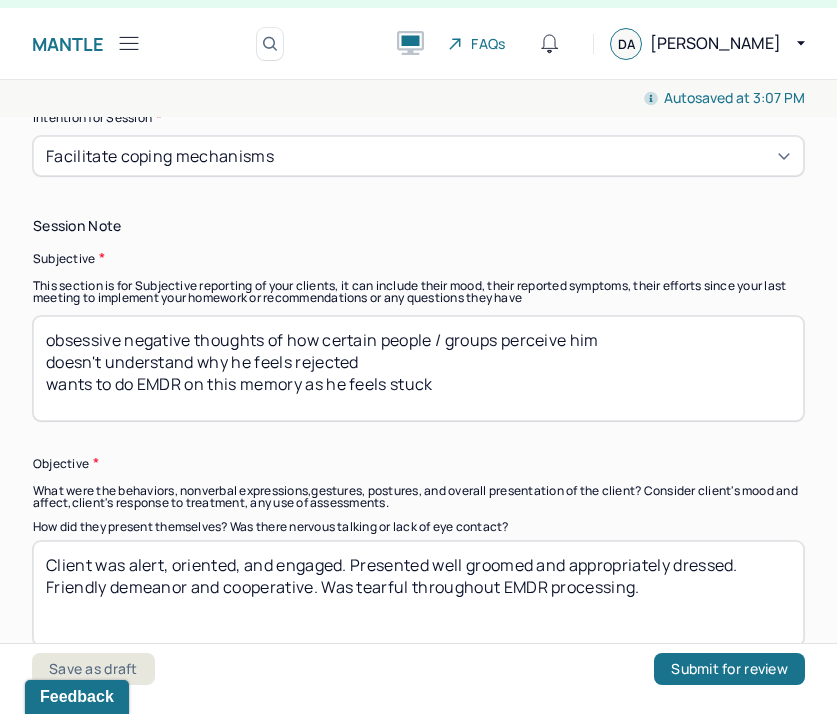 paste on "NC: I’m being a fool and shouldn't be giving him the time of day anymore
PC: I am worth more
Before tapping:
VOC:  10
Emotions: conflicted, confused, pride
Body: chest, shoulders
SUDS: 7
After tapping:
SUDS: 5
VOC: 10" 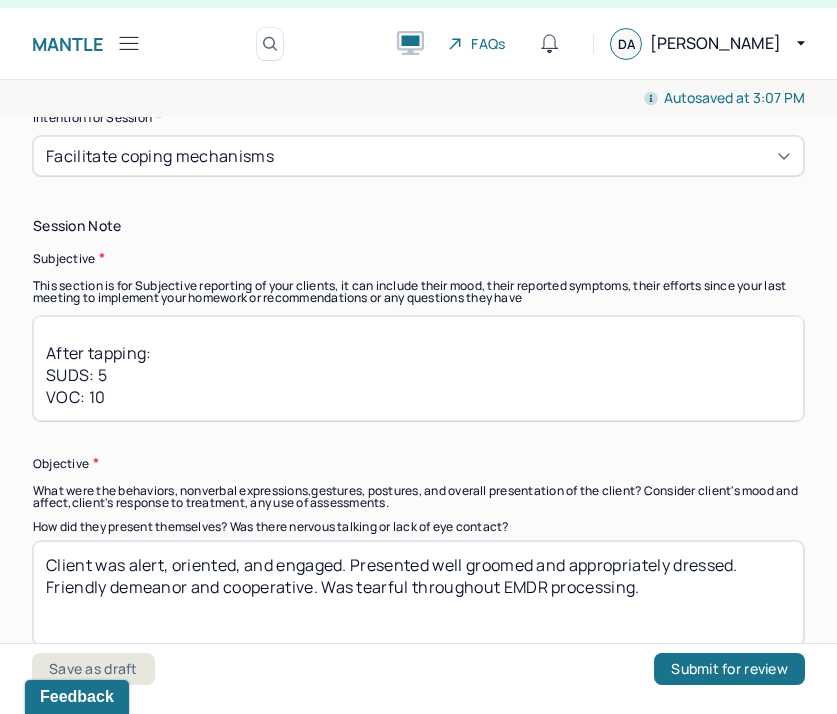 scroll, scrollTop: 250, scrollLeft: 0, axis: vertical 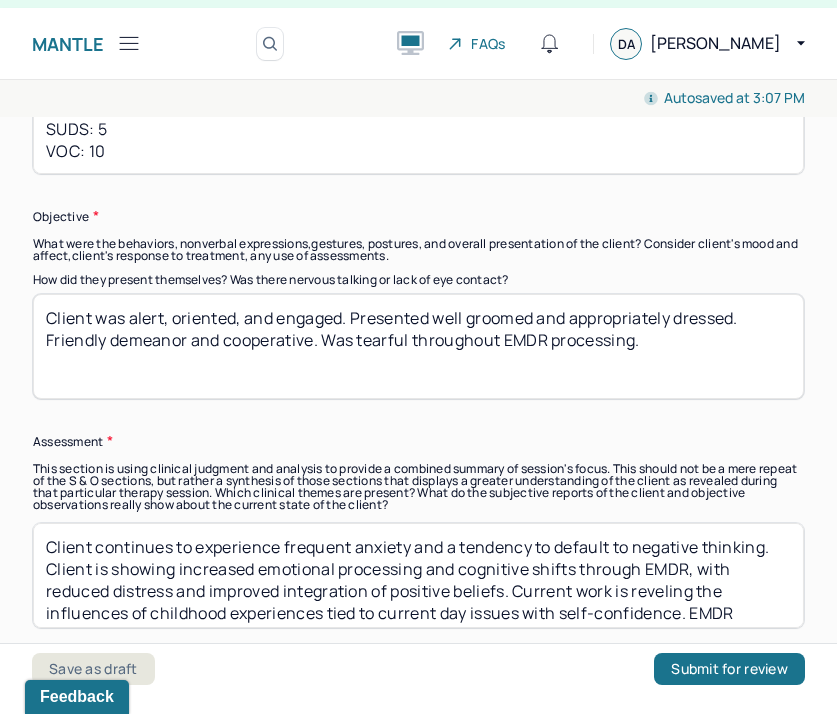 type on "obsessive negative thoughts of how certain people / groups perceive him
doesn't understand why he feels rejected
wants to do EMDR on this memory as he feels stuckNC: I’m being a fool and shouldn't be giving him the time of day anymore
PC: I am worth more
Before tapping:
VOC:  10
Emotions: conflicted, confused, pride
Body: chest, shoulders
SUDS: 7
After tapping:
SUDS: 5
VOC: 10" 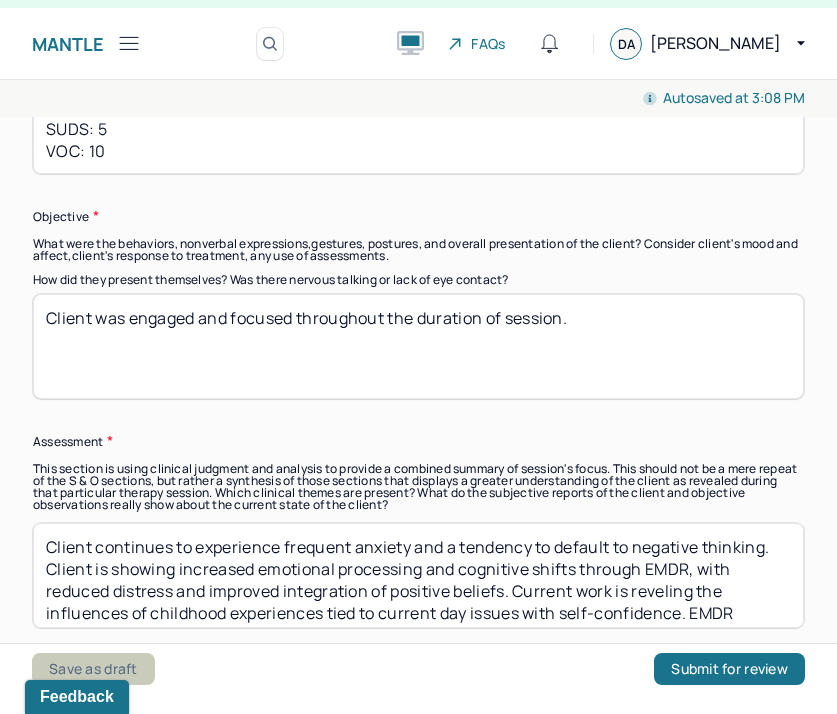 type on "Client was engaged and focused throughout the duration of session." 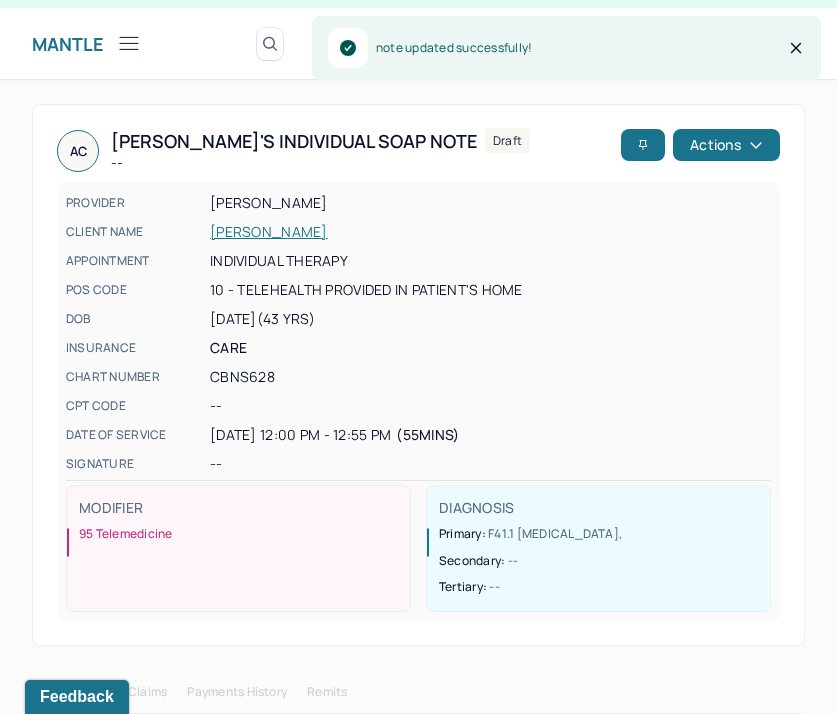 click 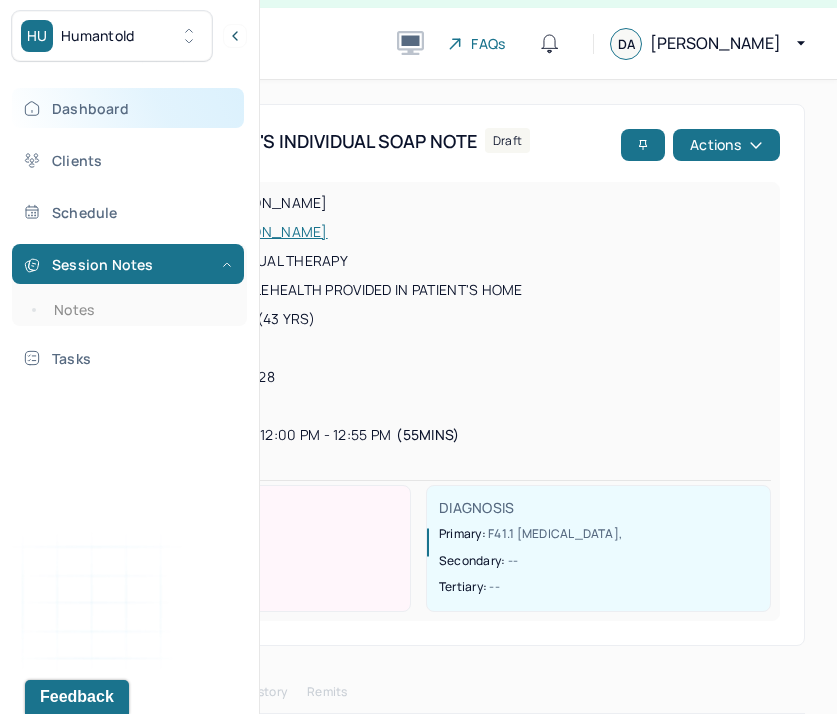 click on "Dashboard" at bounding box center (128, 108) 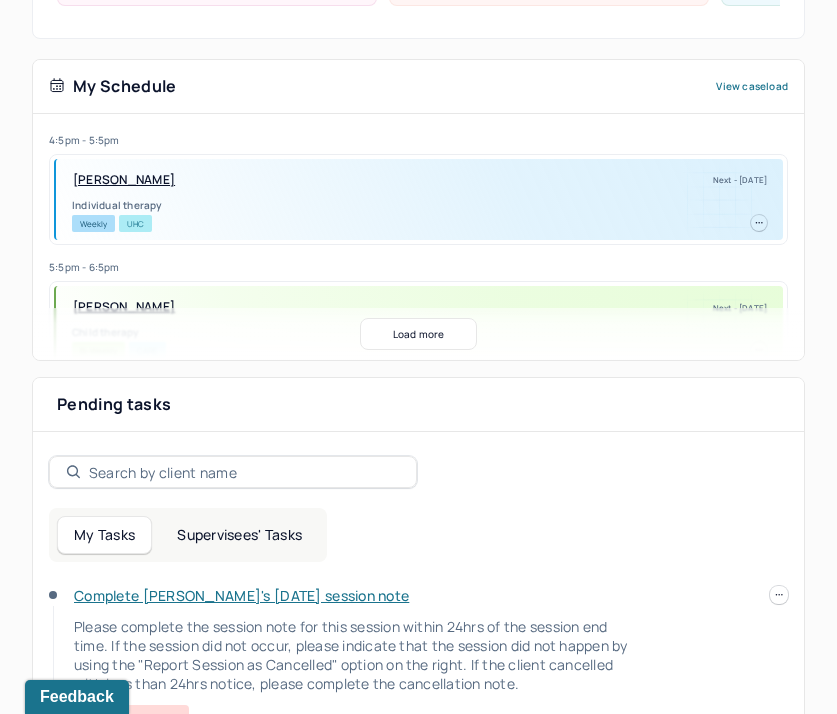 scroll, scrollTop: 428, scrollLeft: 0, axis: vertical 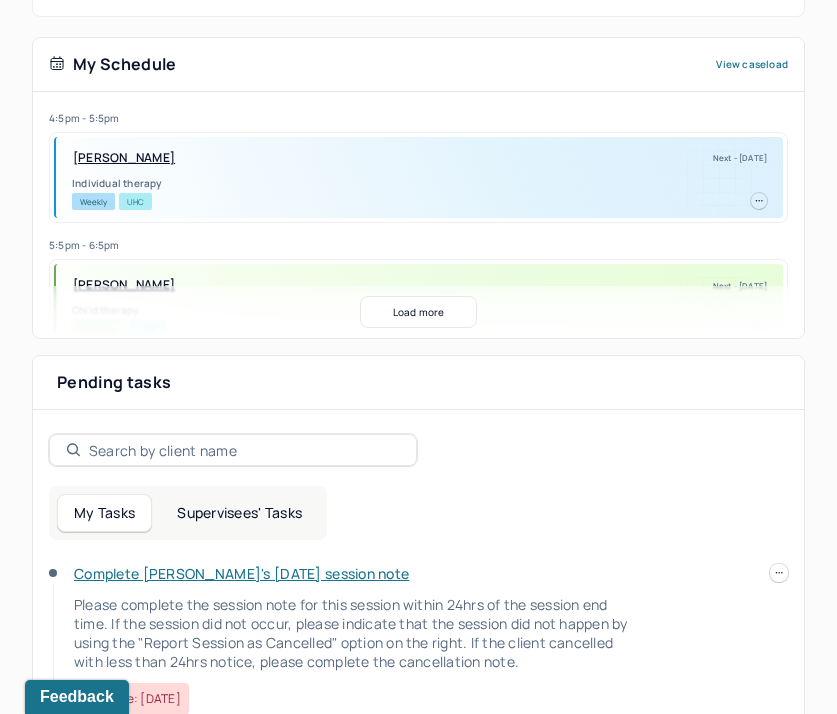 click on "Load more" at bounding box center (419, 312) 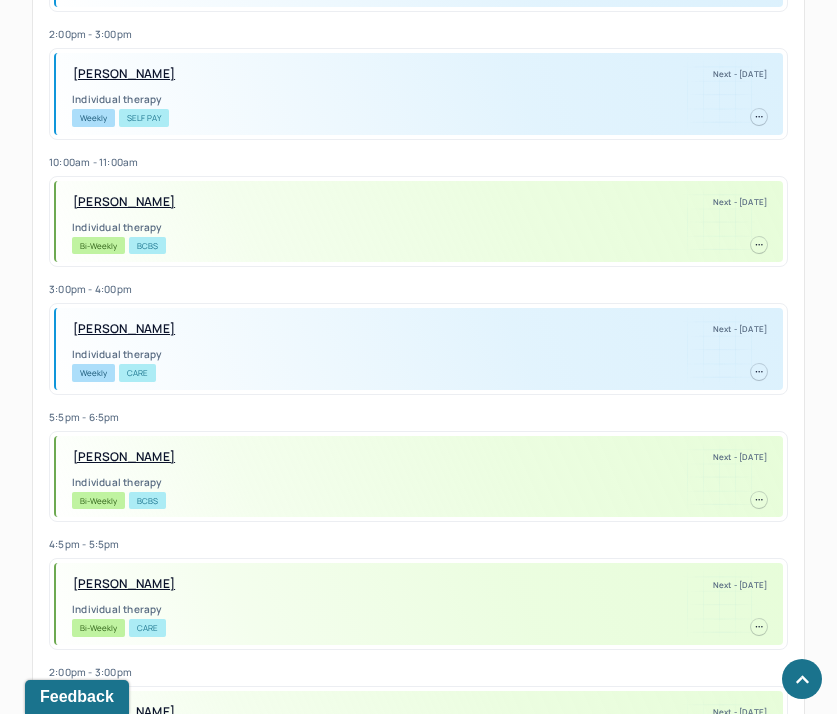scroll, scrollTop: 1682, scrollLeft: 0, axis: vertical 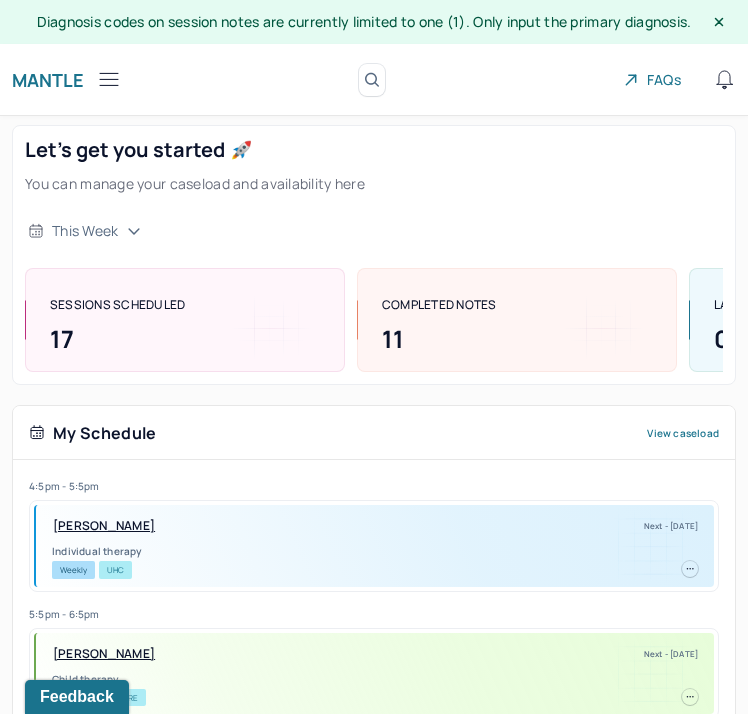 click 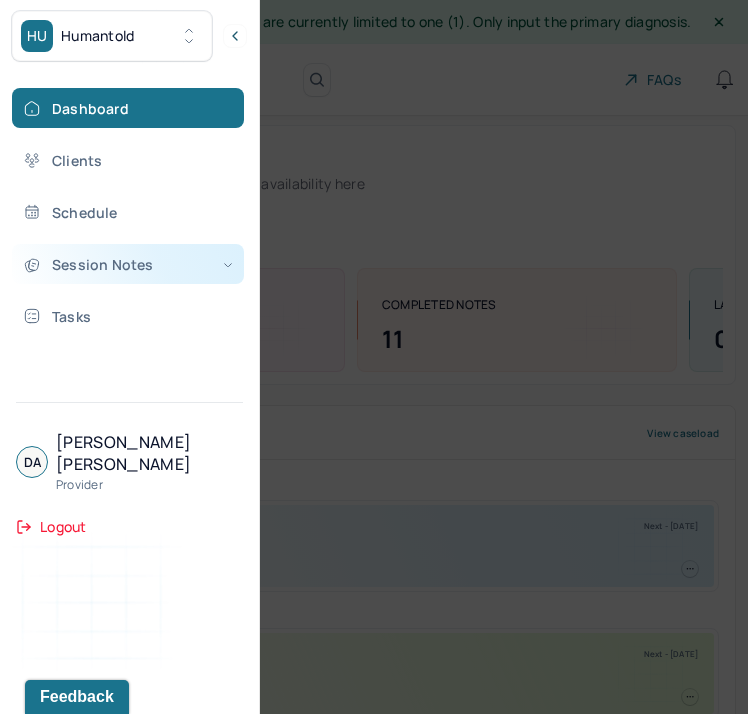 click on "Session Notes" at bounding box center [128, 264] 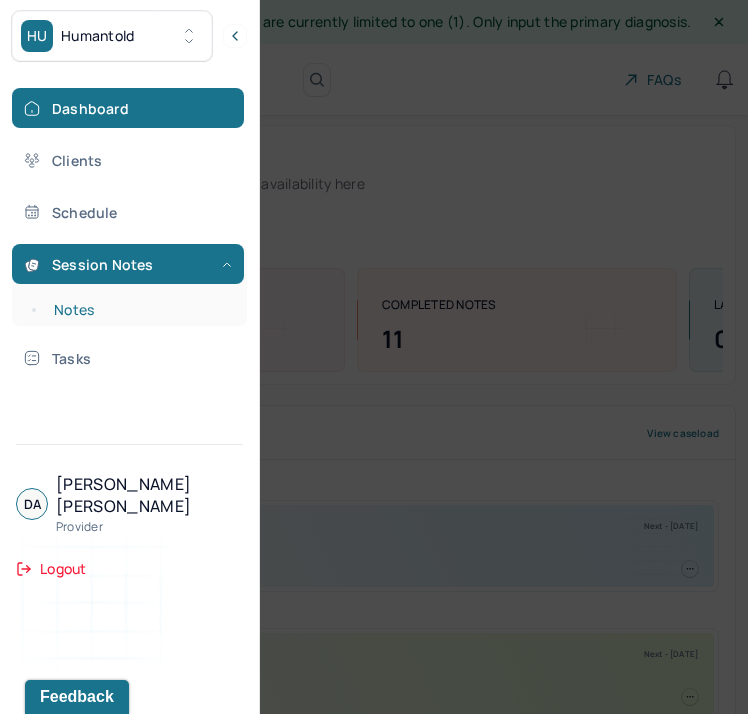click on "Notes" at bounding box center [139, 310] 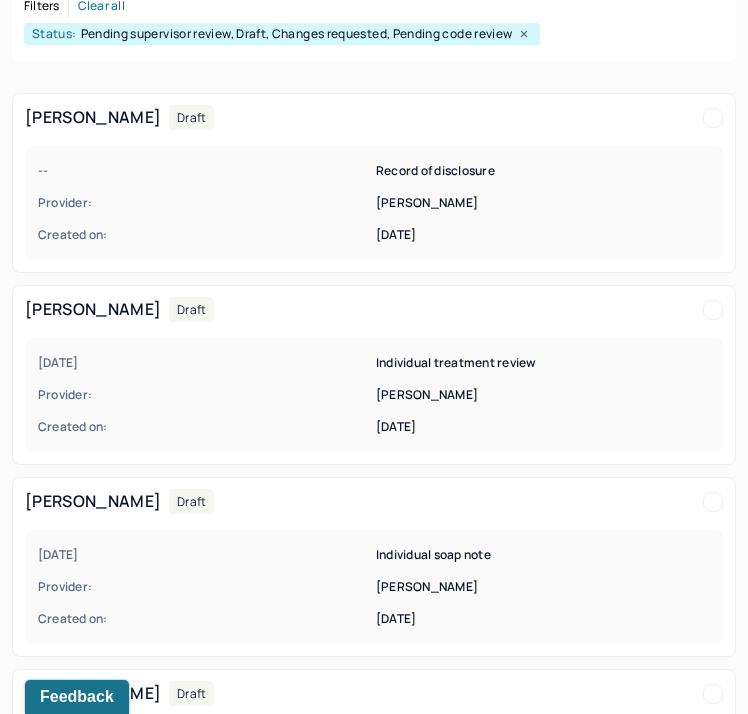scroll, scrollTop: 448, scrollLeft: 0, axis: vertical 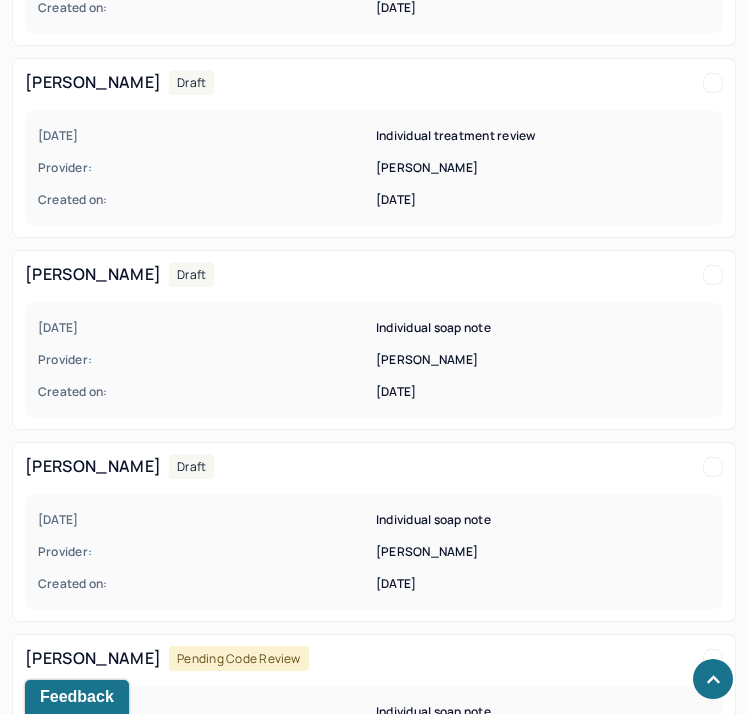 click on "07/10/2025 Individual treatment review Provider: ALIPERTI, DEANNA Created on: 07/10/2025" at bounding box center (374, 168) 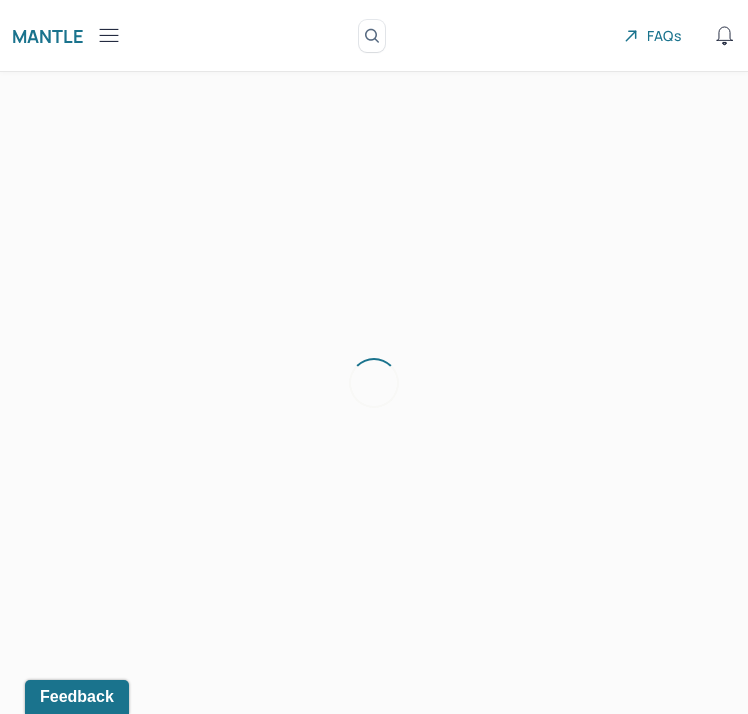scroll, scrollTop: 26, scrollLeft: 0, axis: vertical 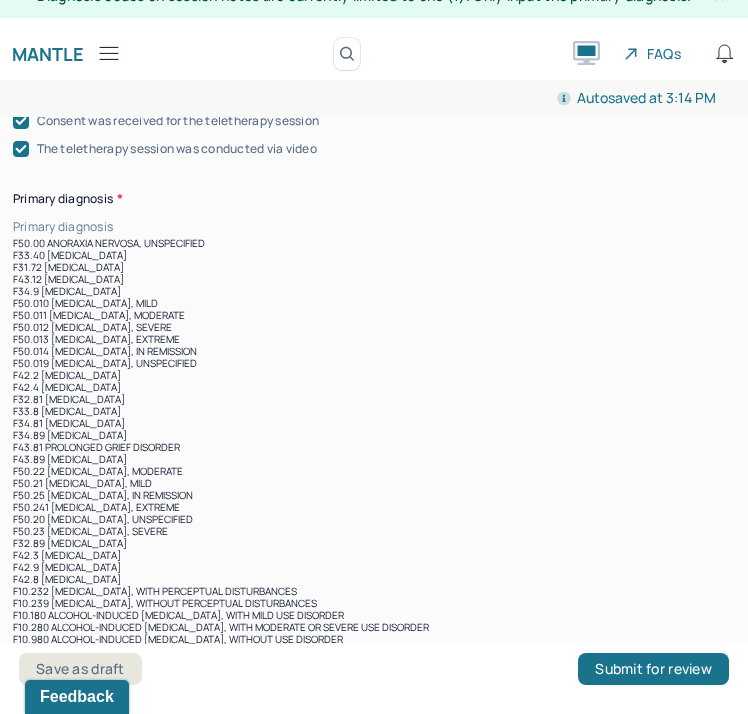 click on "Primary diagnosis" at bounding box center (63, 227) 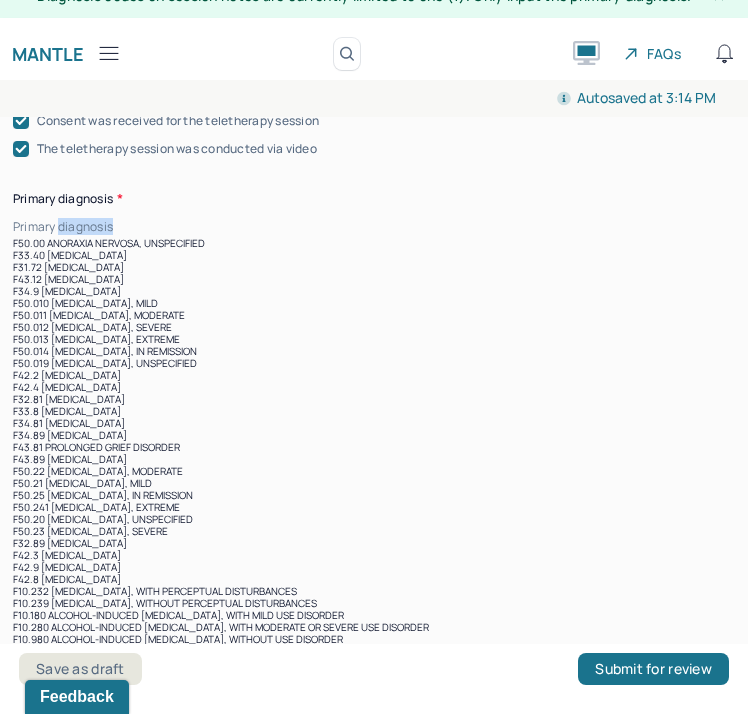 click on "Primary diagnosis" at bounding box center [63, 227] 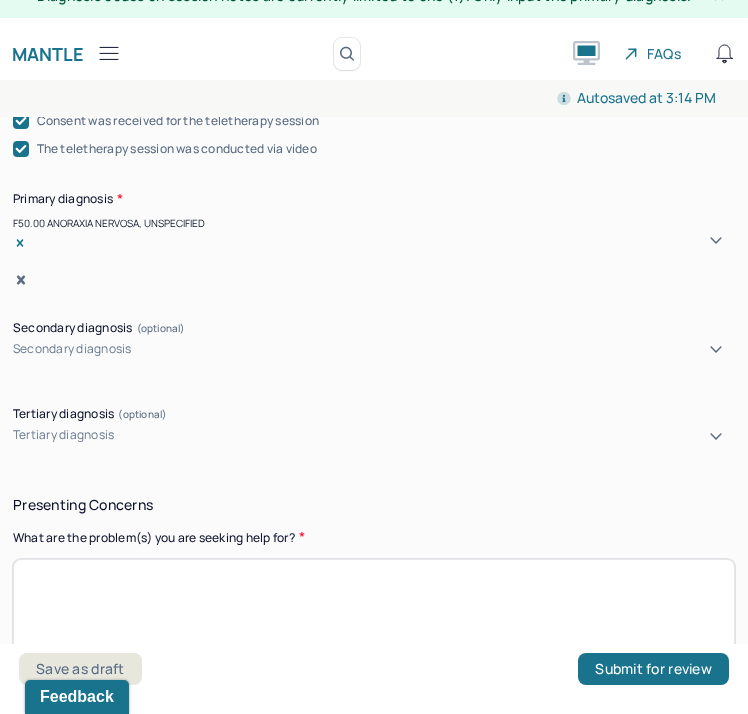 click 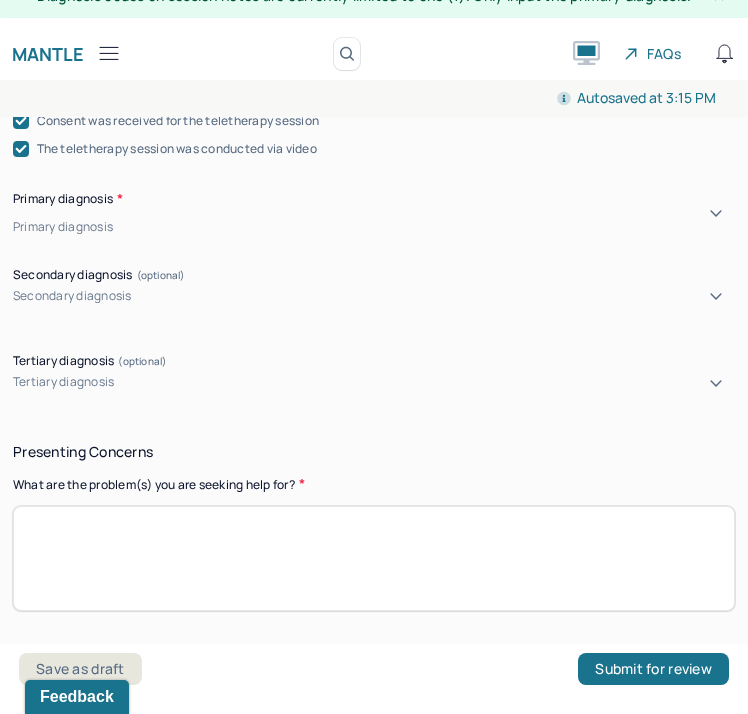 click at bounding box center (426, 227) 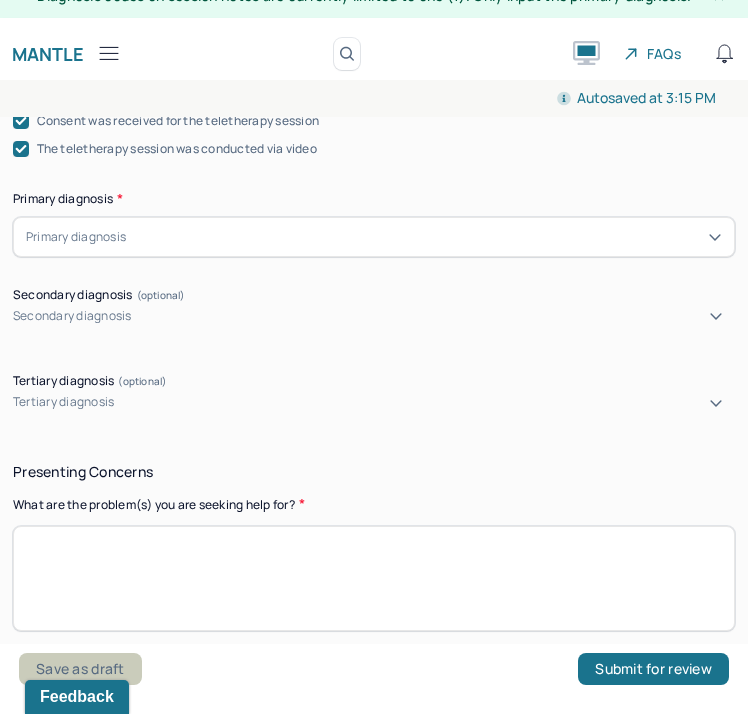 click on "Save as draft" at bounding box center (80, 669) 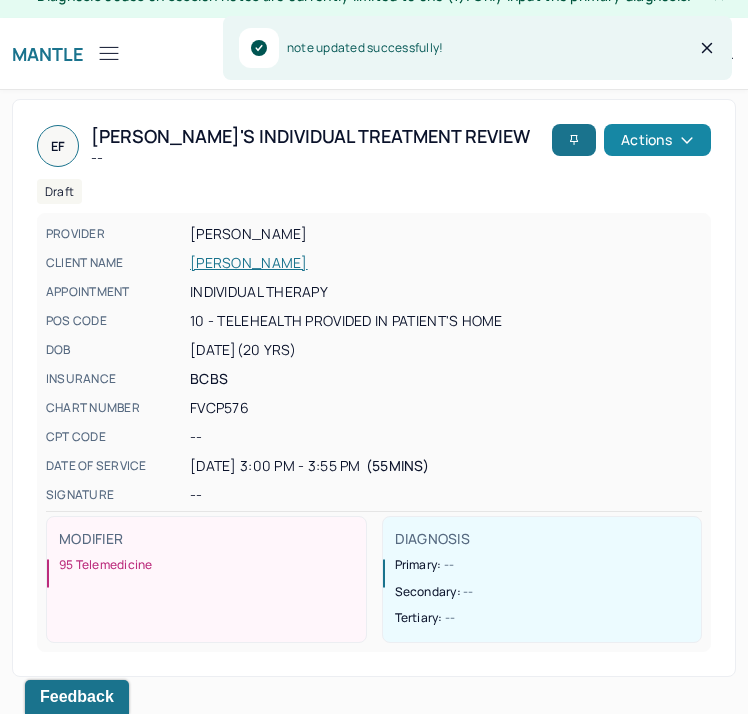 click on "Actions" at bounding box center (657, 140) 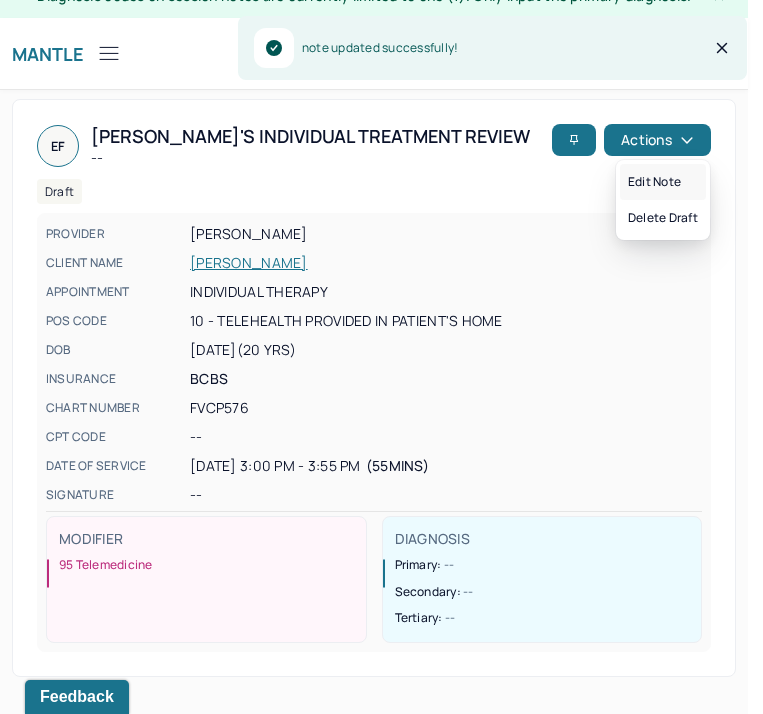 click on "Edit note" at bounding box center [663, 182] 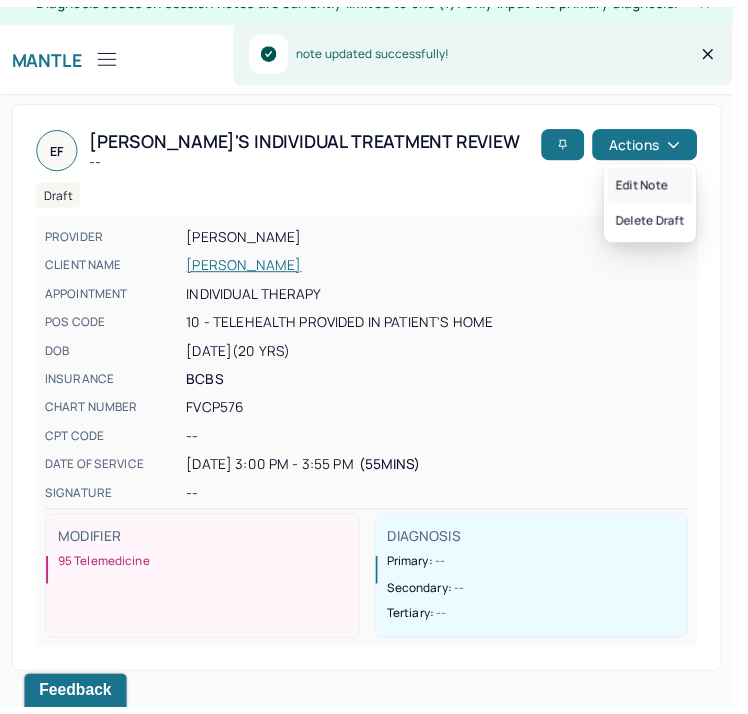 scroll, scrollTop: 0, scrollLeft: 0, axis: both 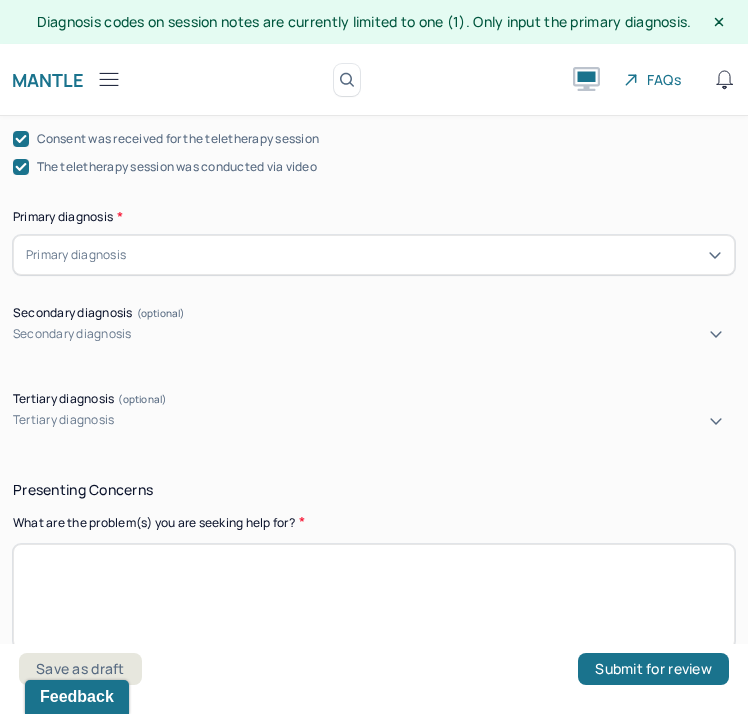 click at bounding box center [426, 255] 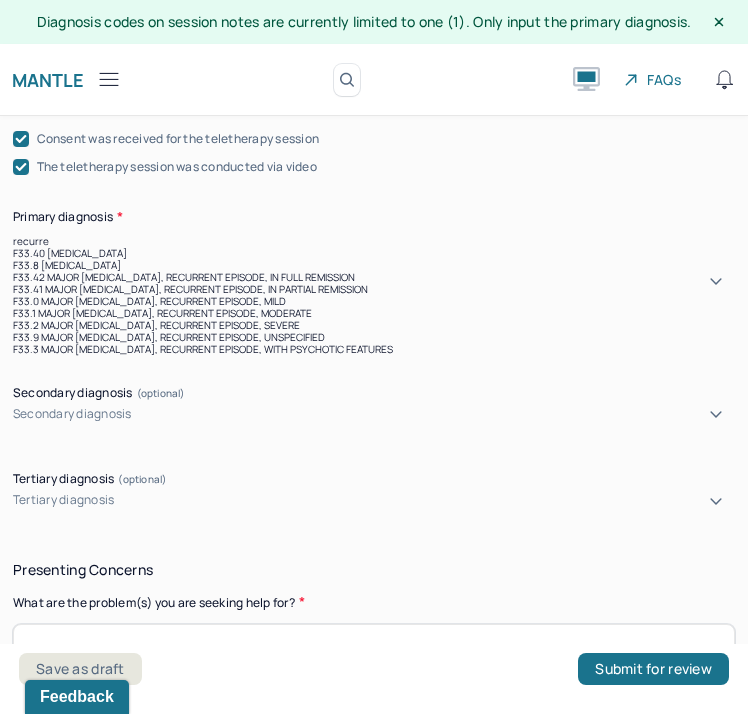 type on "recurren" 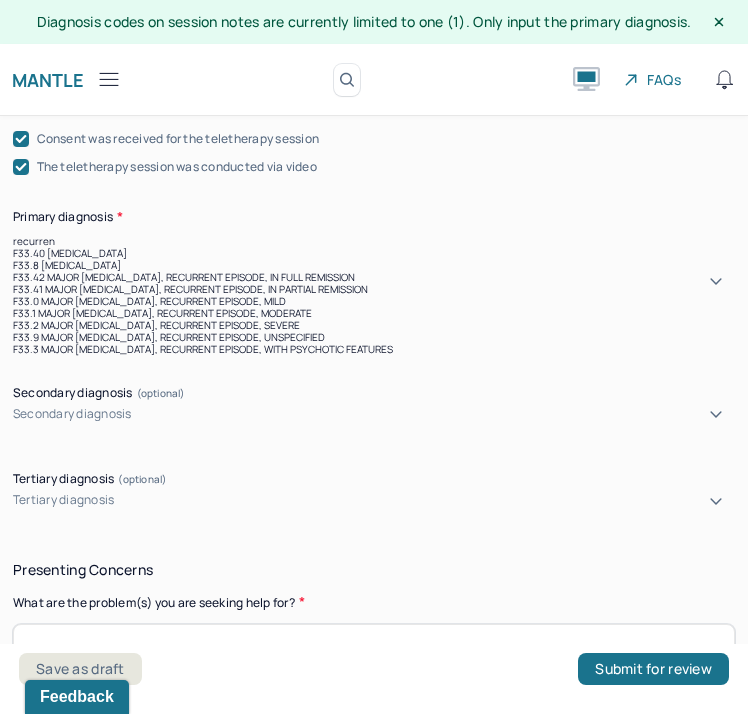 click on "F33.8 [MEDICAL_DATA]" at bounding box center (374, 265) 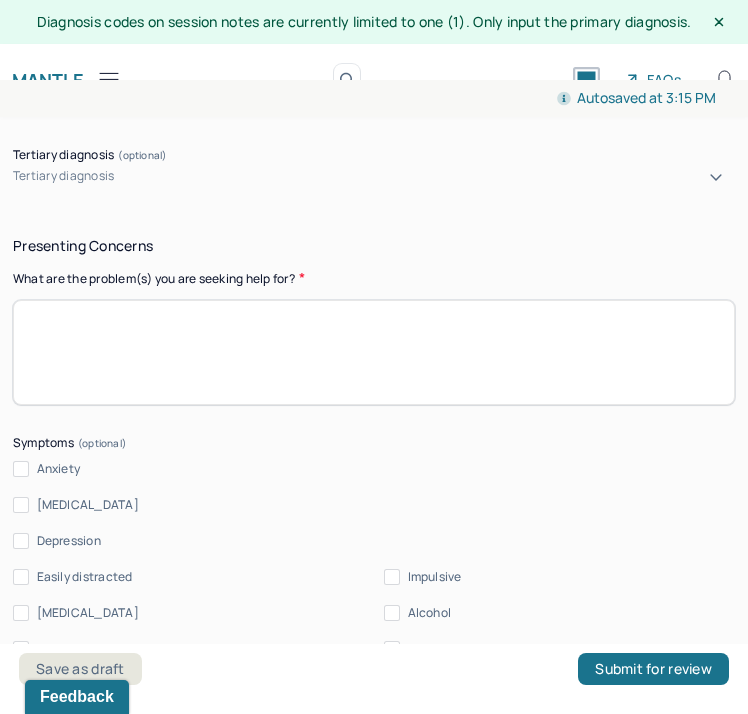scroll, scrollTop: 1230, scrollLeft: 0, axis: vertical 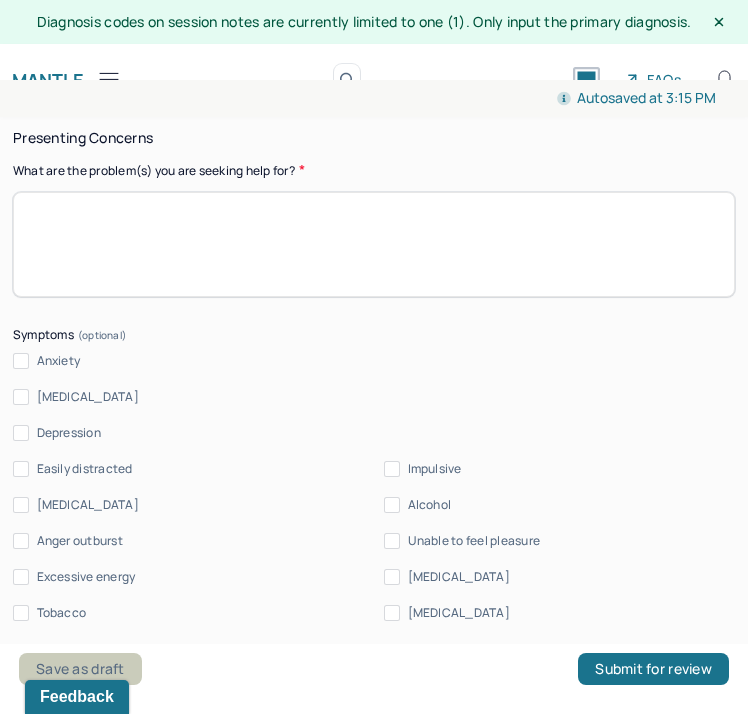 click on "Save as draft" at bounding box center [80, 669] 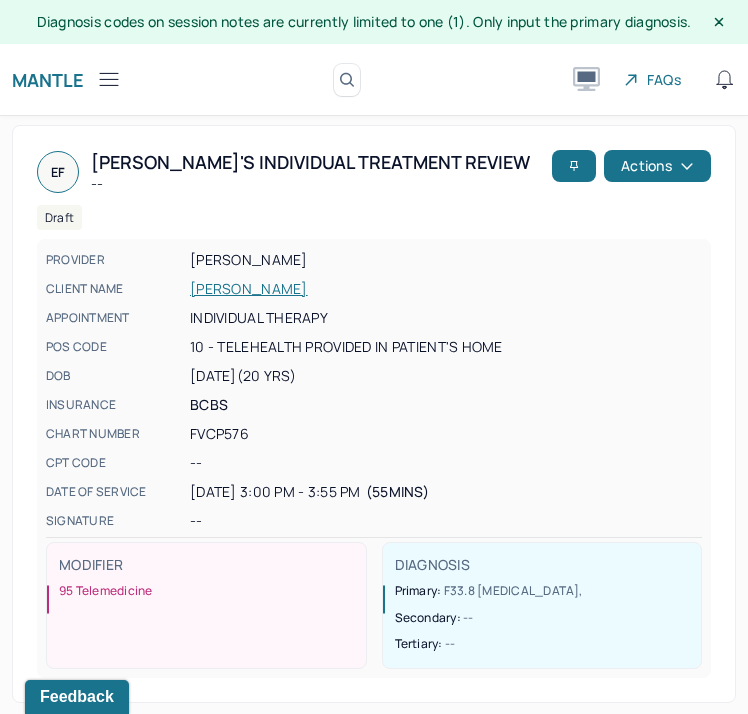 click on "Mantle     Note   Search by client name, chart number     FAQs     DA Deanna" at bounding box center (374, 80) 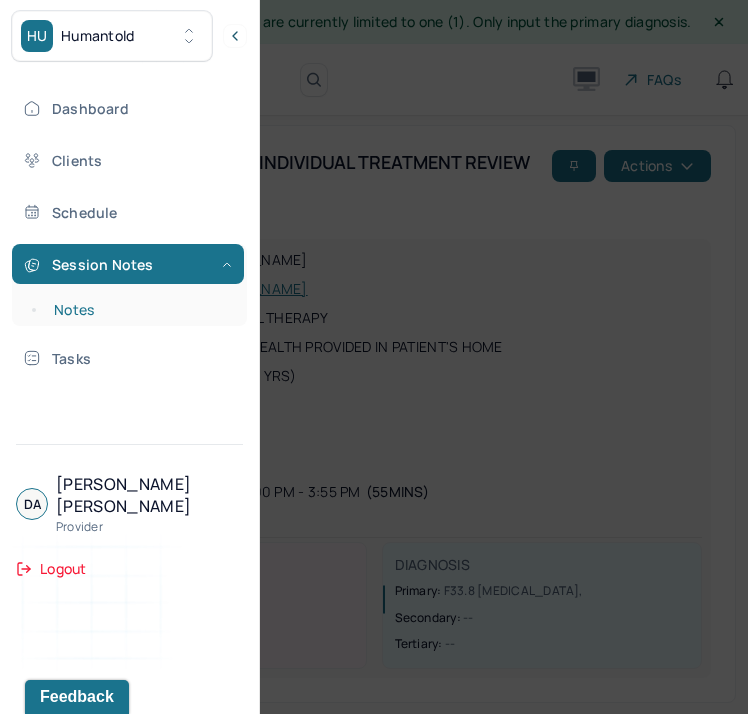 click on "Notes" at bounding box center [139, 310] 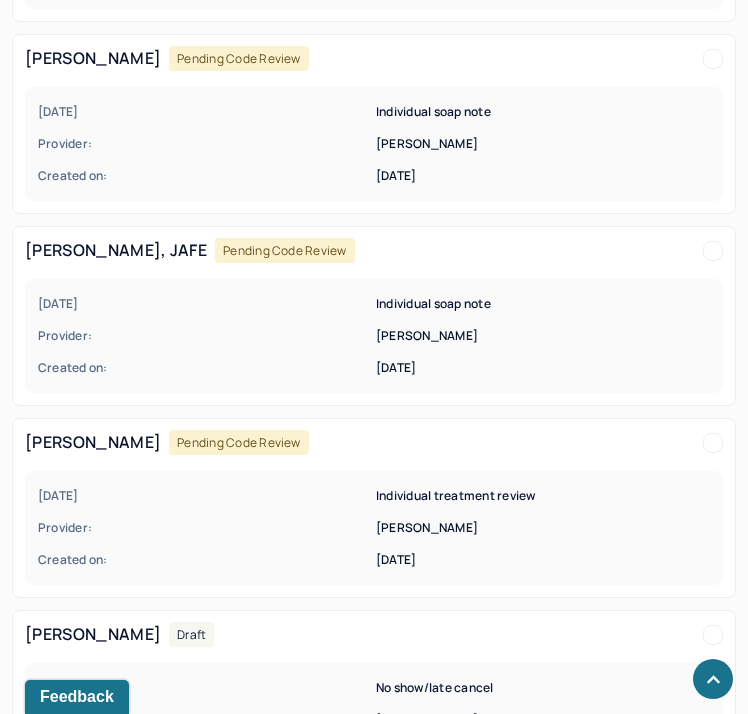 scroll, scrollTop: 1536, scrollLeft: 0, axis: vertical 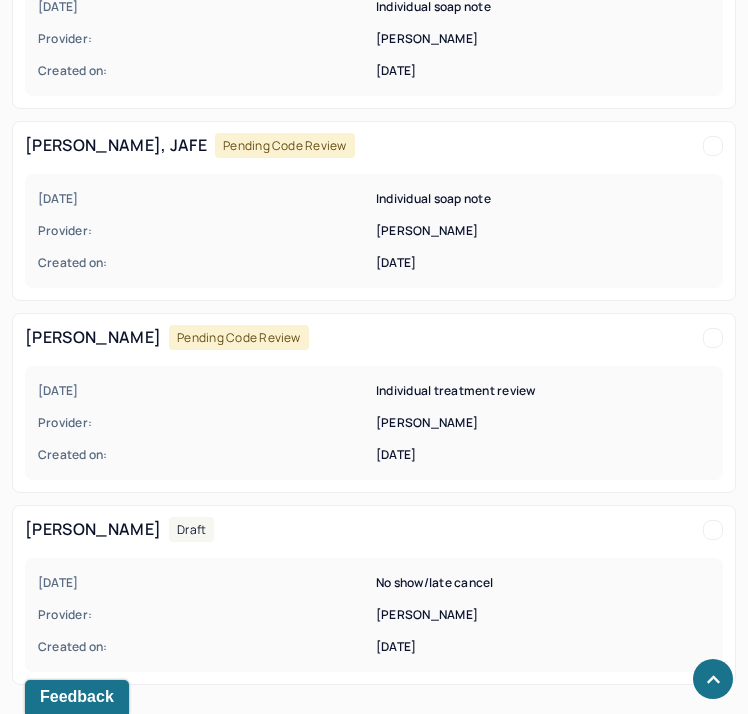 click on "07/09/2025" at bounding box center (205, 583) 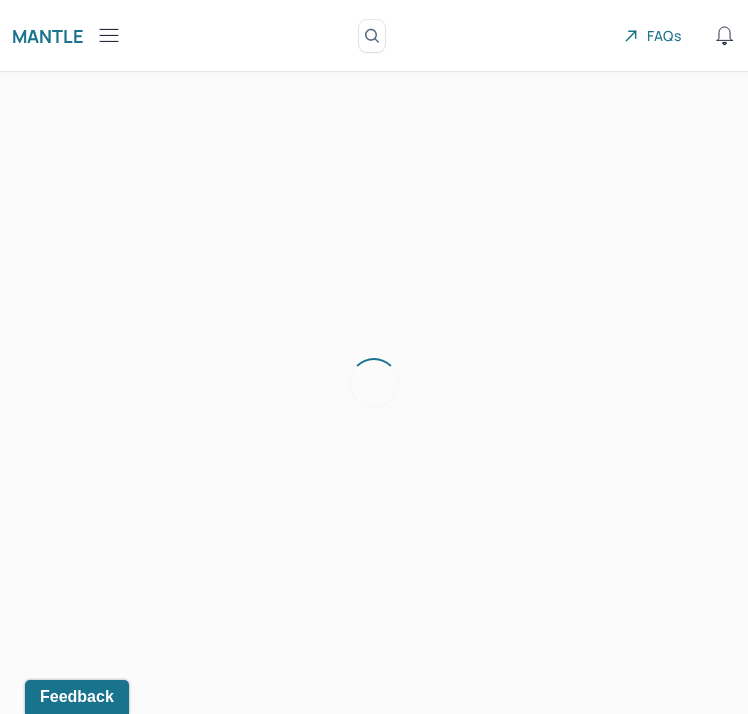 scroll, scrollTop: 26, scrollLeft: 0, axis: vertical 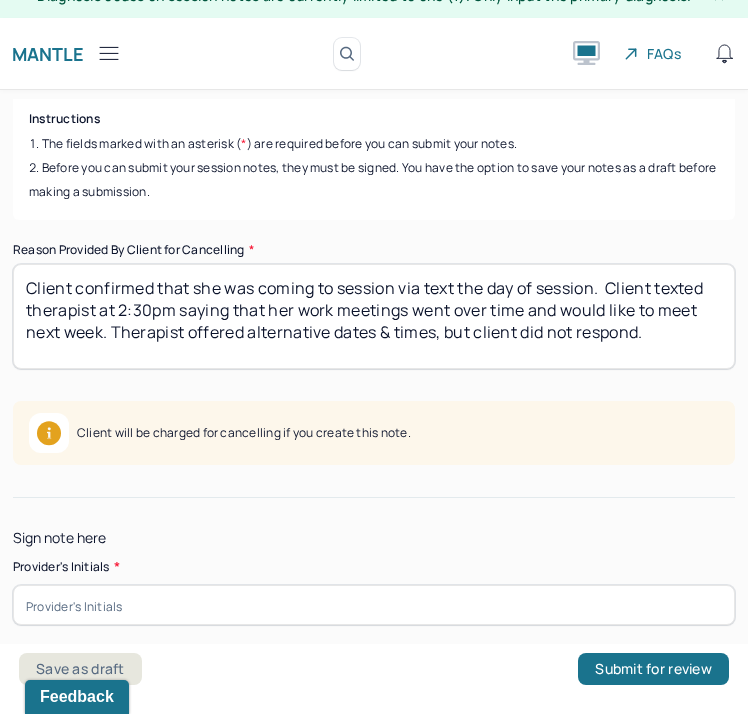 click at bounding box center [374, 605] 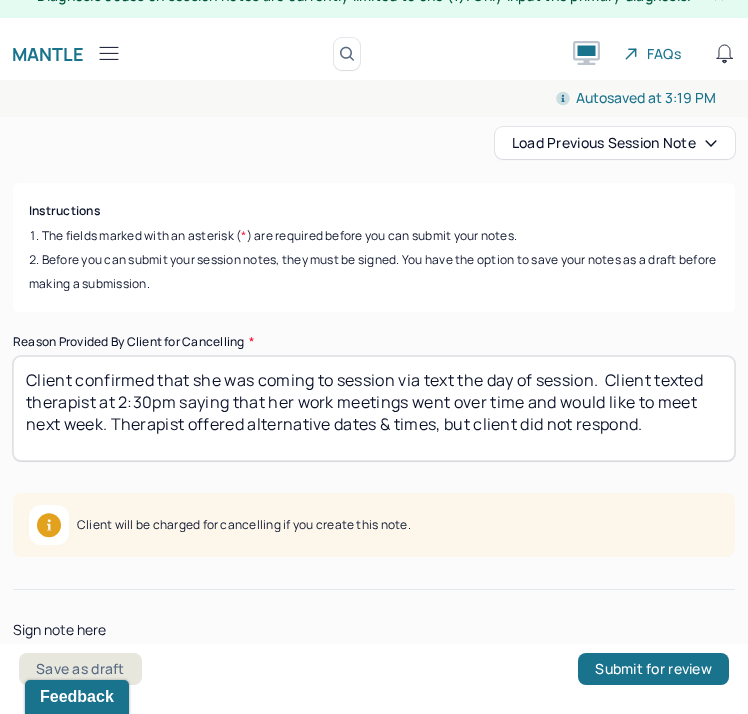 scroll, scrollTop: 222, scrollLeft: 0, axis: vertical 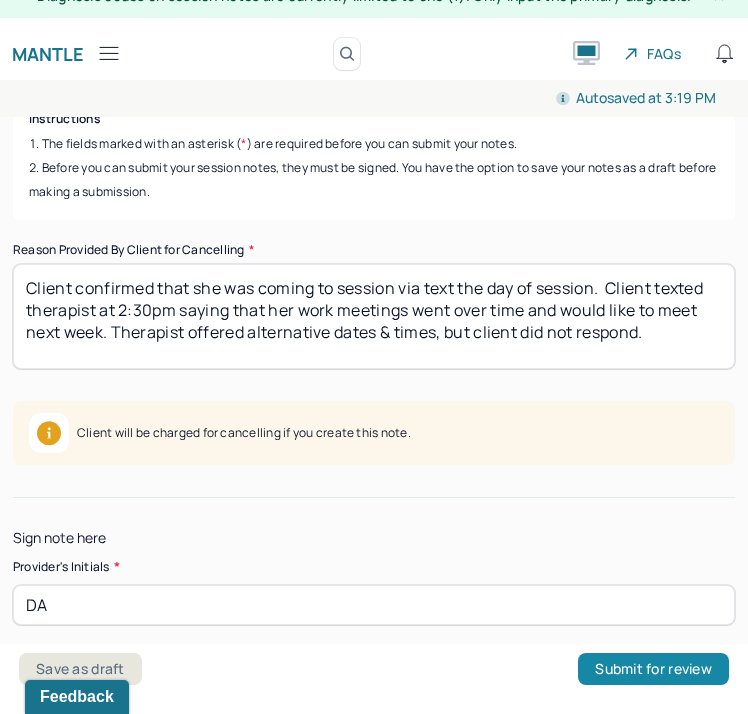 type on "DA" 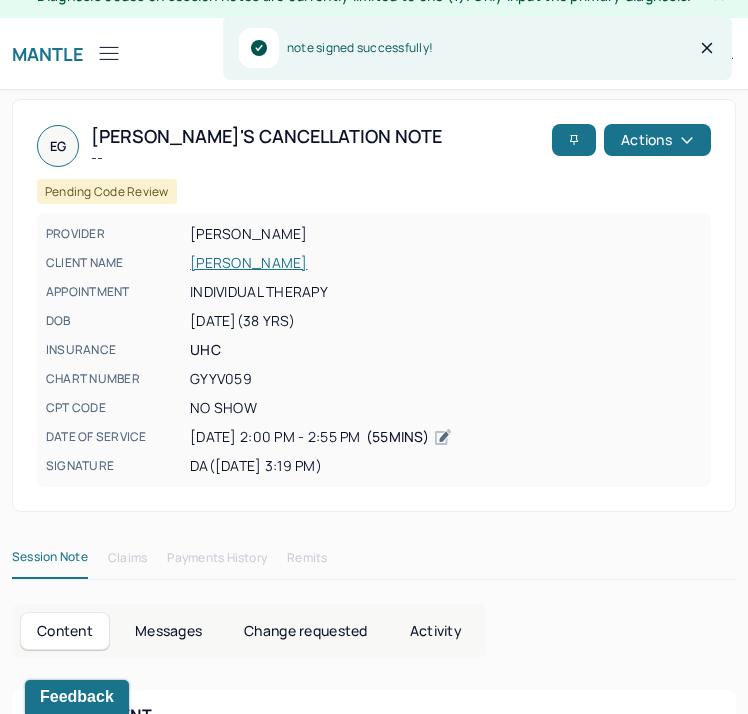 click 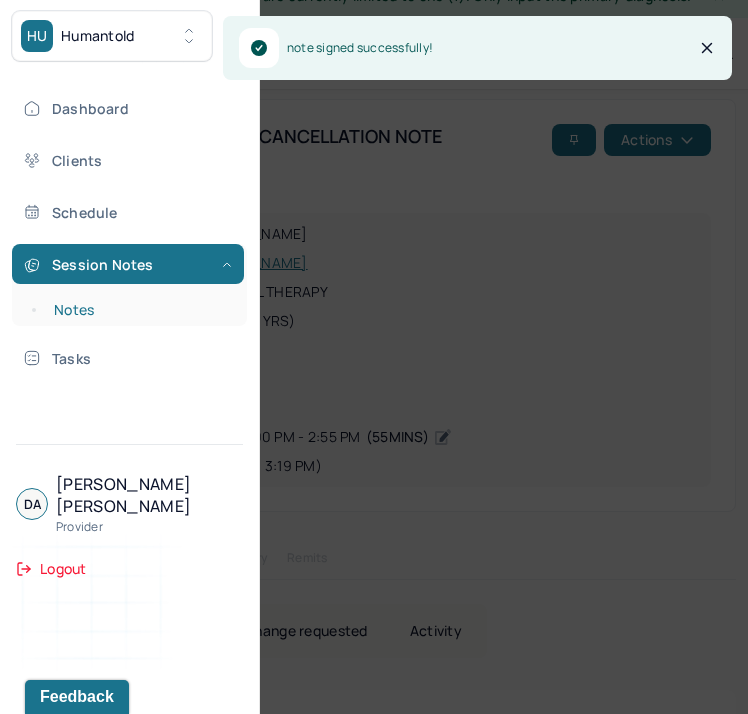 click on "Notes" at bounding box center [139, 310] 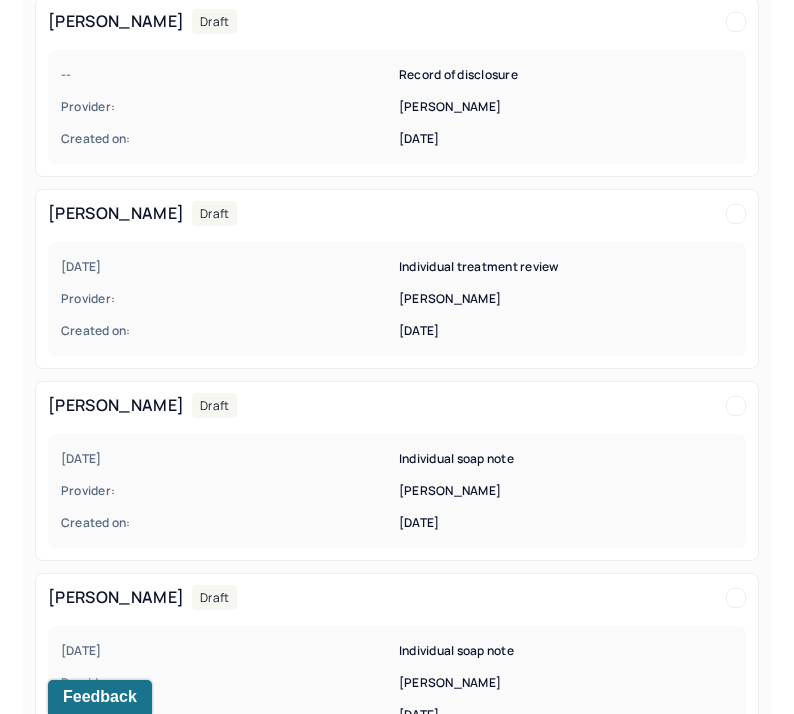 scroll, scrollTop: 275, scrollLeft: 0, axis: vertical 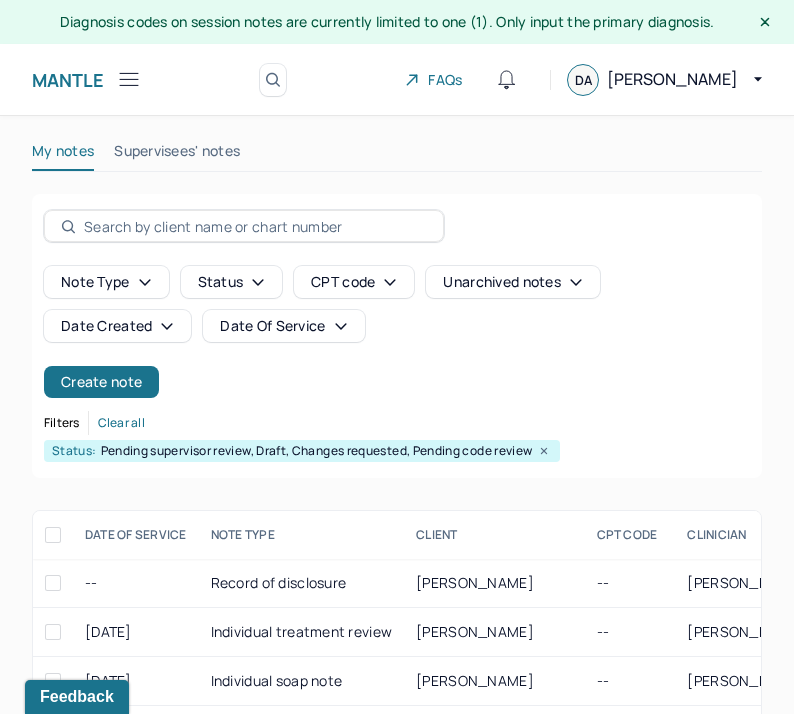 click 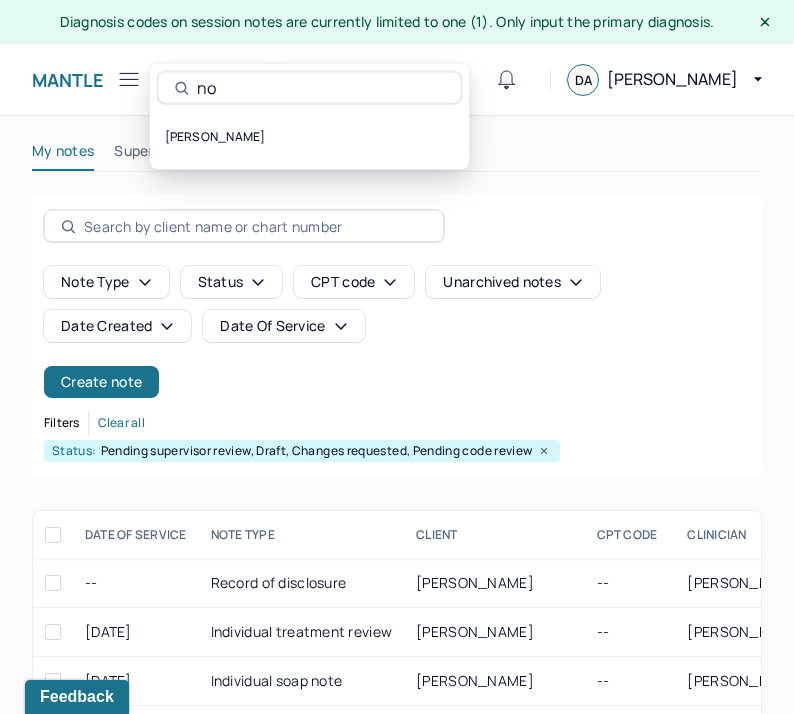 type on "n" 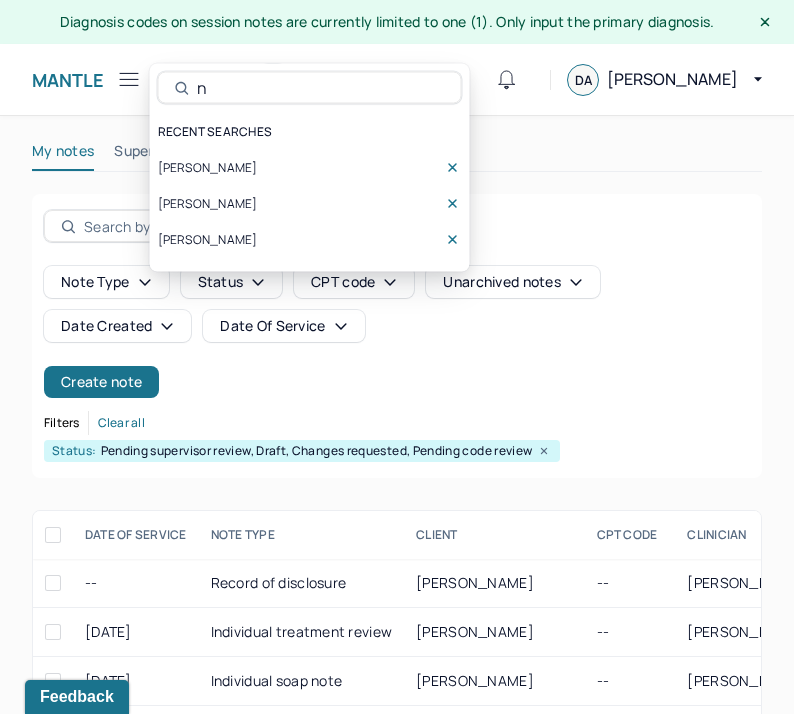 type 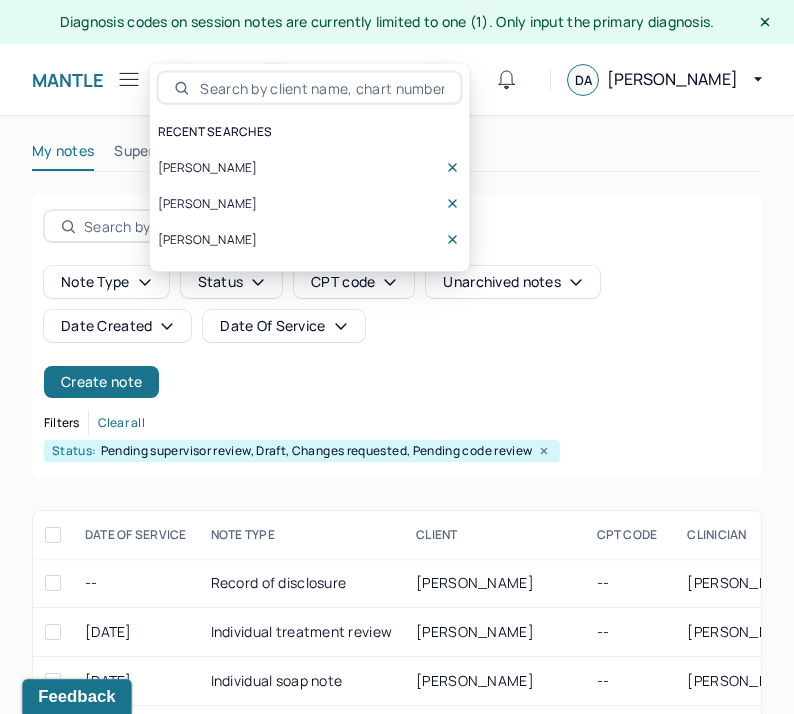click on "Feedback" at bounding box center [76, 697] 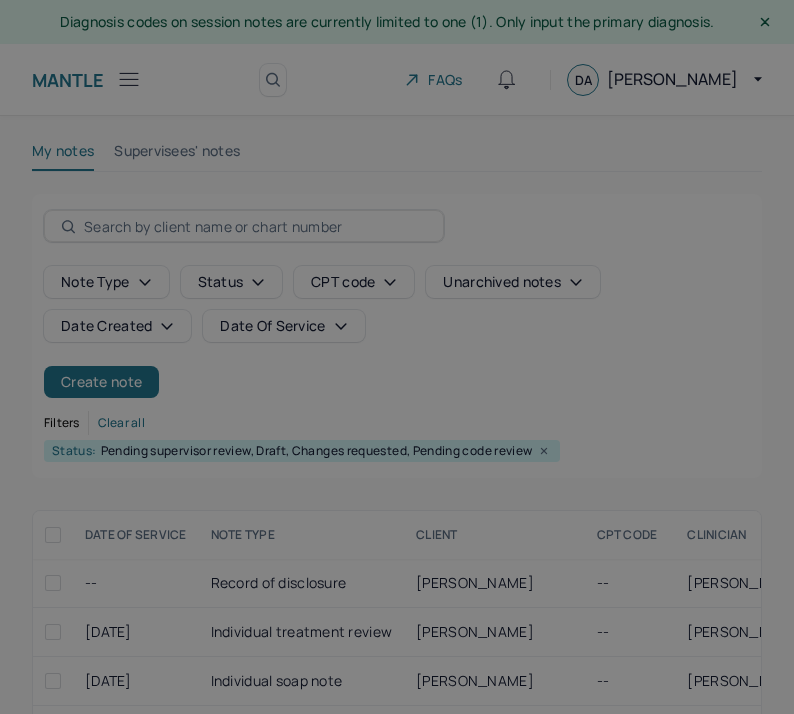 scroll, scrollTop: 0, scrollLeft: 0, axis: both 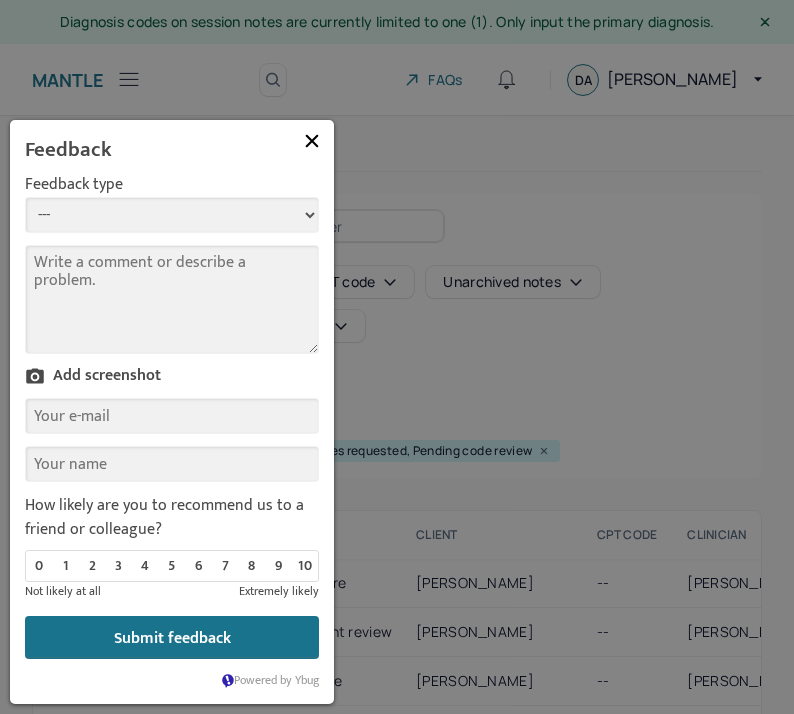 click on "--- Bug Improvement Question Feedback" at bounding box center (172, 215) 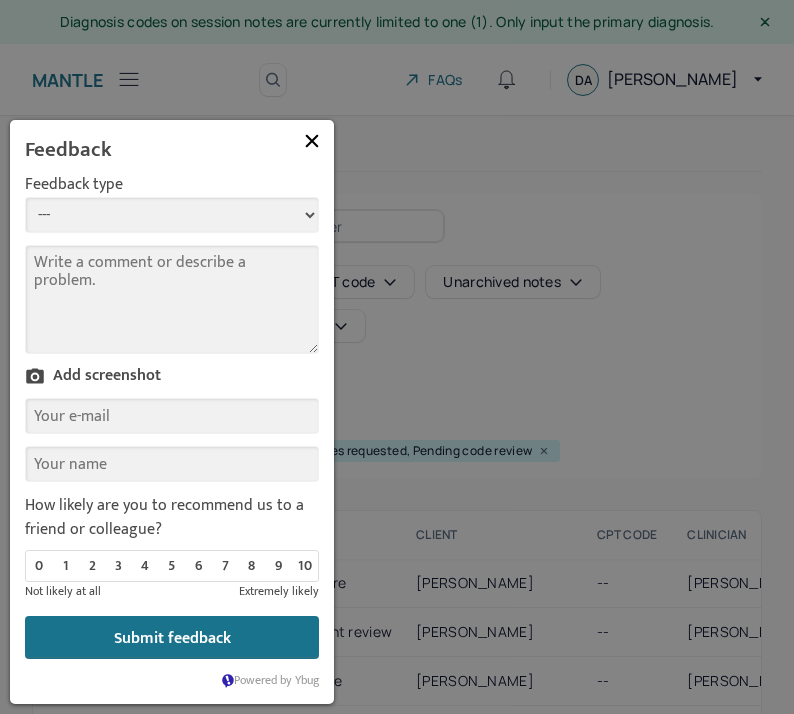 select on "3" 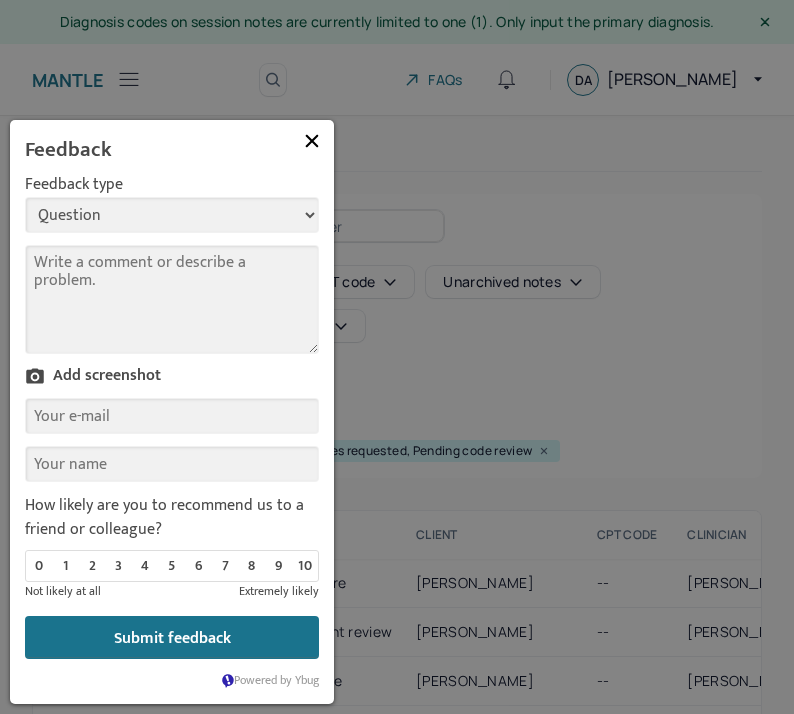 click on "Comment" at bounding box center [172, 299] 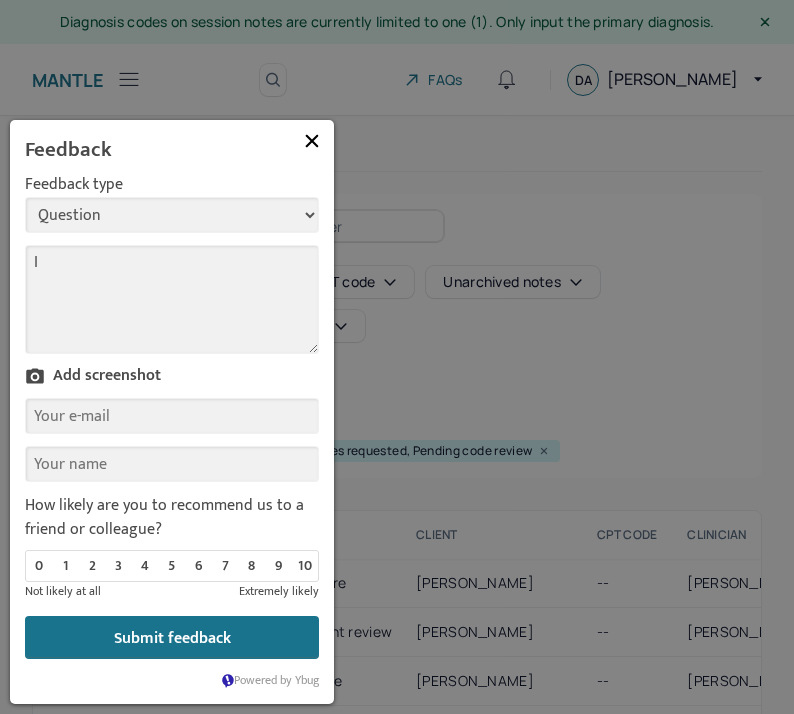 type on "I" 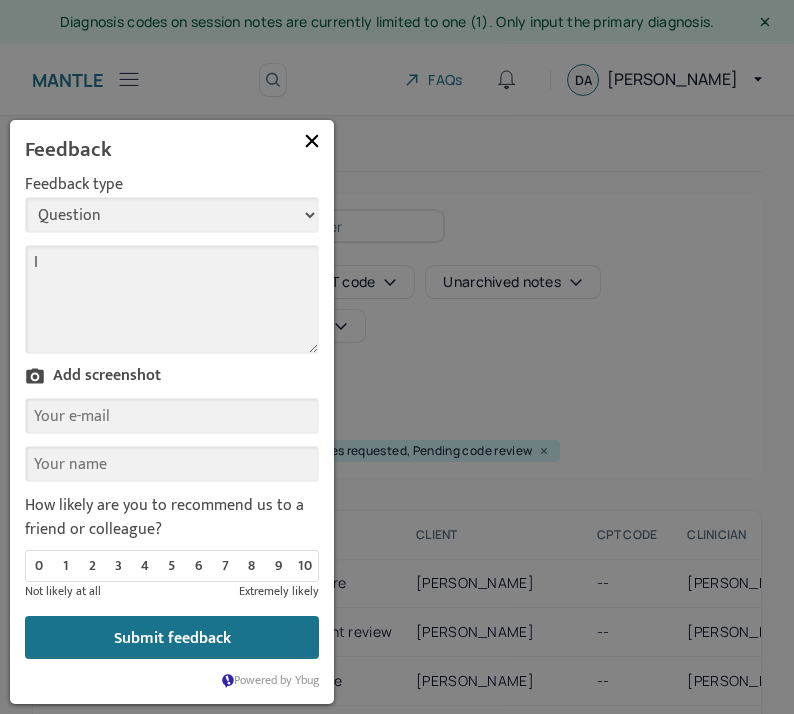 type 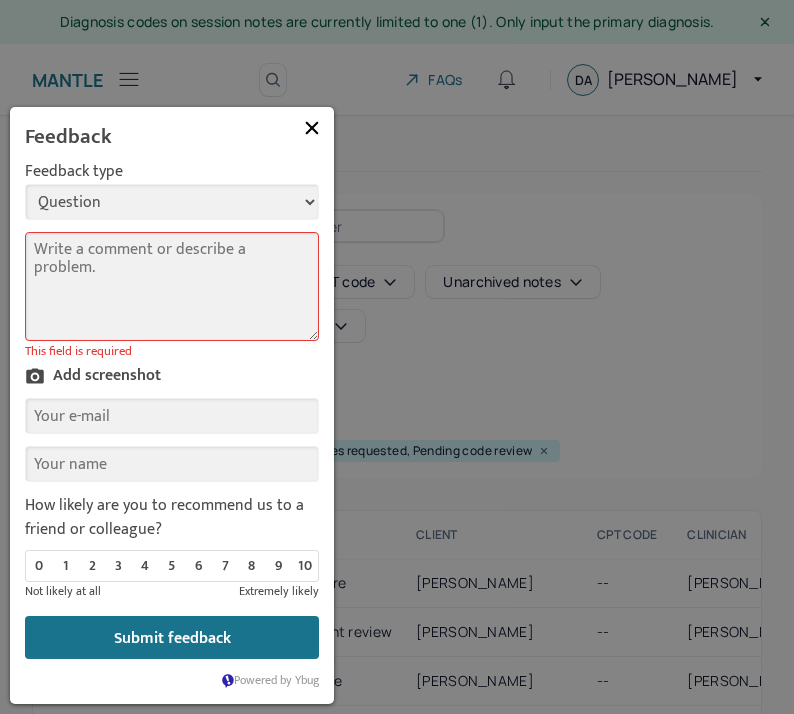 click at bounding box center (312, 128) 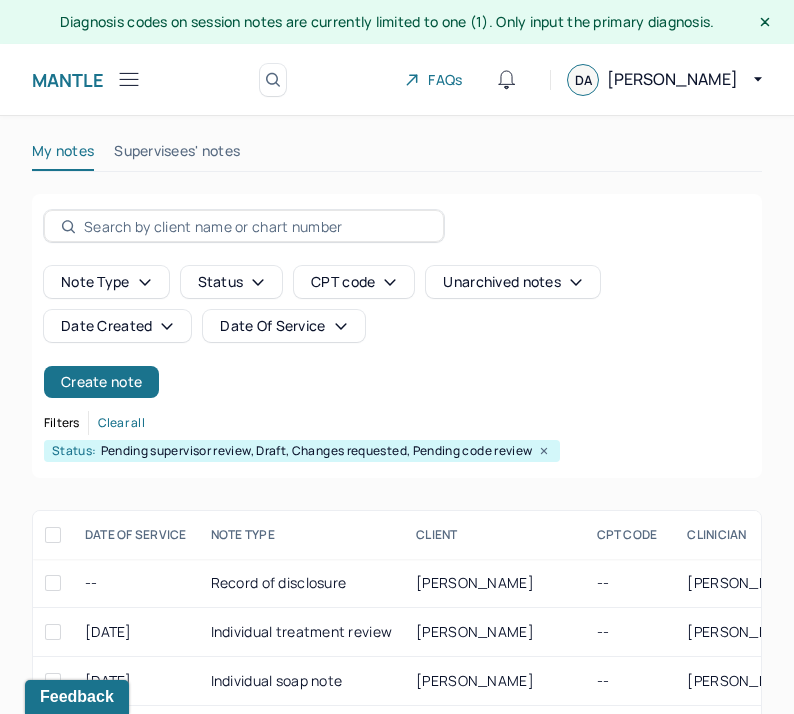 click 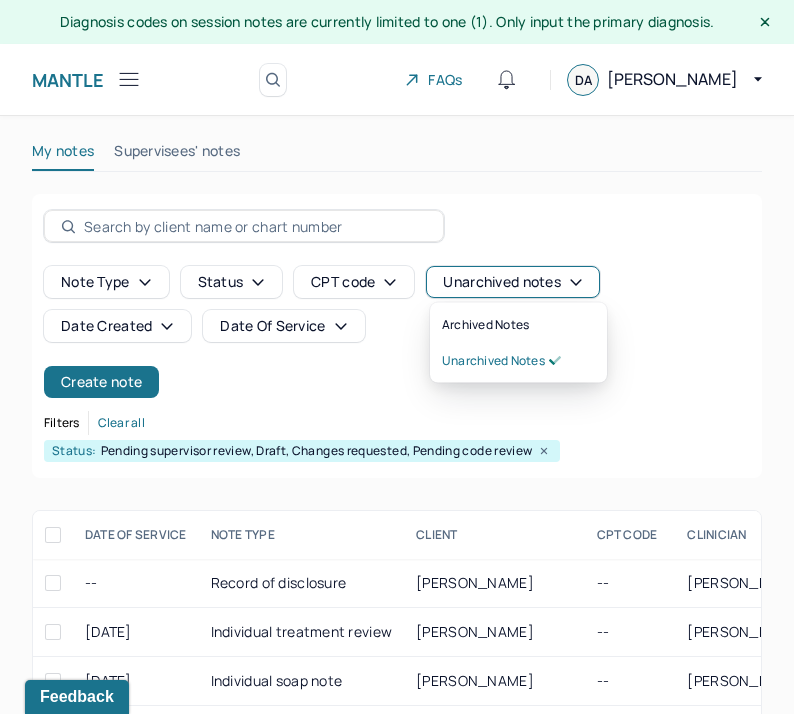 click on "Unarchived notes" at bounding box center (512, 282) 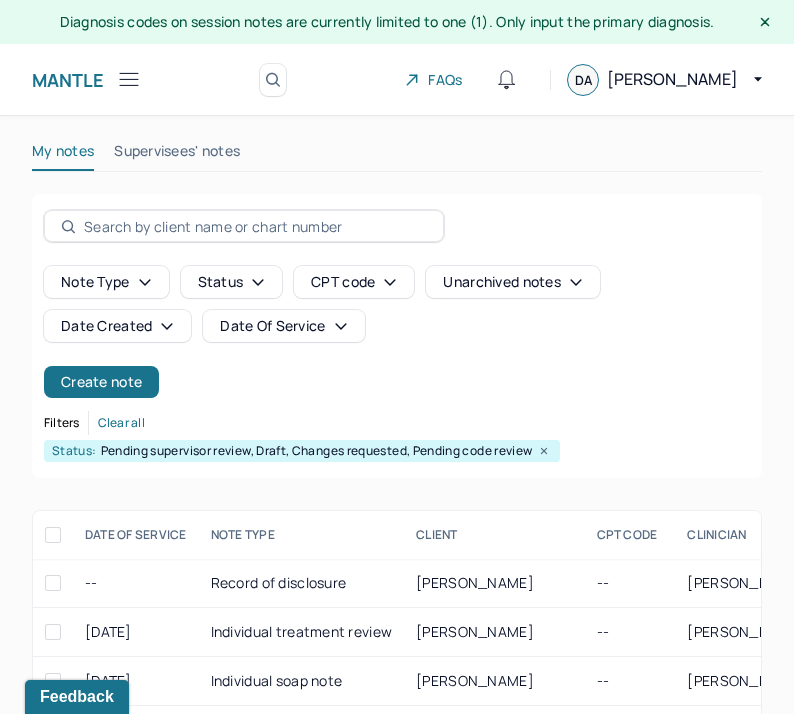 drag, startPoint x: 379, startPoint y: 398, endPoint x: 369, endPoint y: 500, distance: 102.48902 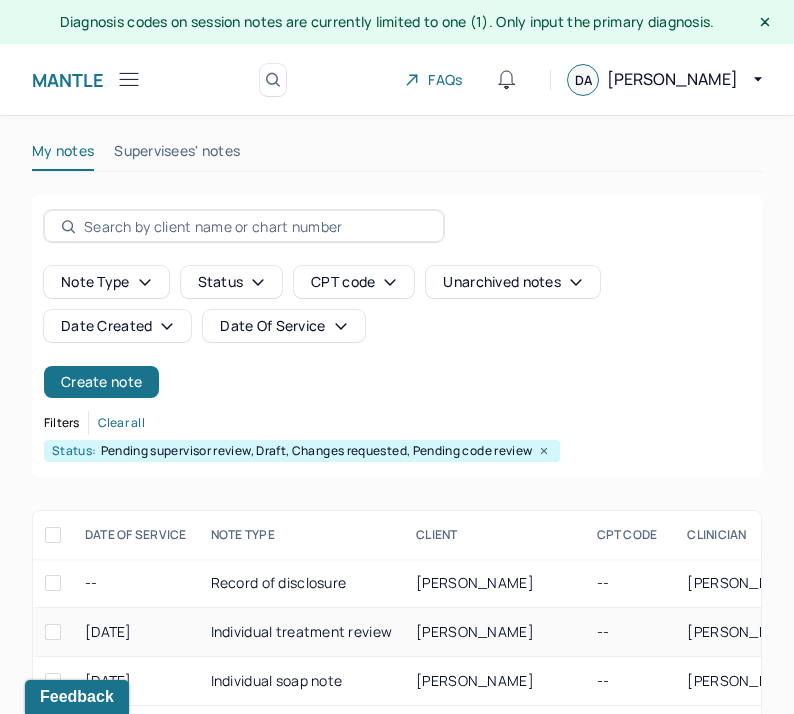 click on "[PERSON_NAME]" at bounding box center (475, 631) 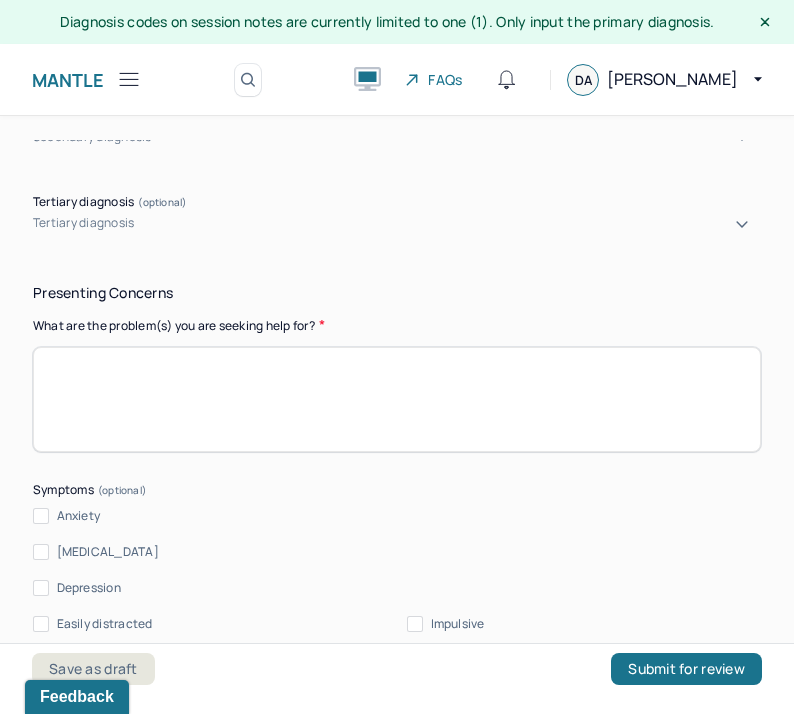 scroll, scrollTop: 845, scrollLeft: 0, axis: vertical 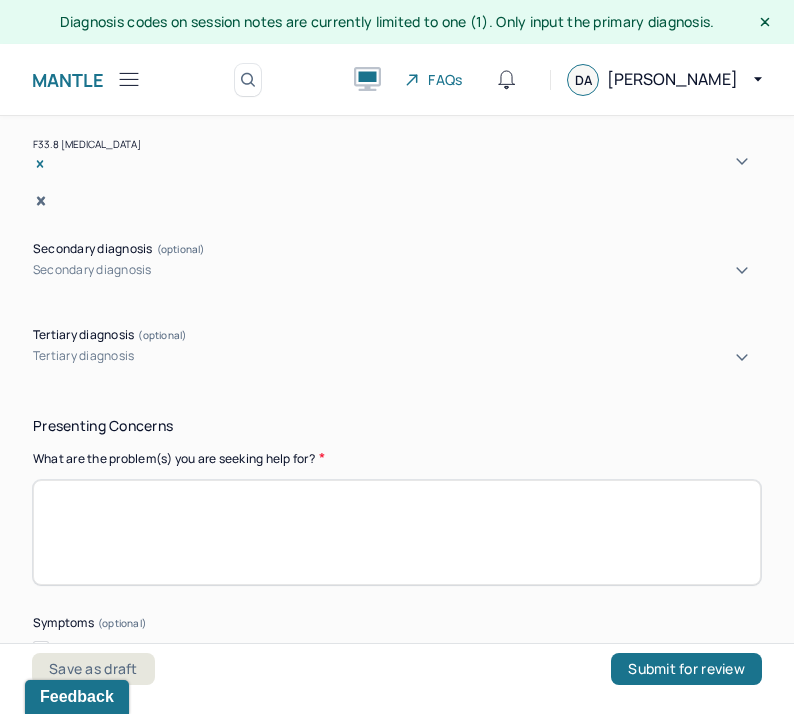 click at bounding box center (397, 532) 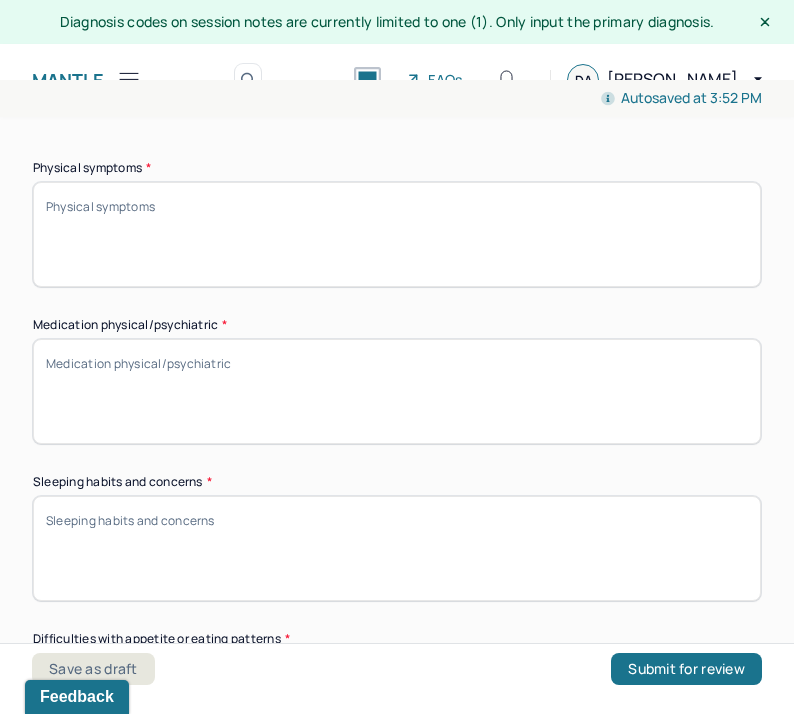 scroll, scrollTop: 1798, scrollLeft: 0, axis: vertical 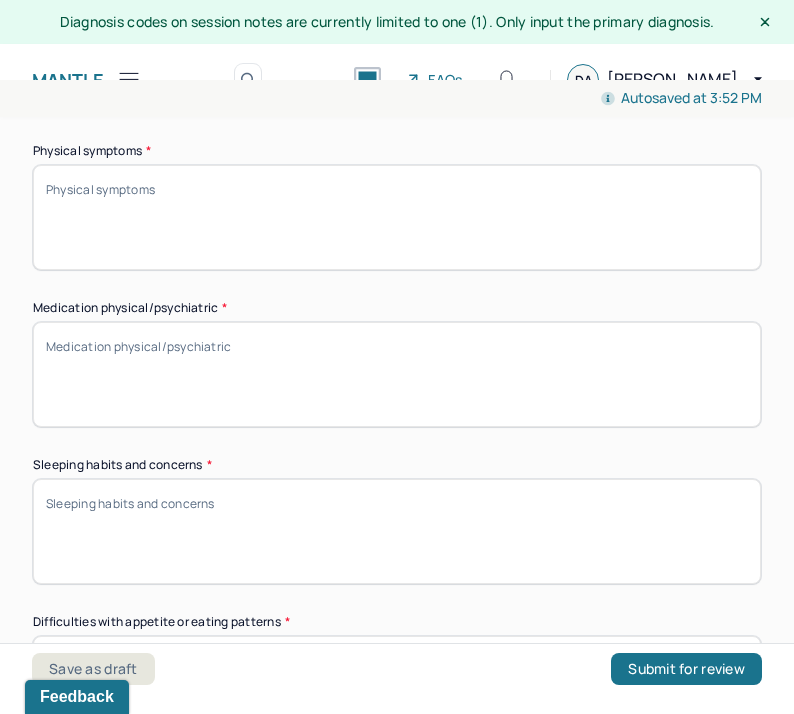 click on "Medication physical/psychiatric *" at bounding box center (397, 374) 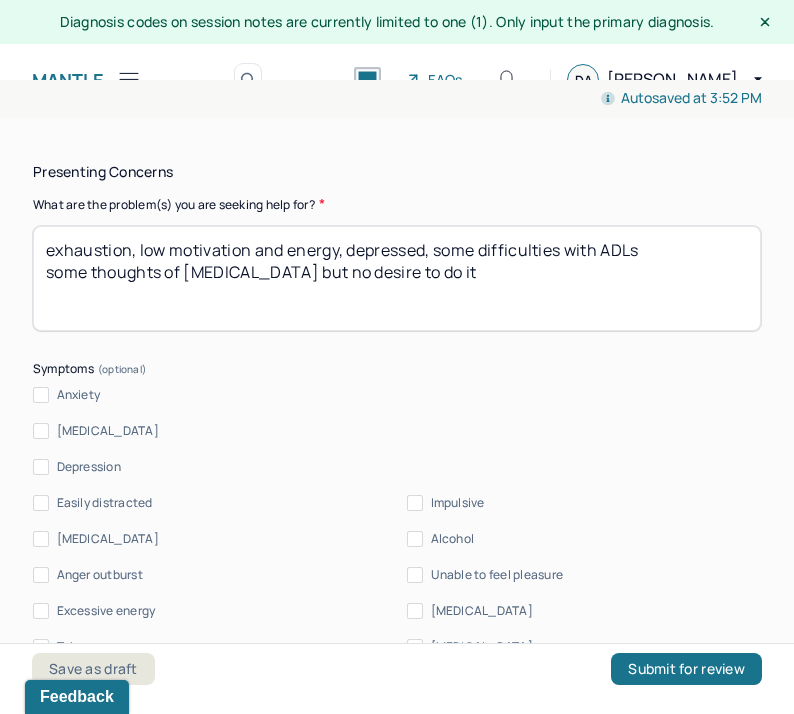 scroll, scrollTop: 989, scrollLeft: 0, axis: vertical 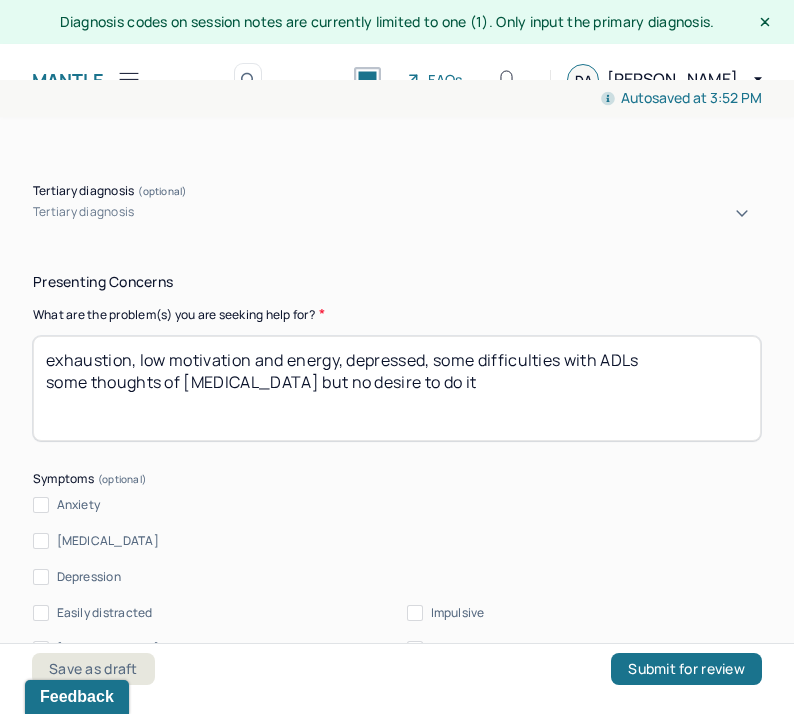 click on "exhaustion, low motivation and energy, depressed, some difficulties with ADLs
some thoughts of self-harm but no desire to do it" at bounding box center [397, 388] 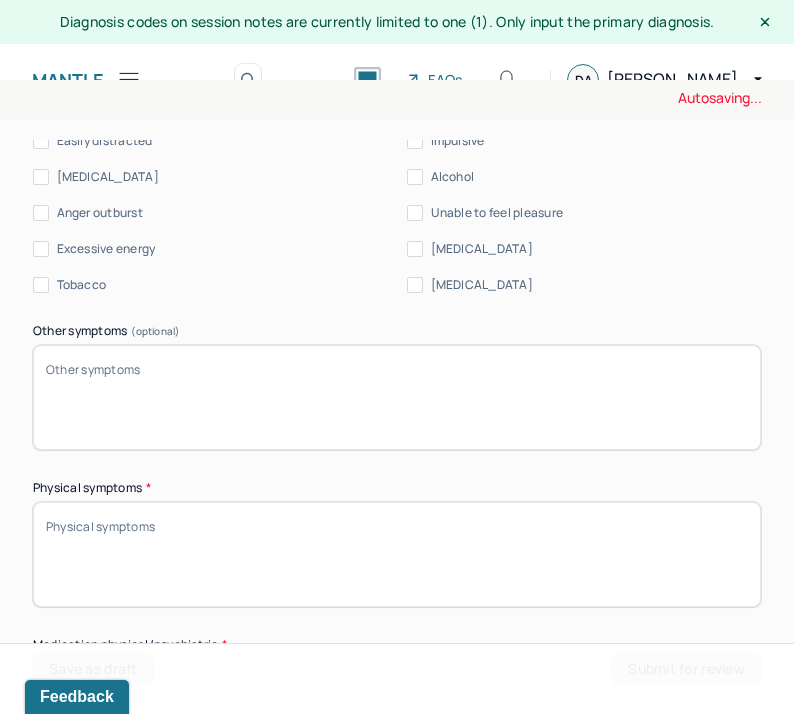 scroll, scrollTop: 1798, scrollLeft: 0, axis: vertical 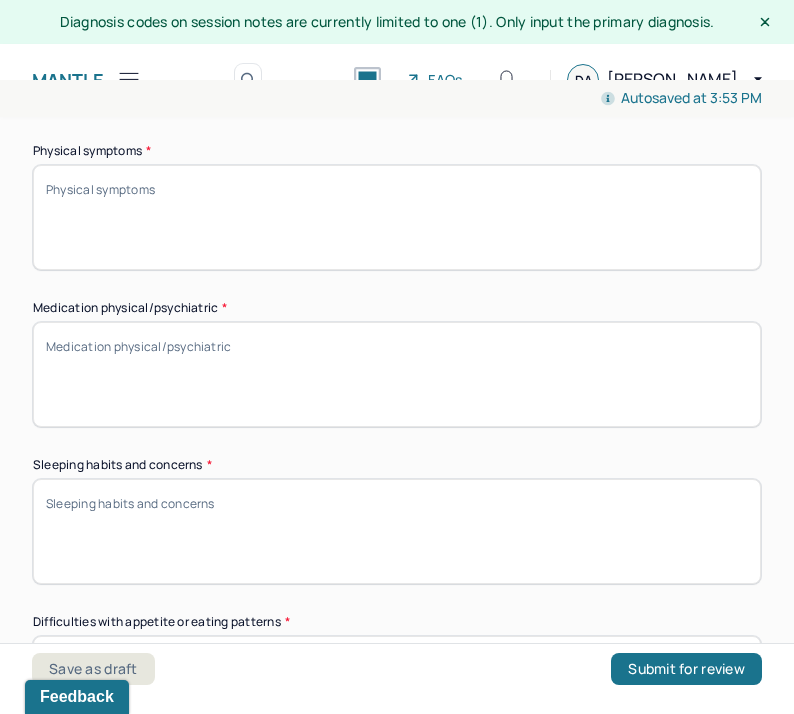 type on "exhaustion, low motivation and energy, depressed, some difficulties with ADLs
some thoughts of self-harm but no desire to do it
no SI" 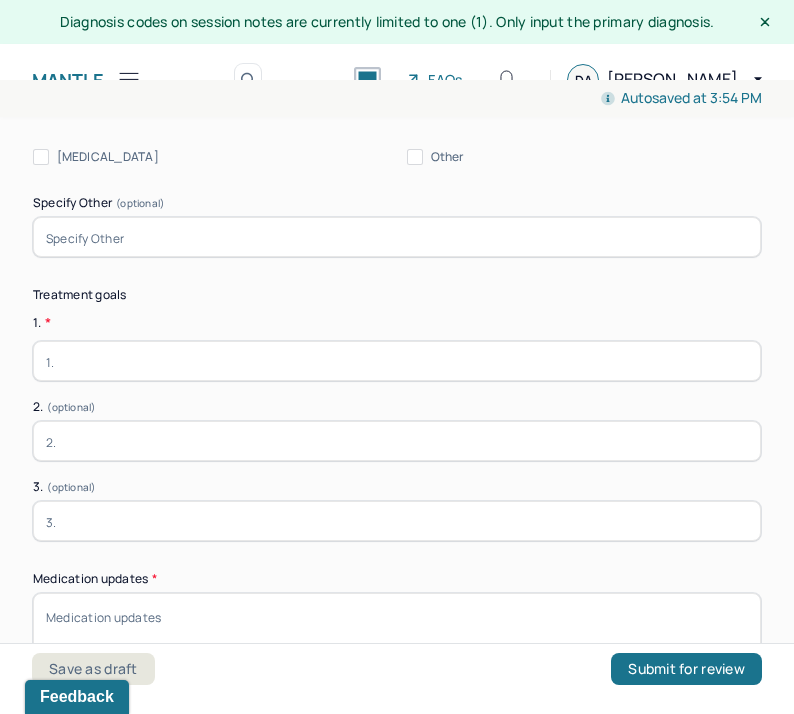 scroll, scrollTop: 5116, scrollLeft: 0, axis: vertical 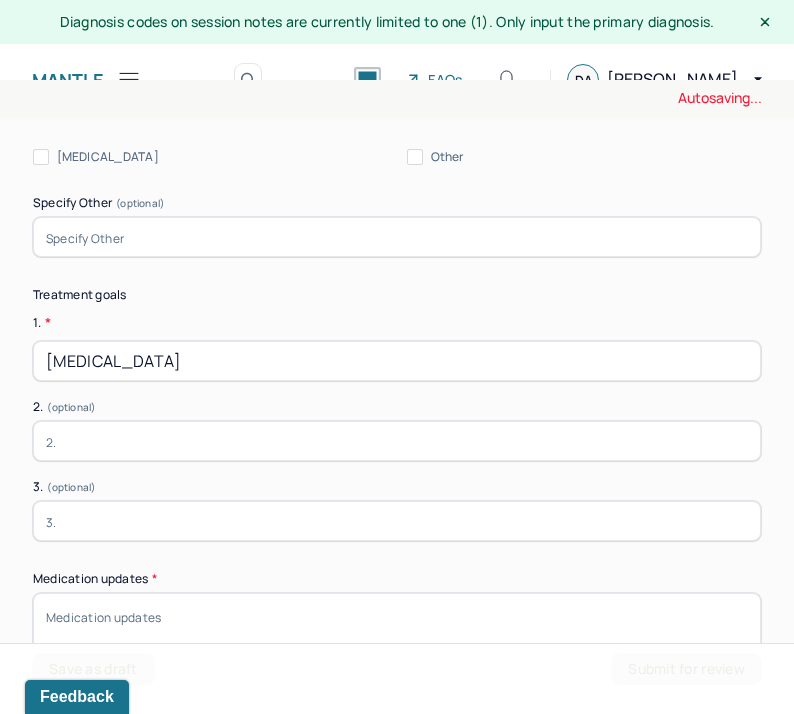 type on "anger management" 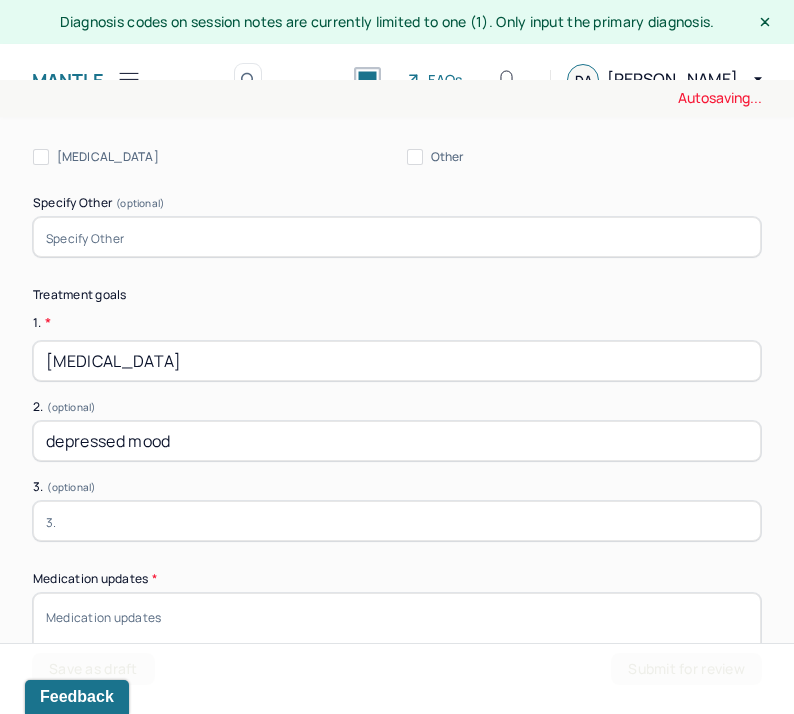 type on "depressed mood" 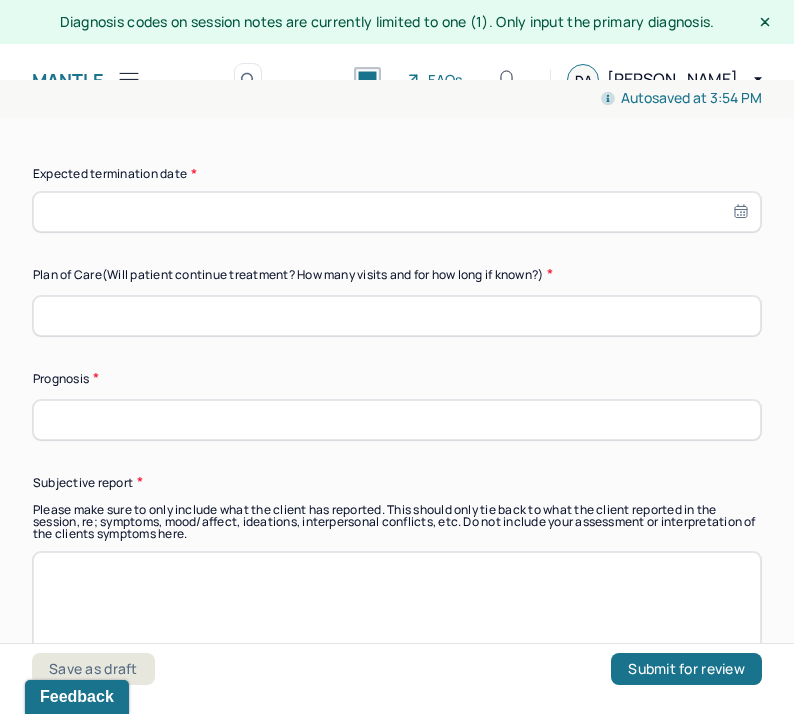 scroll, scrollTop: 5467, scrollLeft: 0, axis: vertical 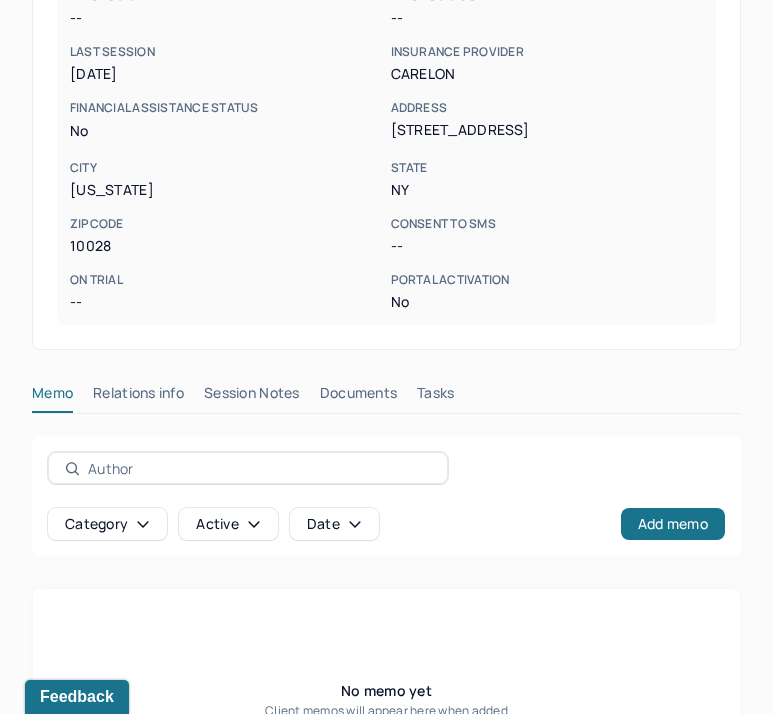 click on "NOGARA, NICOLETTA active         she/her CLIENT CHART NUMBER NGGK072 PREFERRED NAME -- SEX female AGE 62  yrs DATE OF BIRTH 07/14/1962  CONTACT (917) 648-9541 EMAIL nnogara@me.com PROVIDER ALIPERTI, DEANNA LCSW DIAGNOSIS -- DIAGNOSIS CODE -- LAST SESSION 06/26/2025 insurance provider CARELON FINANCIAL ASSISTANCE STATUS no Address 1049 Fifth Avenue, #8A City New York State NY Zipcode 10028 Consent to Sms -- On Trial -- Portal Activation No   Memo     Relations info     Session Notes     Documents     Tasks     Category     active     Date     Add memo   No memo yet Client memos will appear here when added   Add memo" at bounding box center [386, 245] 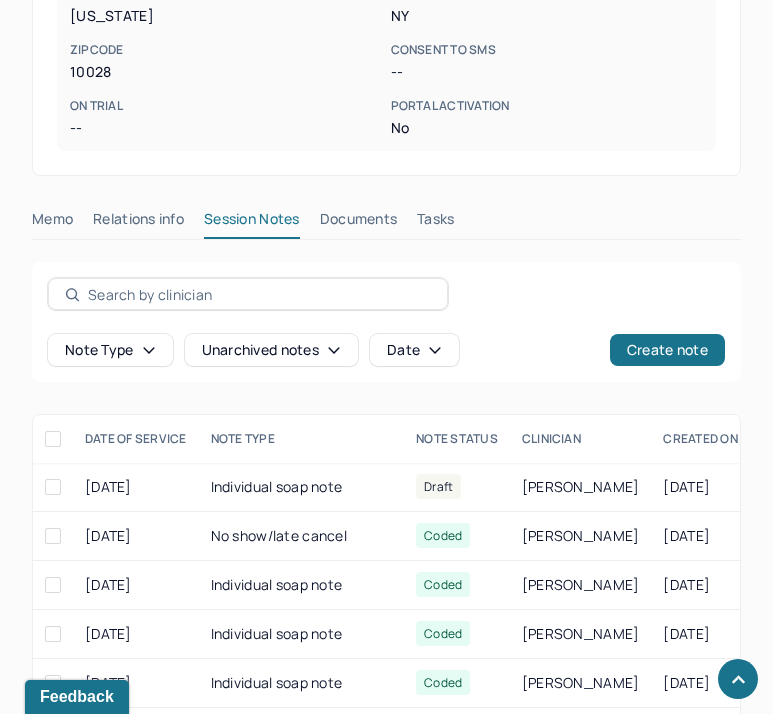 scroll, scrollTop: 679, scrollLeft: 0, axis: vertical 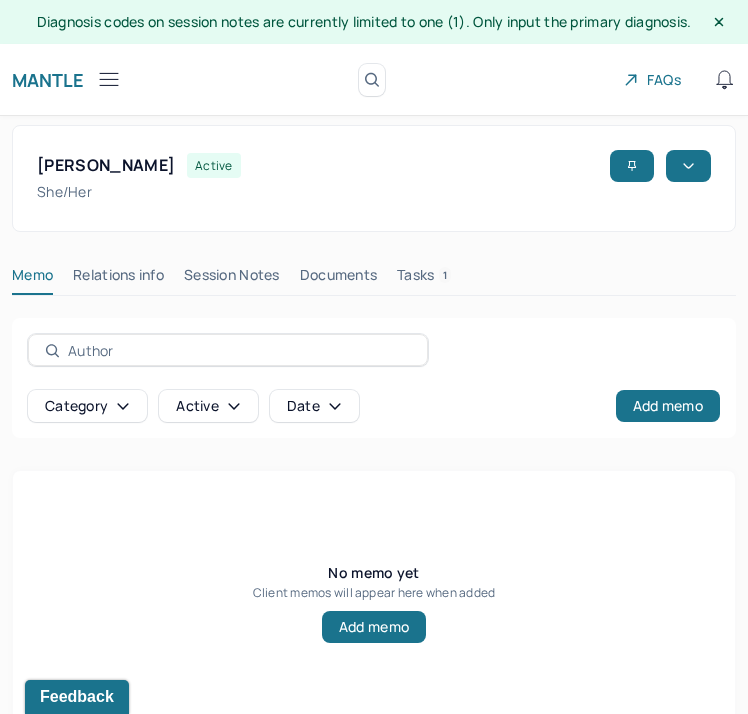 click on "Session Notes" at bounding box center (232, 279) 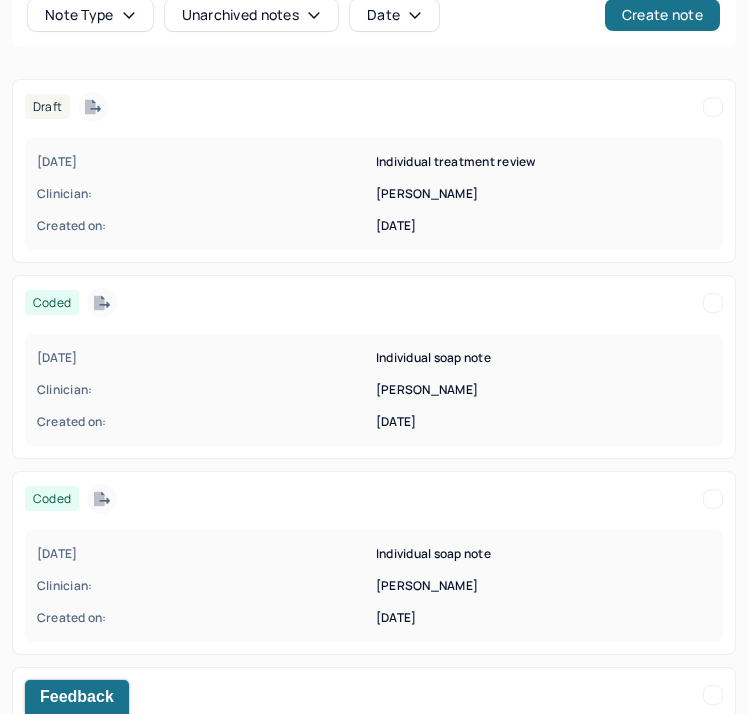 scroll, scrollTop: 477, scrollLeft: 0, axis: vertical 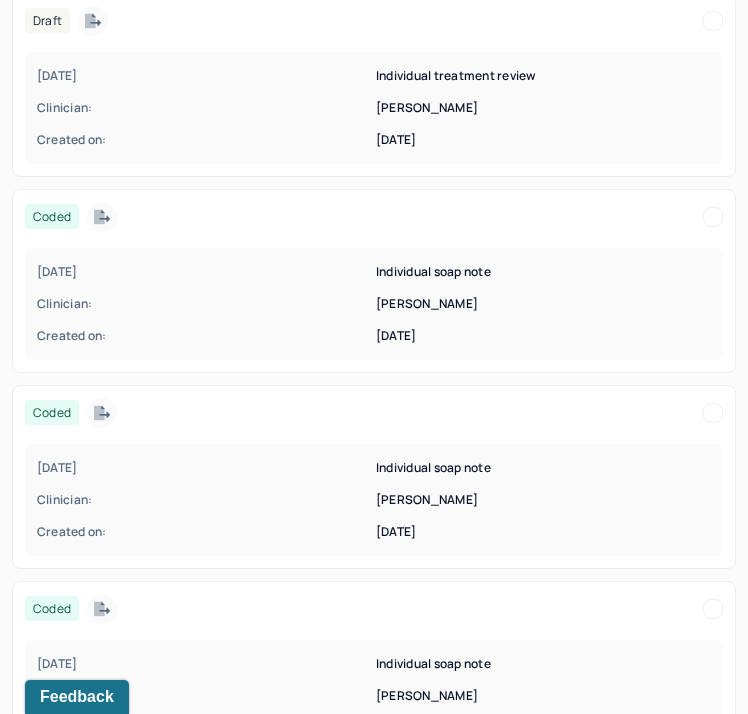 click on "Clinician:" at bounding box center [204, 304] 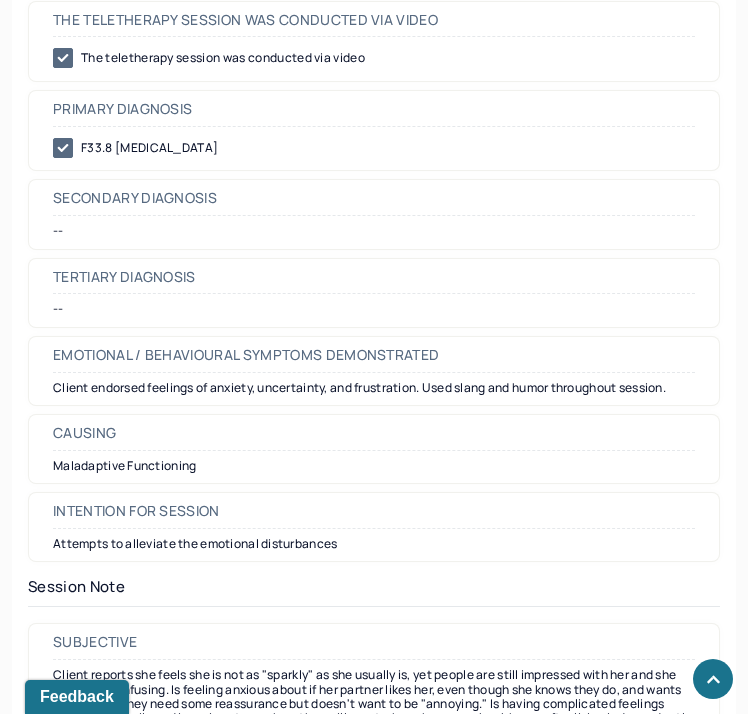 scroll, scrollTop: 1384, scrollLeft: 0, axis: vertical 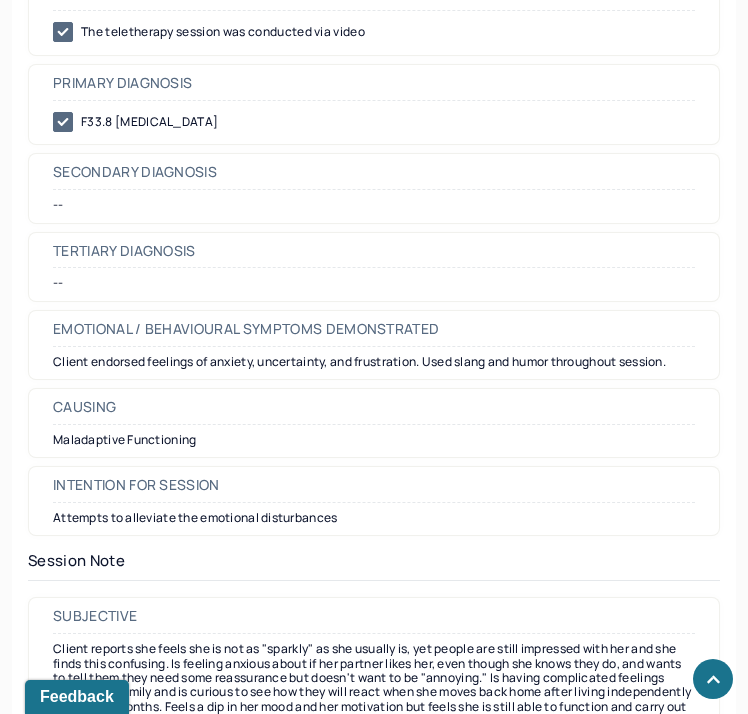 drag, startPoint x: 116, startPoint y: 148, endPoint x: 380, endPoint y: 144, distance: 264.0303 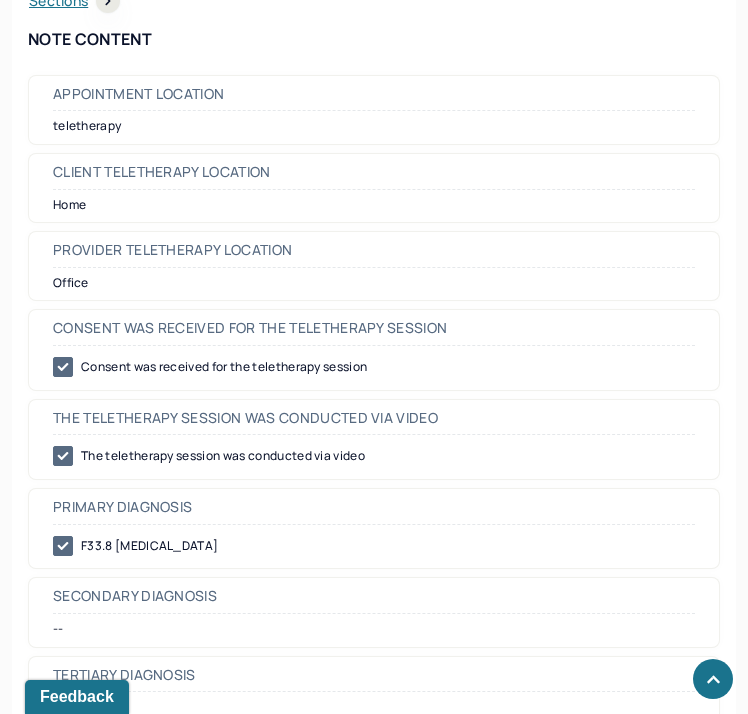scroll, scrollTop: 954, scrollLeft: 0, axis: vertical 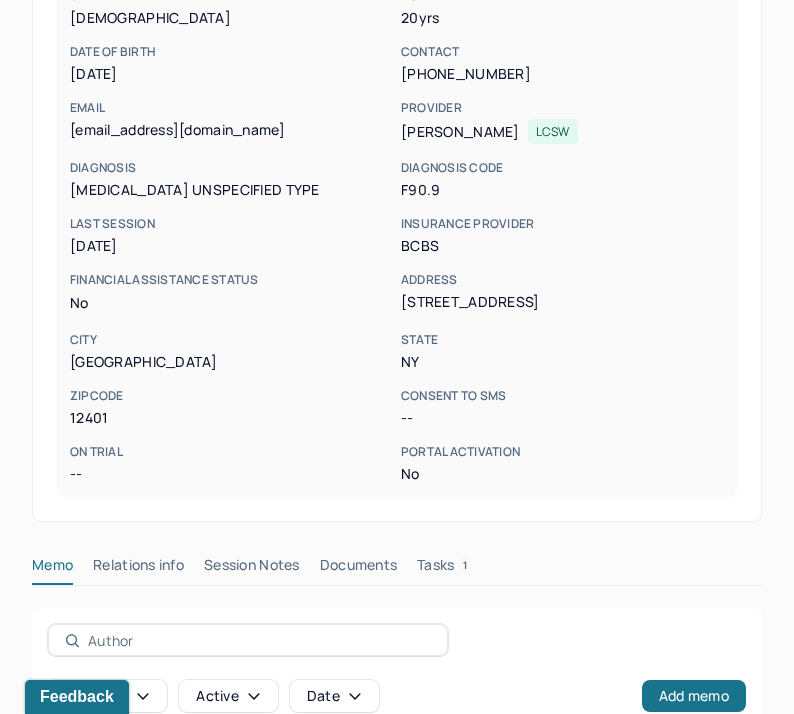 click on "Session Notes" at bounding box center (252, 569) 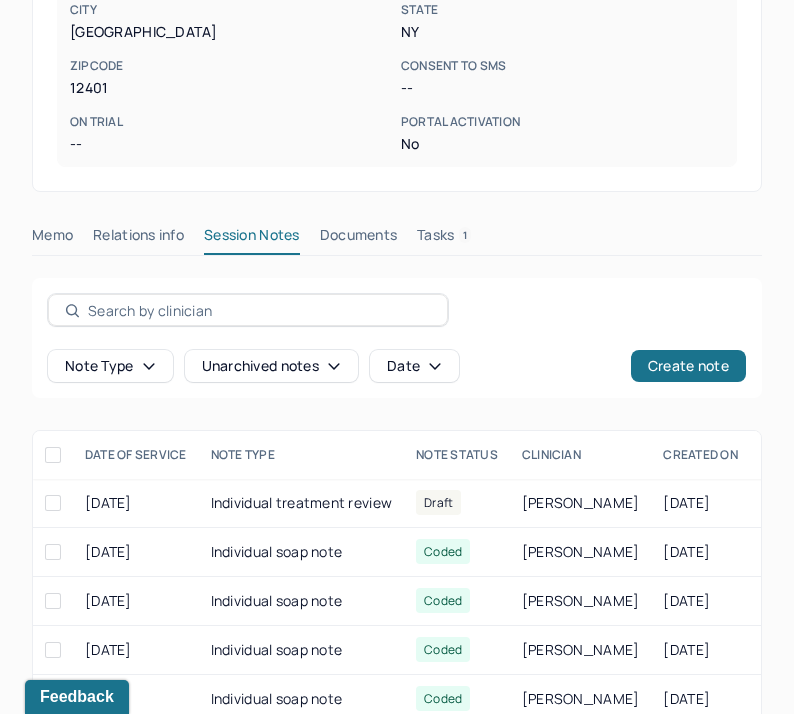 scroll, scrollTop: 972, scrollLeft: 0, axis: vertical 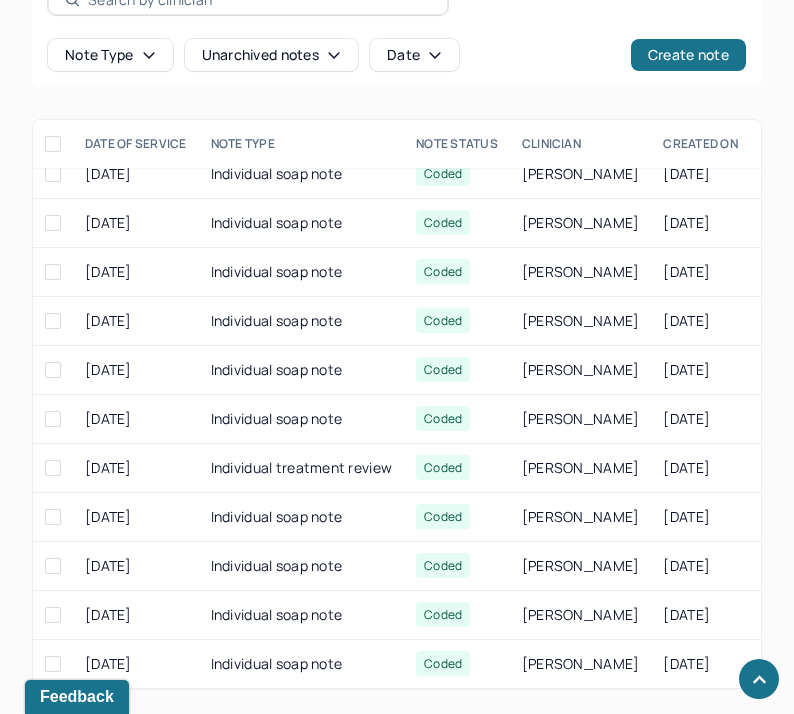 click on "Individual treatment review" at bounding box center [302, 468] 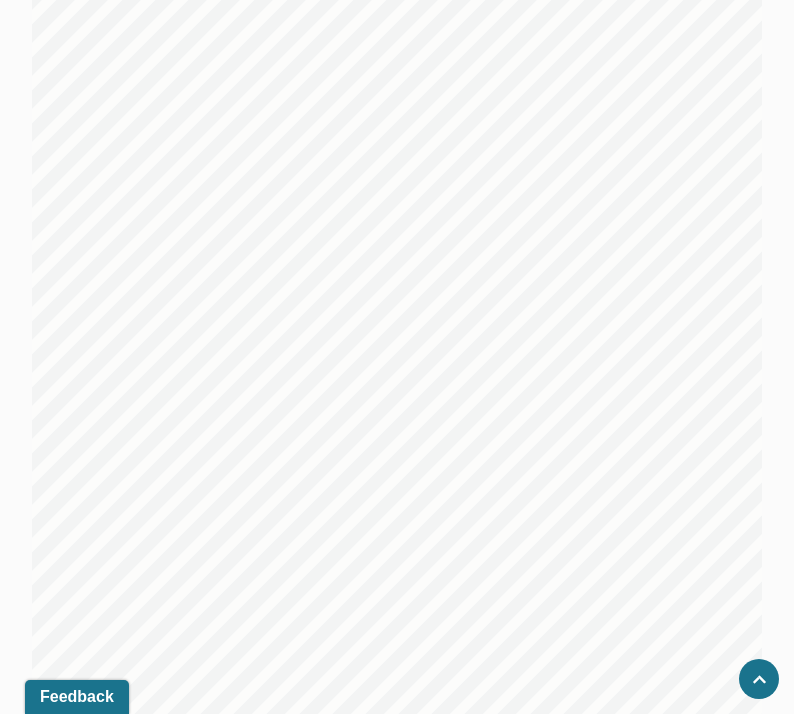 scroll, scrollTop: 1469, scrollLeft: 0, axis: vertical 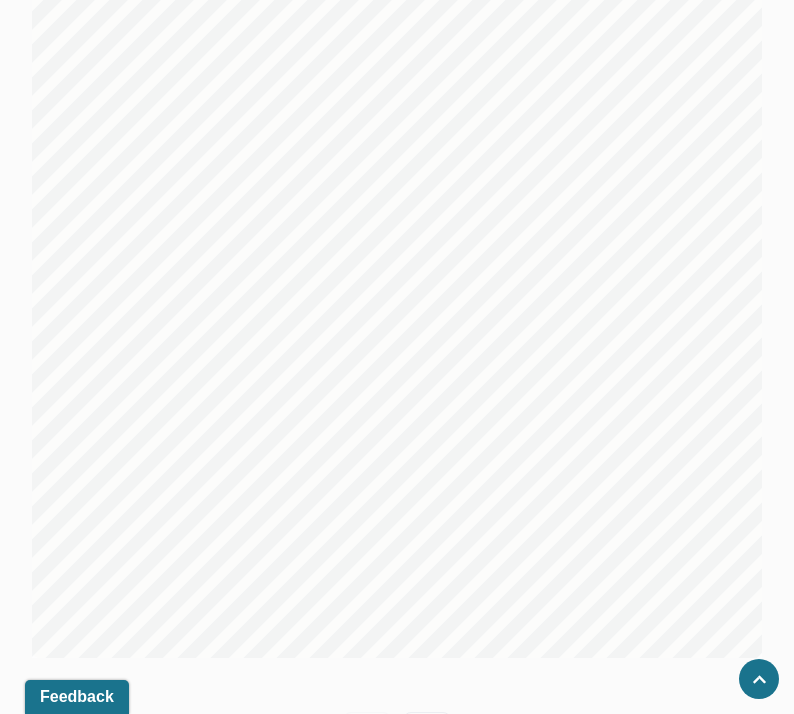 click 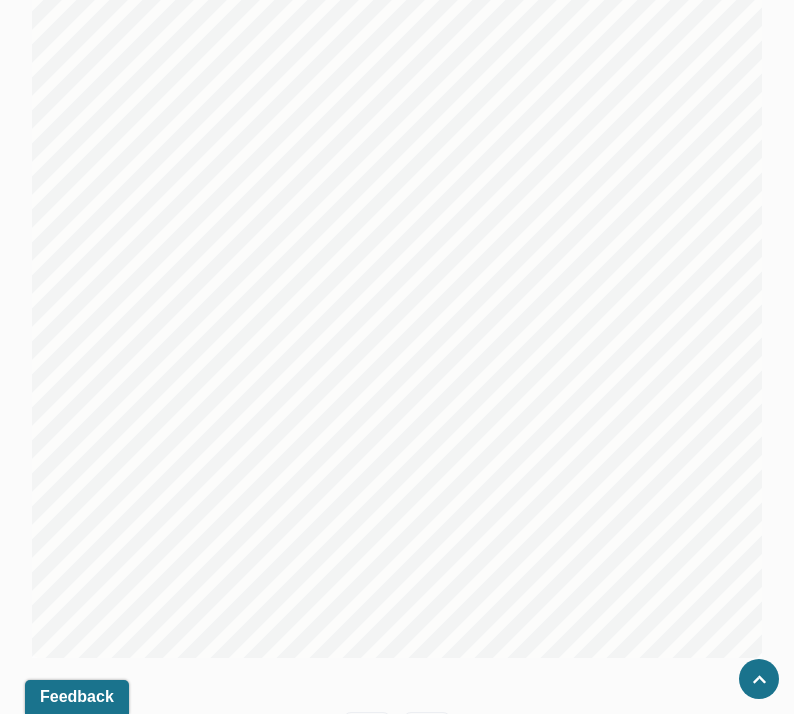 click 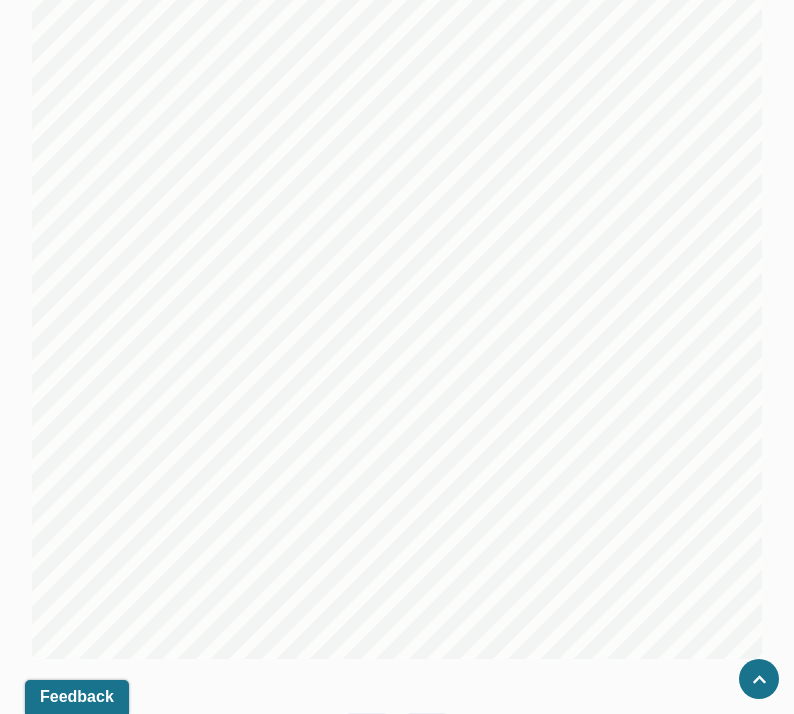 scroll, scrollTop: 1469, scrollLeft: 0, axis: vertical 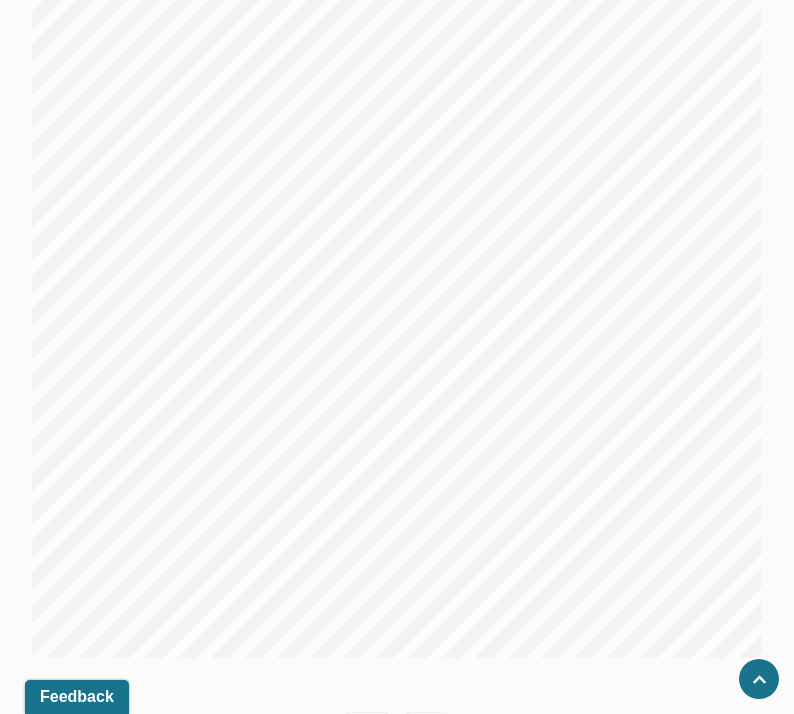 click on "Previous" at bounding box center (367, 730) 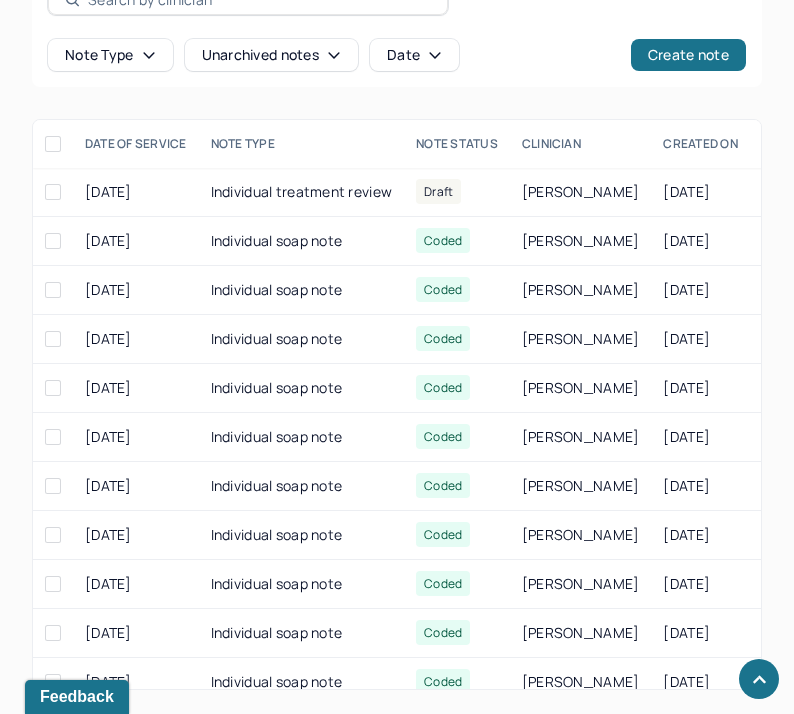 scroll, scrollTop: 972, scrollLeft: 0, axis: vertical 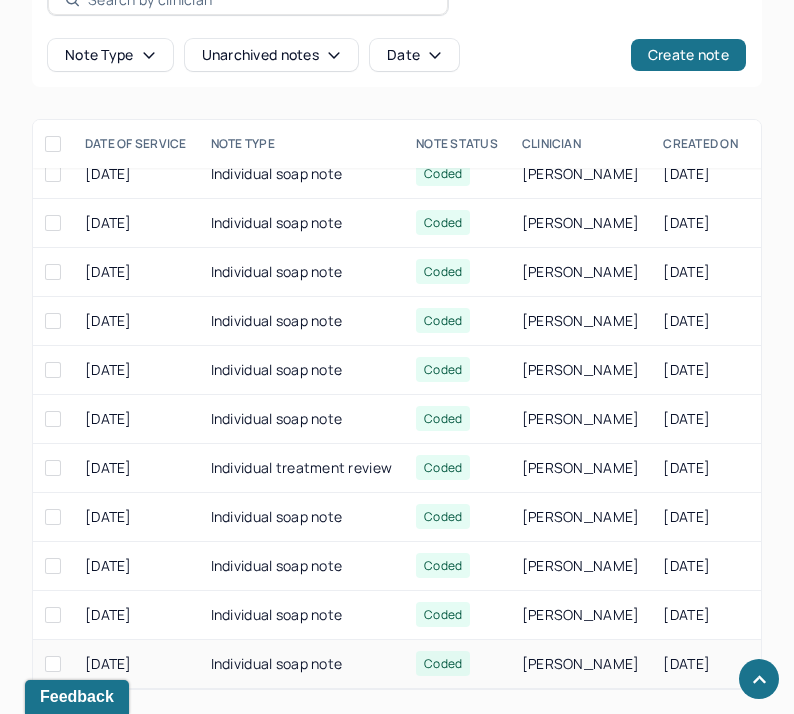 click on "Individual soap note" at bounding box center (302, 664) 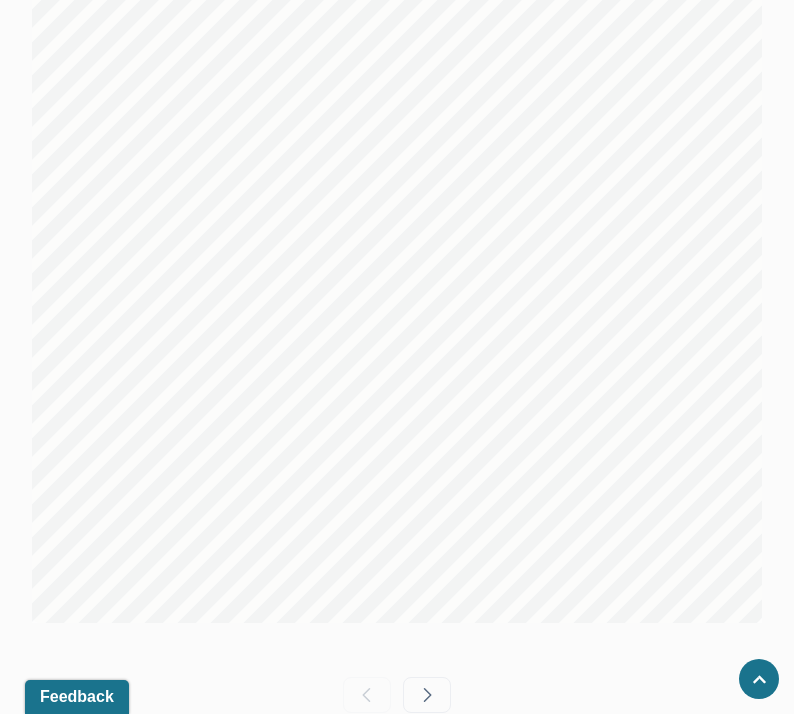 scroll, scrollTop: 1469, scrollLeft: 0, axis: vertical 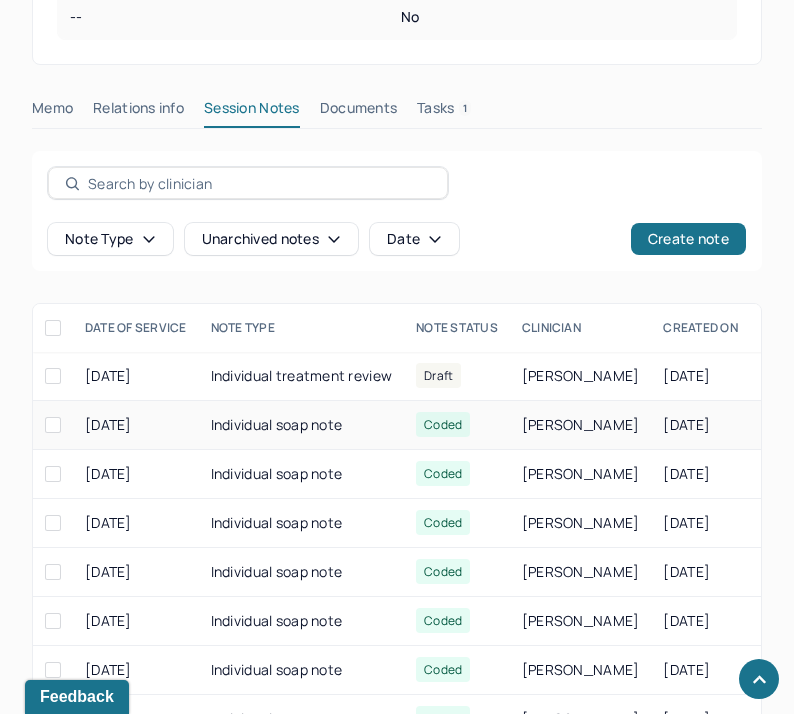 click on "Individual soap note" at bounding box center (302, 425) 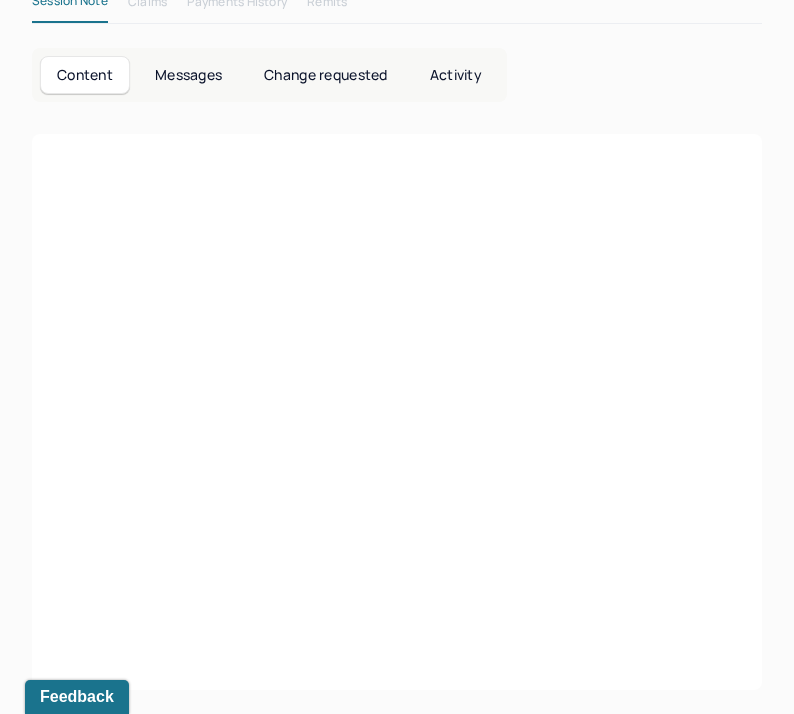 scroll, scrollTop: 788, scrollLeft: 0, axis: vertical 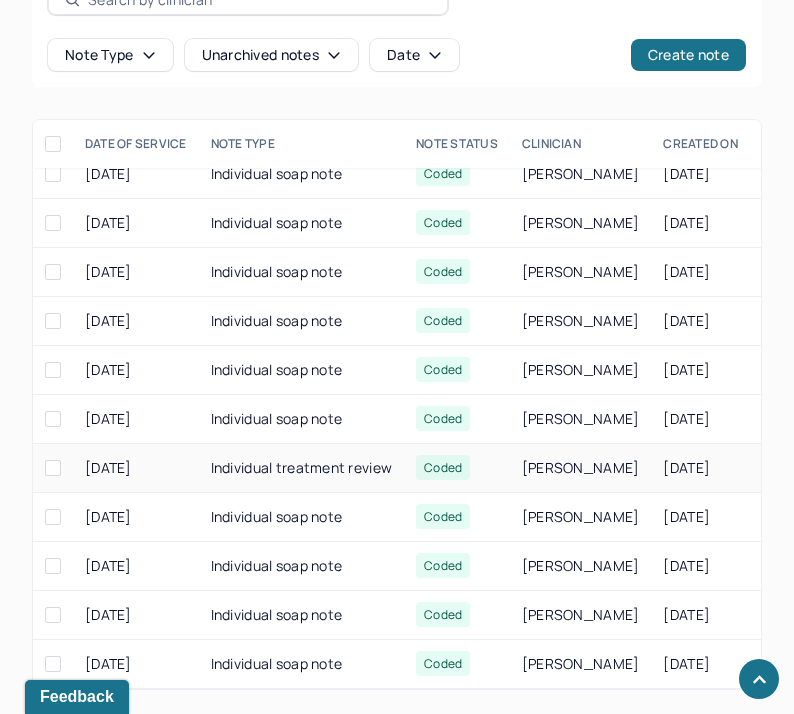 click on "Individual treatment review" at bounding box center (302, 468) 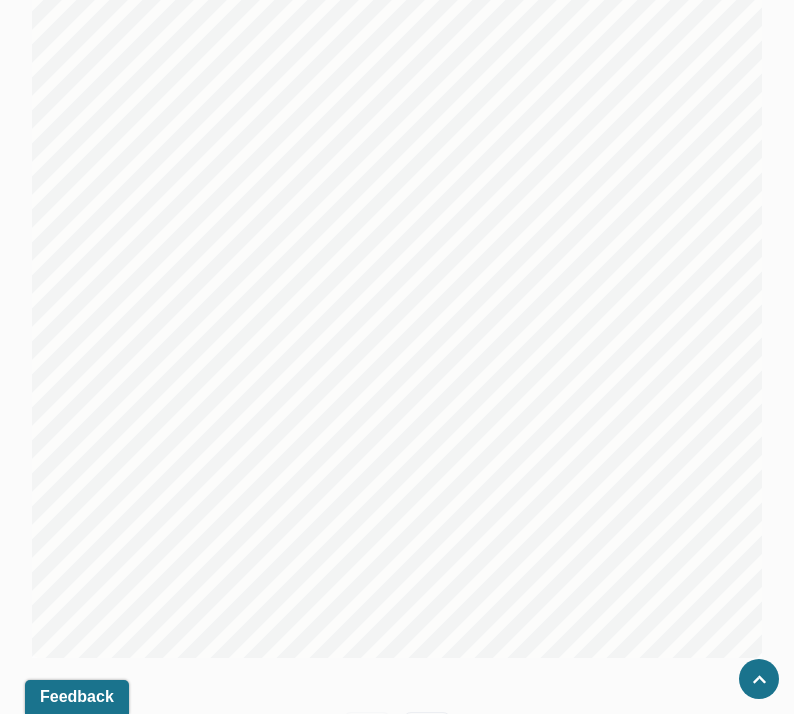 scroll, scrollTop: 373, scrollLeft: 0, axis: vertical 